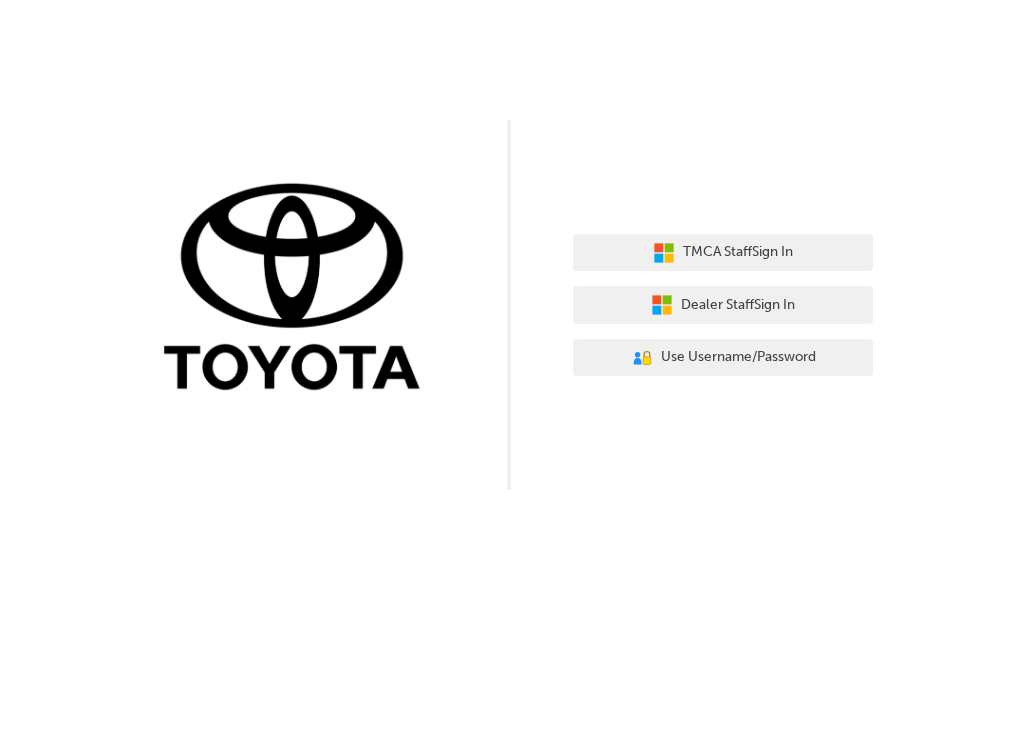 scroll, scrollTop: 0, scrollLeft: 0, axis: both 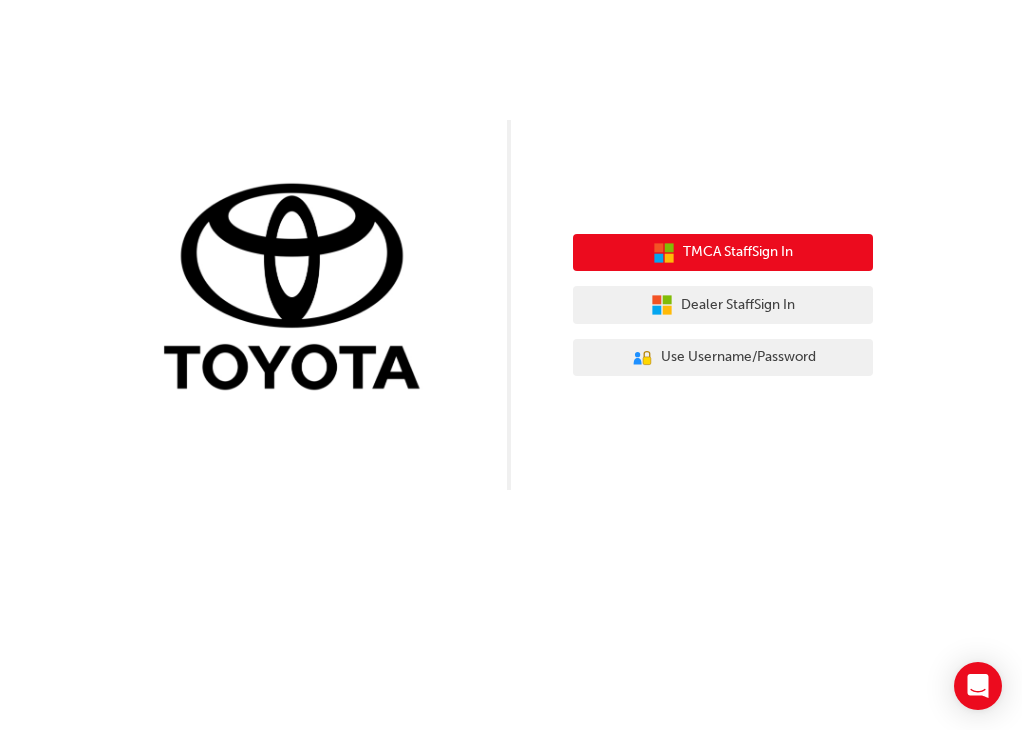 click on "TMCA Staff  Sign In" at bounding box center (723, 253) 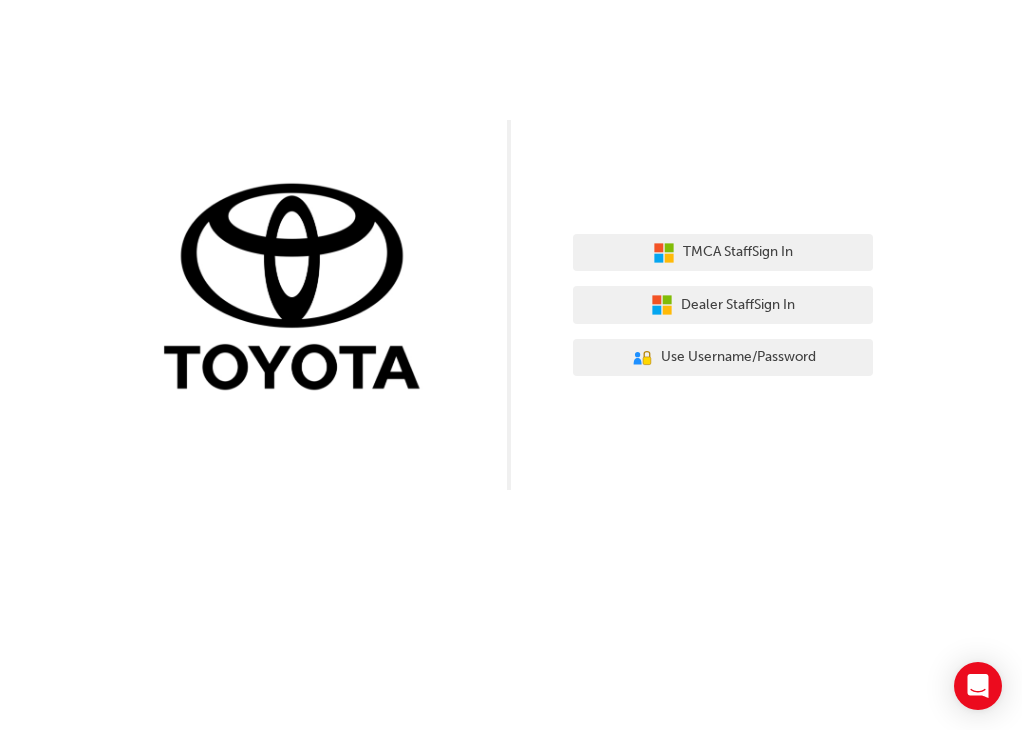 scroll, scrollTop: 0, scrollLeft: 0, axis: both 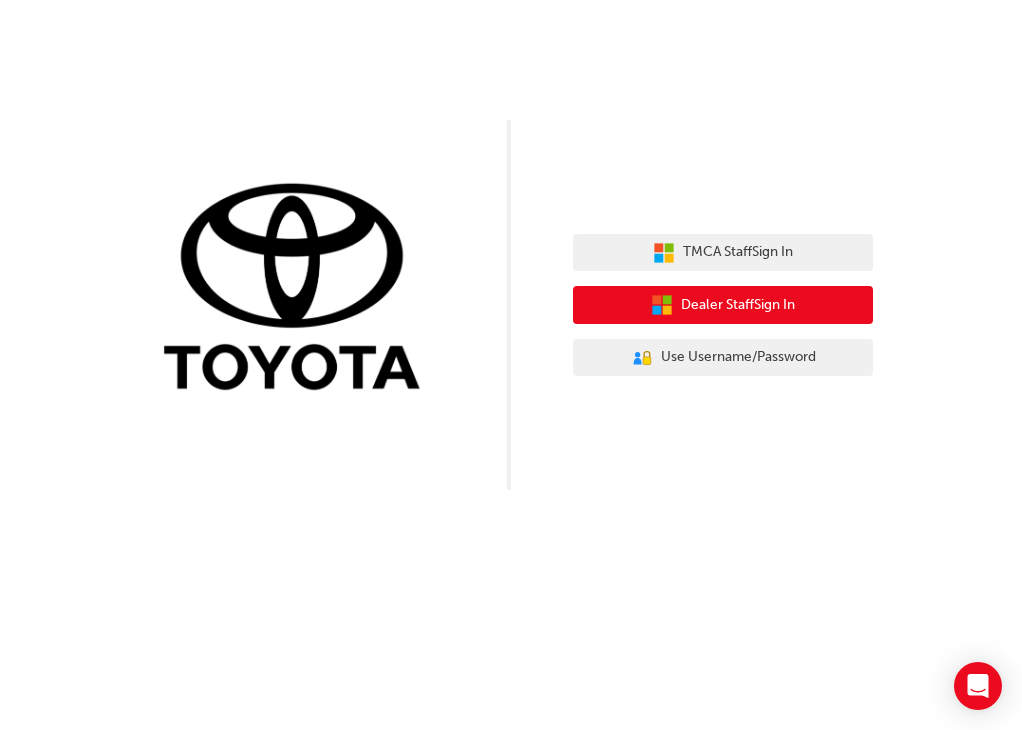 click on "Dealer Staff  Sign In" at bounding box center [738, 305] 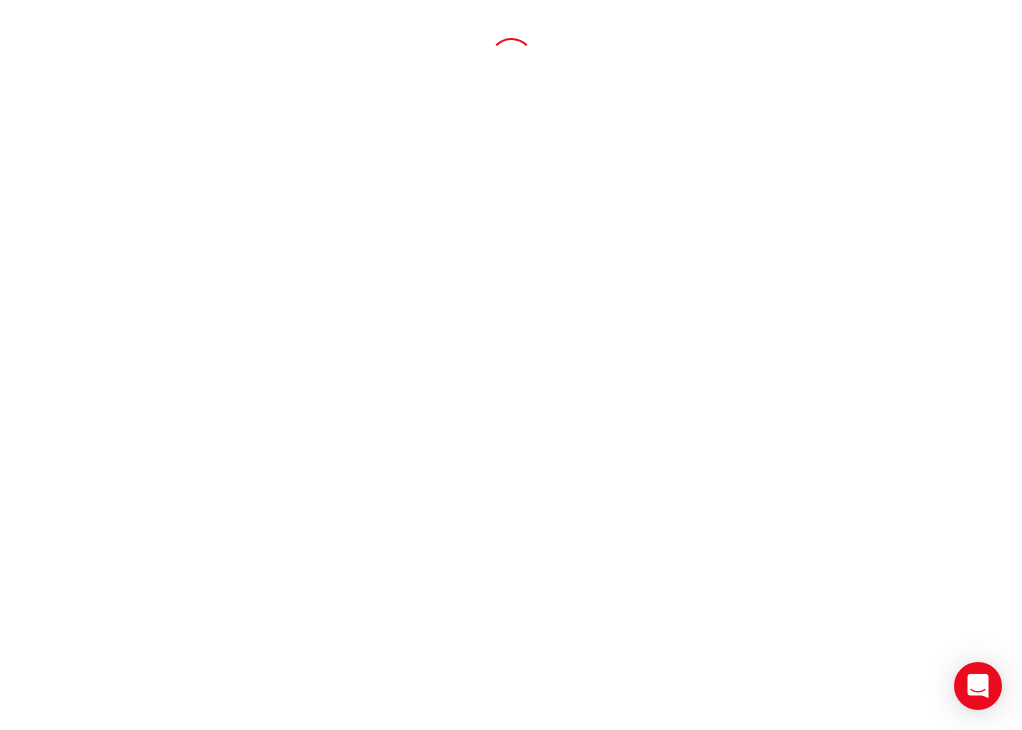 scroll, scrollTop: 0, scrollLeft: 0, axis: both 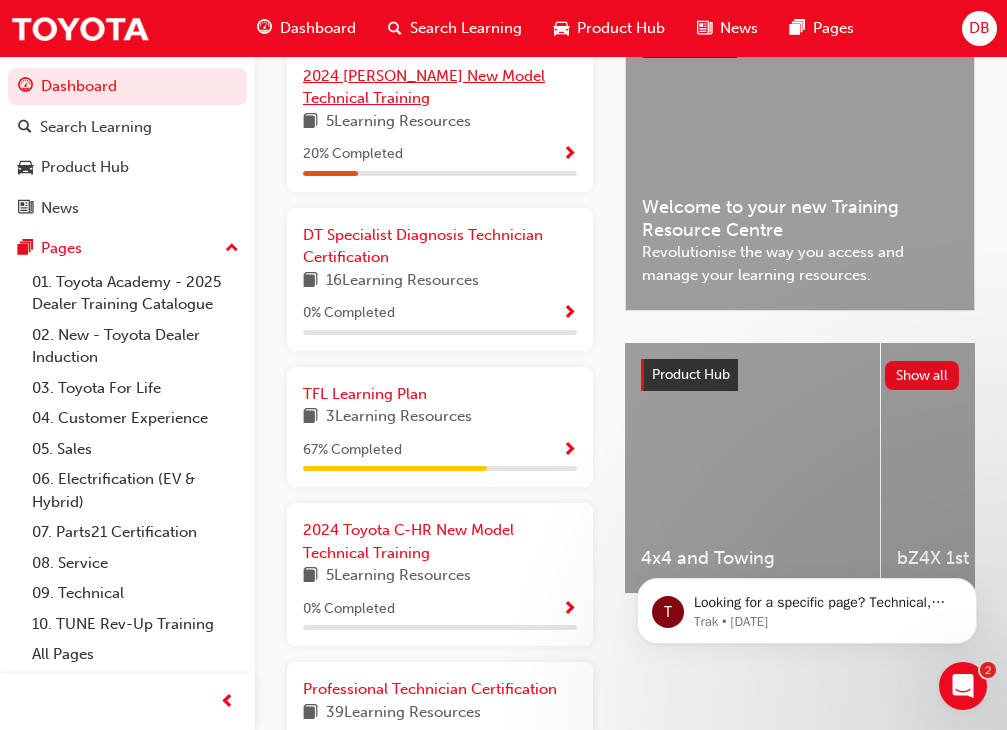 click on "2024 [PERSON_NAME] New Model Technical Training" at bounding box center [424, 87] 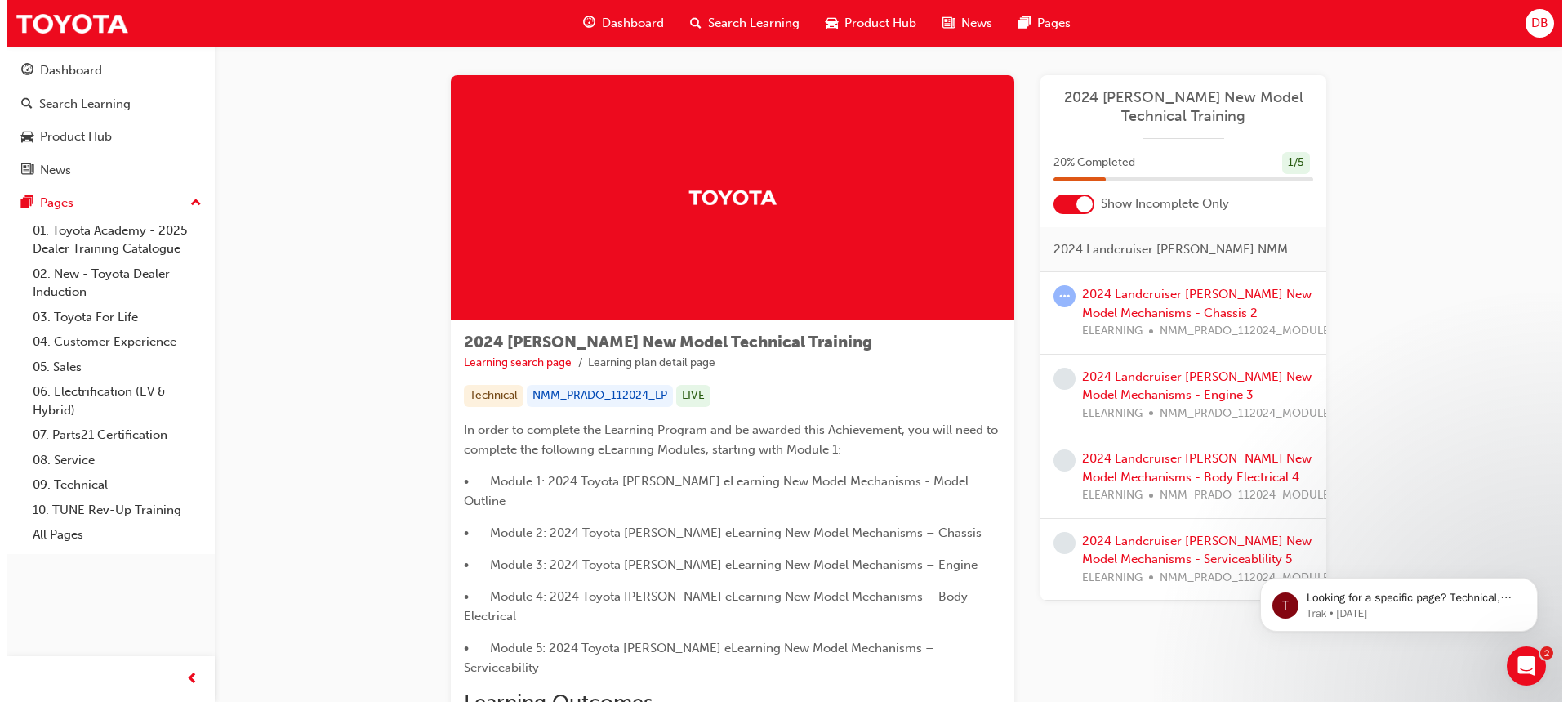 scroll, scrollTop: 0, scrollLeft: 0, axis: both 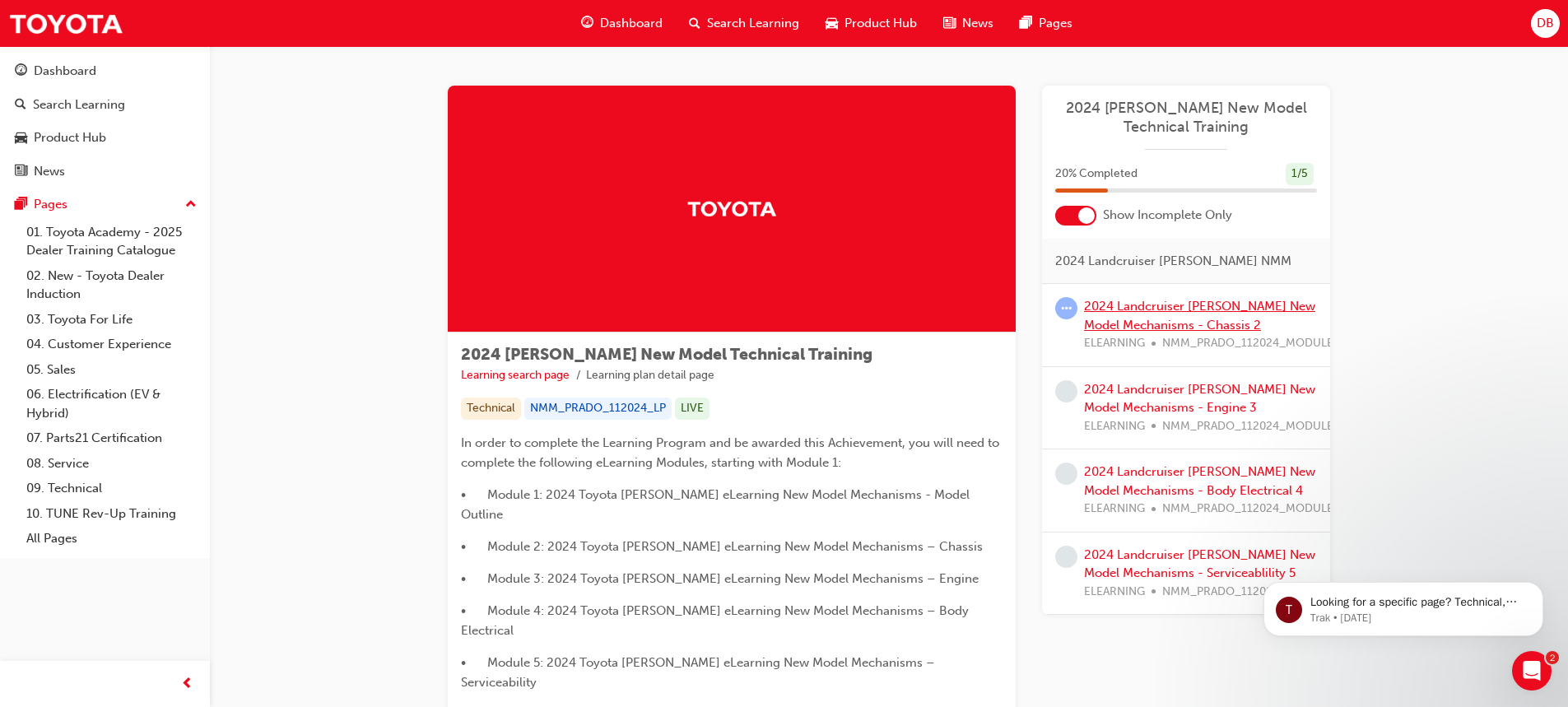 click on "2024 Landcruiser [PERSON_NAME] New Model Mechanisms - Chassis 2" at bounding box center [1199, 315] 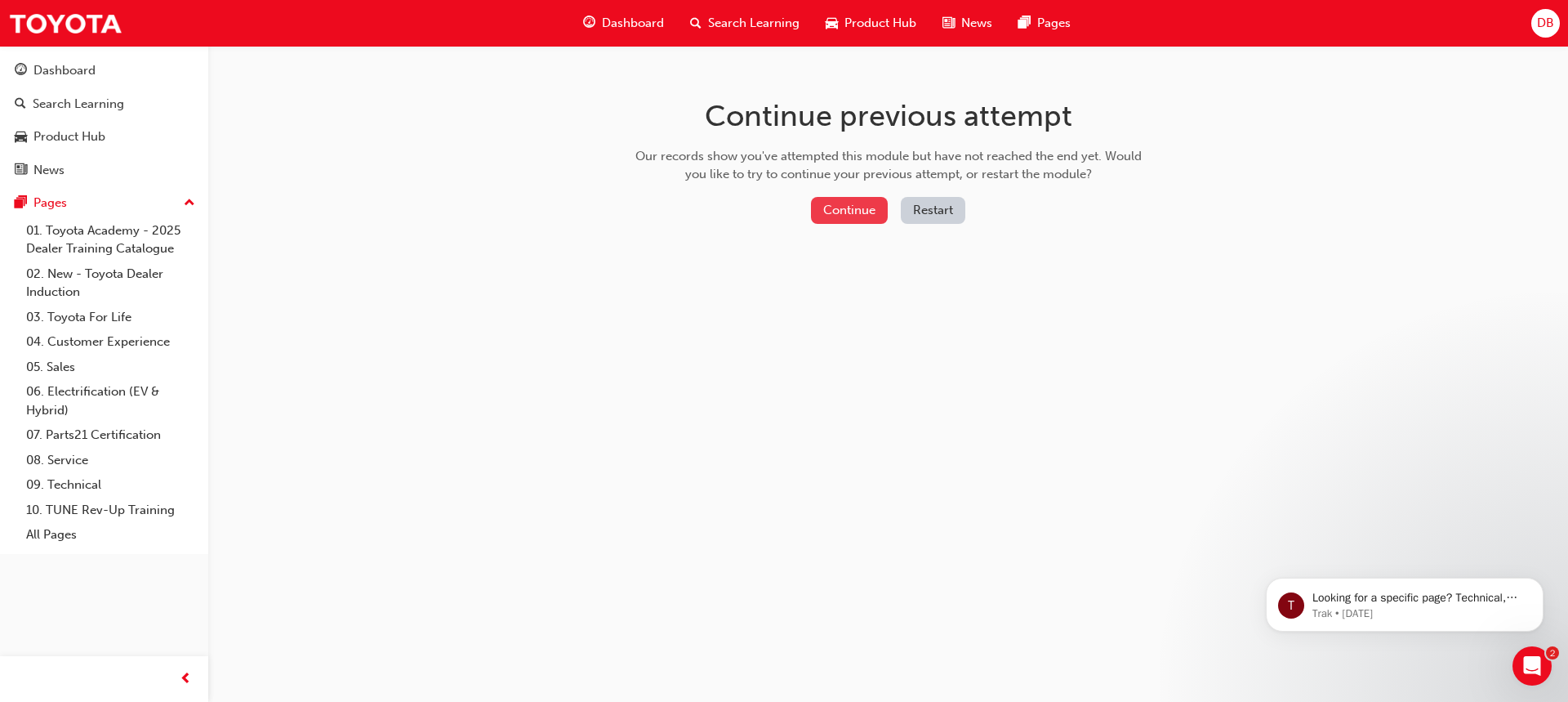 click on "Continue" at bounding box center [849, 210] 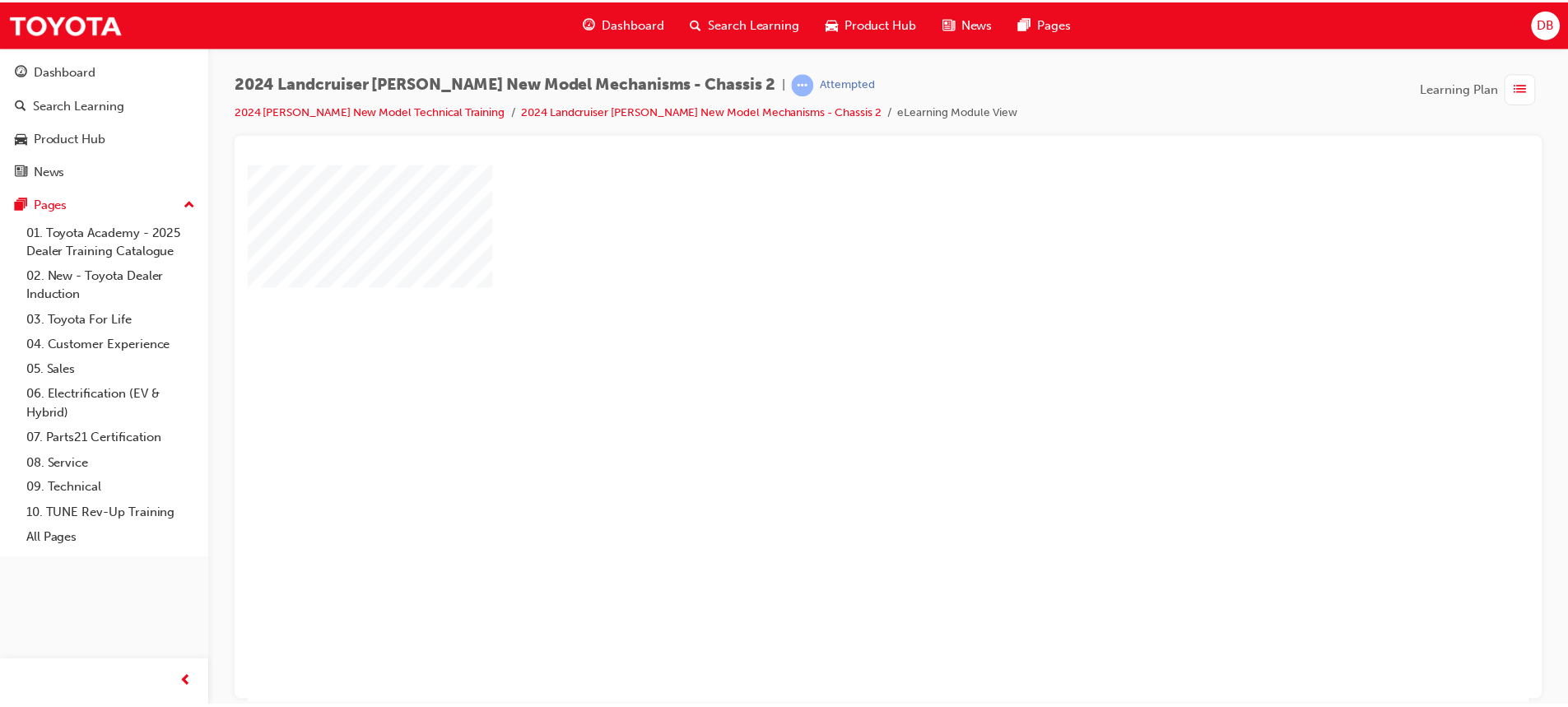 scroll, scrollTop: 0, scrollLeft: 0, axis: both 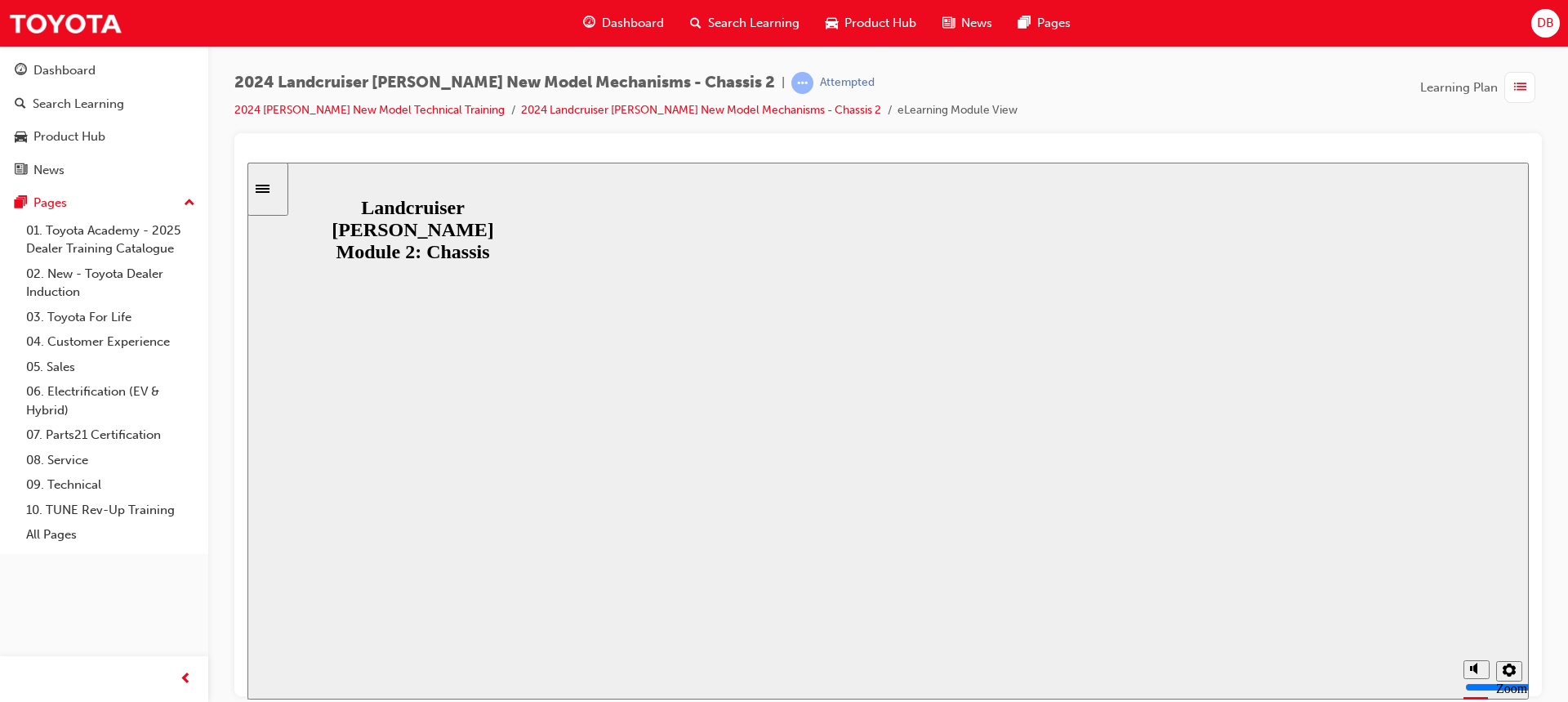 click on "Resume" at bounding box center (278, 686) 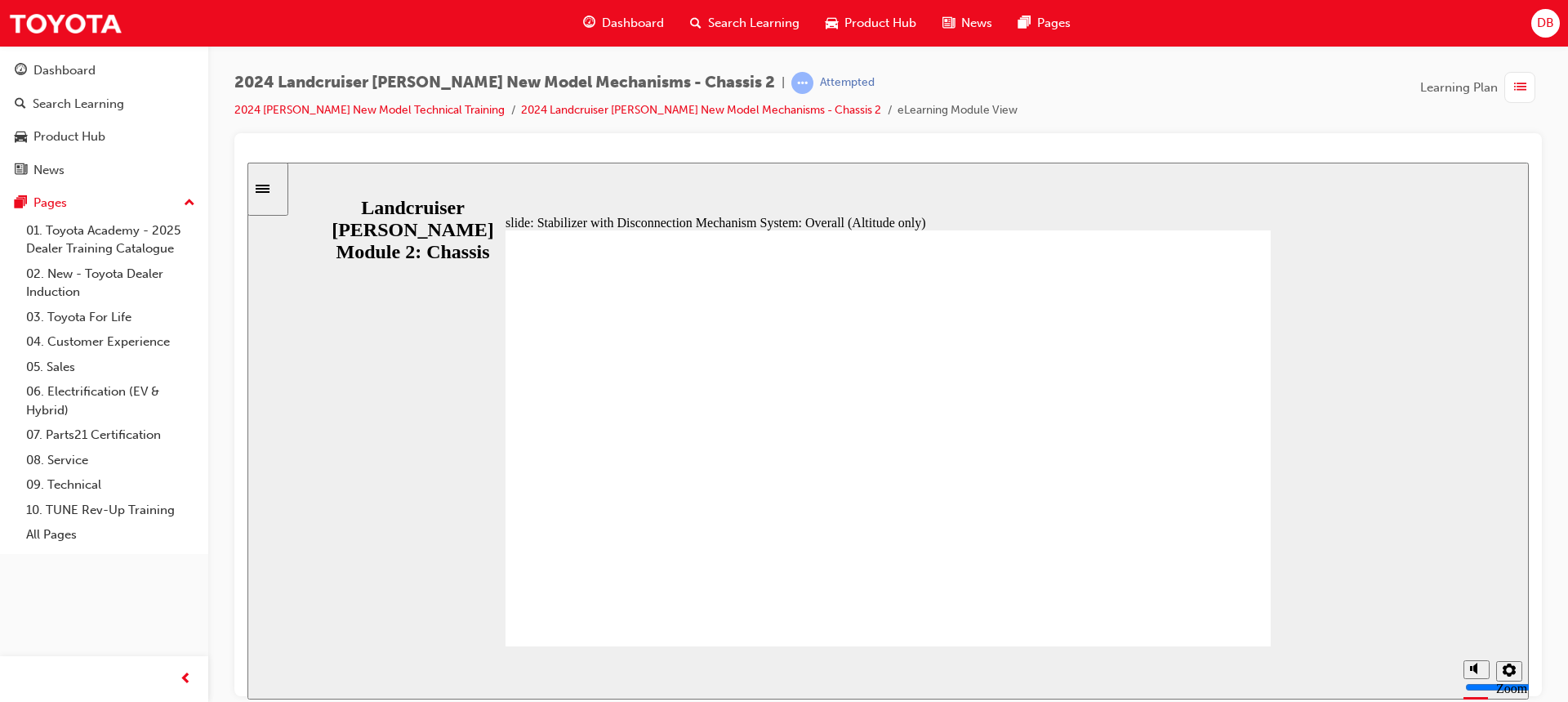 click 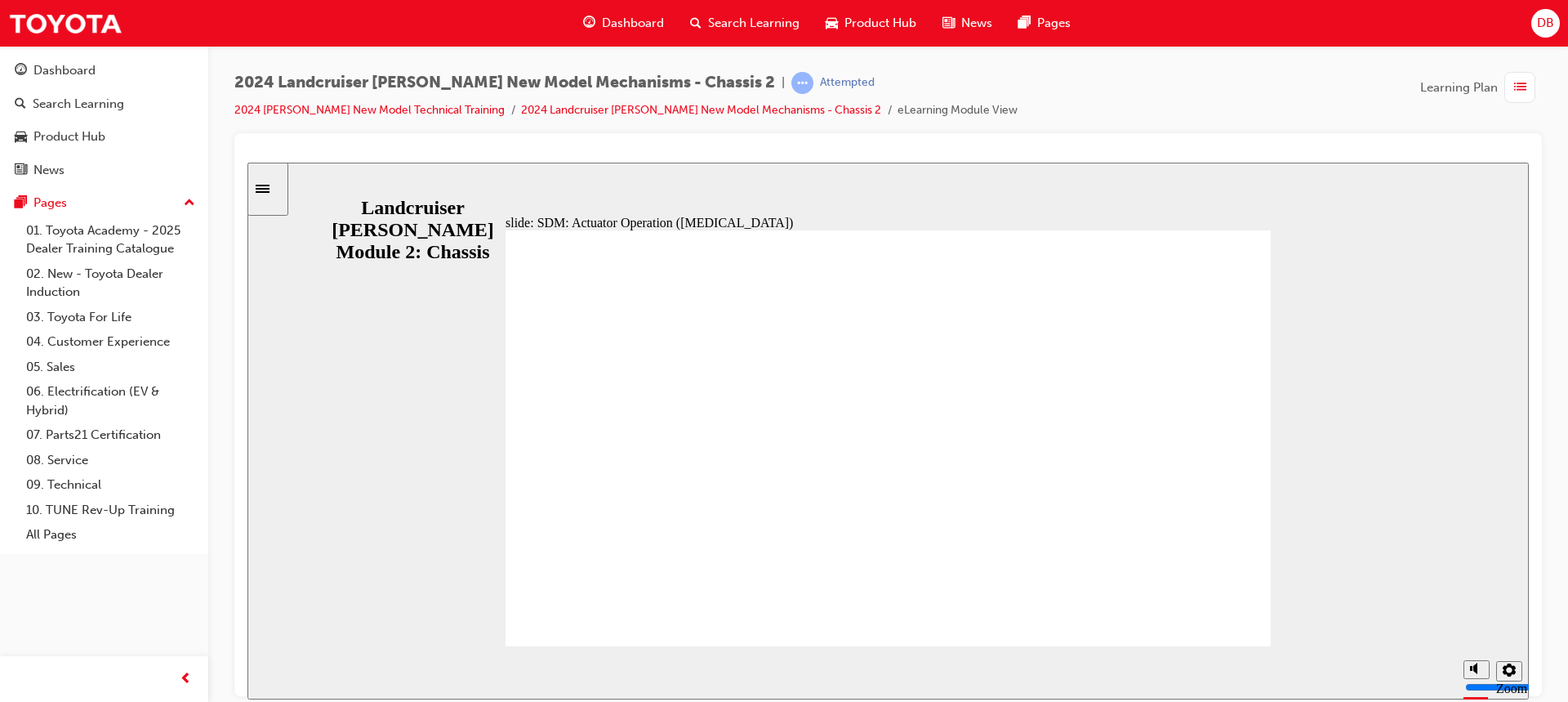 click 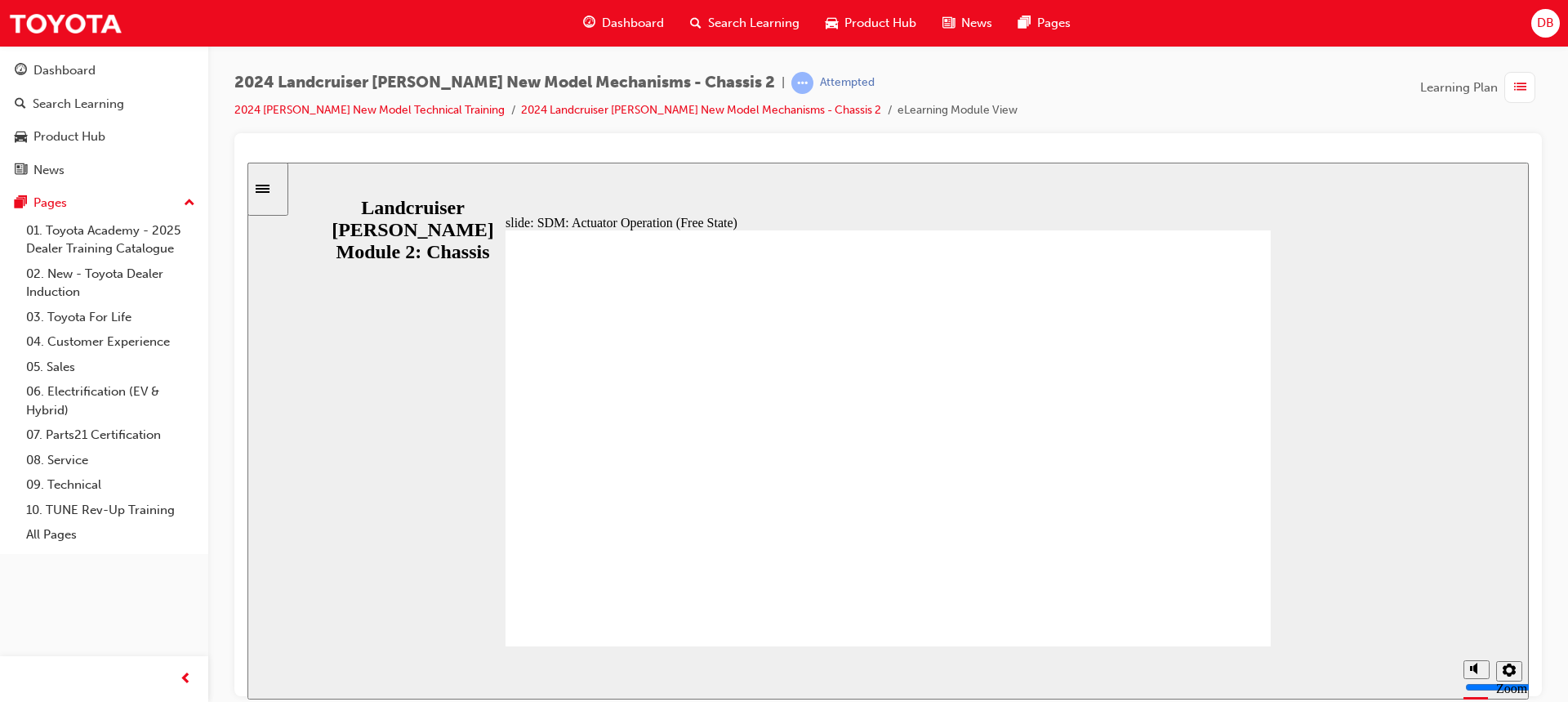 click at bounding box center [888, 1546] 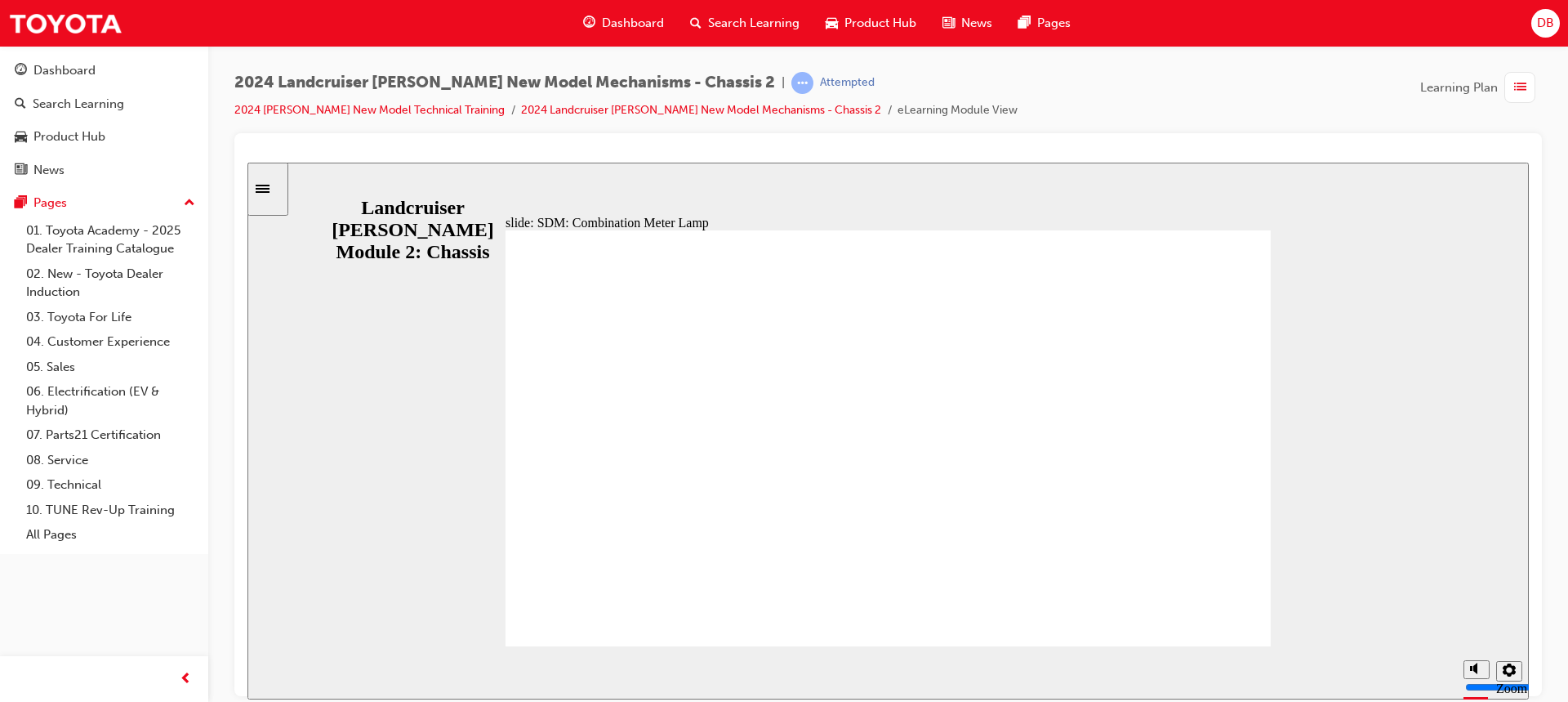 click 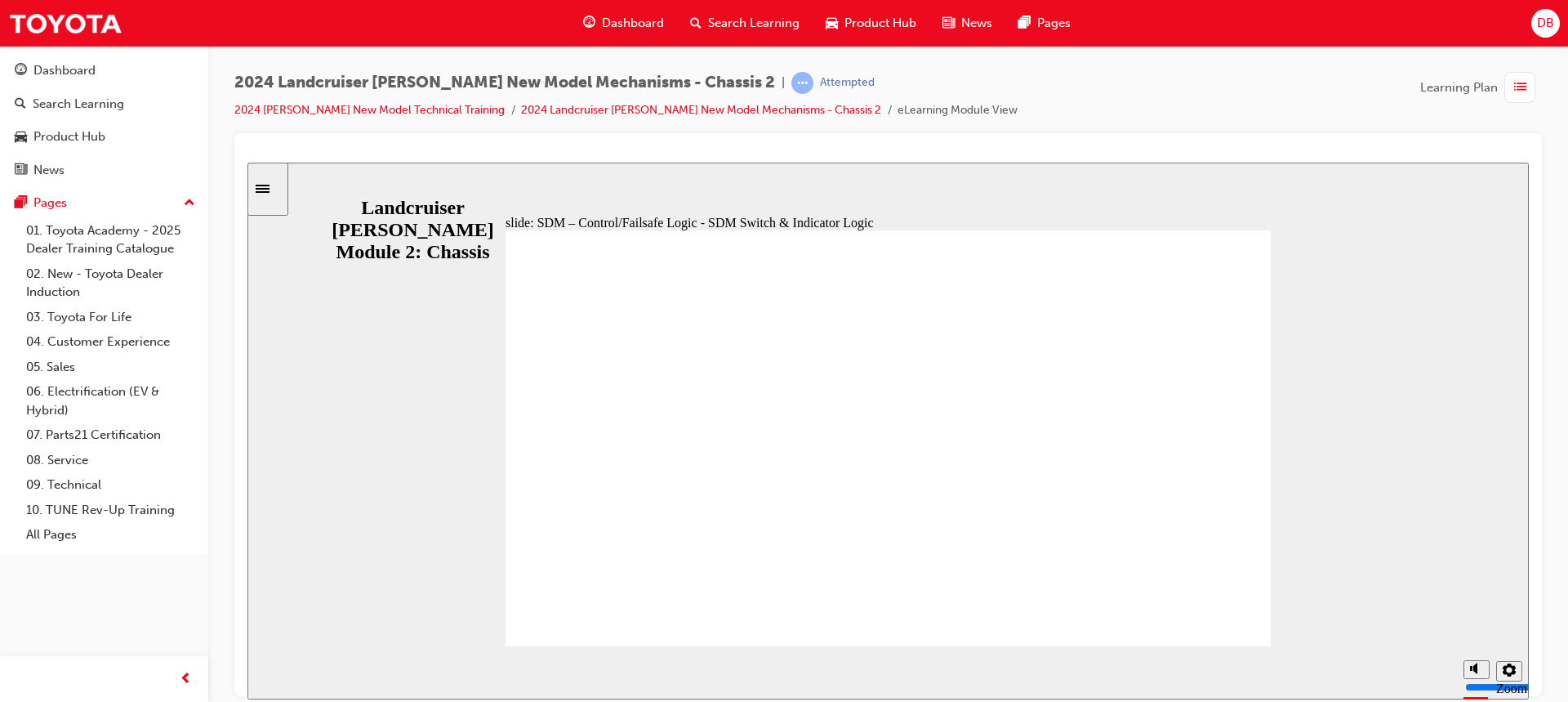 click 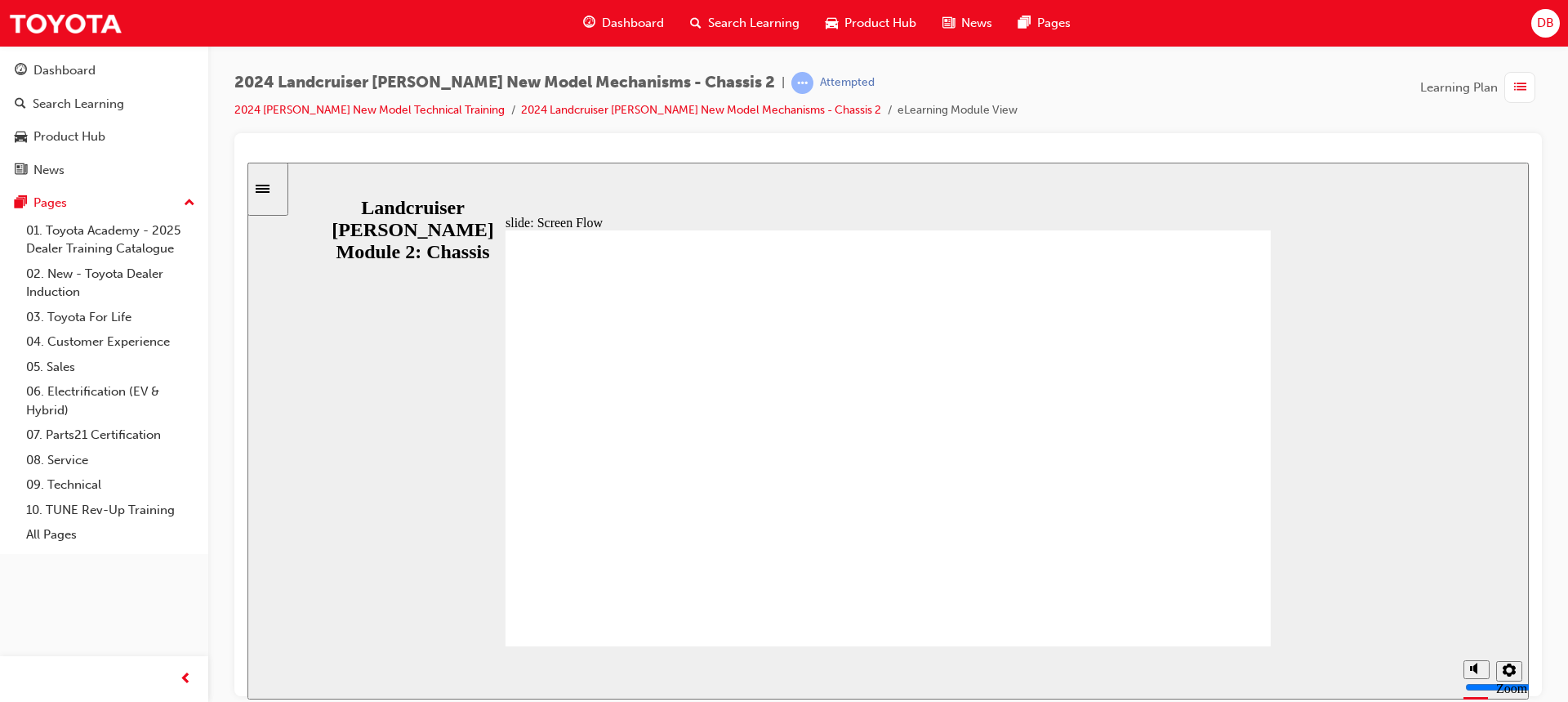 drag, startPoint x: 1241, startPoint y: 539, endPoint x: 1226, endPoint y: 531, distance: 17 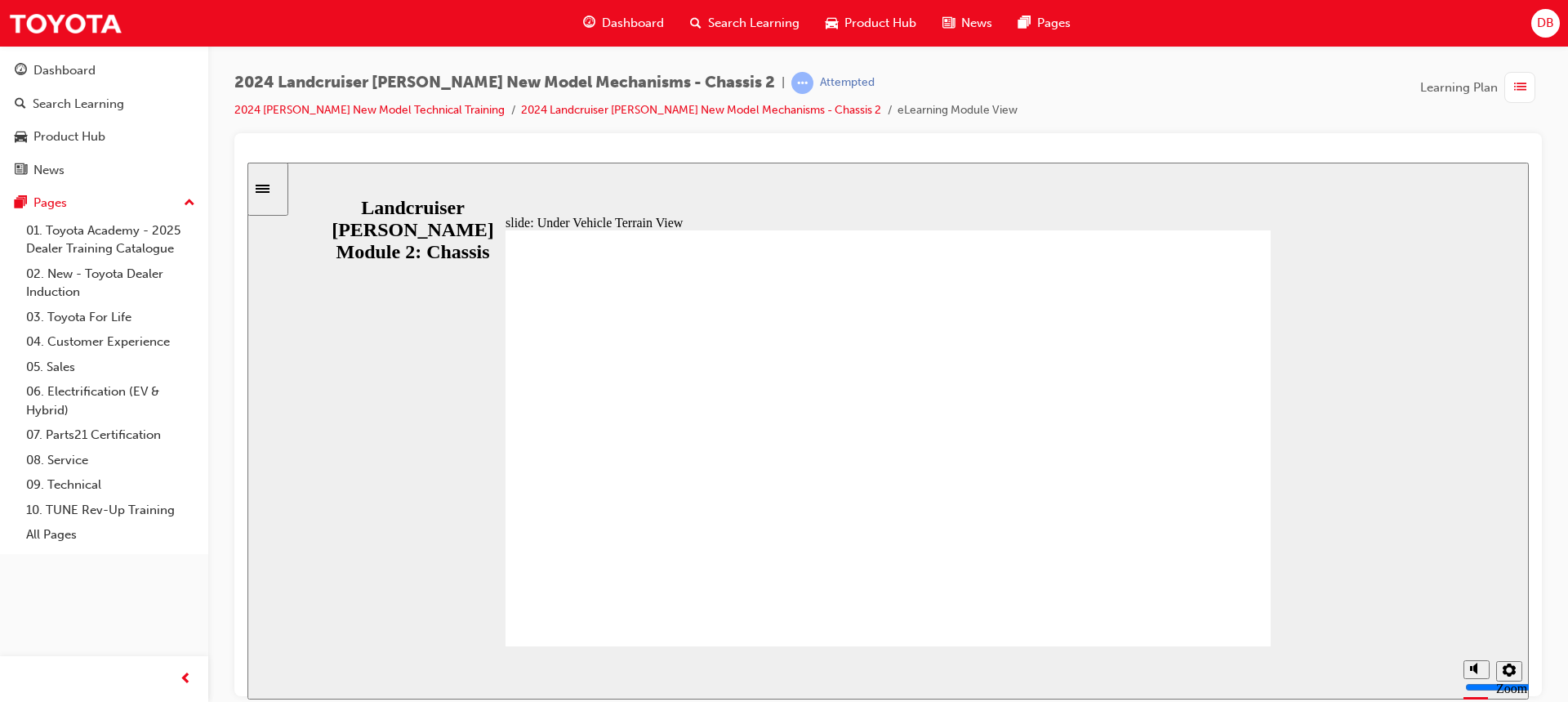 click 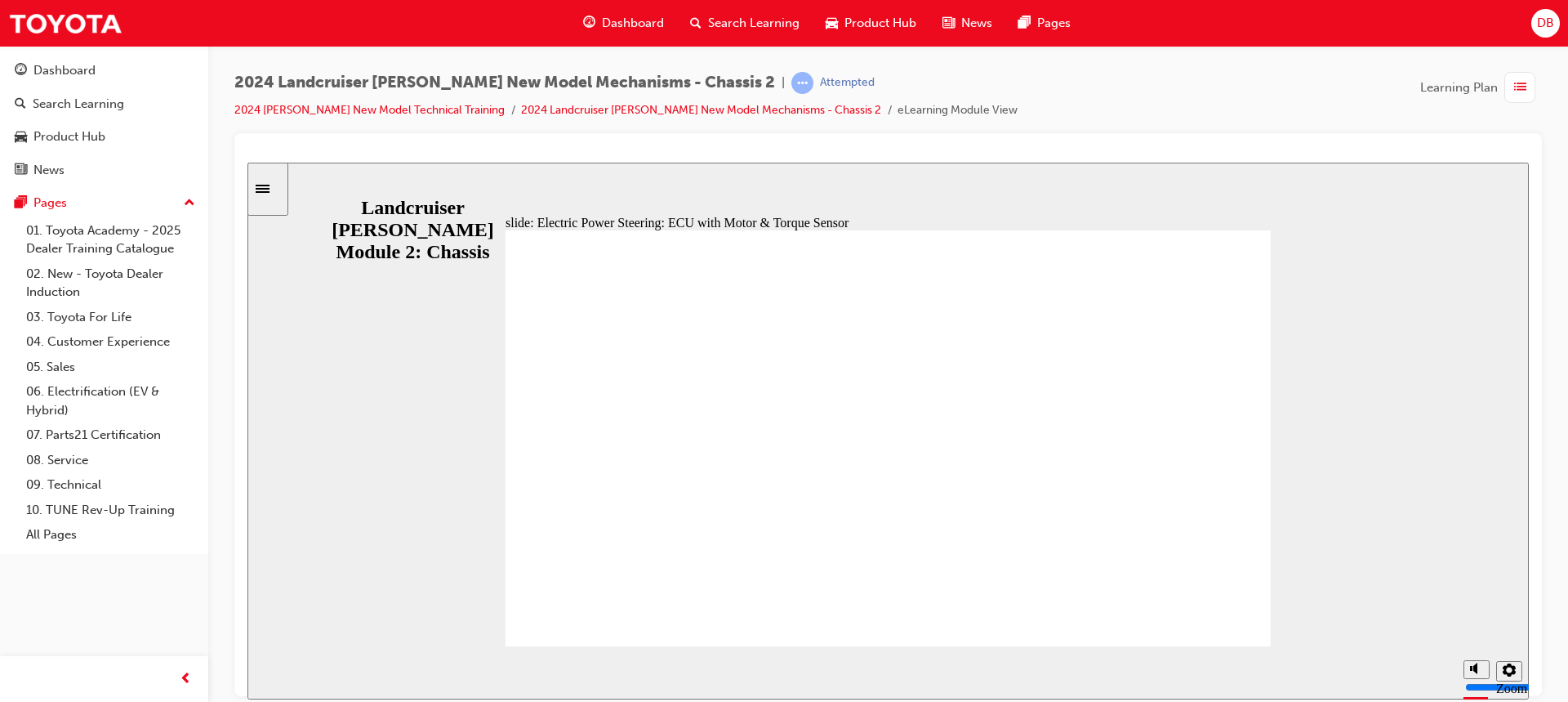 click 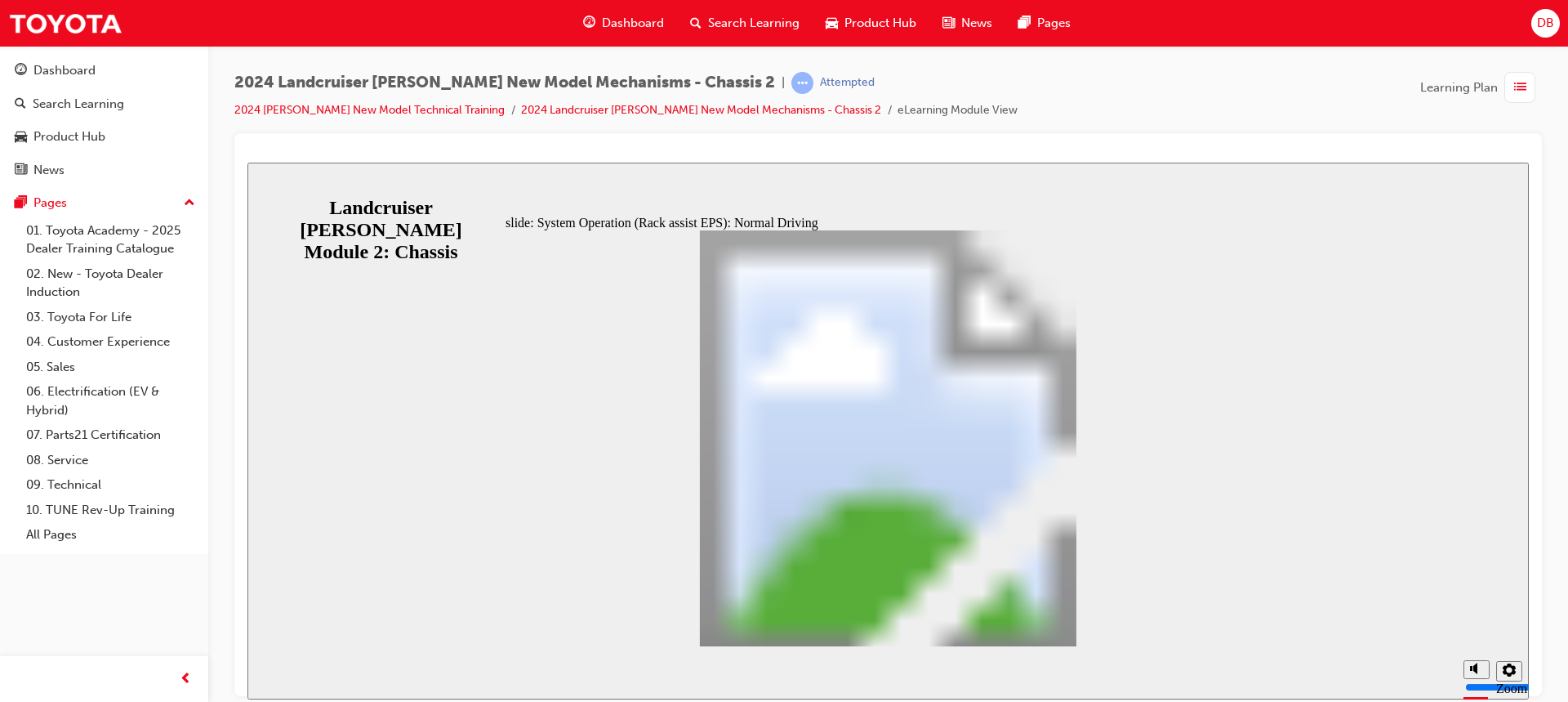 click 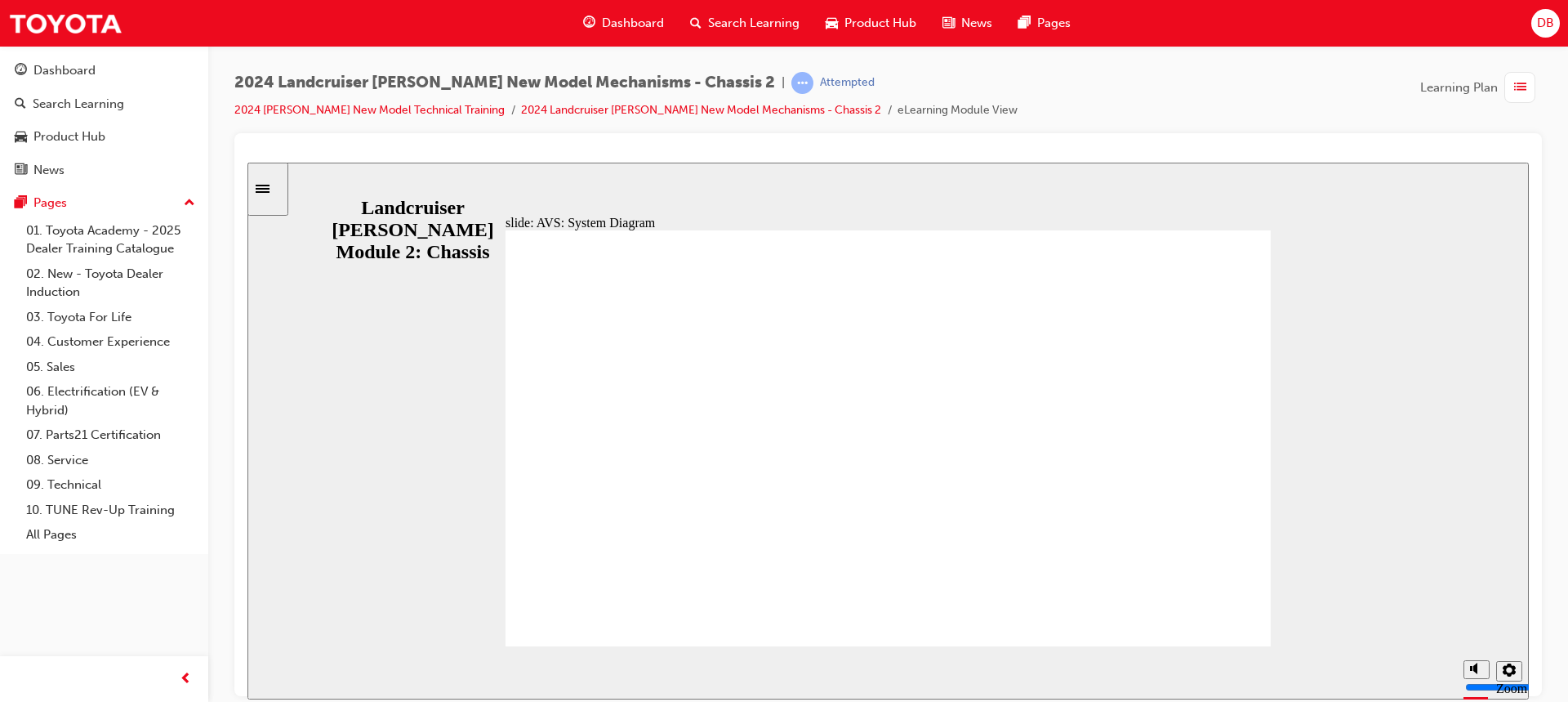 click 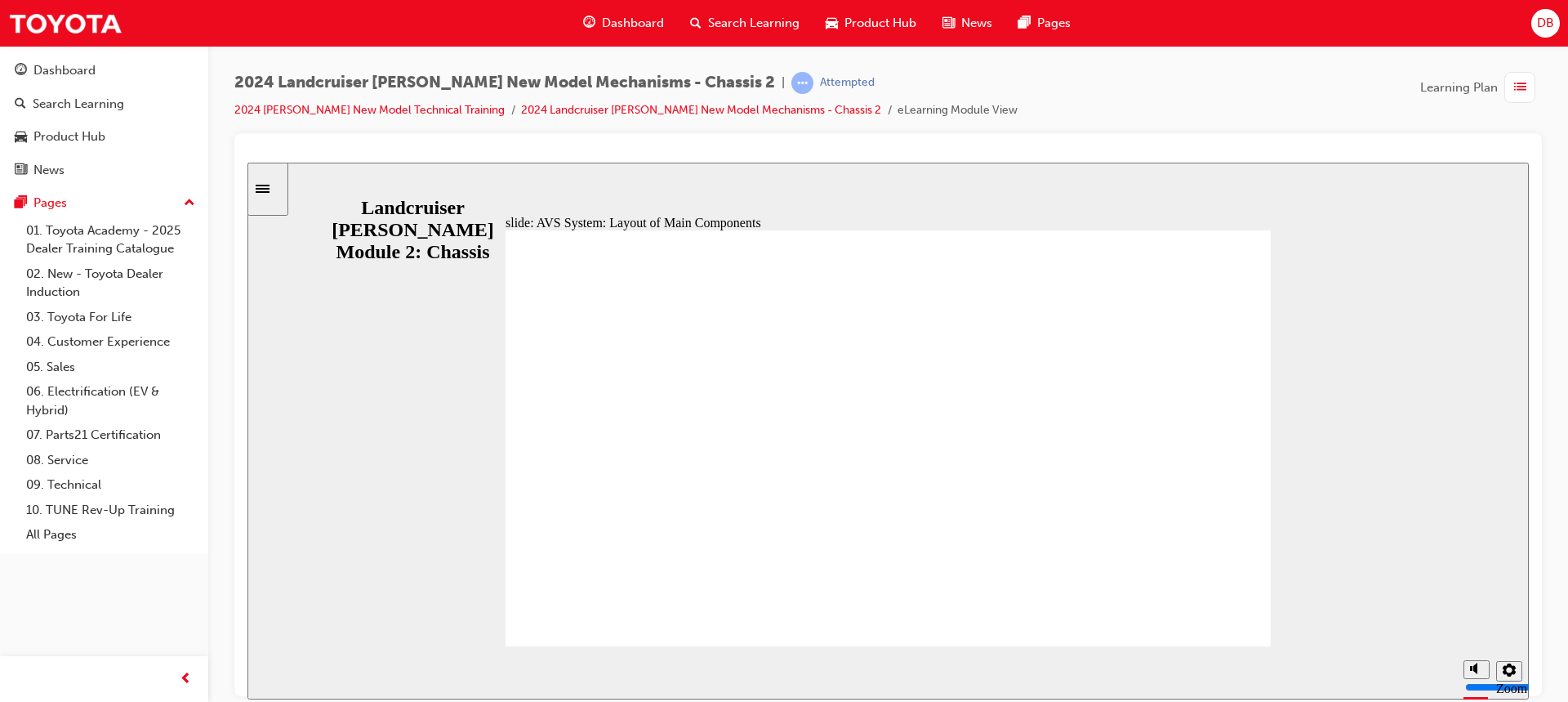 click 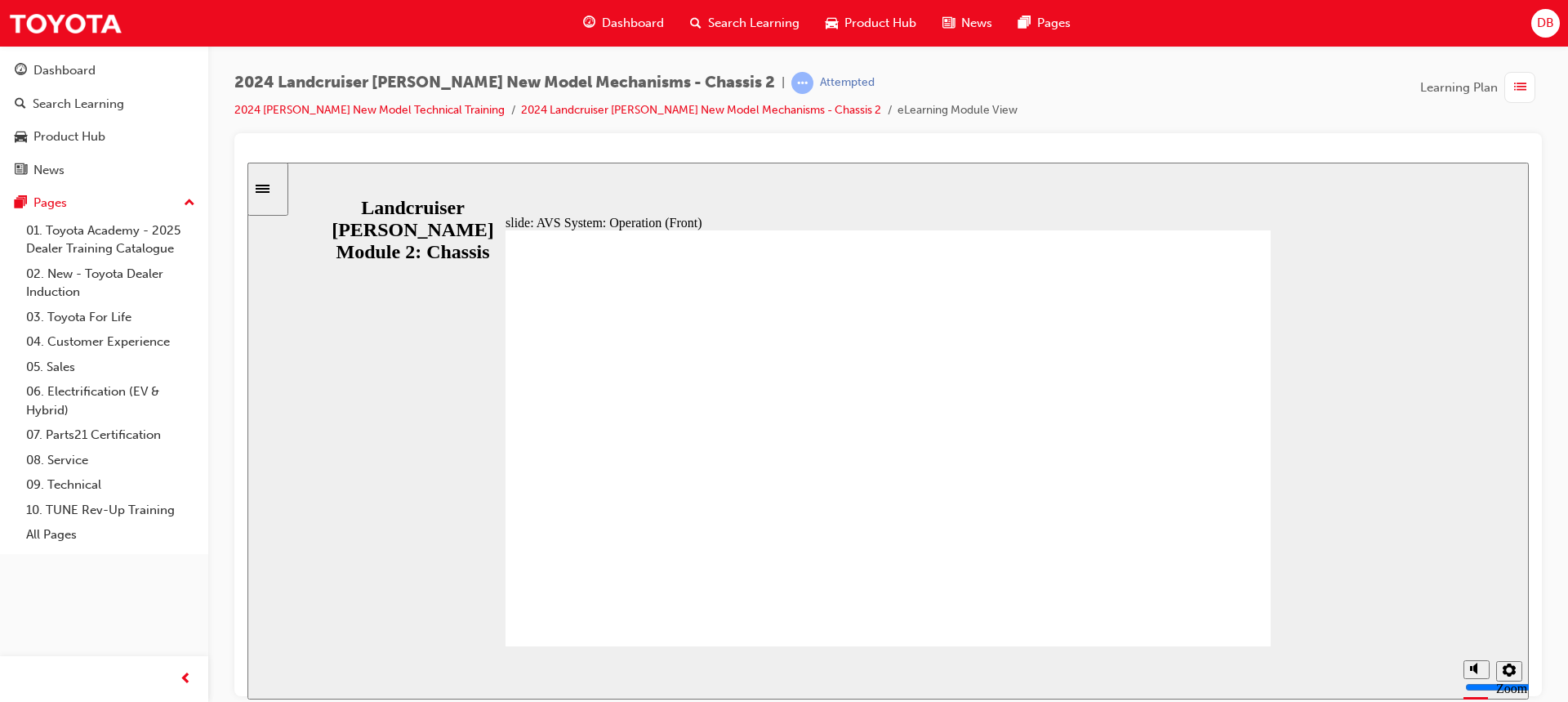 click 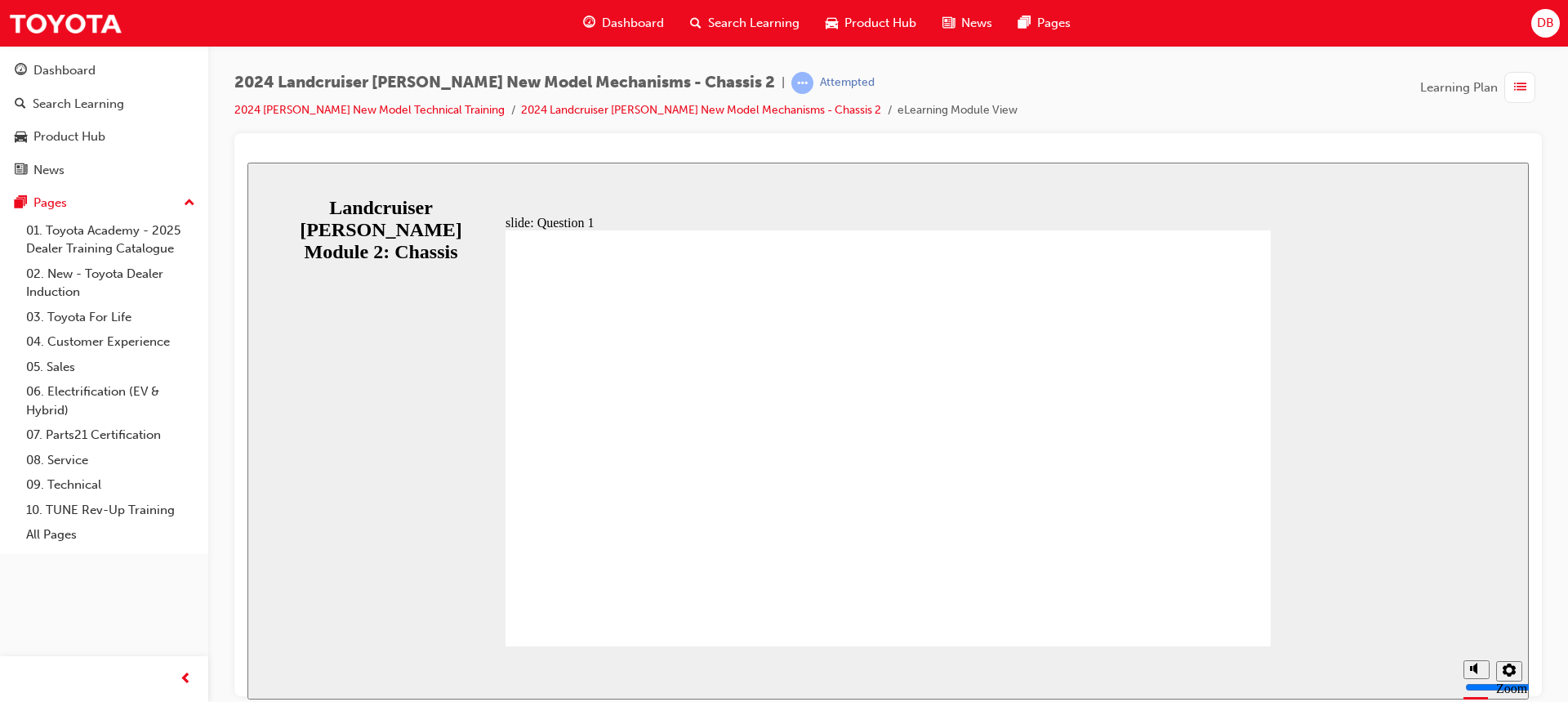 radio on "true" 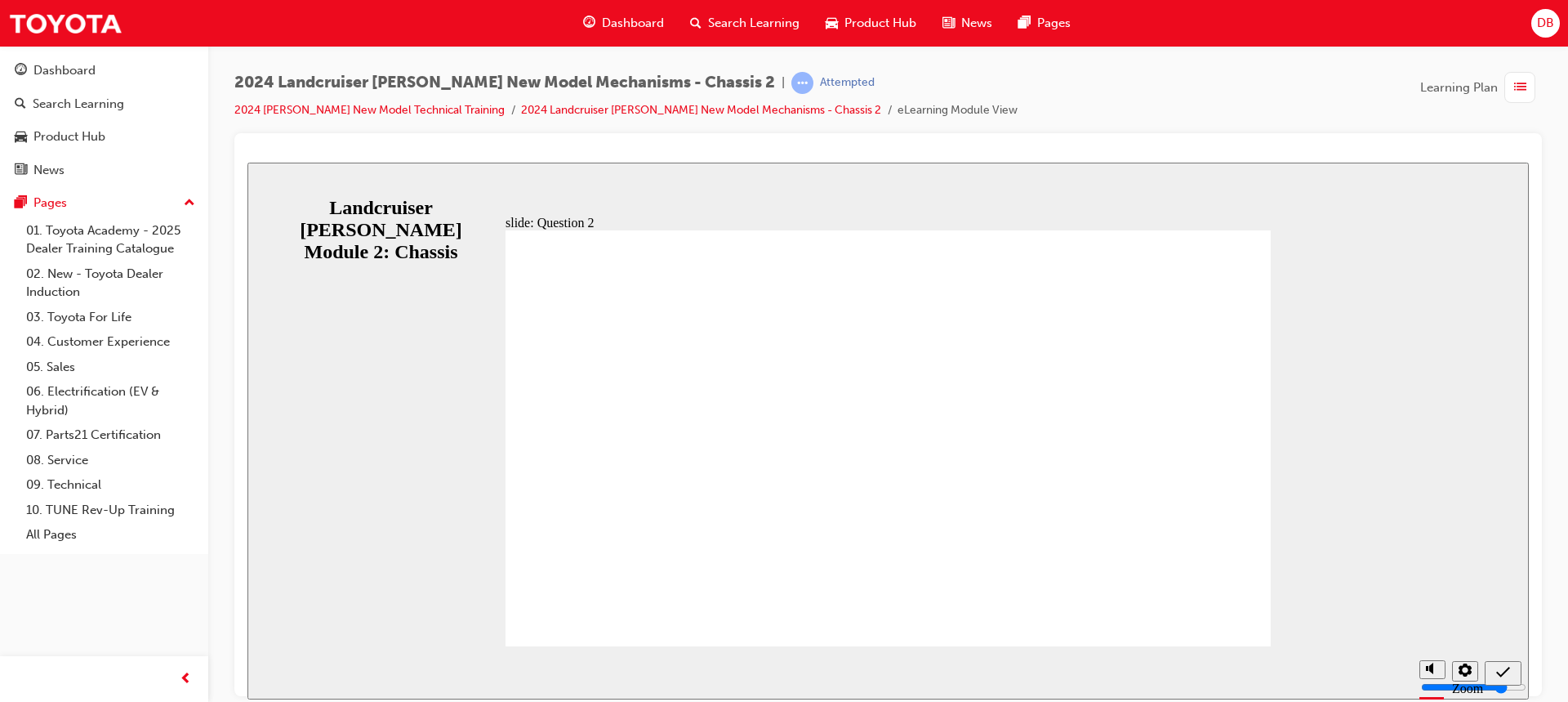 radio on "true" 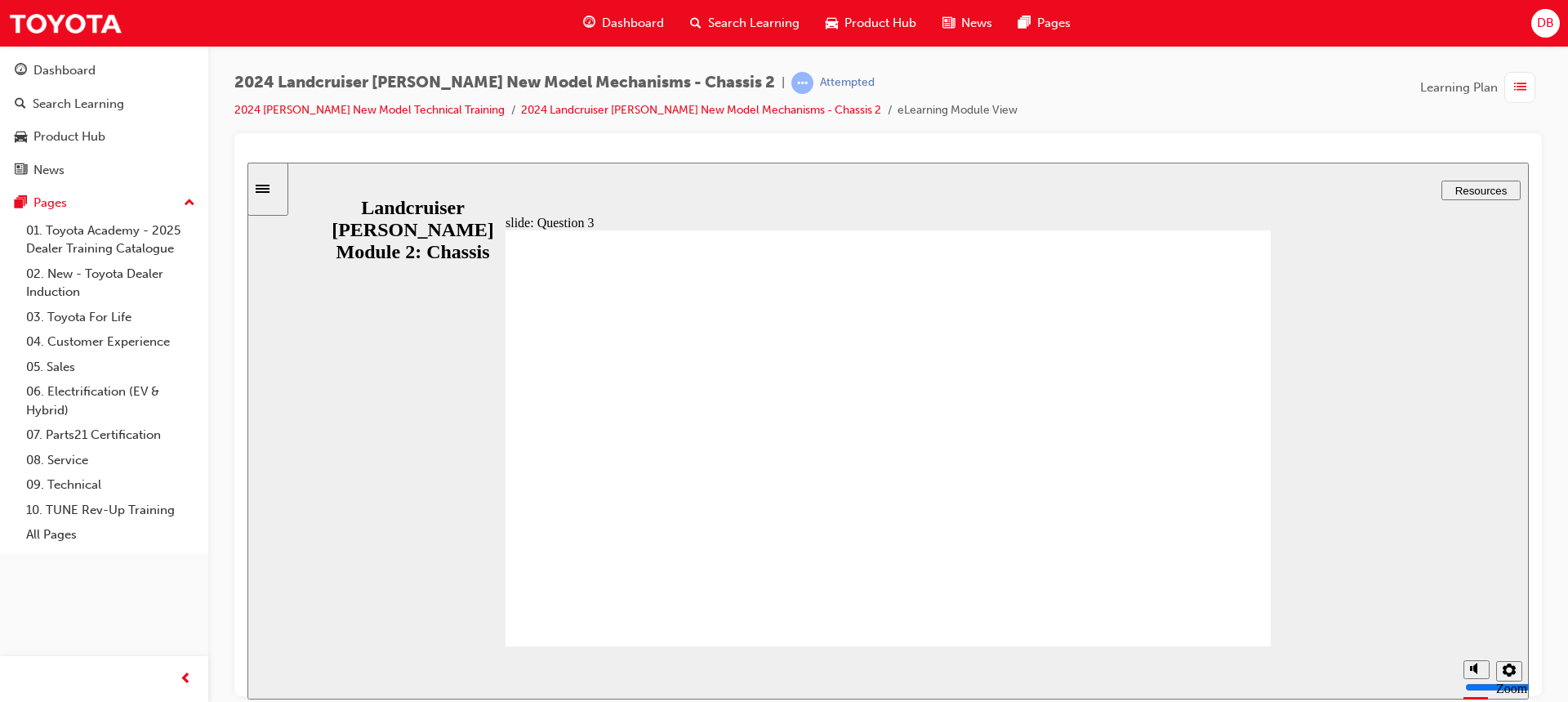 radio on "true" 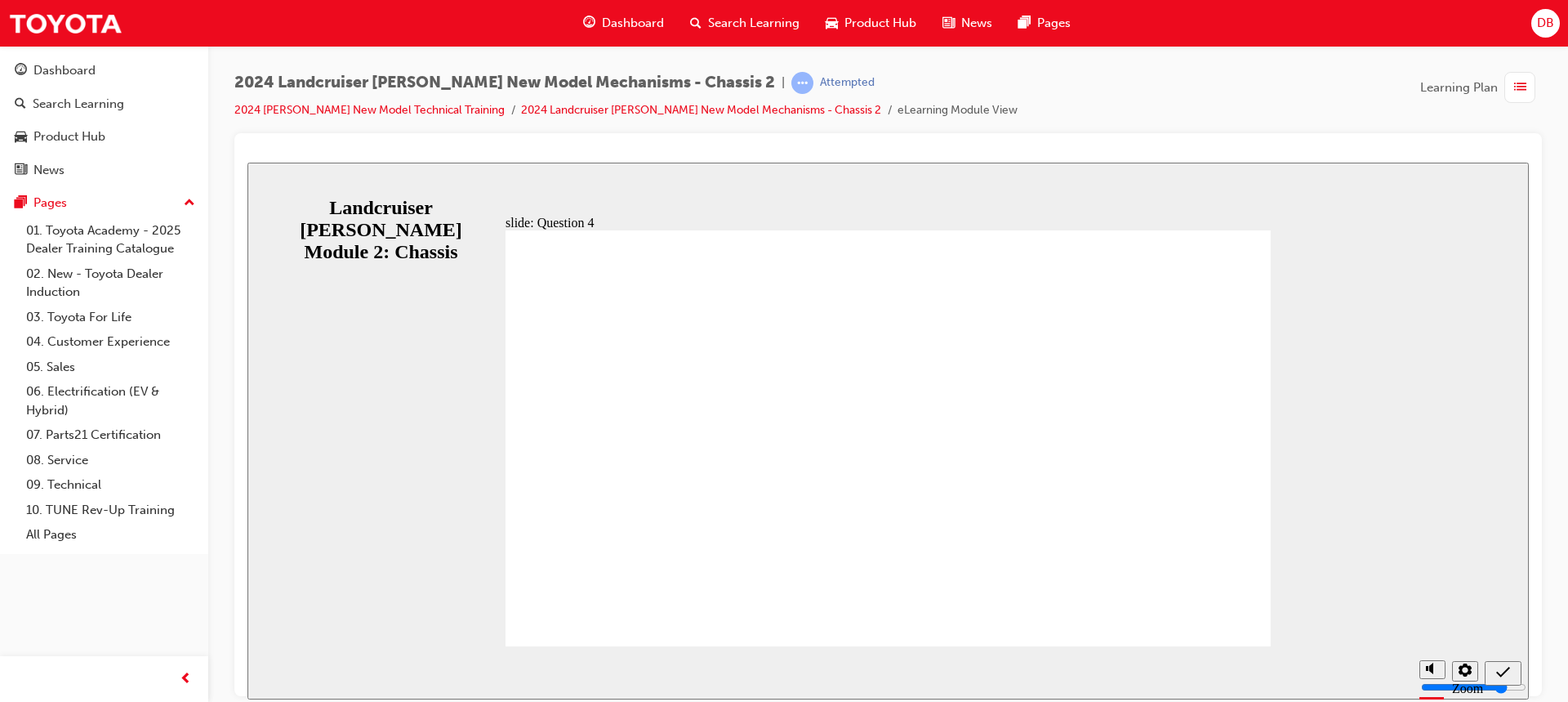 radio on "true" 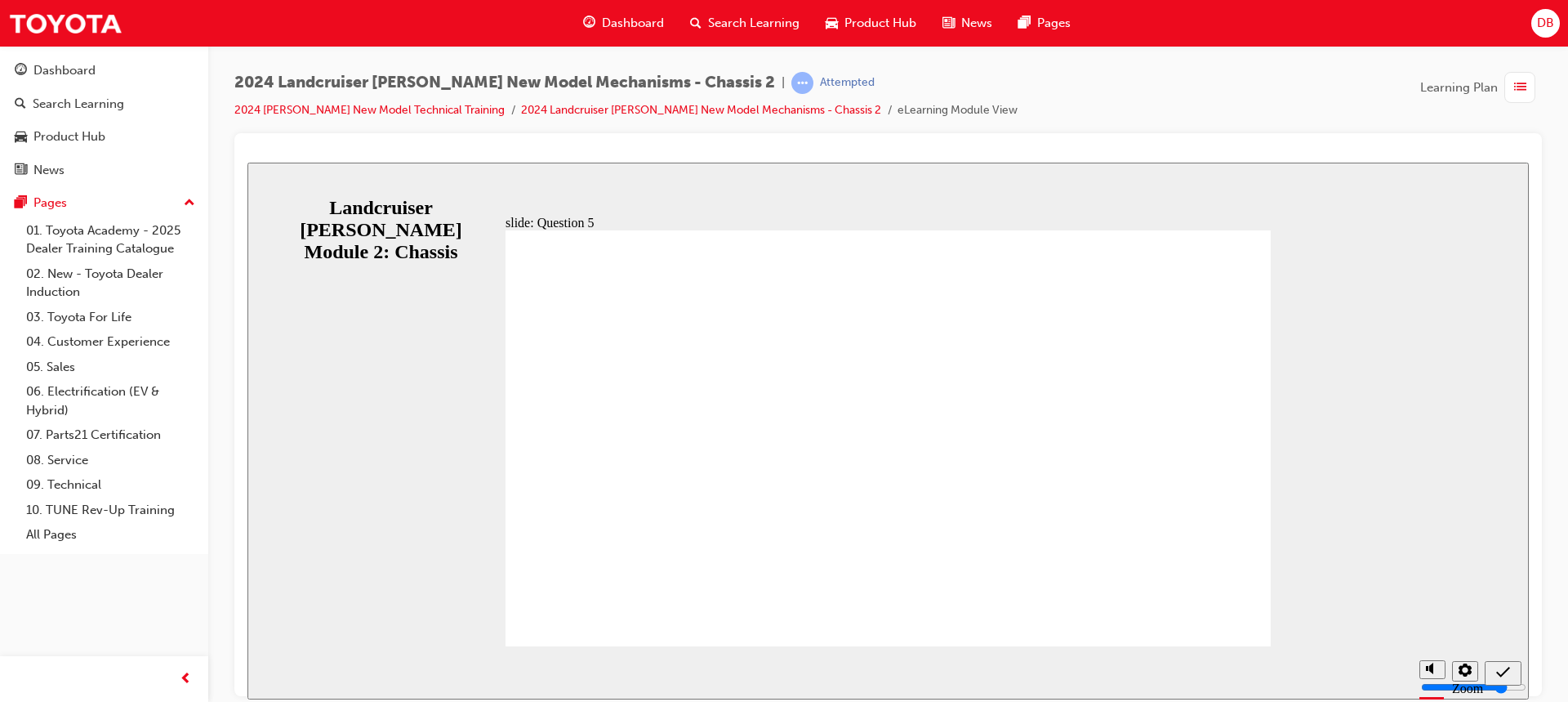 radio on "true" 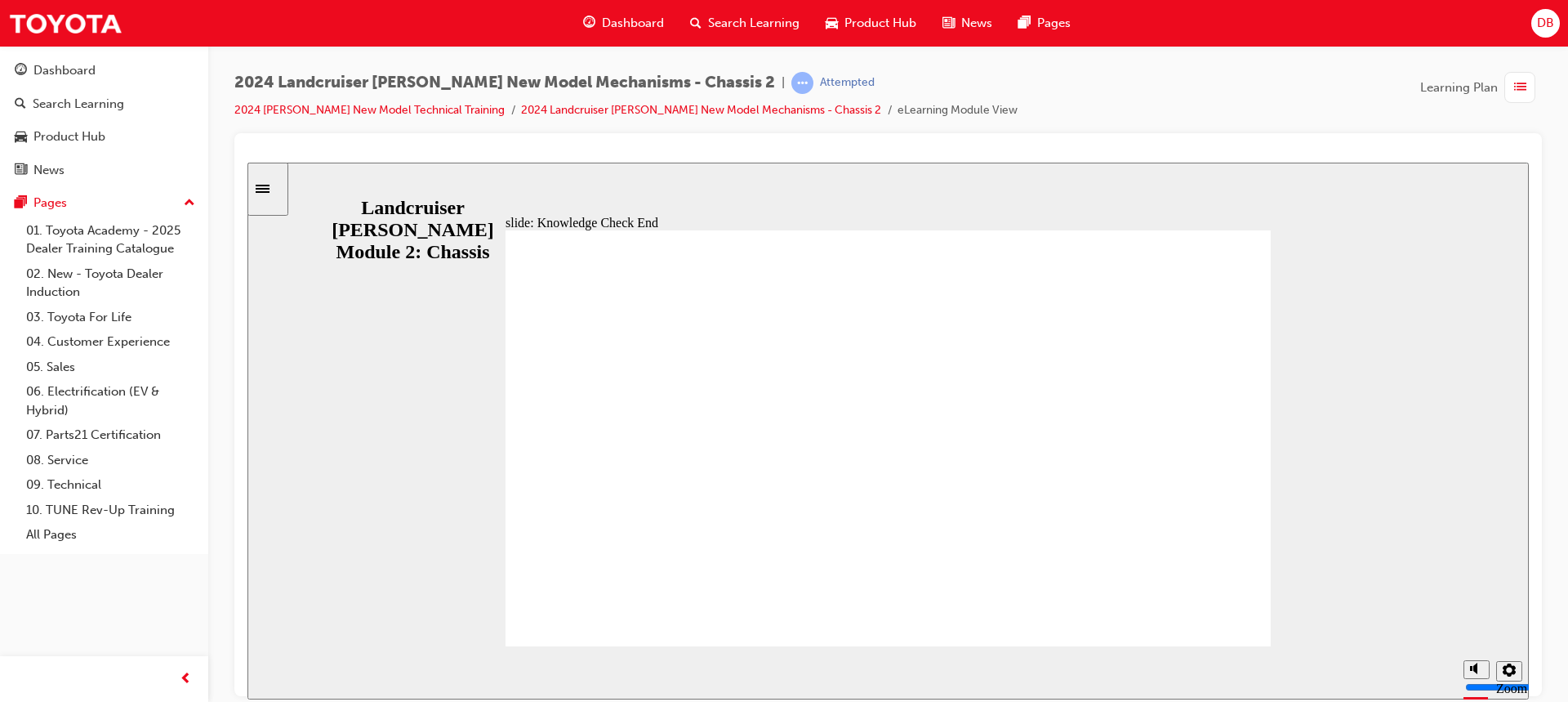 click at bounding box center (888, 1546) 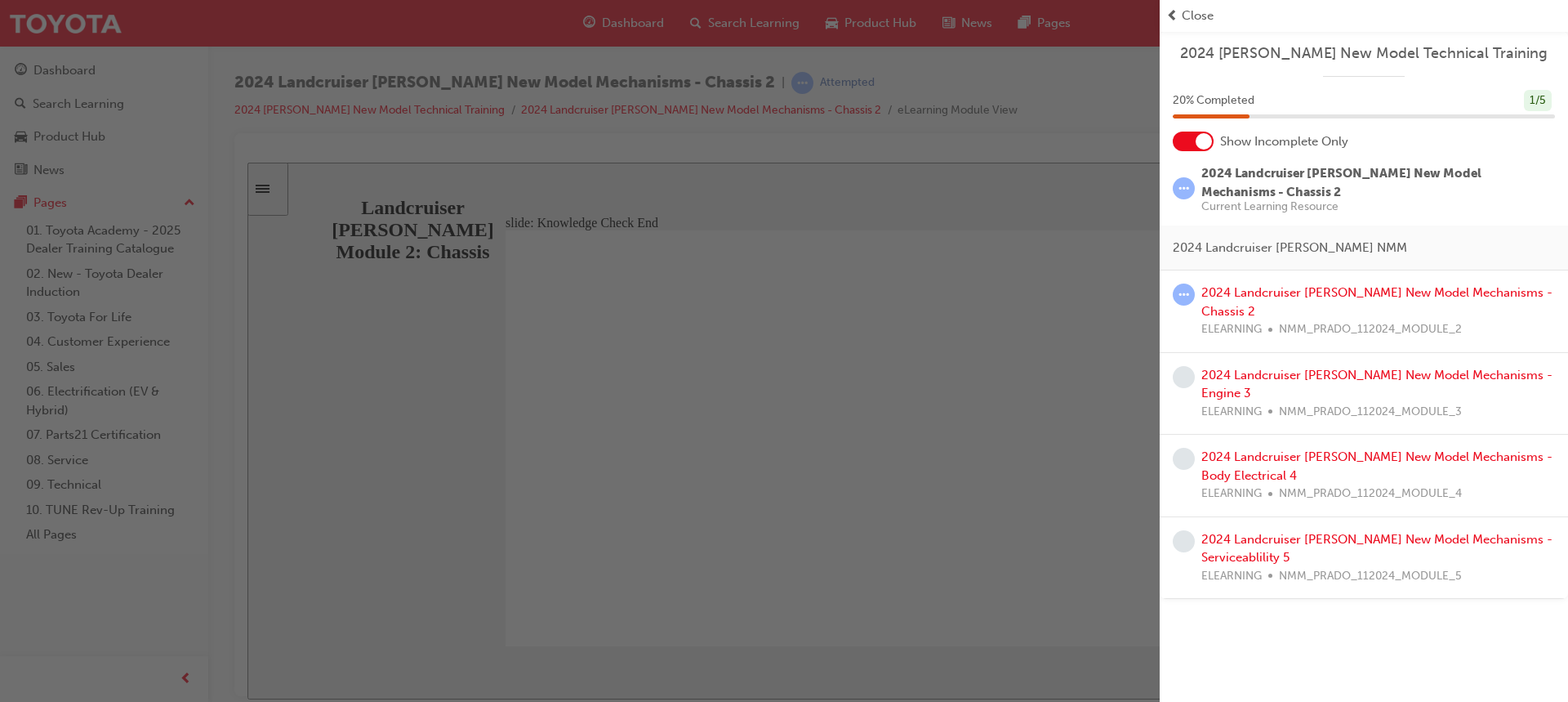click at bounding box center (1183, 188) 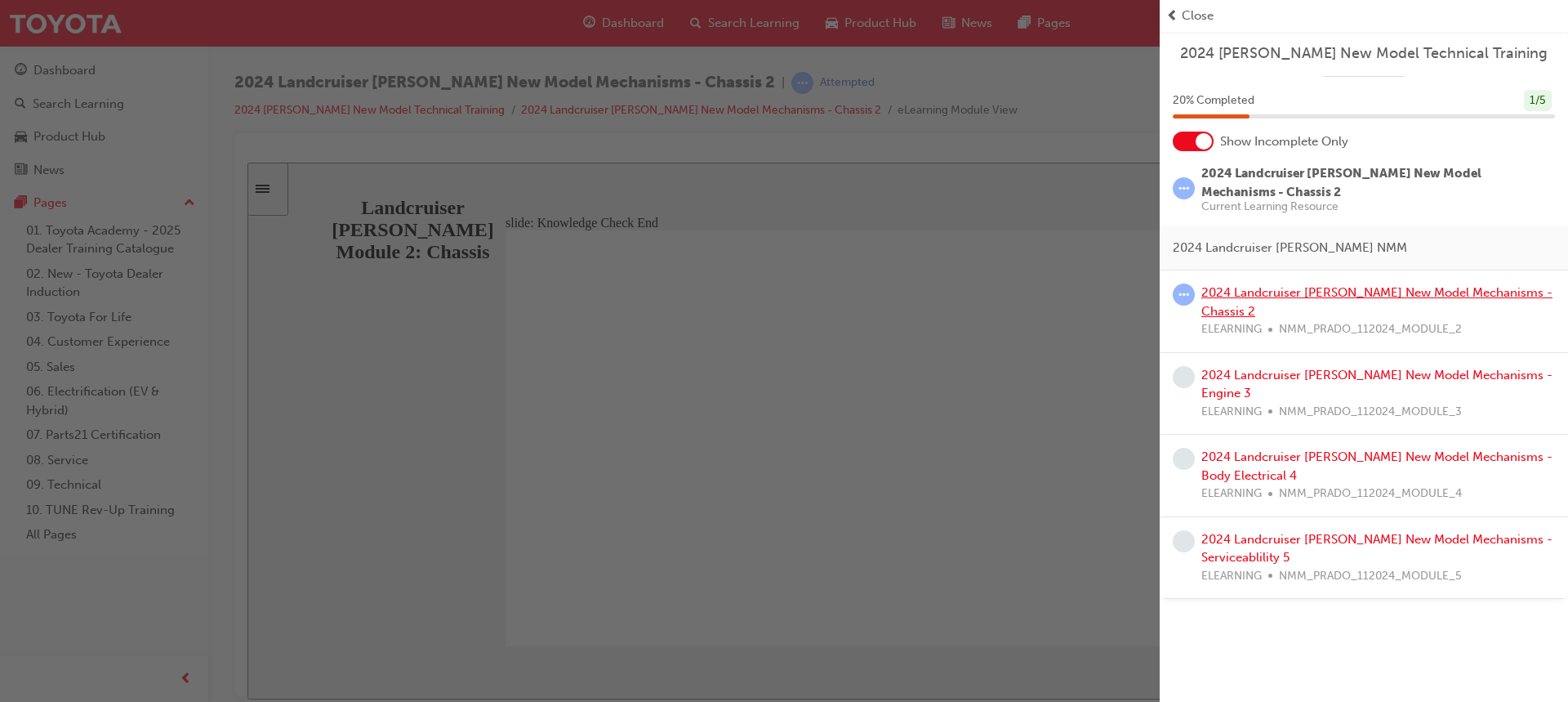 click on "2024 Landcruiser Prado New Model Mechanisms - Chassis 2" at bounding box center (1377, 302) 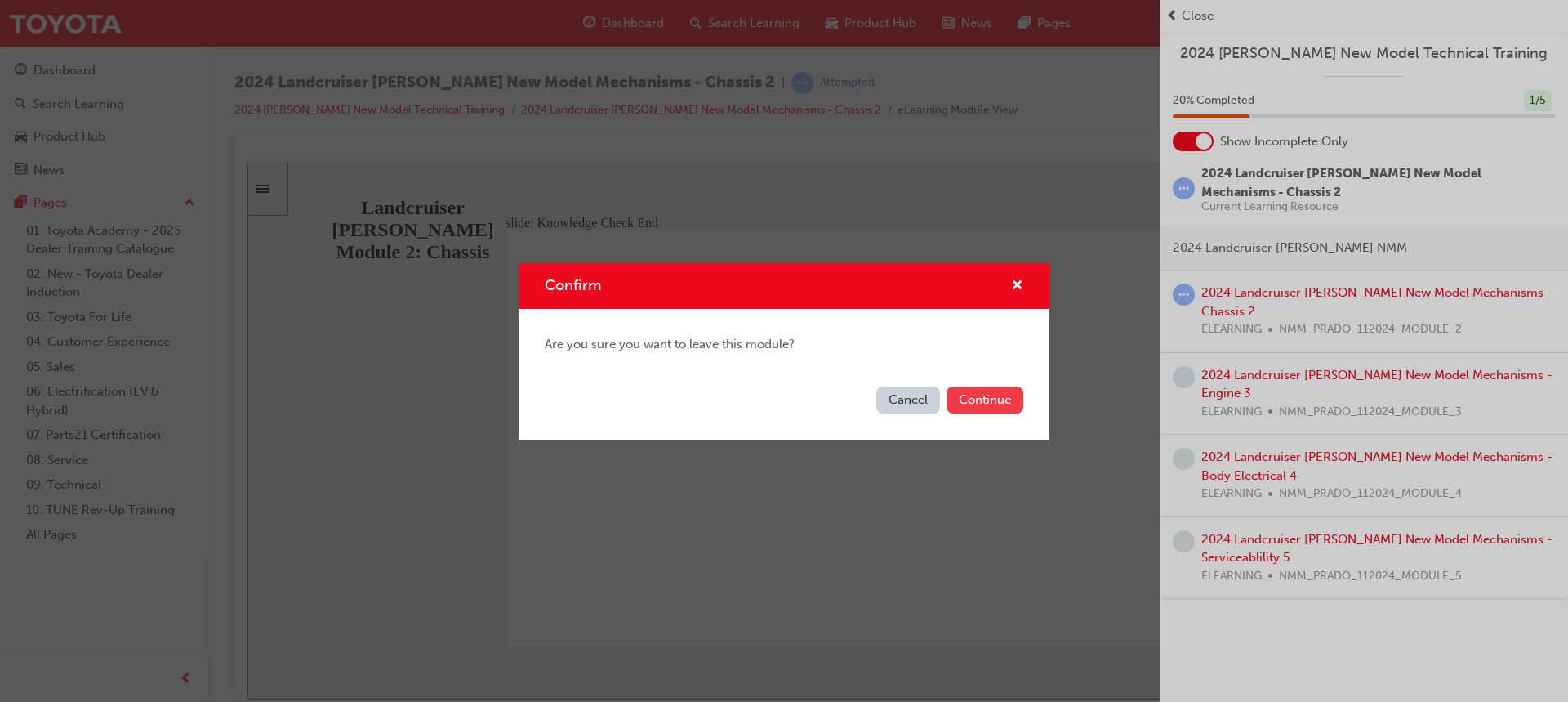 click on "Continue" at bounding box center [985, 400] 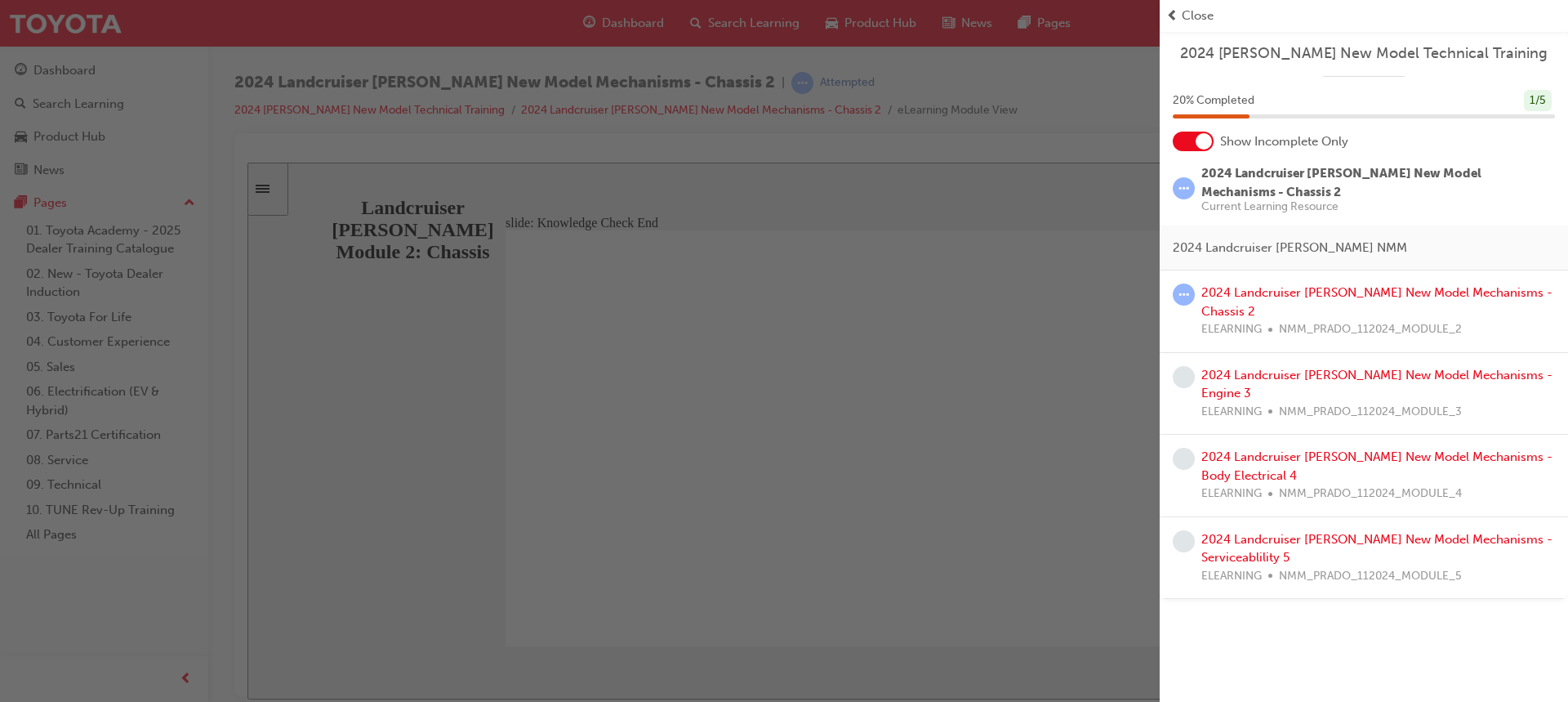 click at bounding box center (580, 351) 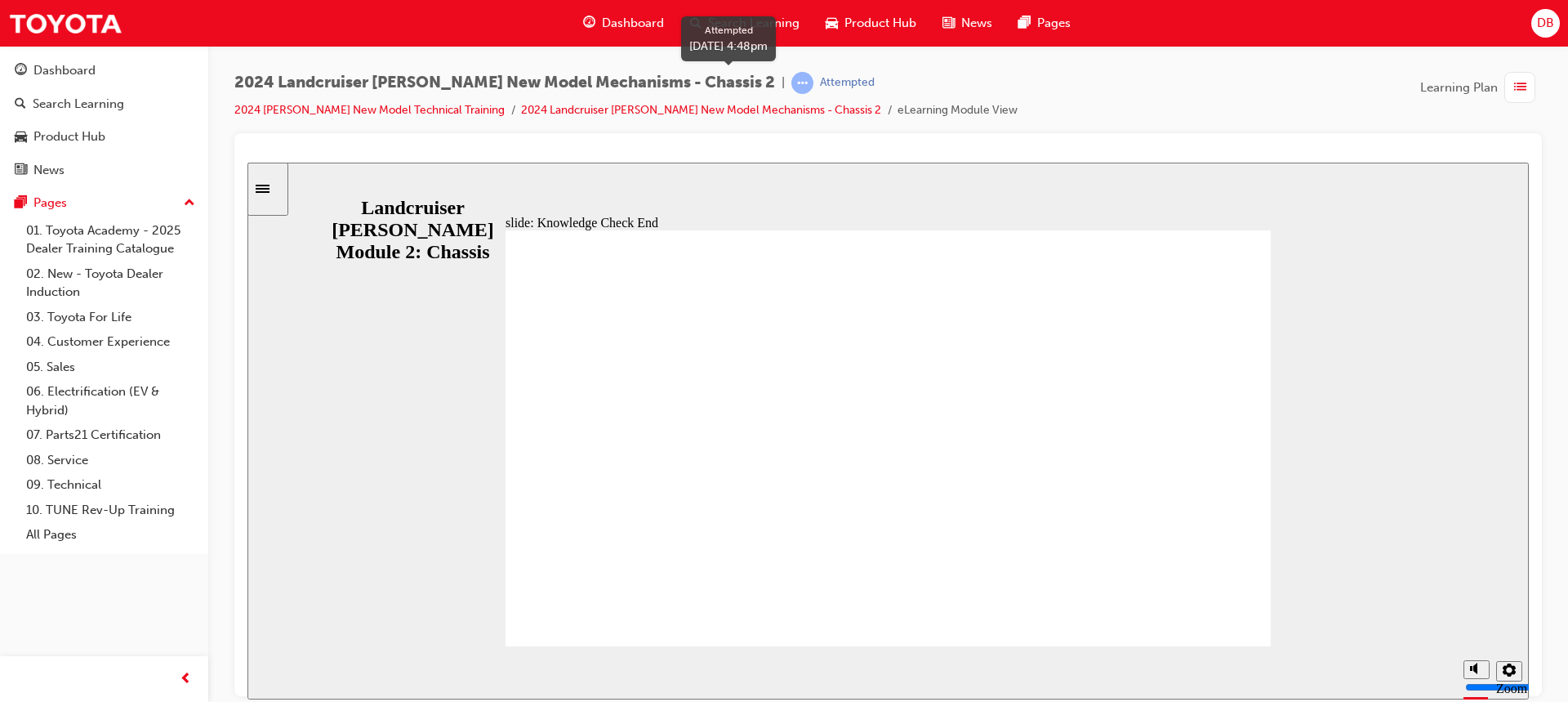 click at bounding box center (802, 83) 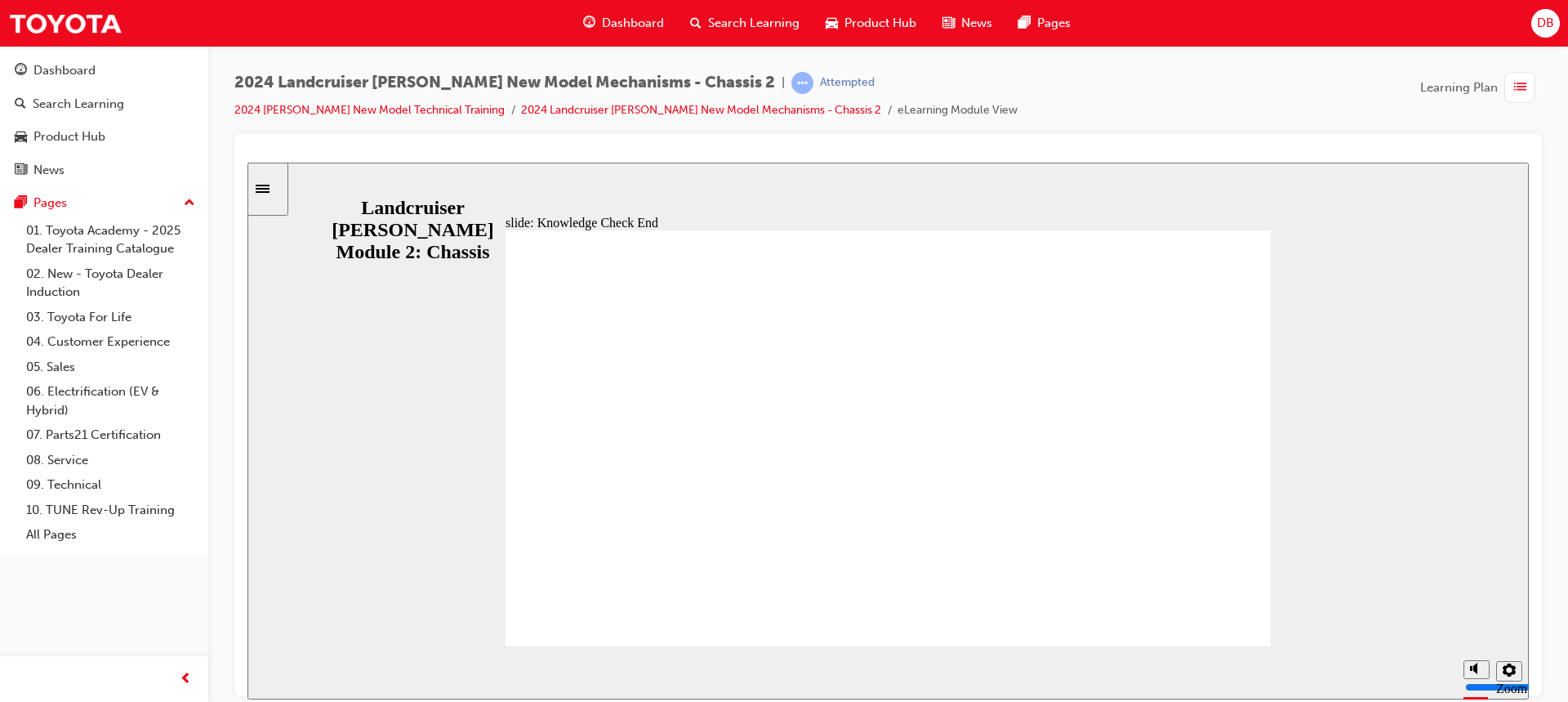 click at bounding box center (1520, 87) 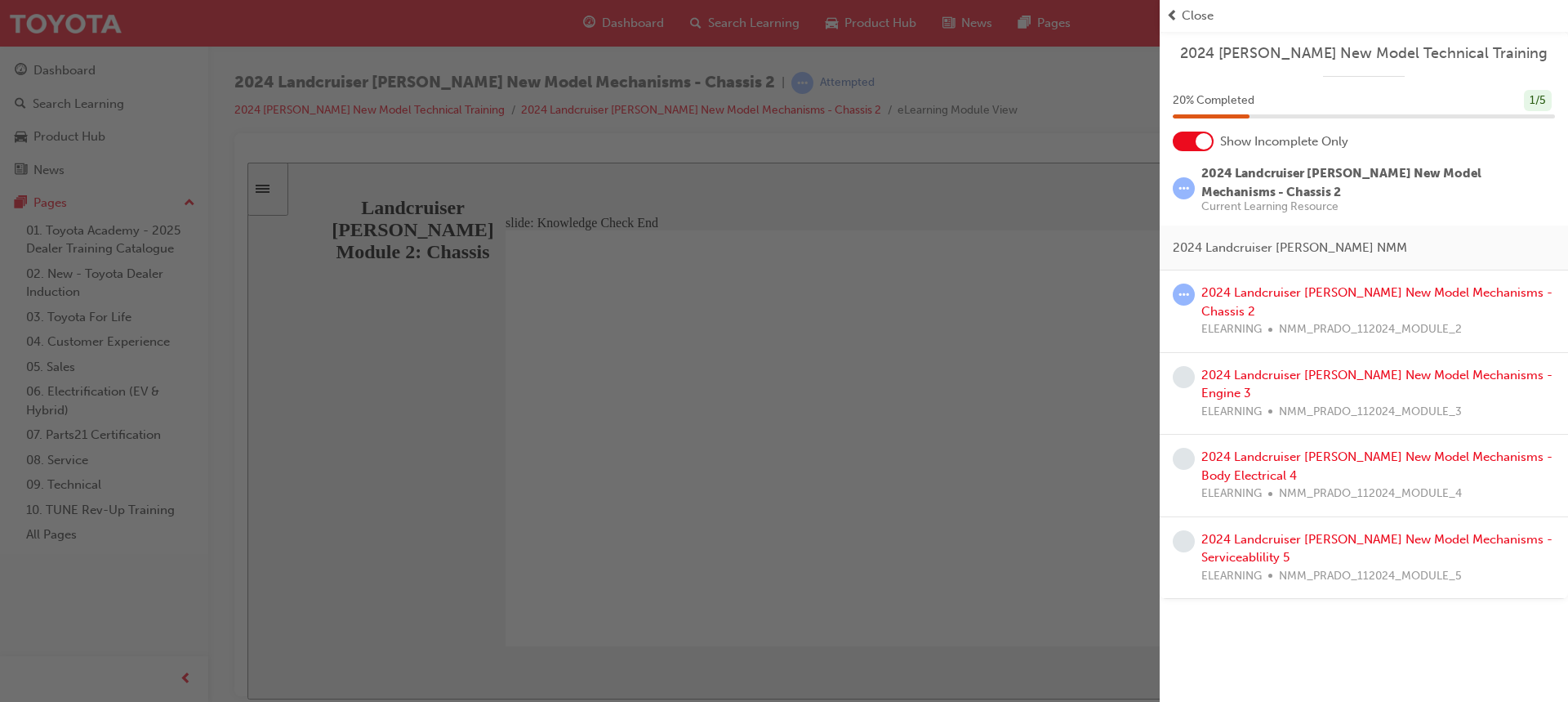 click at bounding box center [1183, 188] 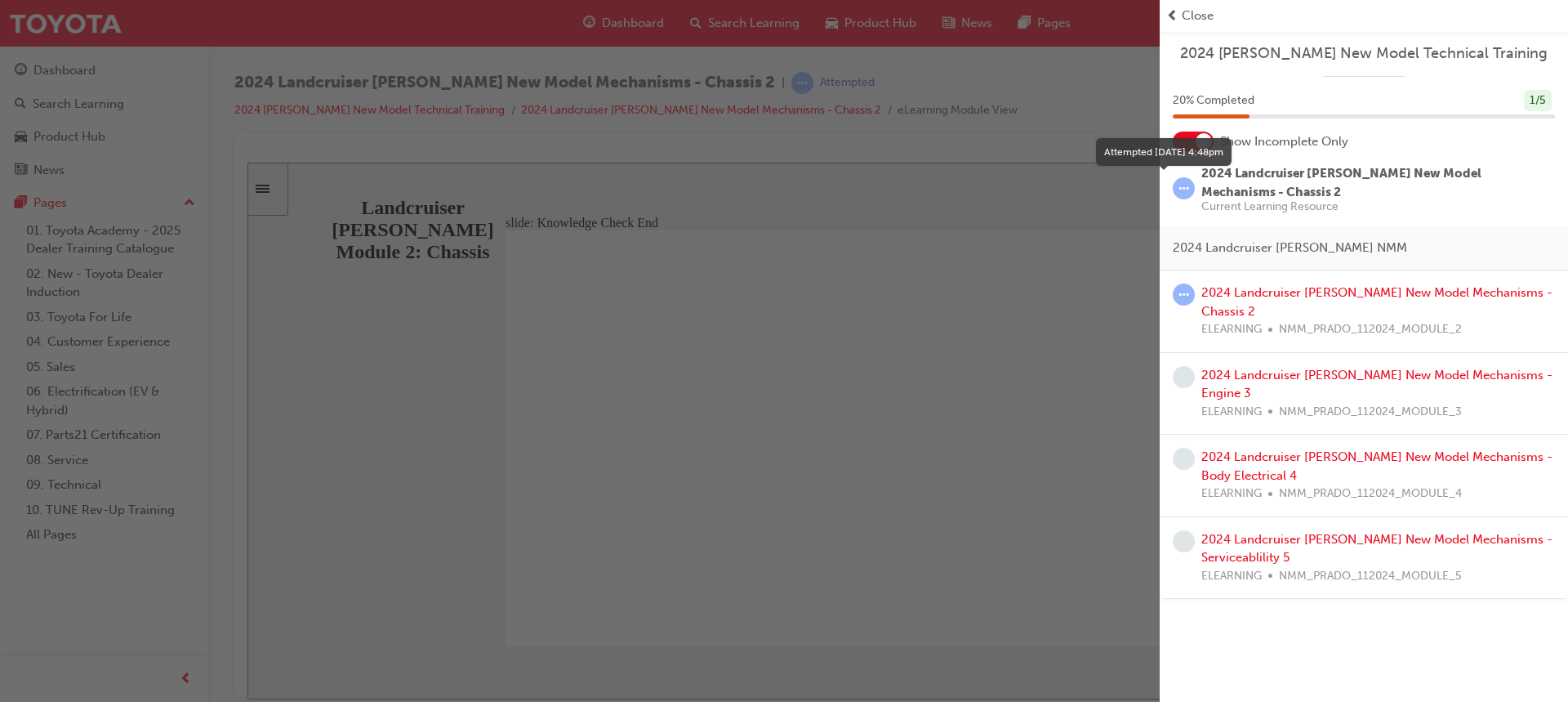 click at bounding box center (1183, 188) 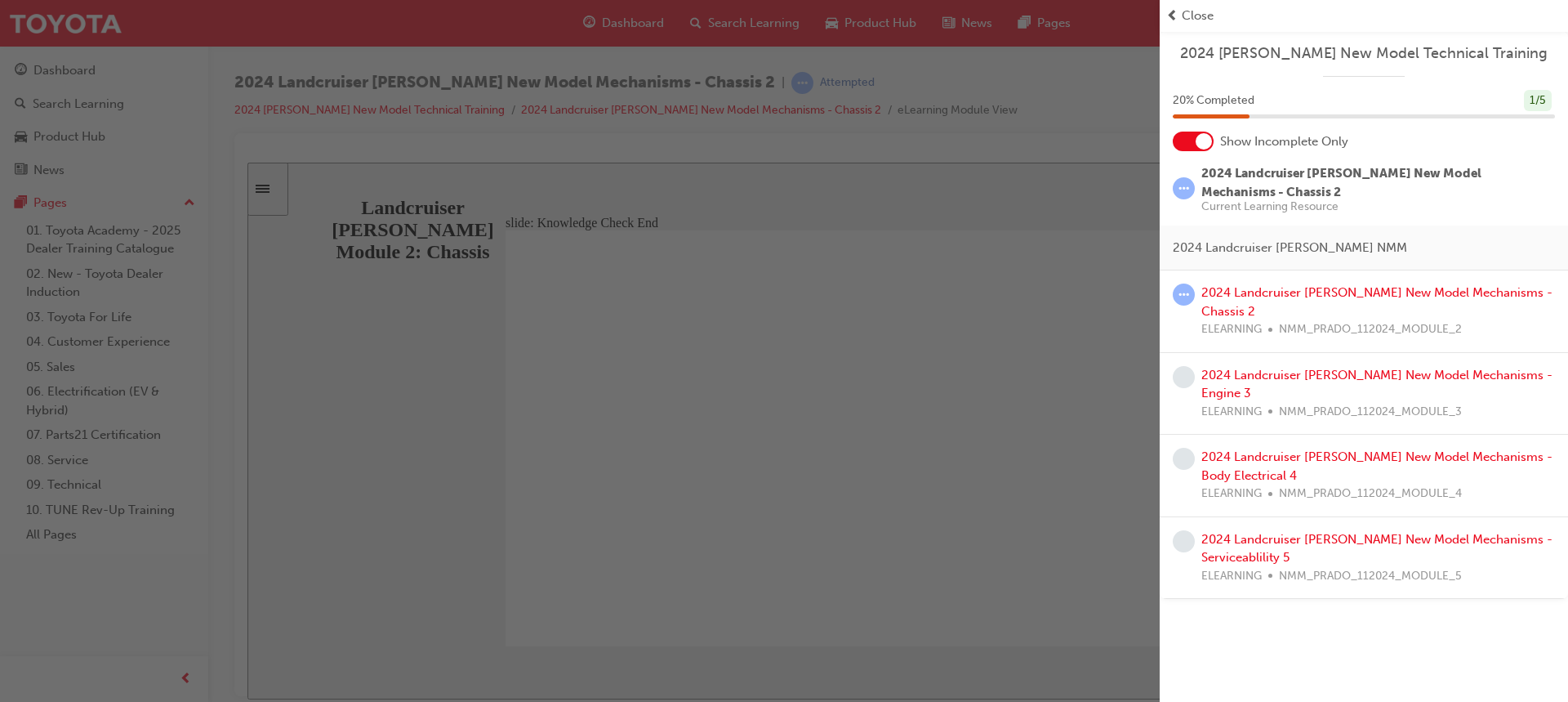 click on "2024 Landcruiser Prado New Model Mechanisms - Chassis 2" at bounding box center [1341, 182] 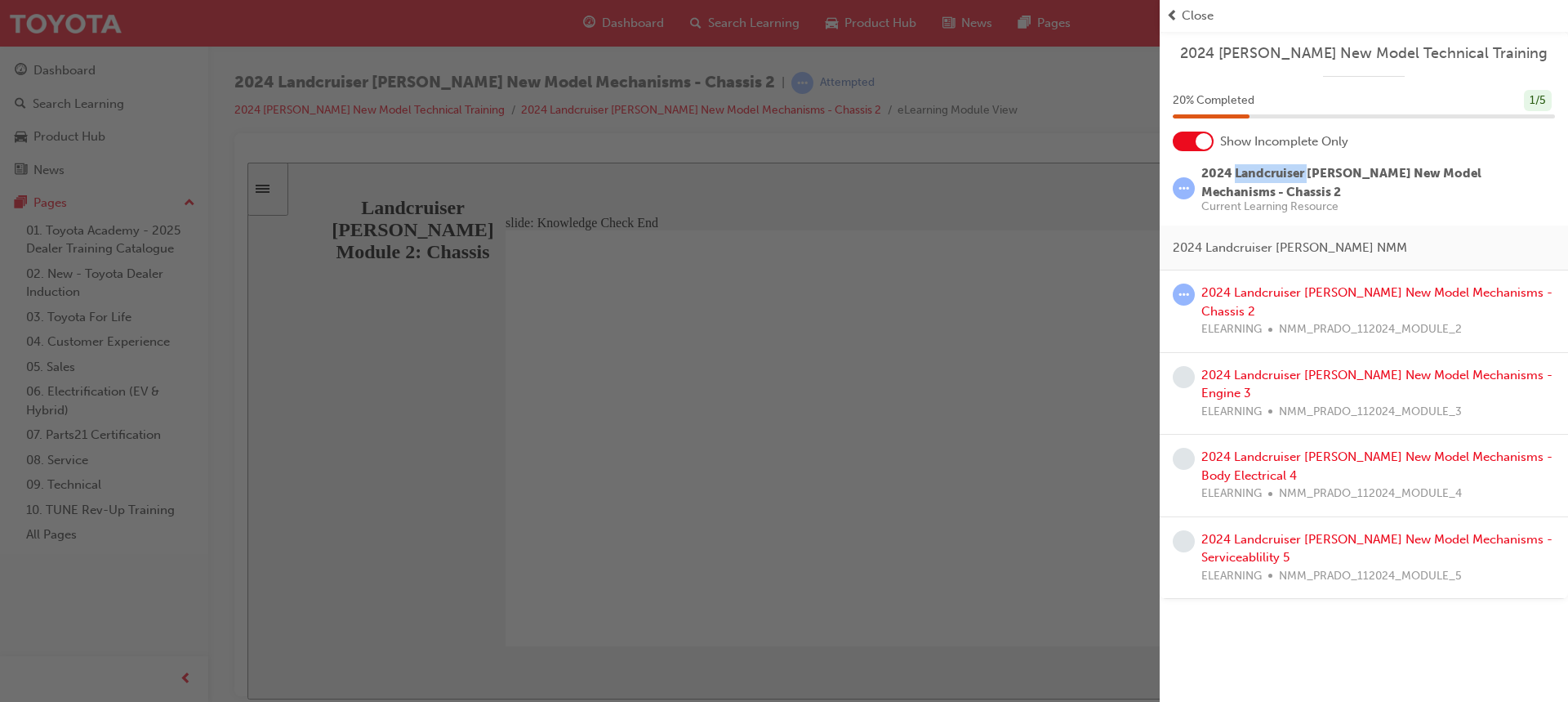 click on "2024 Landcruiser Prado New Model Mechanisms - Chassis 2" at bounding box center [1341, 182] 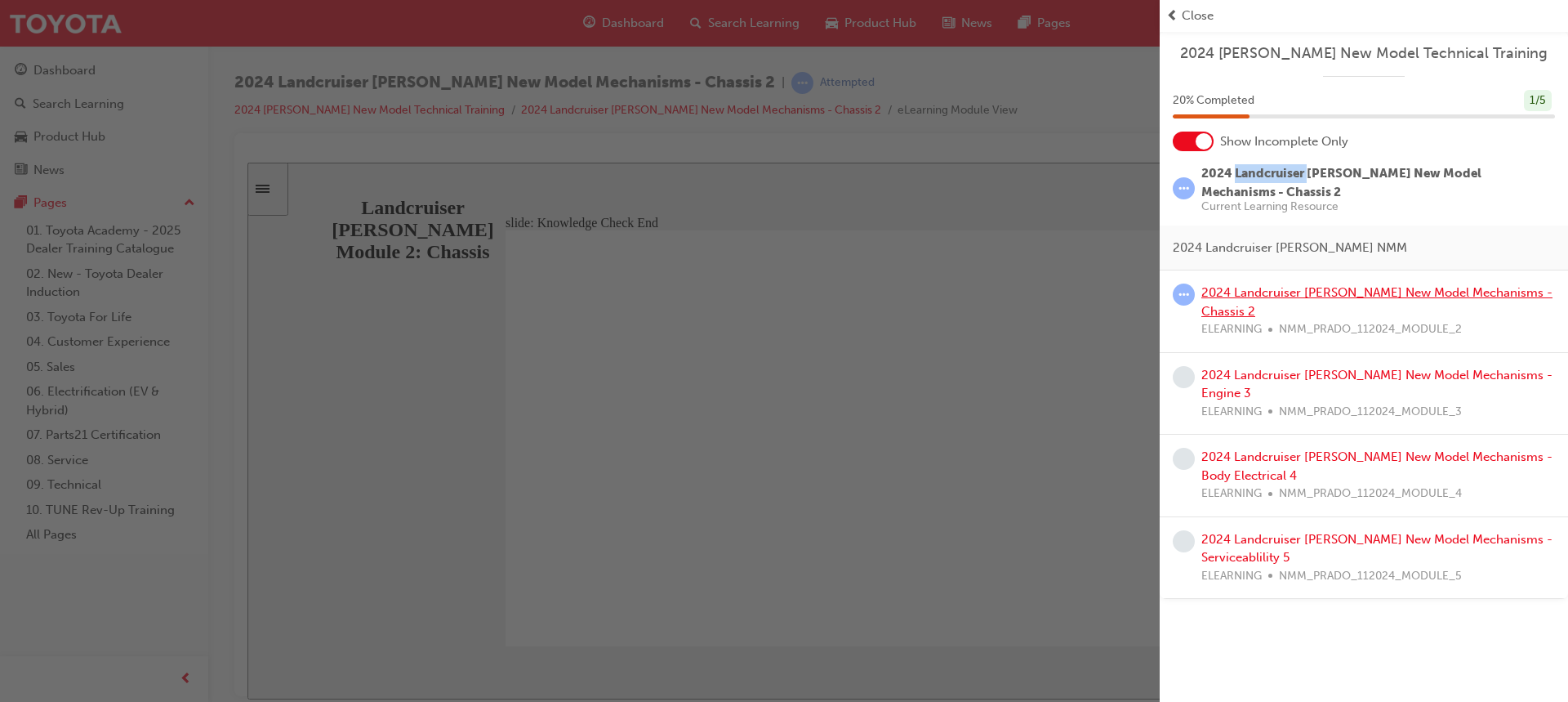 click on "2024 Landcruiser Prado New Model Mechanisms - Chassis 2" at bounding box center [1377, 302] 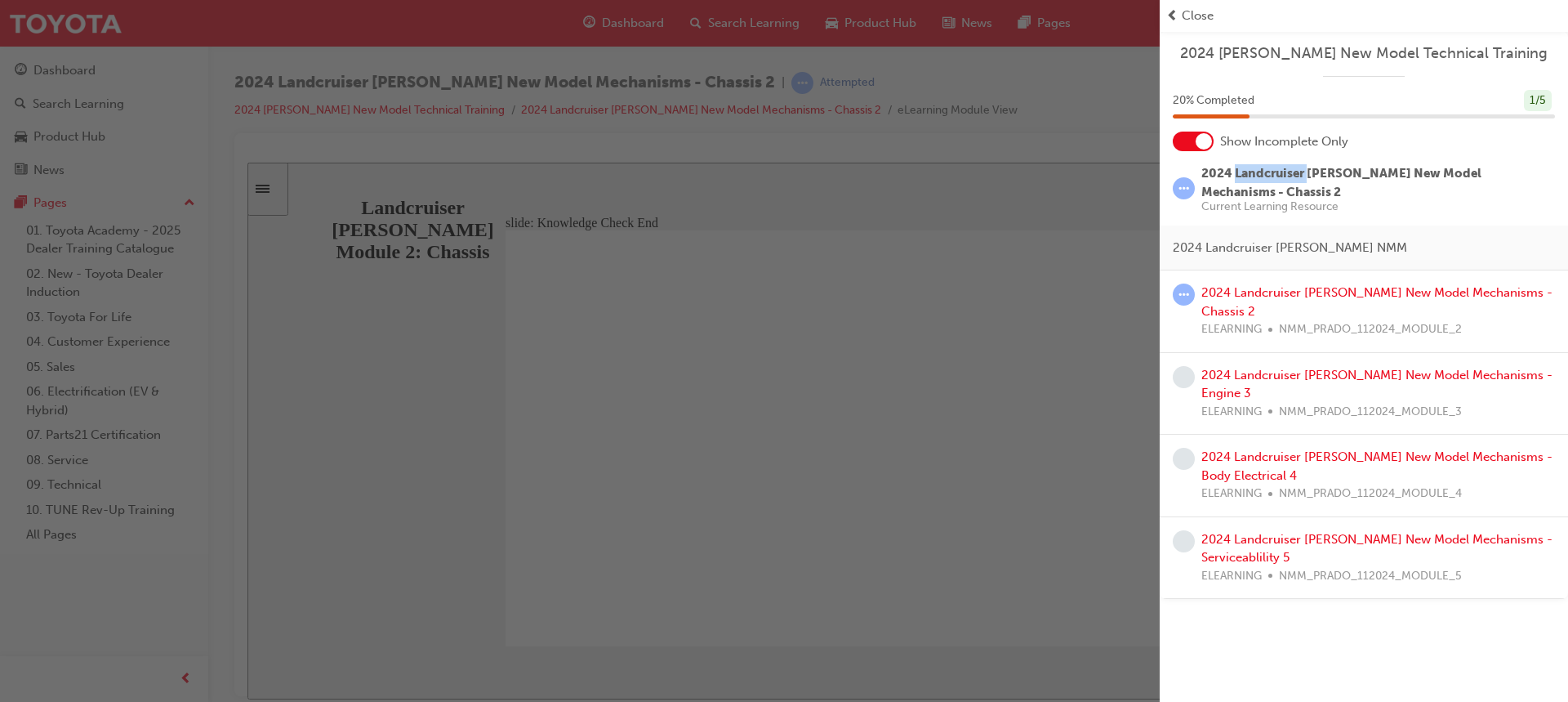 click on "Close" at bounding box center (1197, 16) 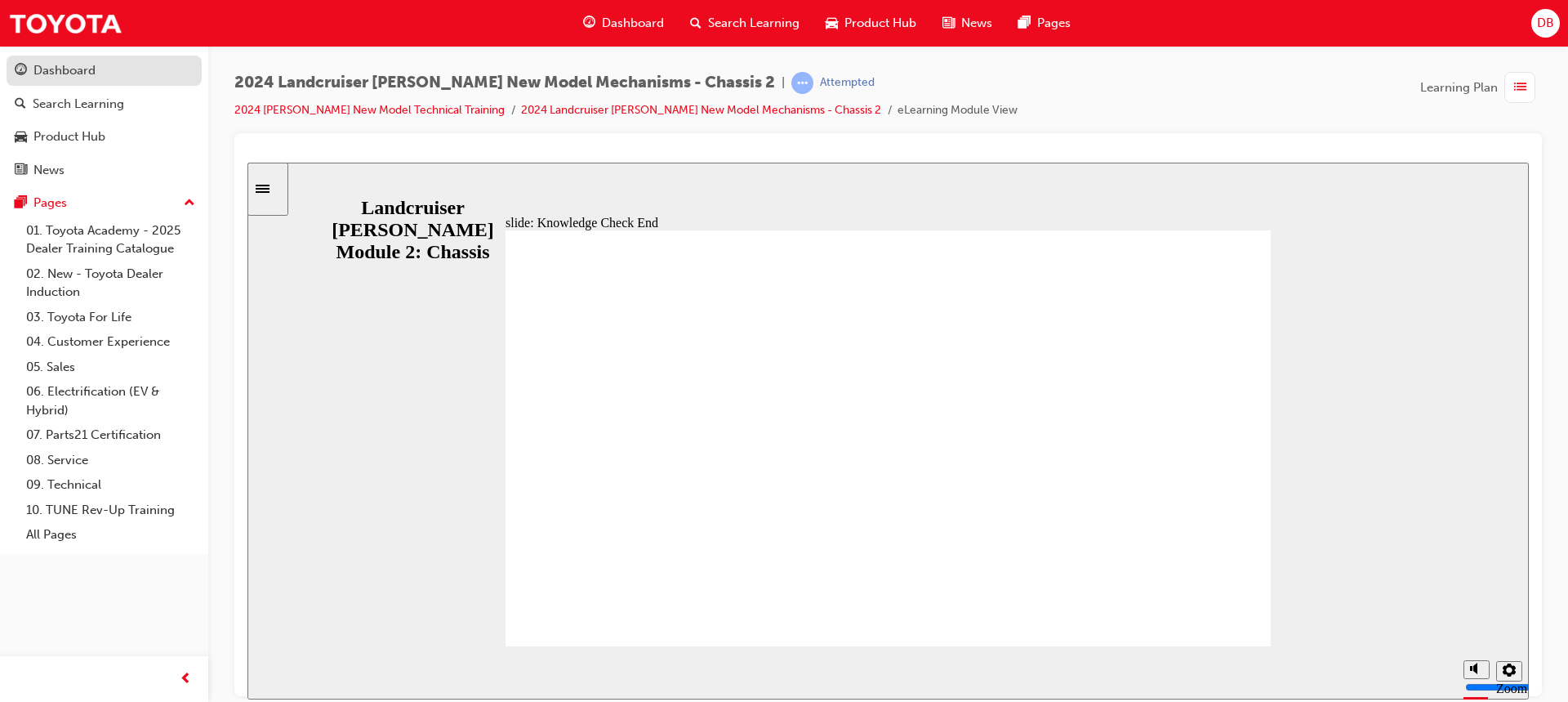 click on "Dashboard" at bounding box center [65, 70] 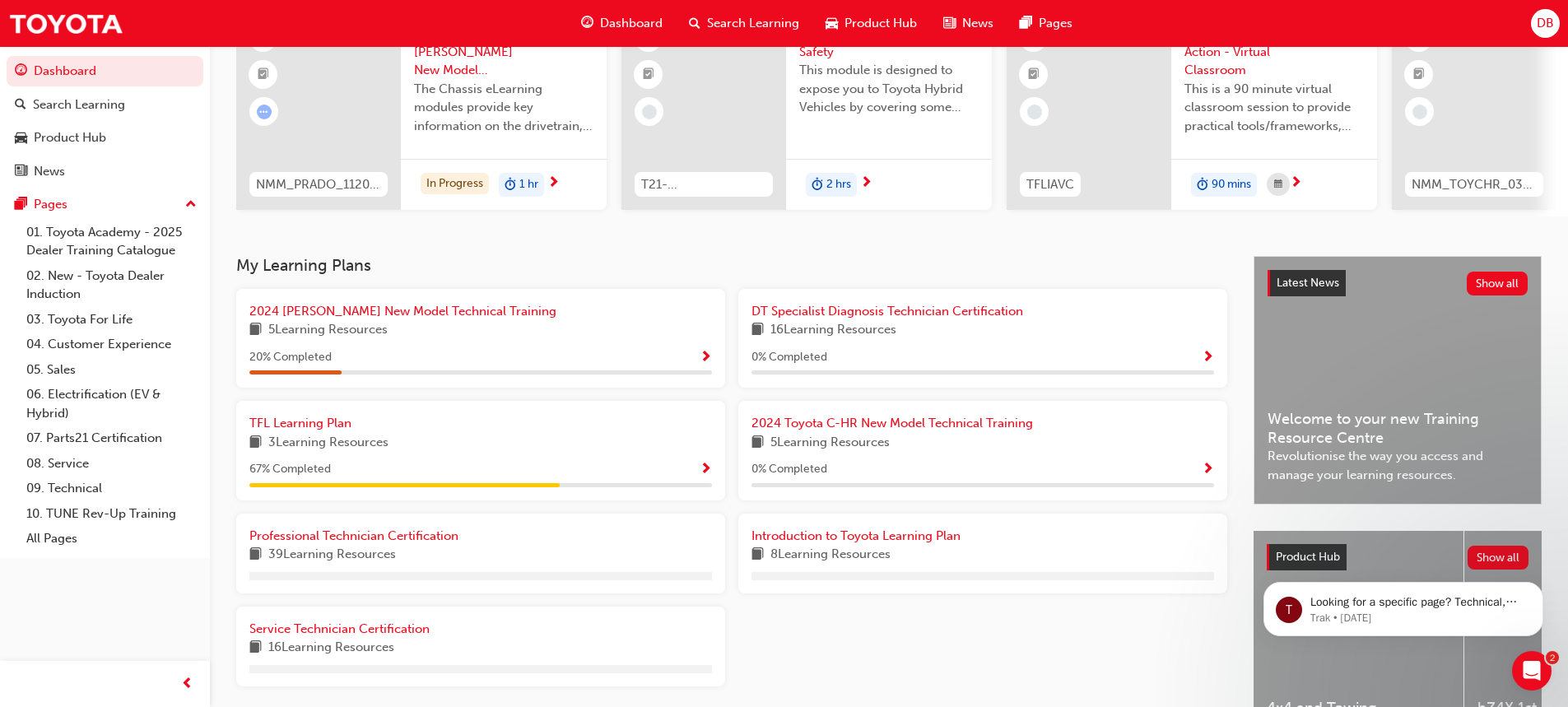 scroll, scrollTop: 165, scrollLeft: 0, axis: vertical 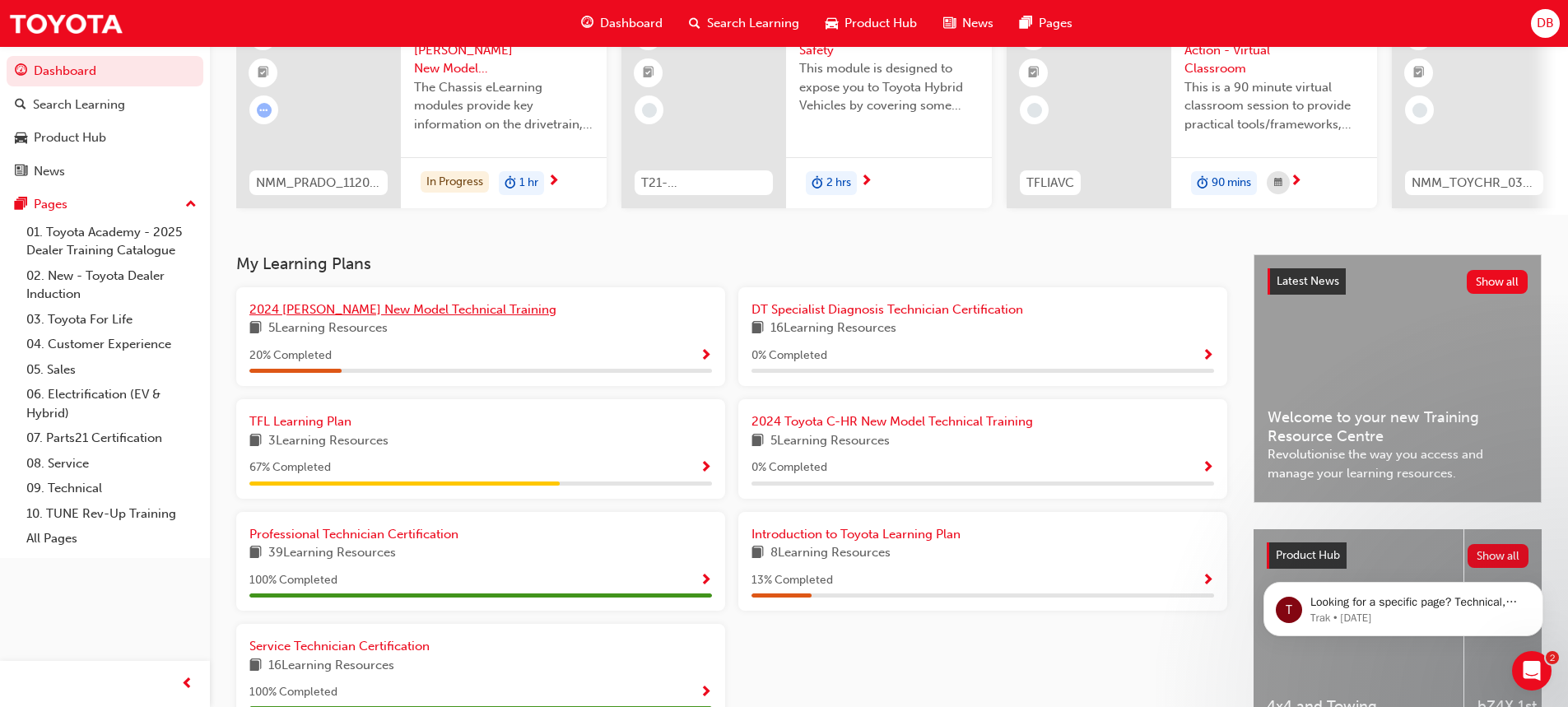 click on "2024 Prado New Model Technical Training" at bounding box center [402, 309] 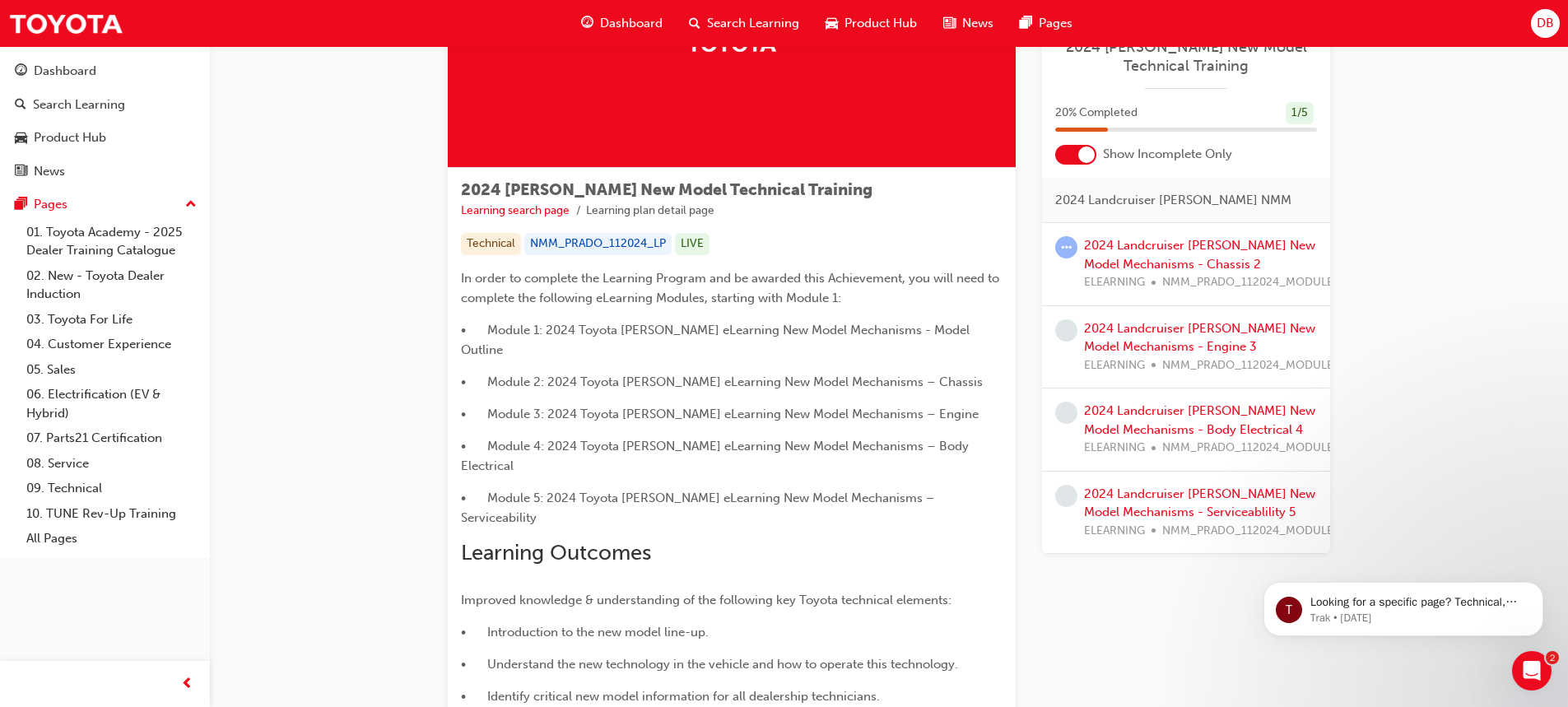 click at bounding box center (1076, 155) 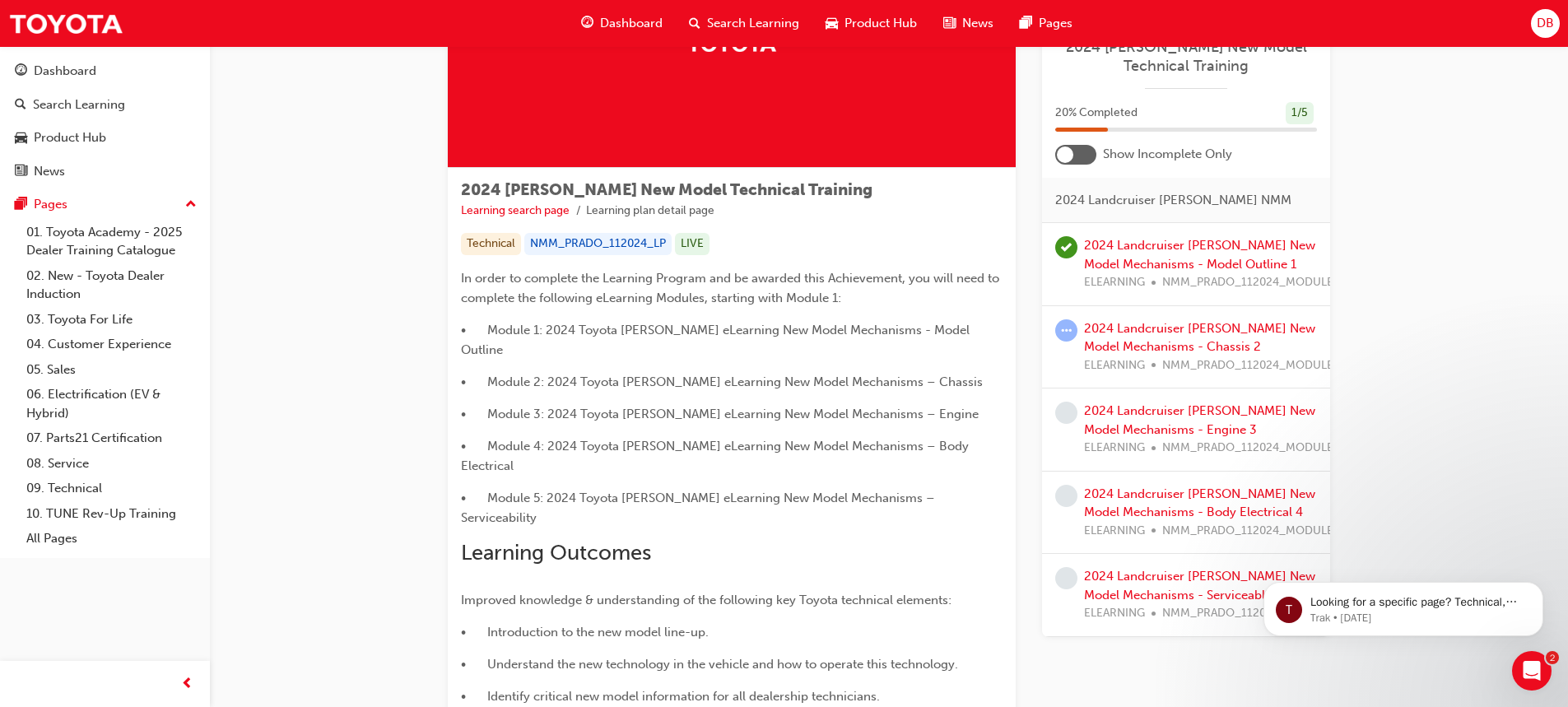 click at bounding box center [1076, 155] 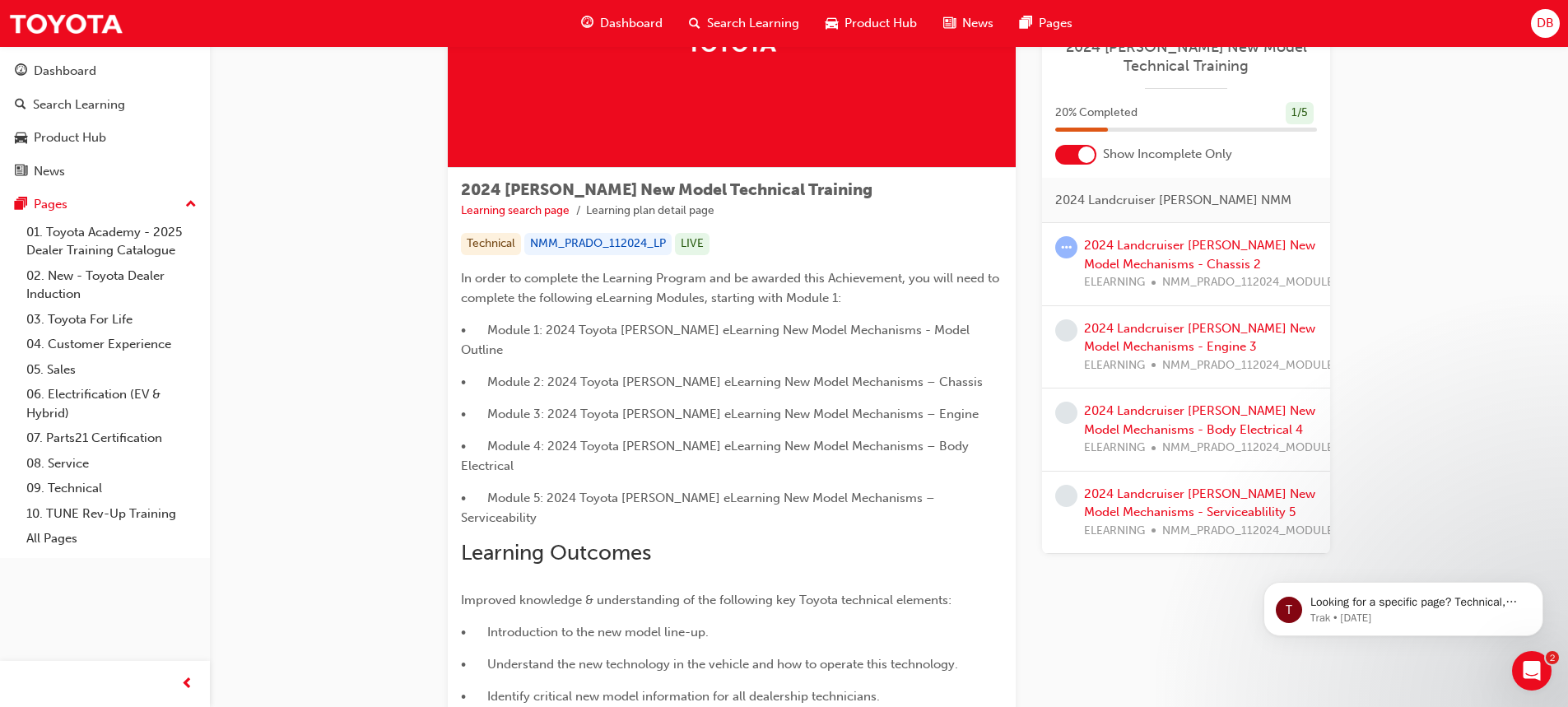 click at bounding box center [1076, 155] 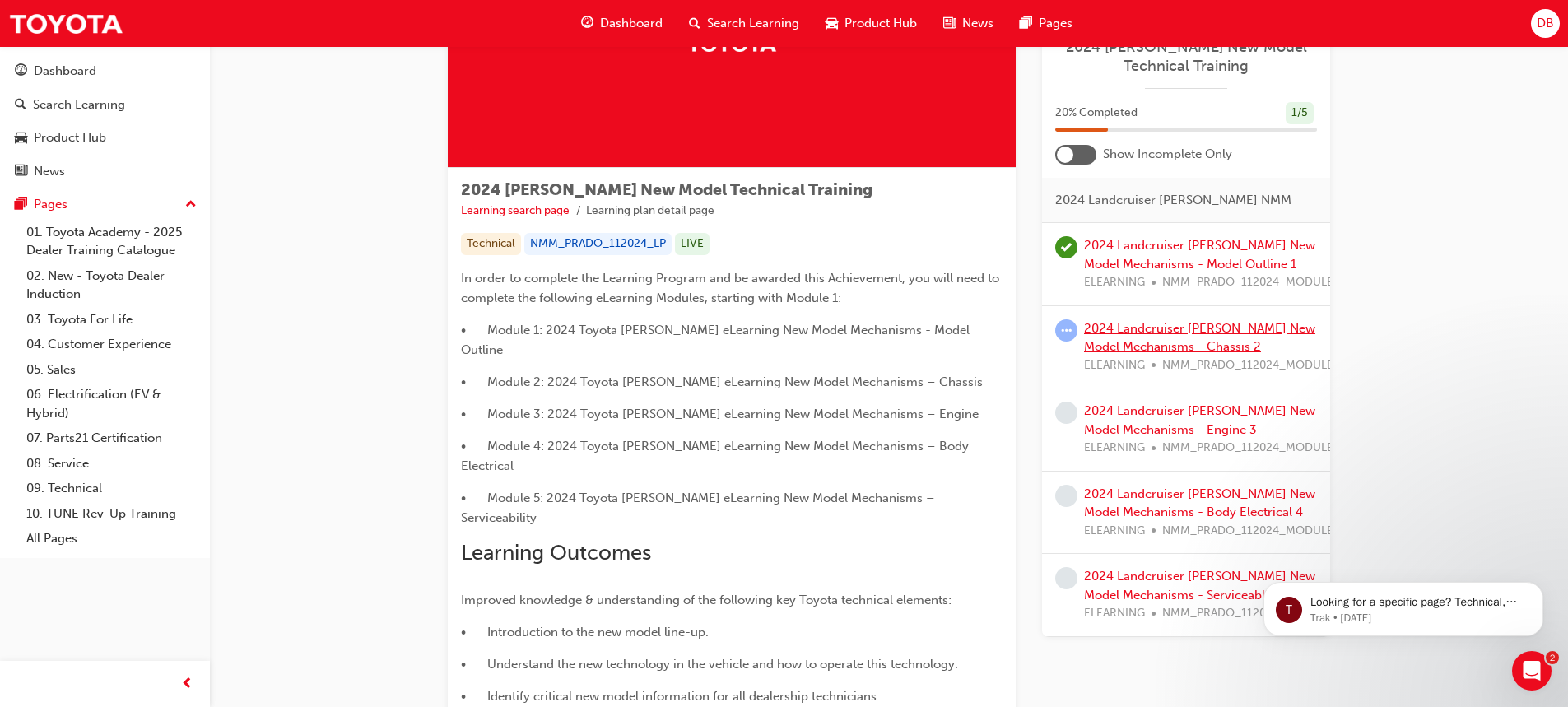 click on "2024 Landcruiser Prado New Model Mechanisms - Chassis 2" at bounding box center [1199, 337] 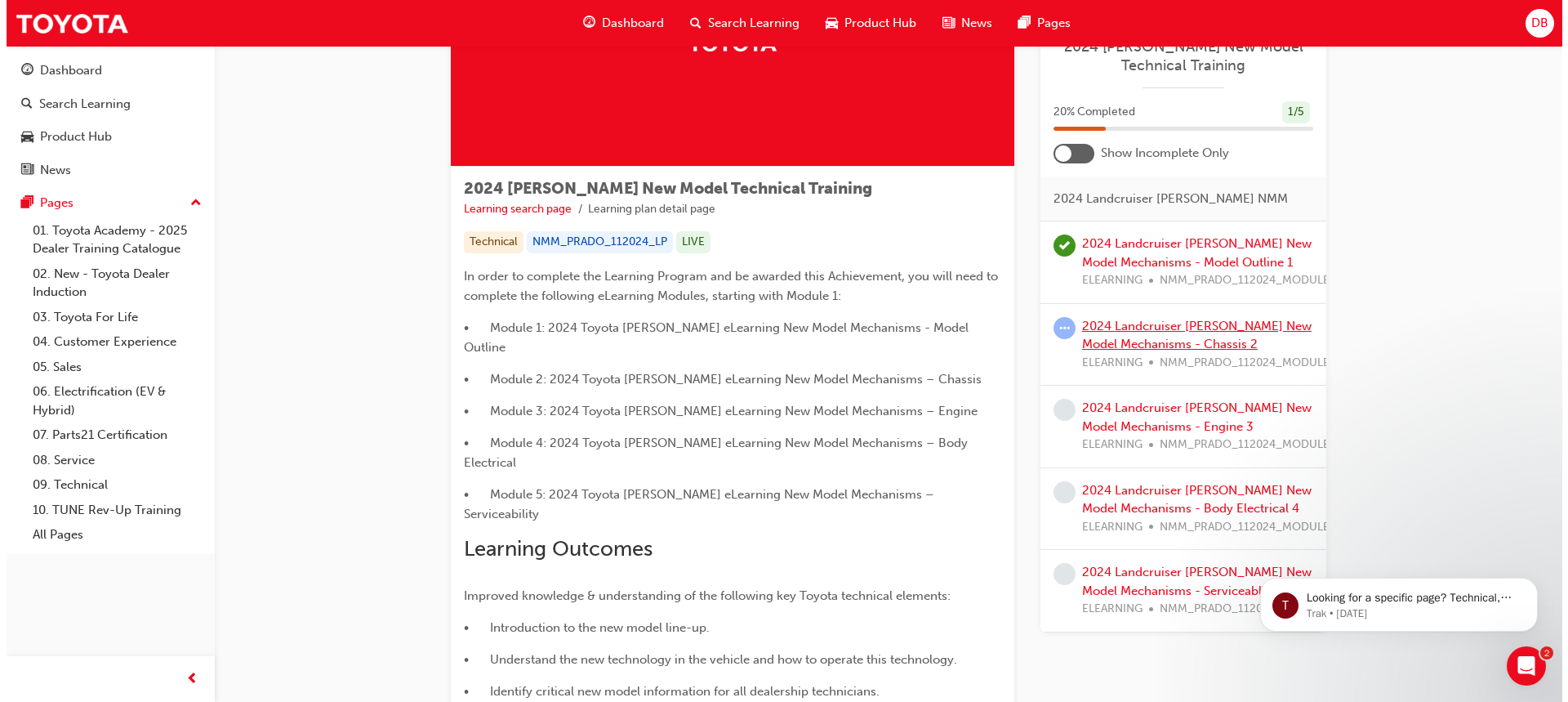 scroll, scrollTop: 0, scrollLeft: 0, axis: both 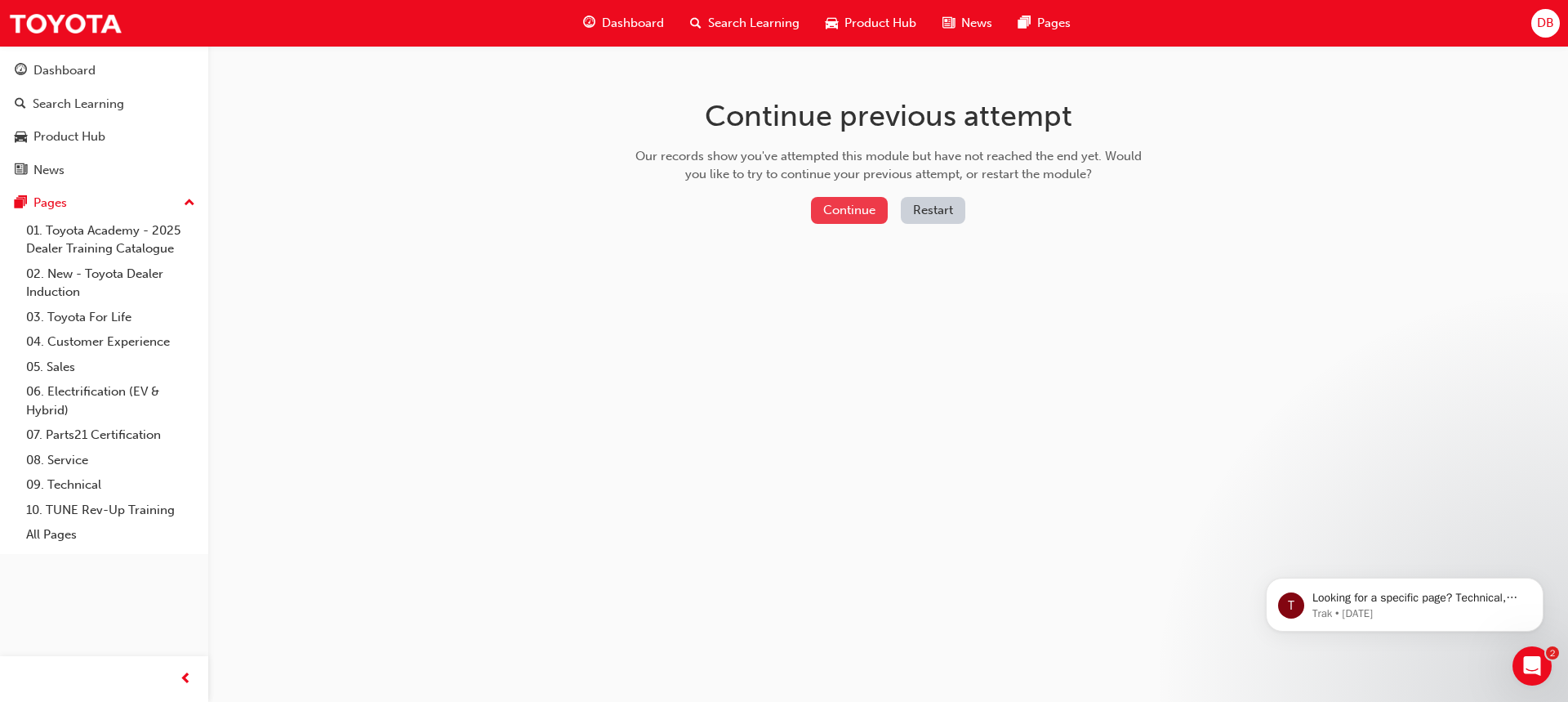 click on "Continue" at bounding box center [849, 210] 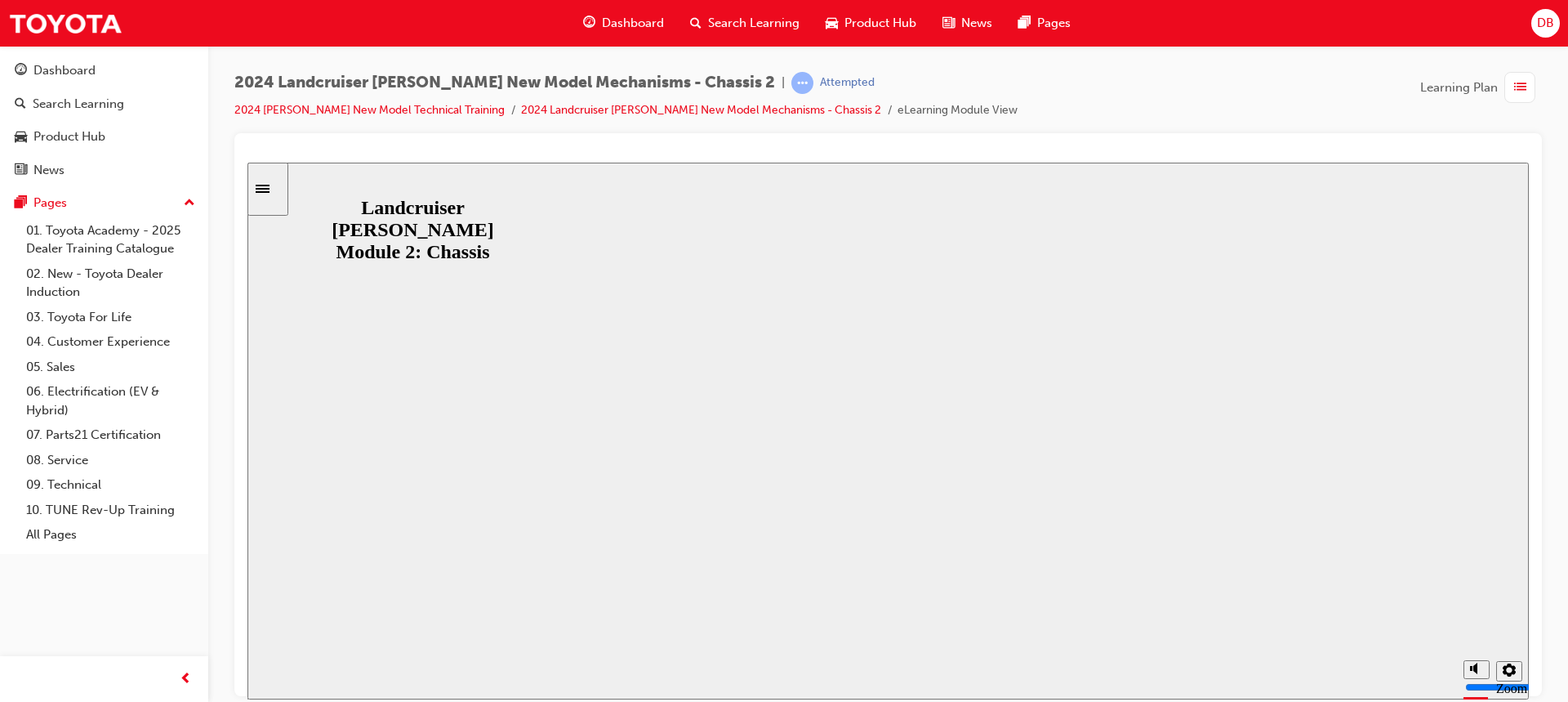 scroll, scrollTop: 0, scrollLeft: 0, axis: both 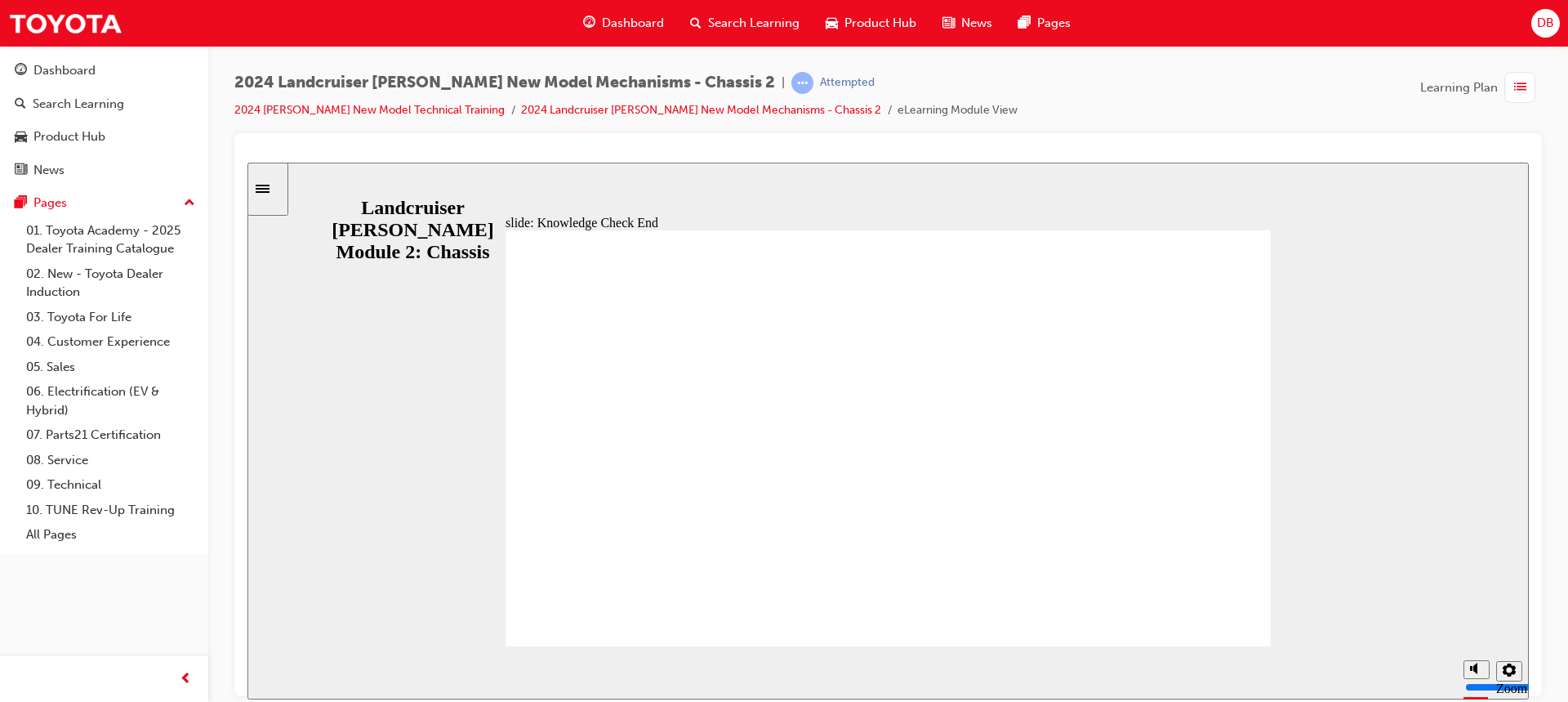 click at bounding box center (888, 1546) 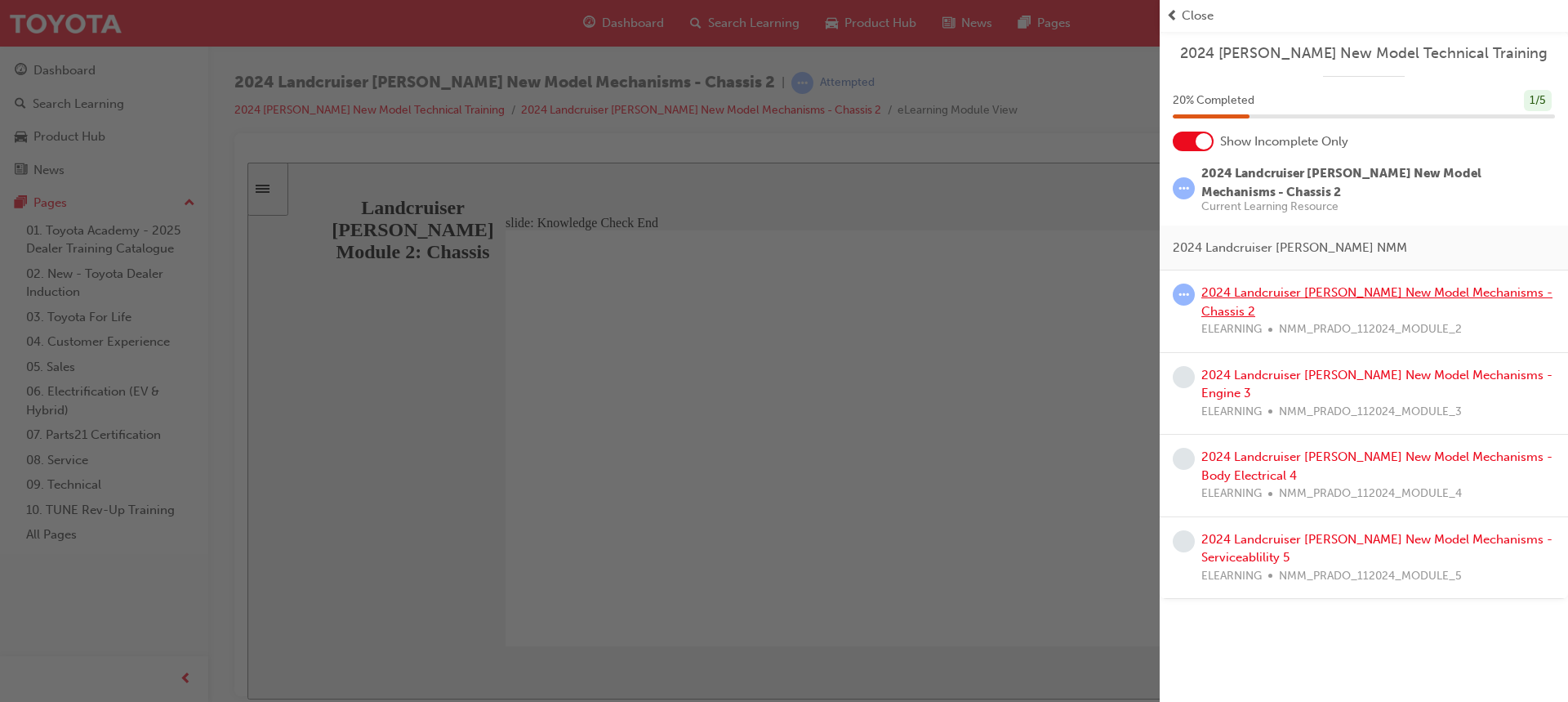 click on "2024 Landcruiser Prado New Model Mechanisms - Chassis 2" at bounding box center [1377, 302] 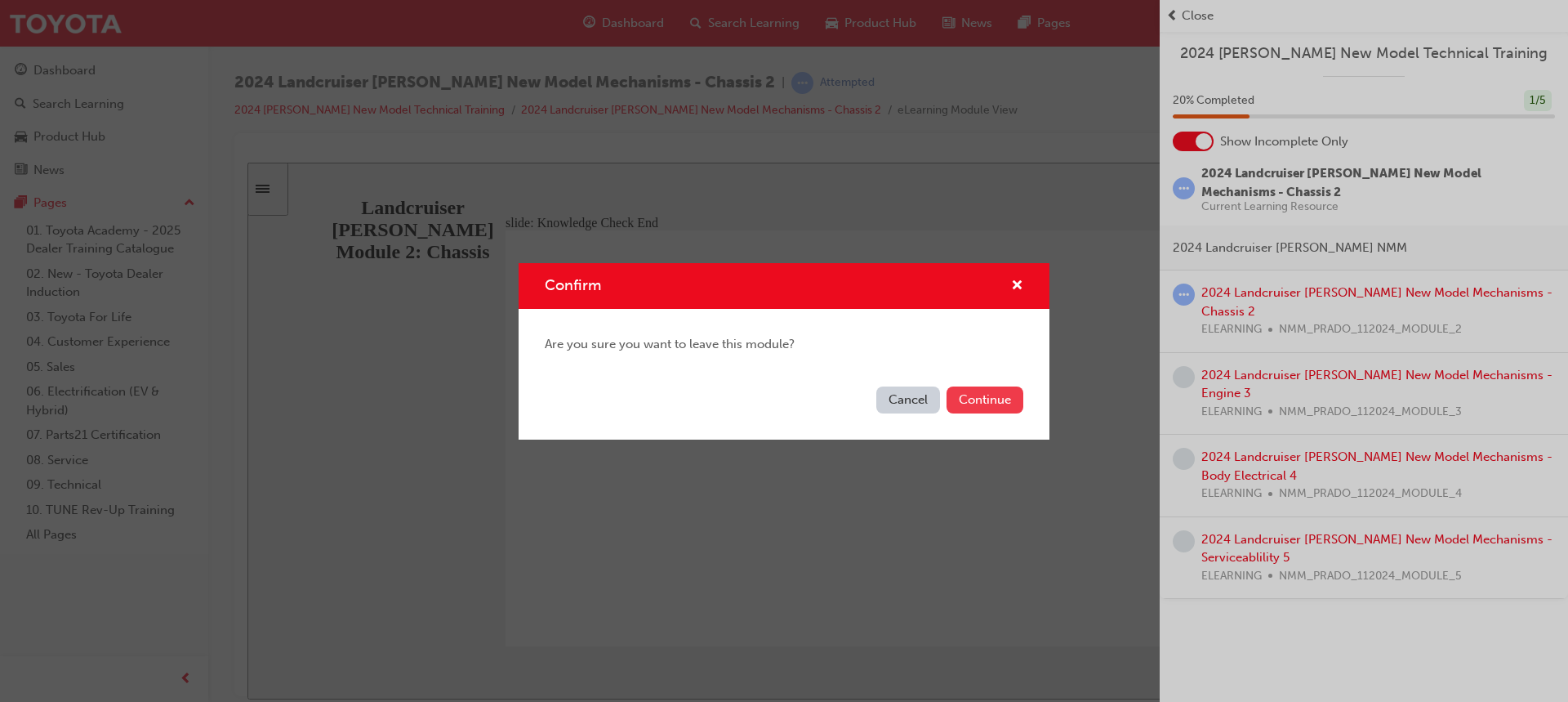 click on "Continue" at bounding box center [985, 400] 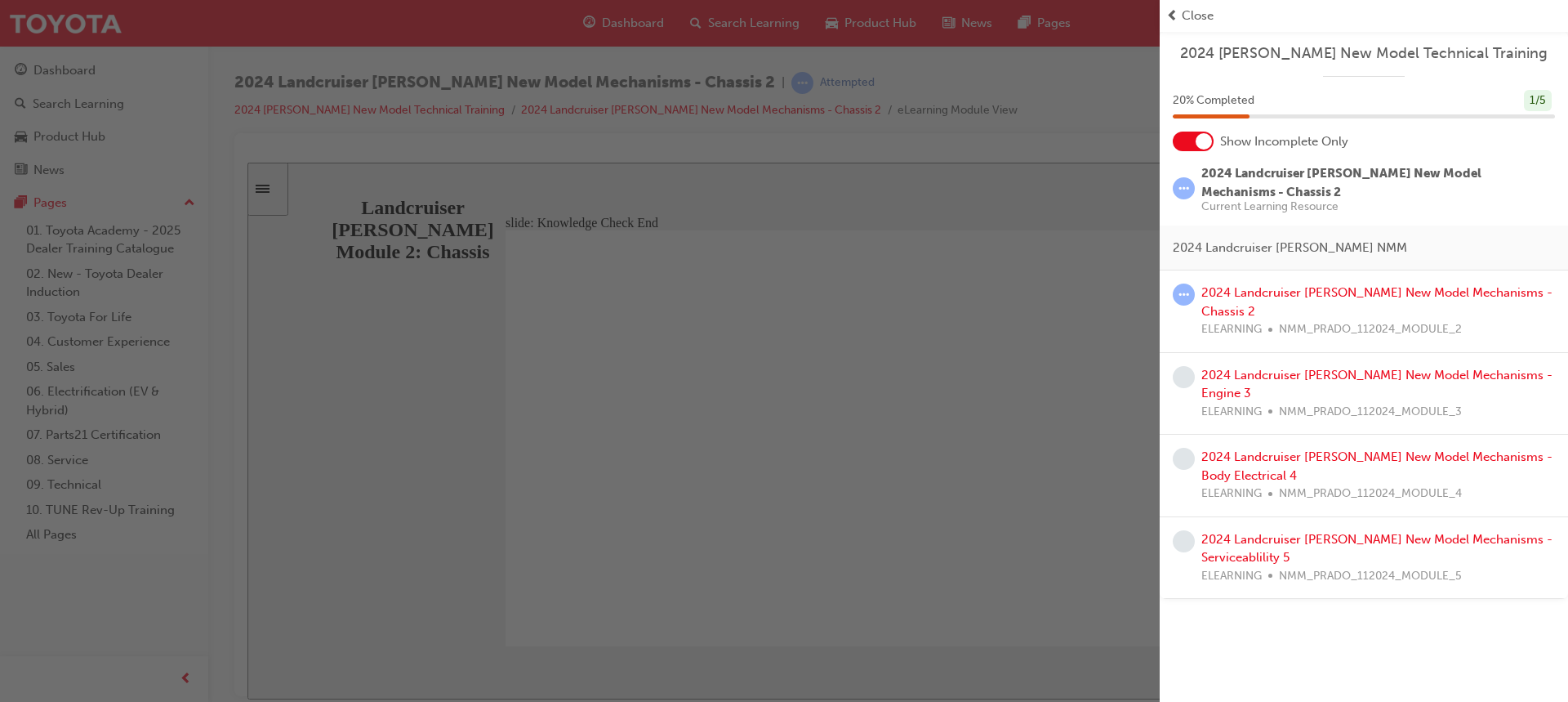 click at bounding box center [580, 351] 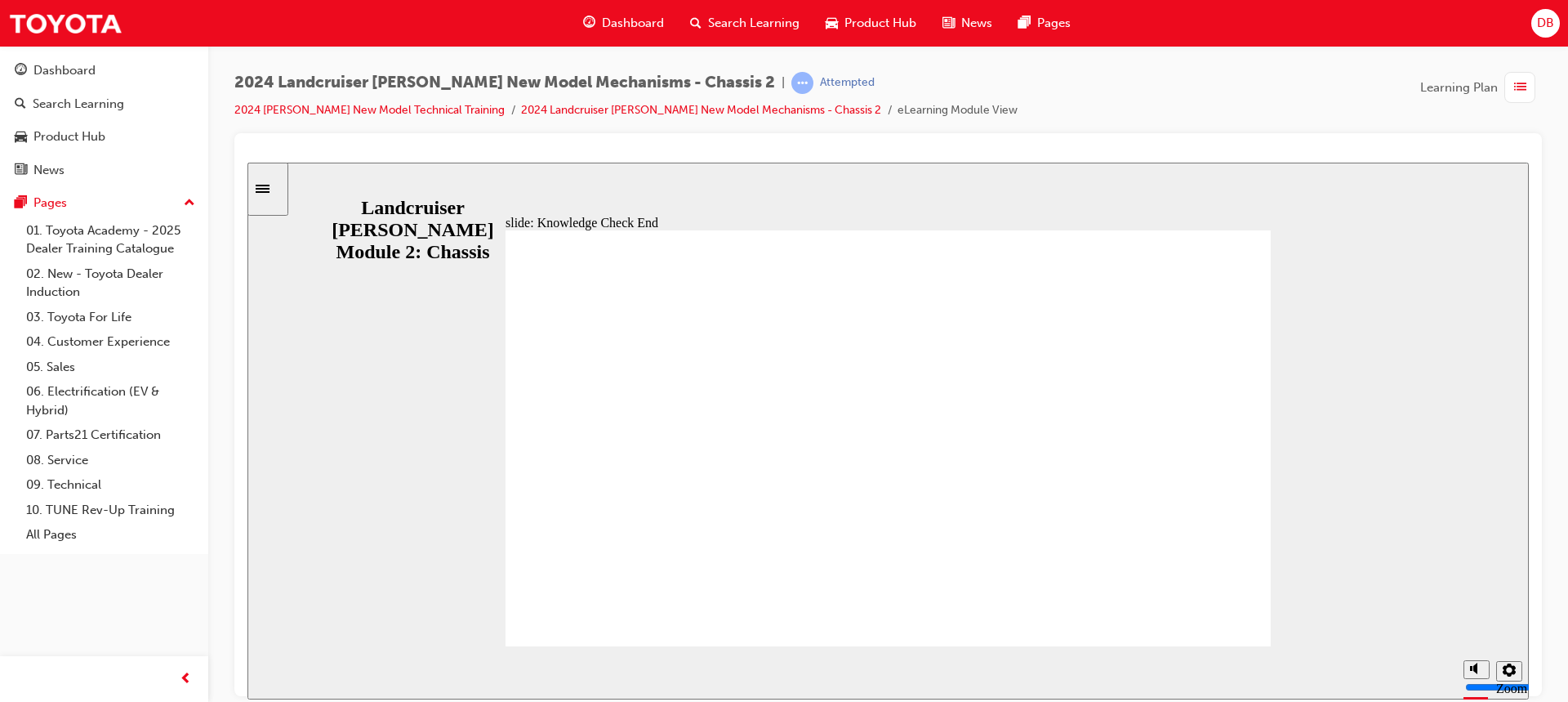 click 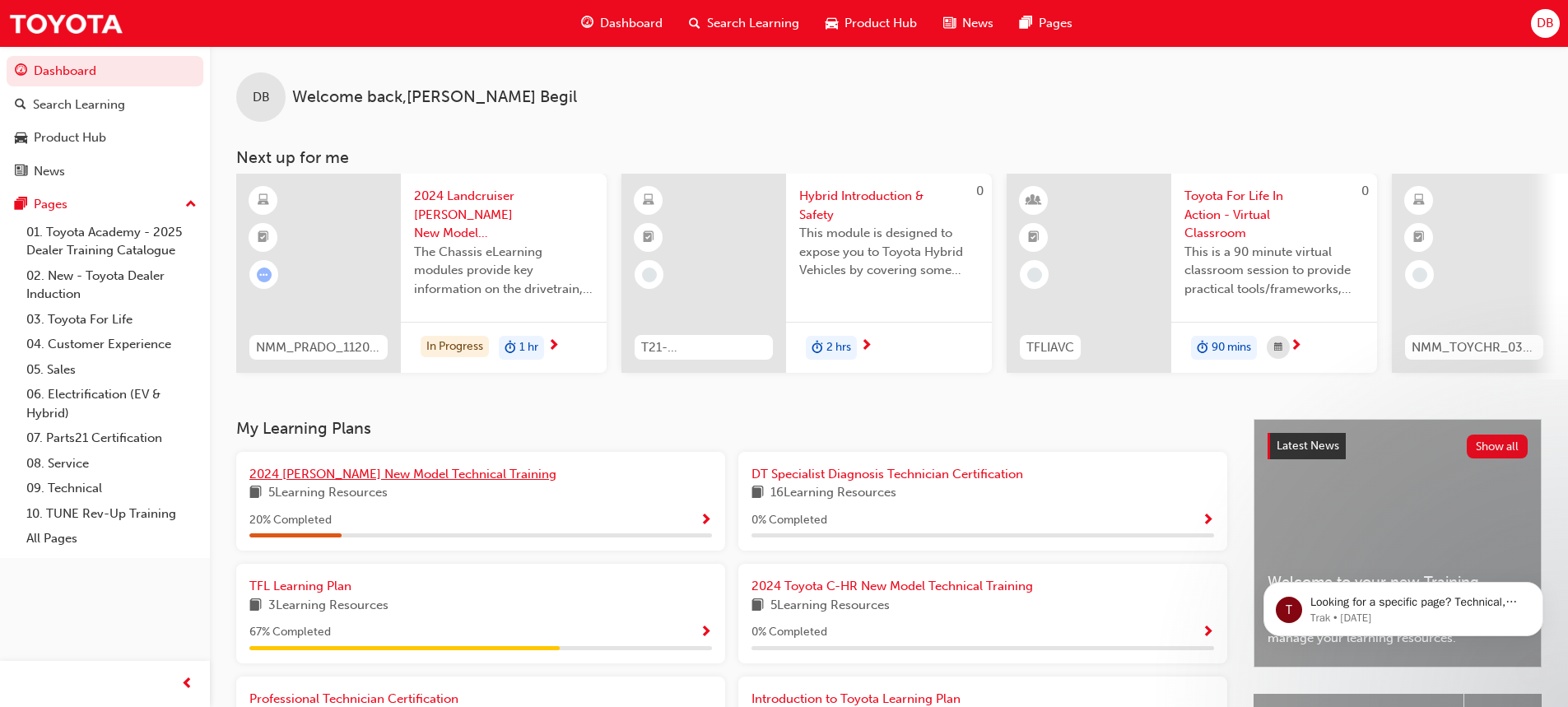 click on "2024 Prado New Model Technical Training" at bounding box center (402, 474) 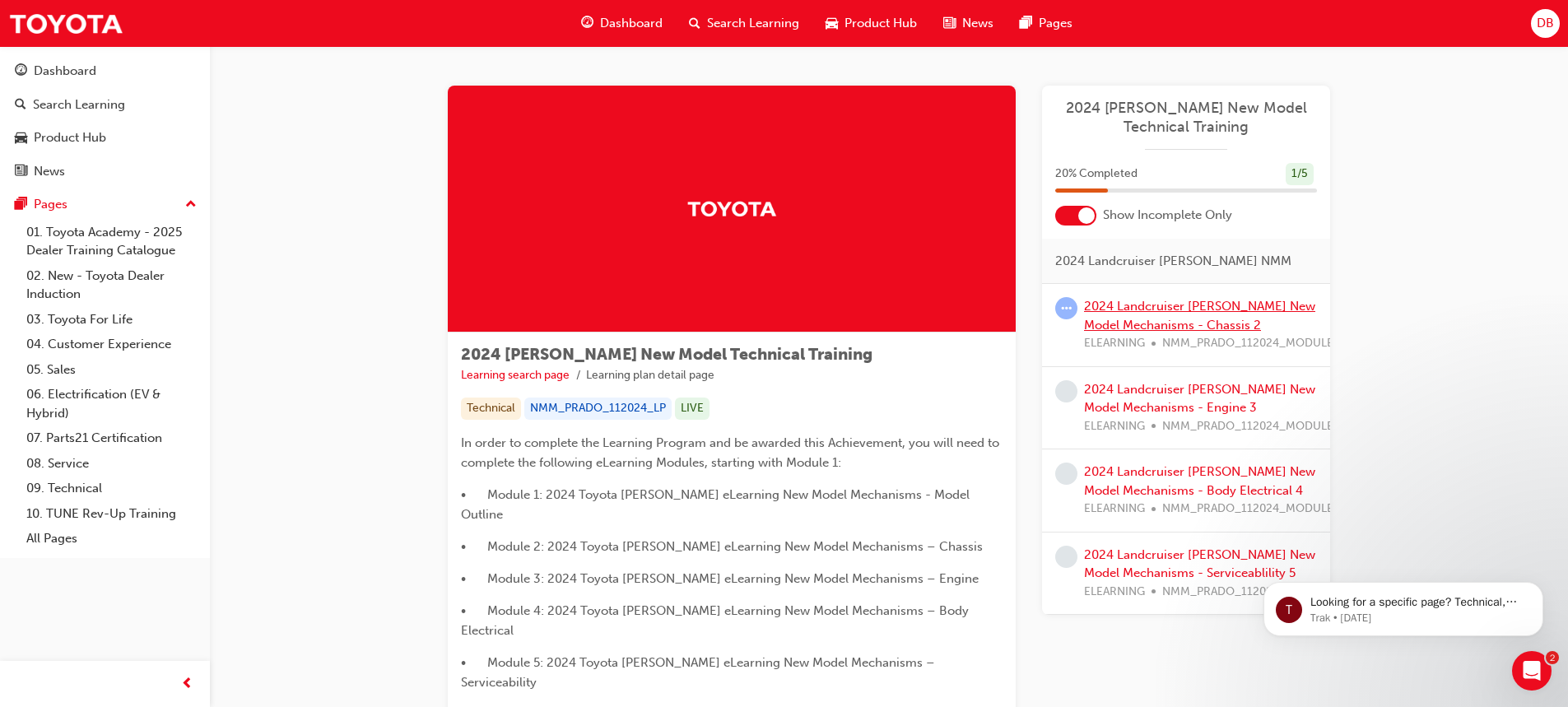 click on "2024 Landcruiser Prado New Model Mechanisms - Chassis 2" at bounding box center (1199, 315) 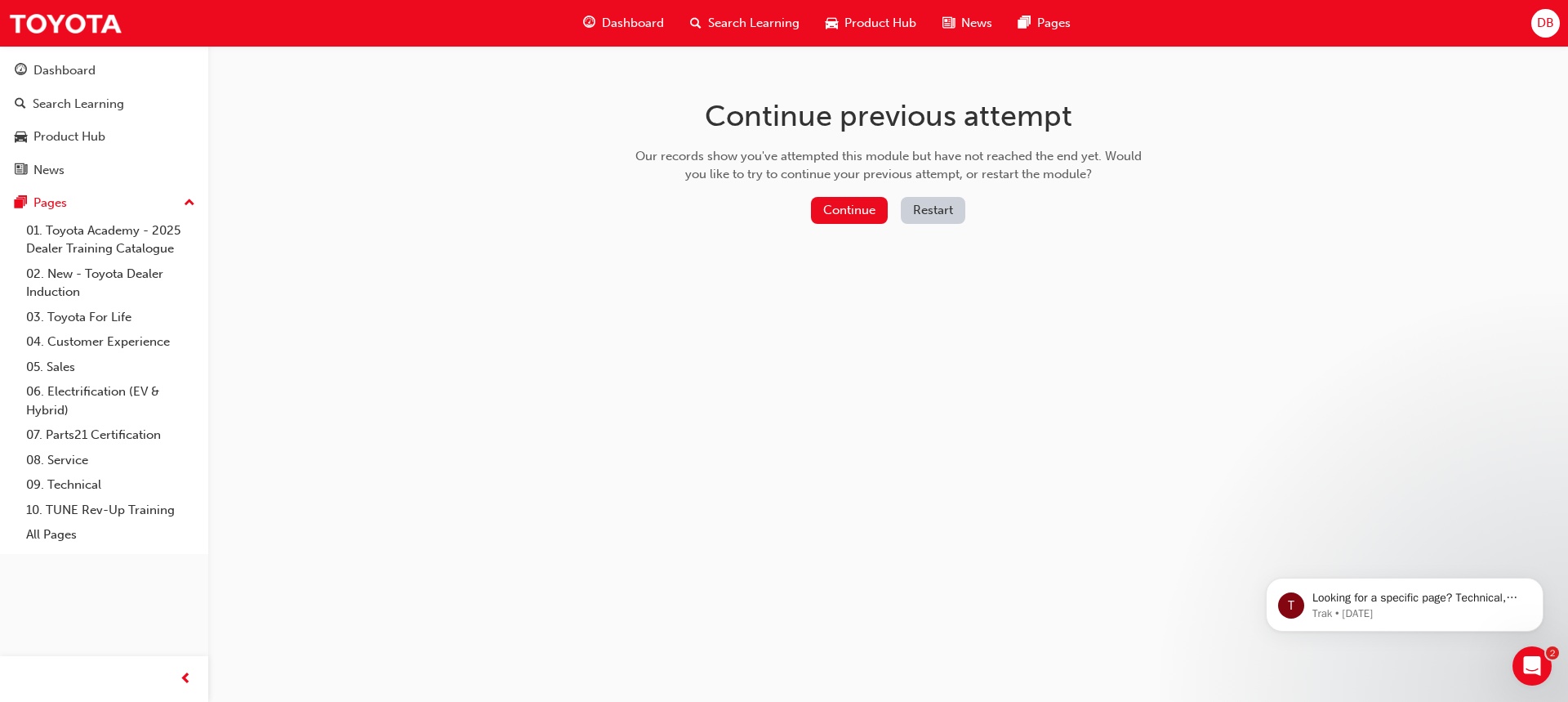 click on "Restart" at bounding box center [933, 210] 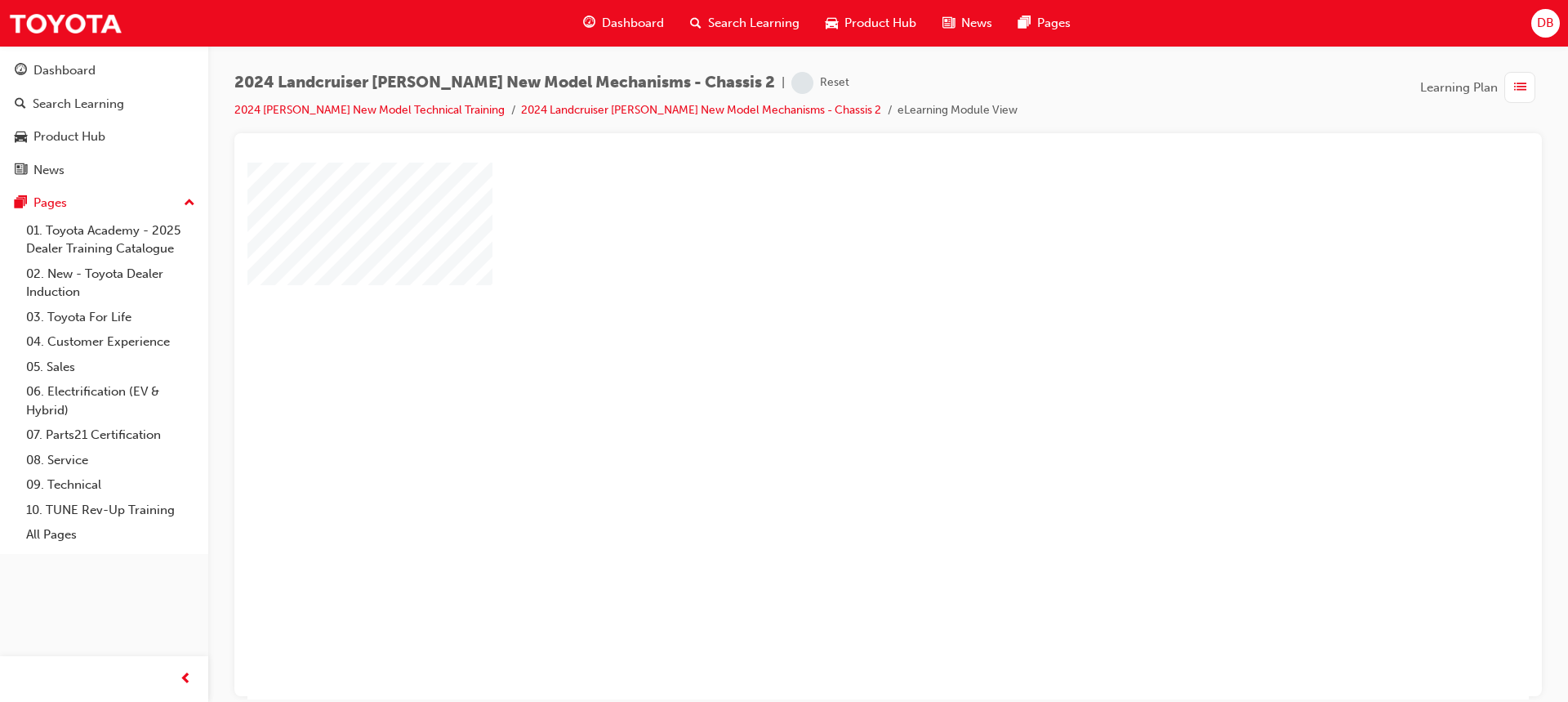 scroll, scrollTop: 0, scrollLeft: 0, axis: both 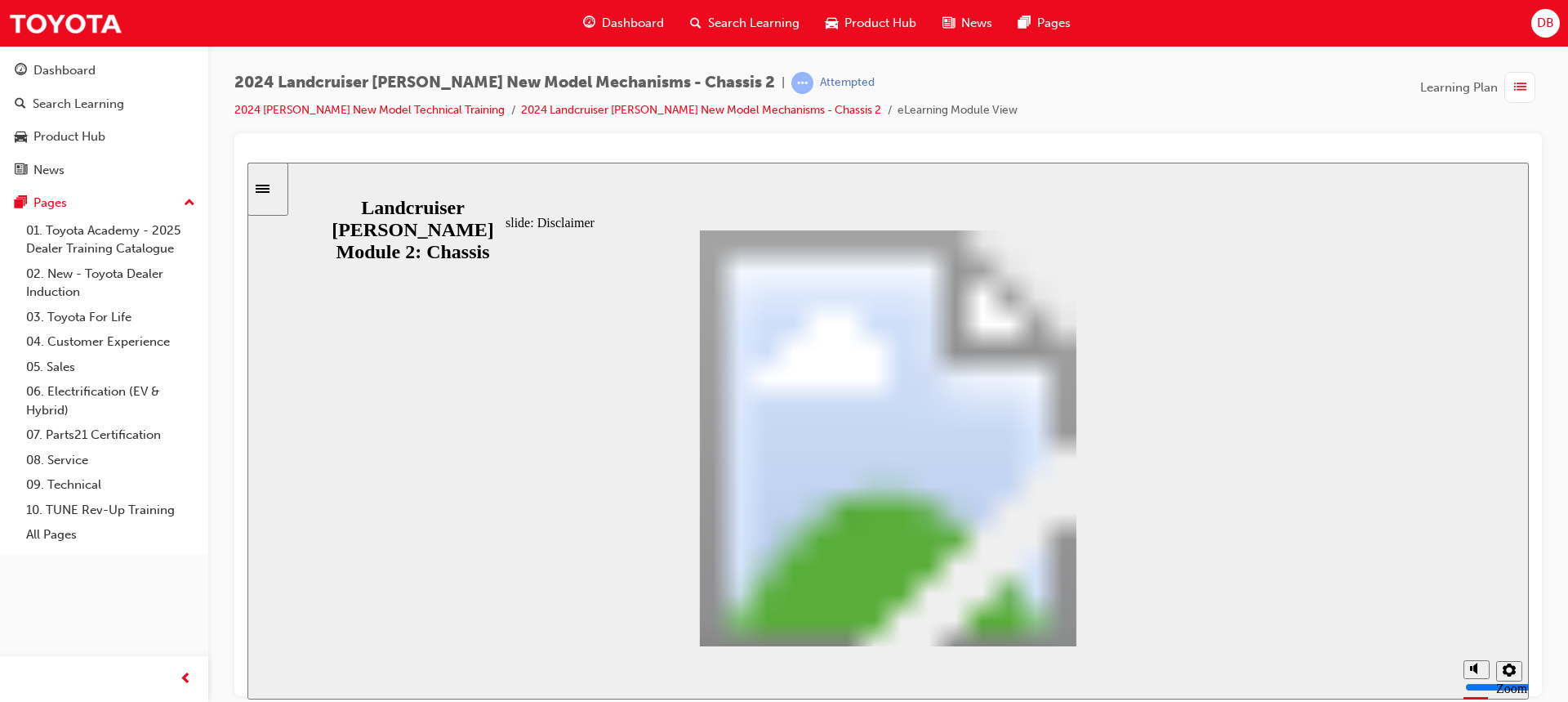 click at bounding box center (888, 1546) 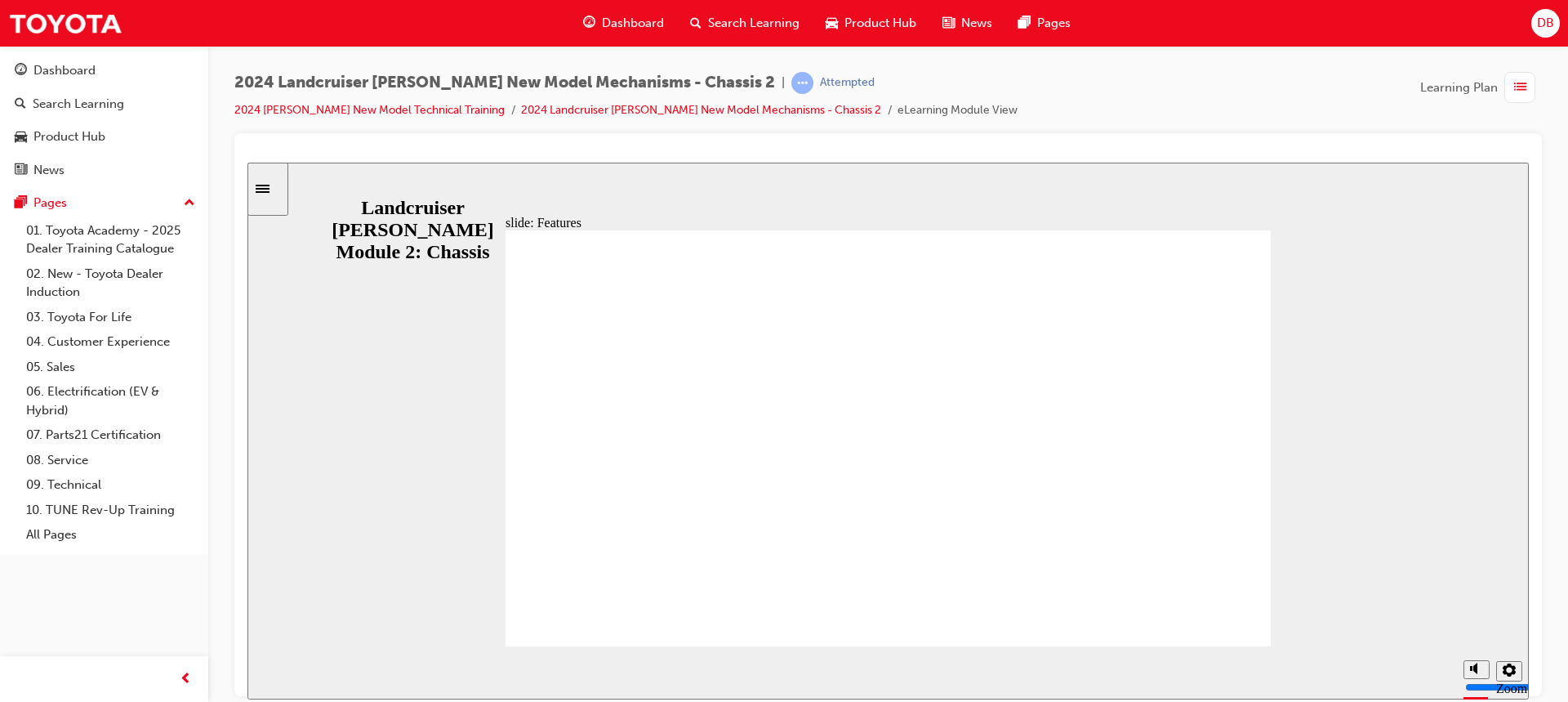 click 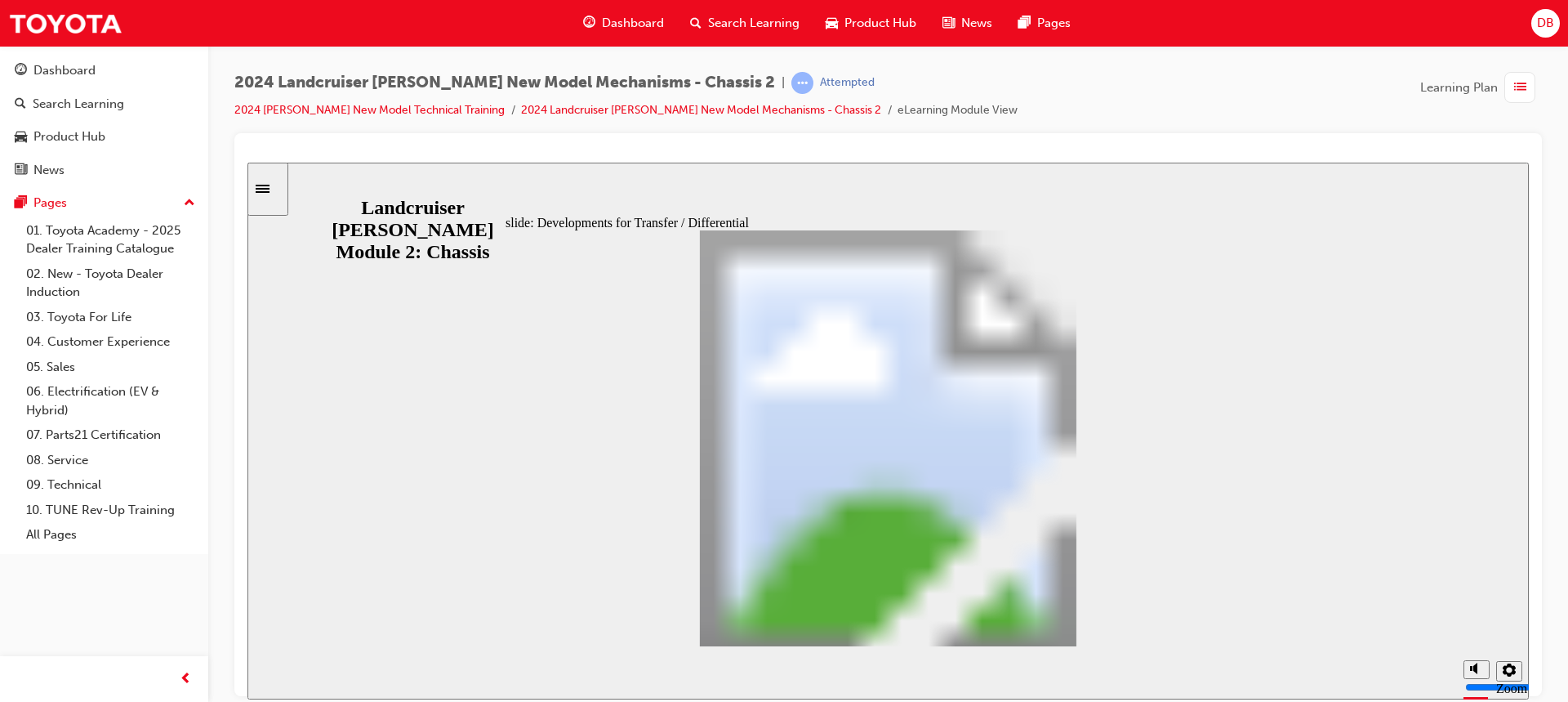 click at bounding box center [888, 1546] 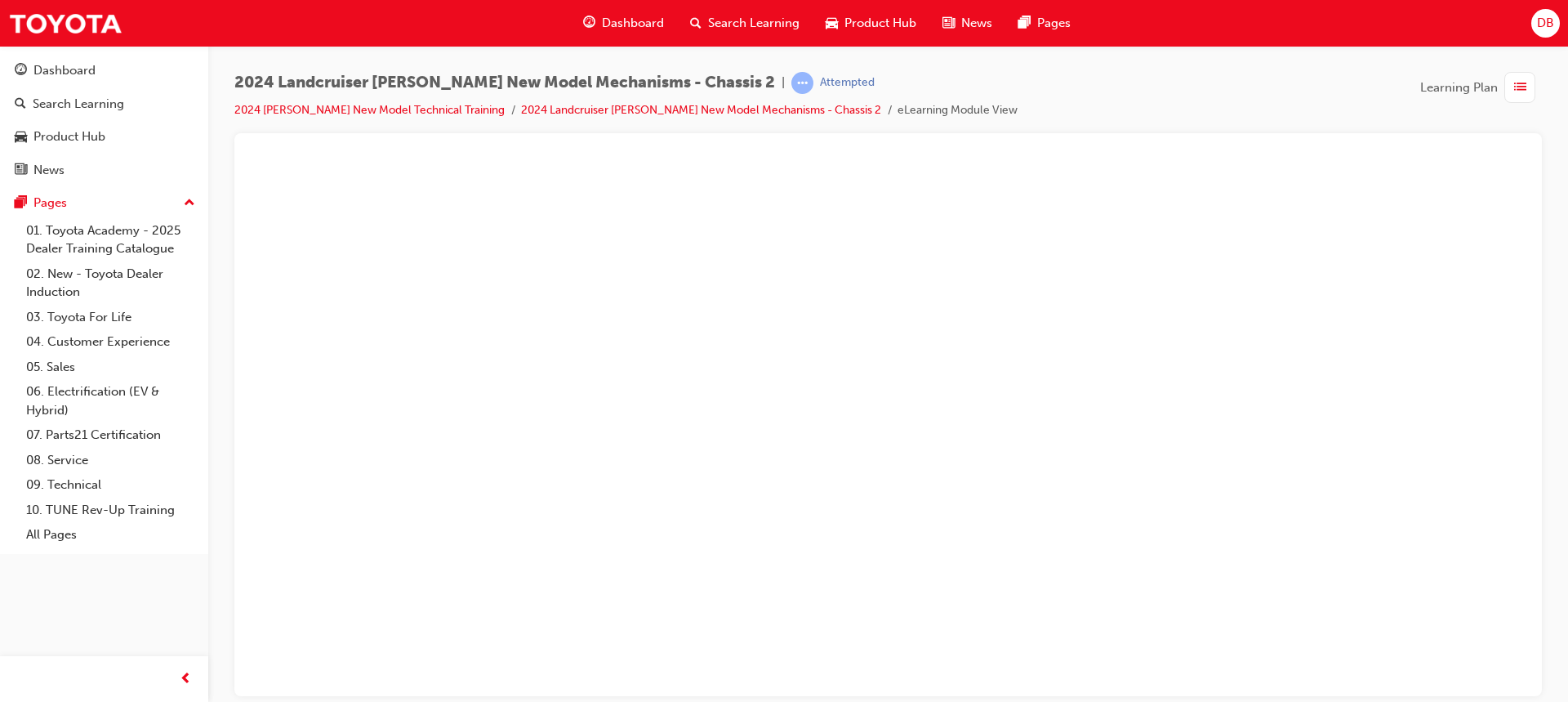scroll, scrollTop: 0, scrollLeft: 0, axis: both 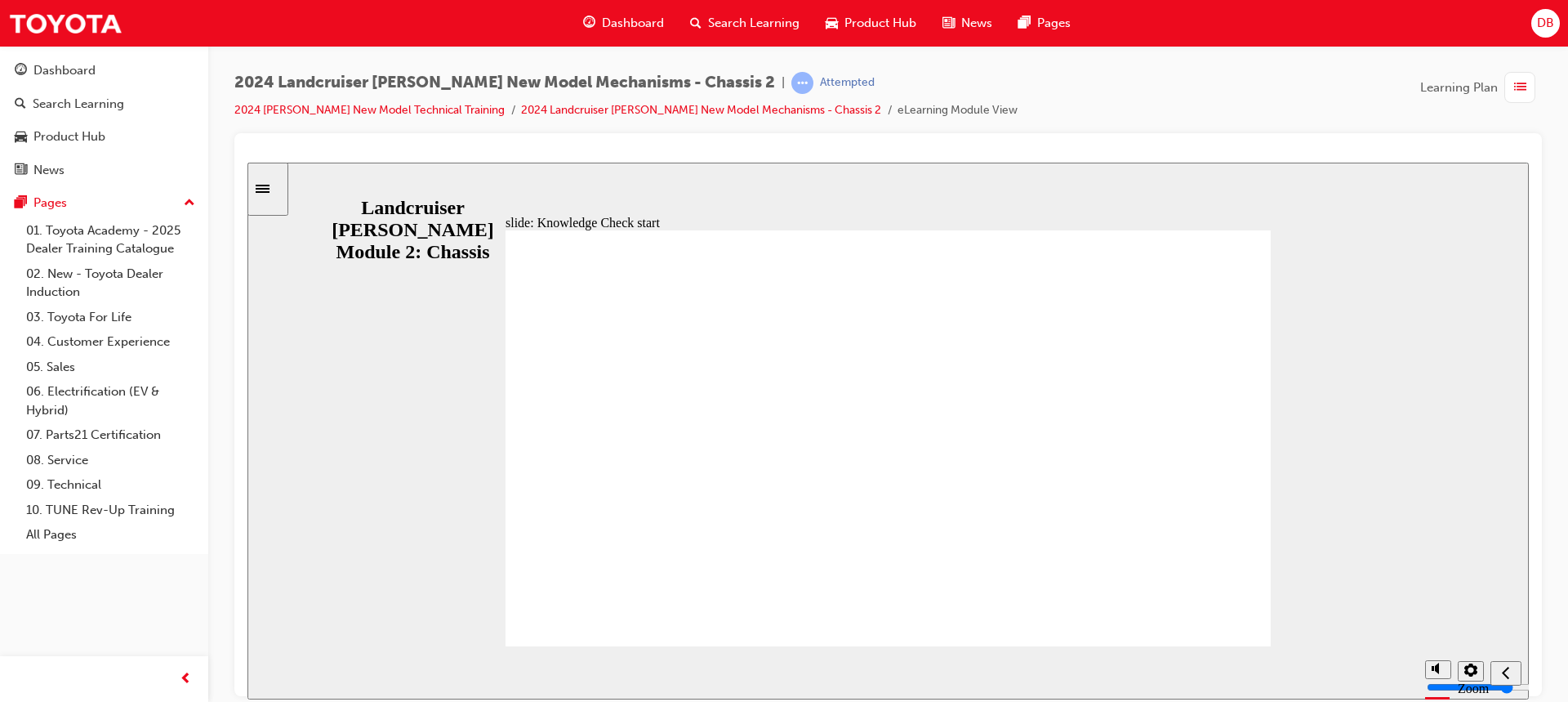 click at bounding box center [888, 1546] 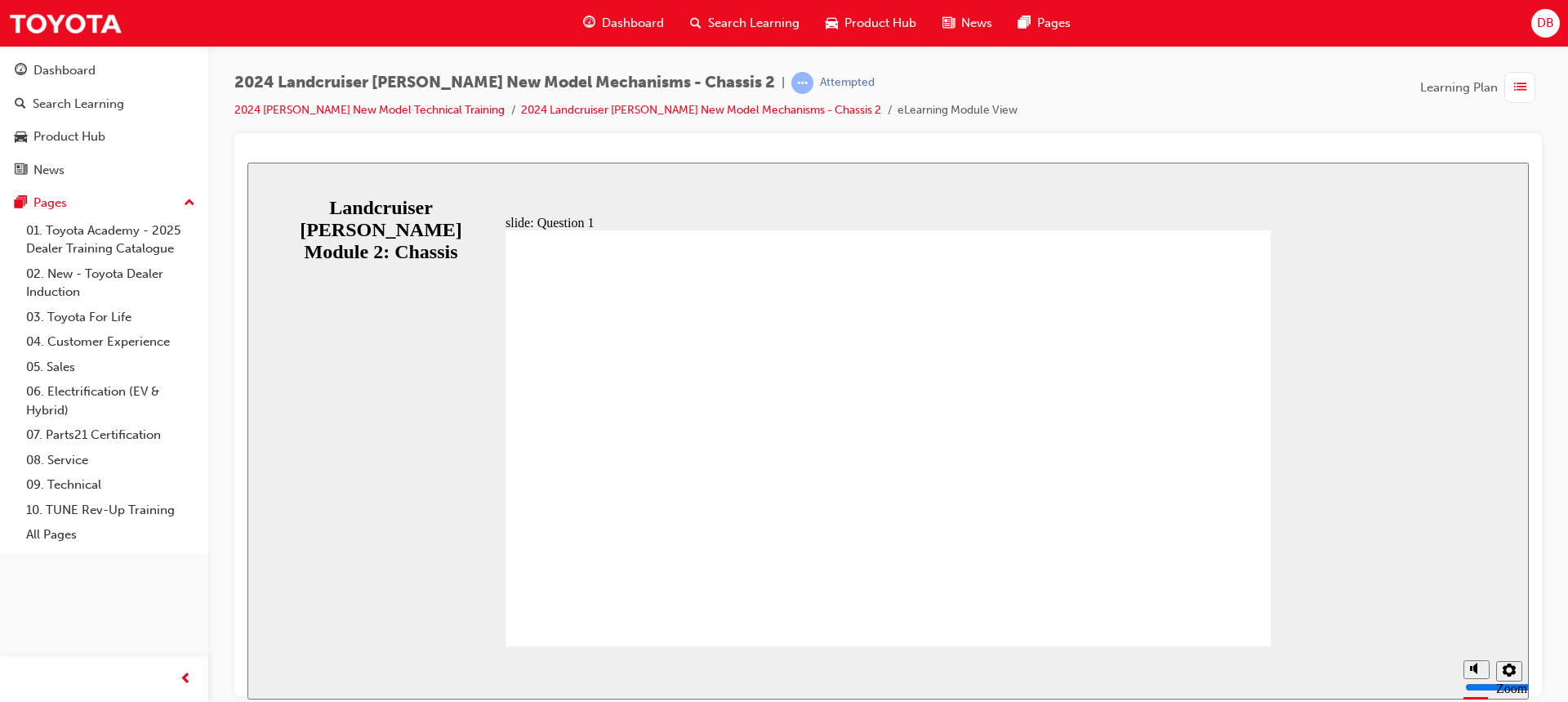radio on "true" 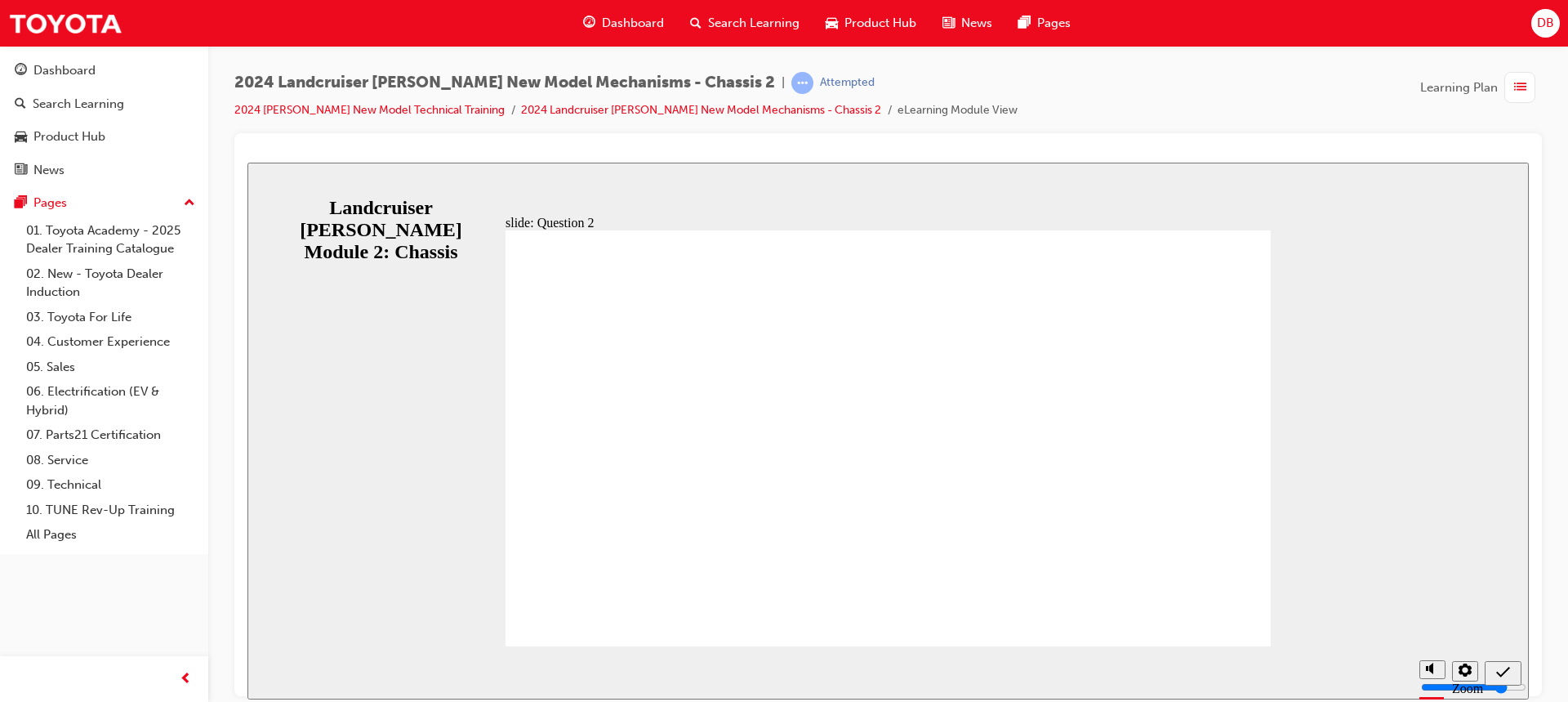 radio on "true" 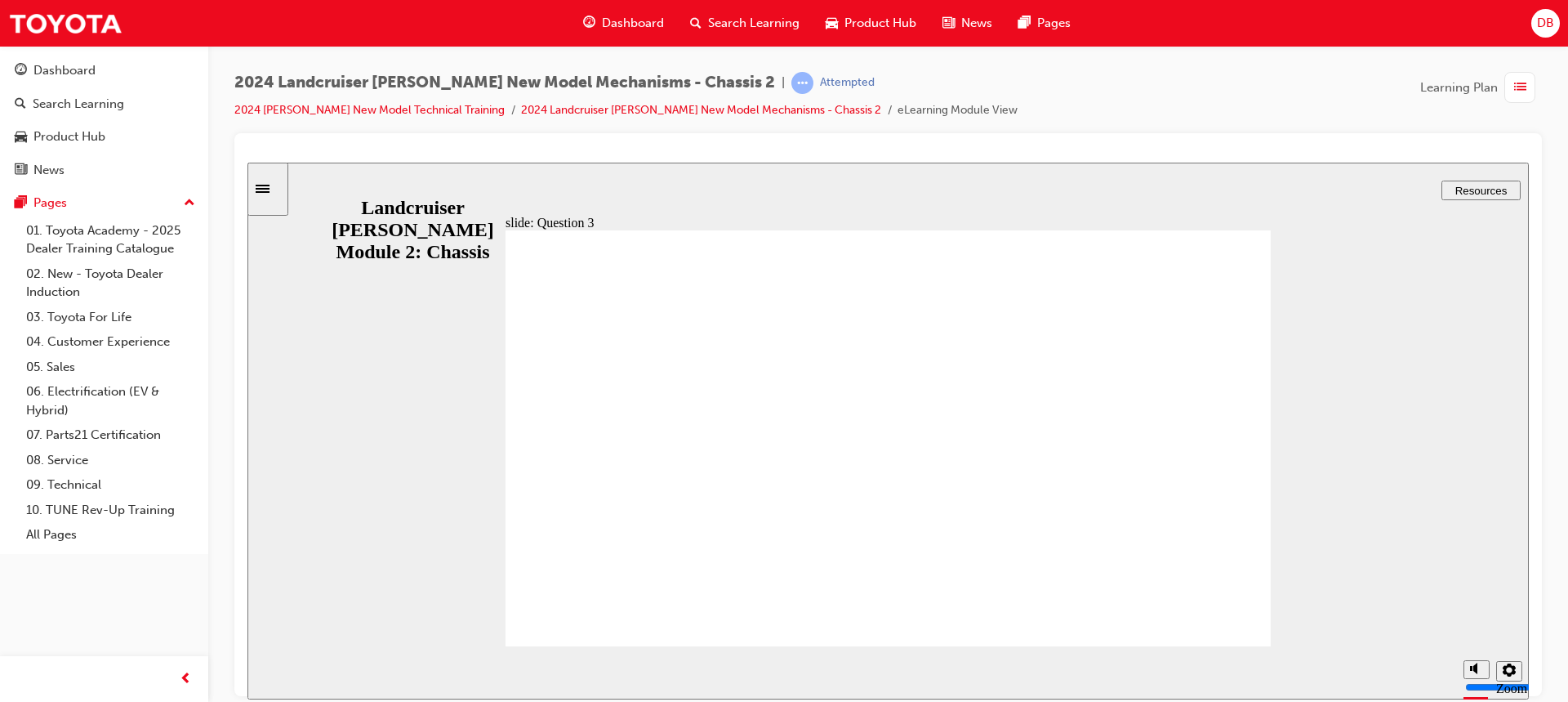 radio on "true" 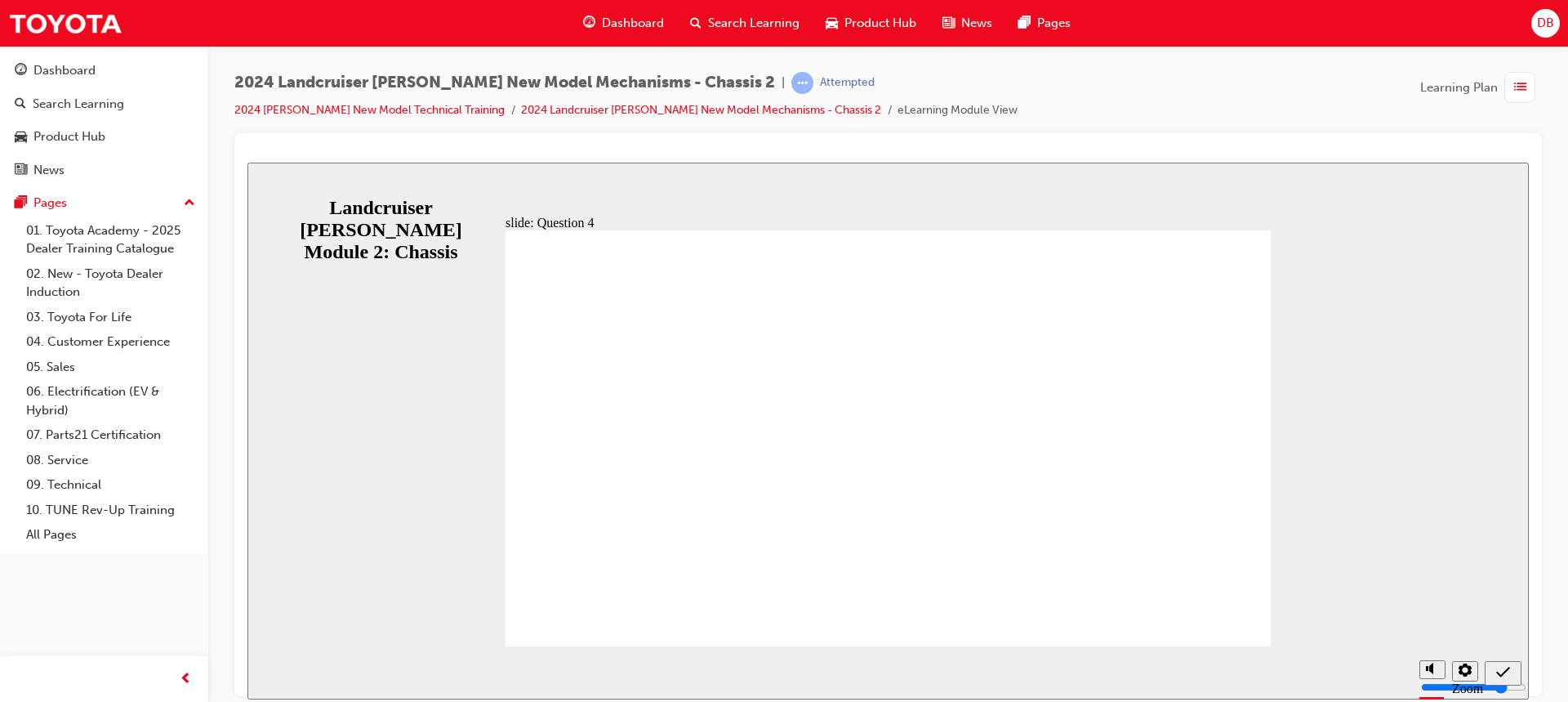 radio on "true" 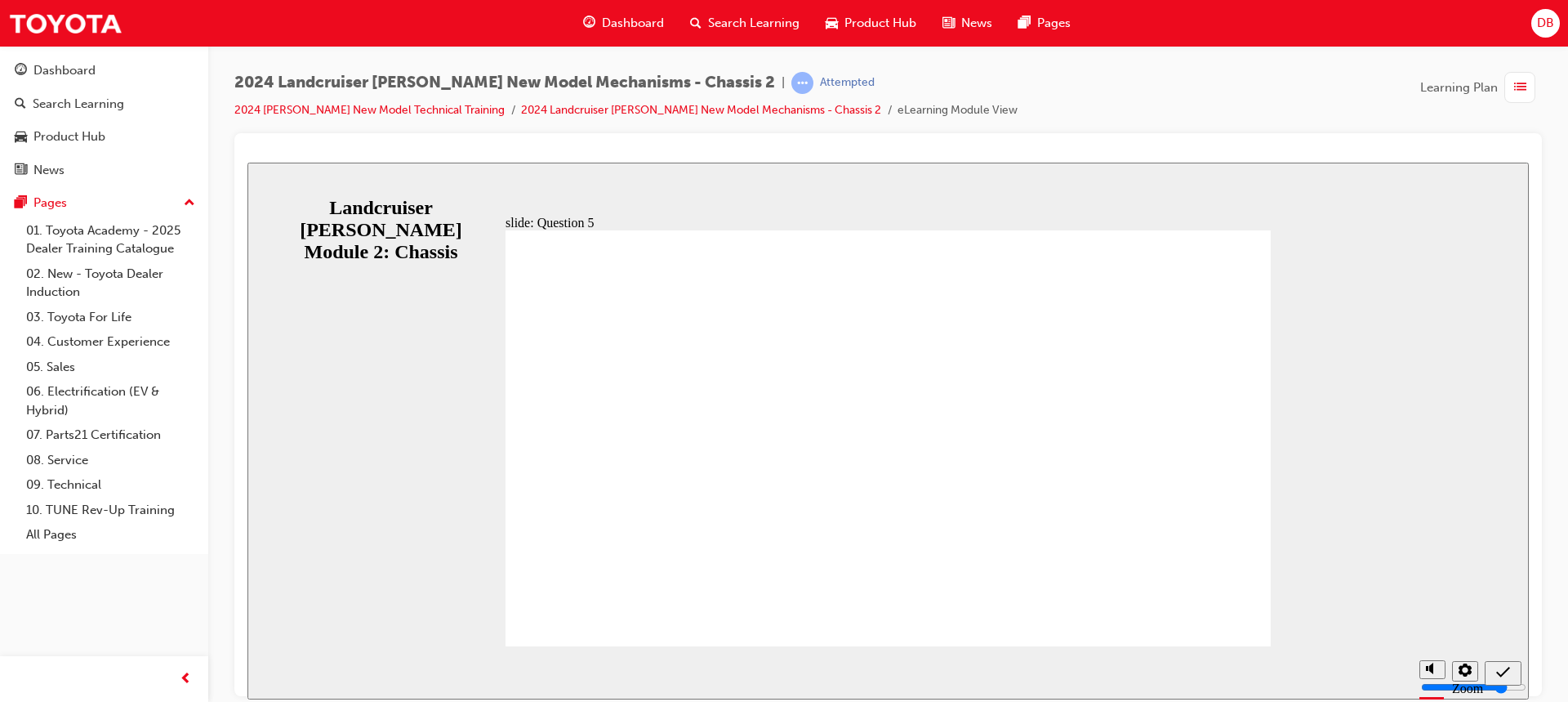 radio on "true" 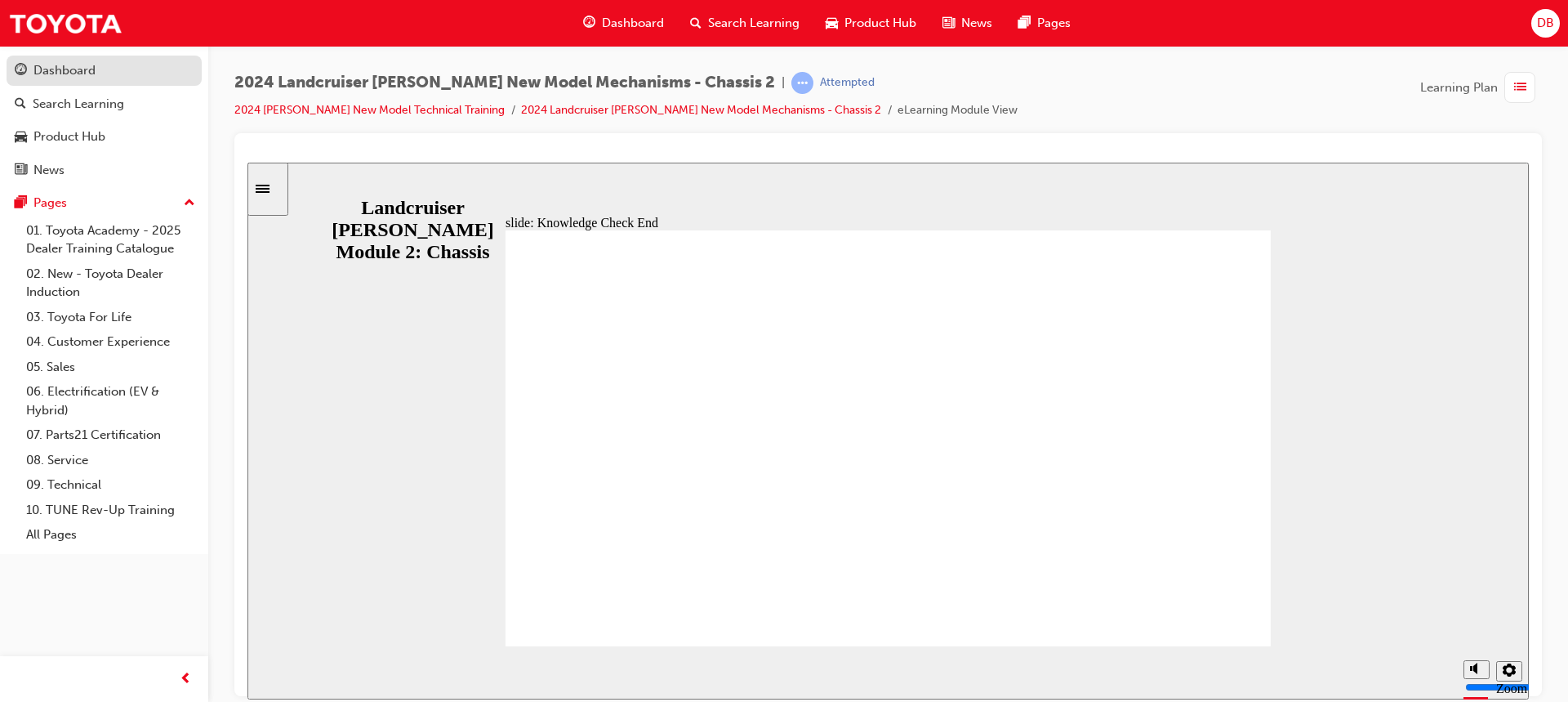 click on "Dashboard" at bounding box center (65, 70) 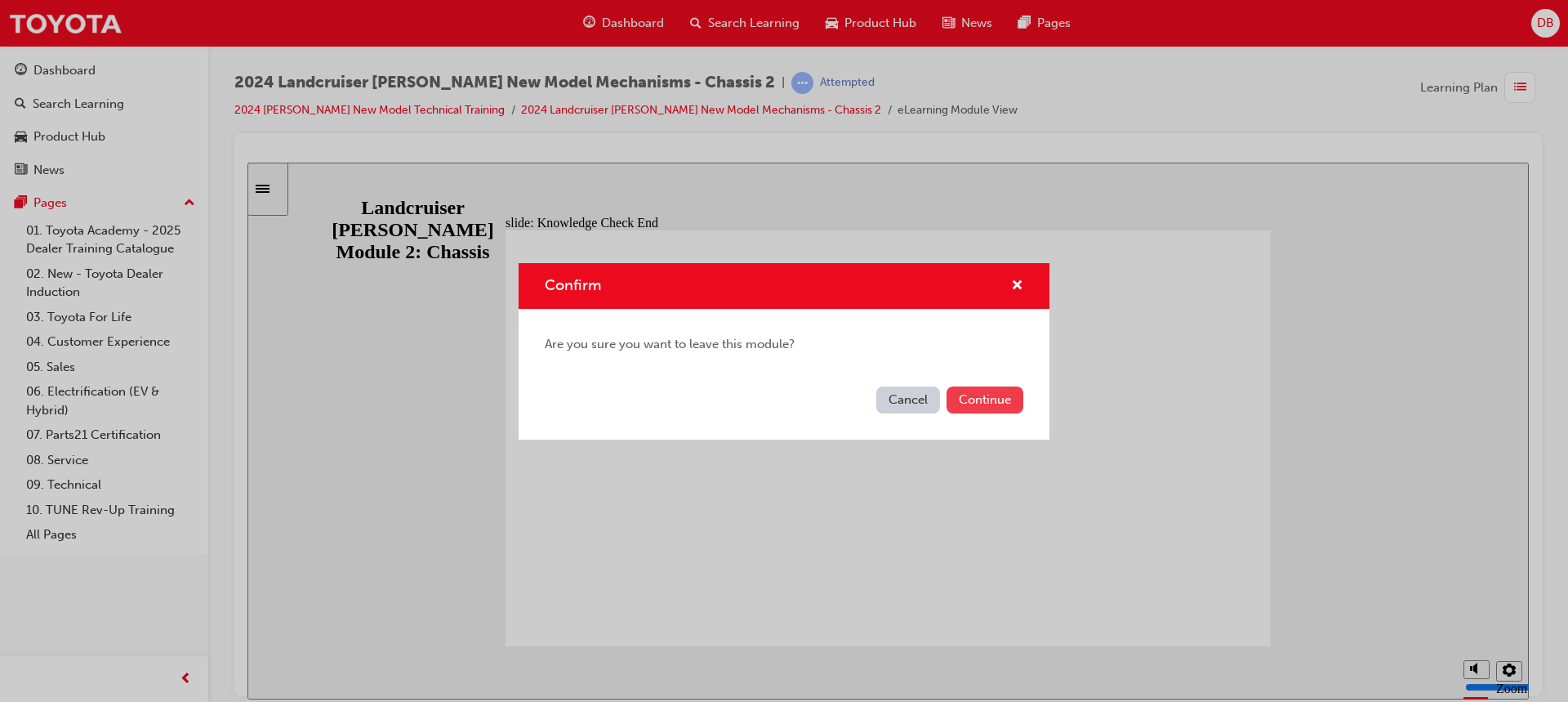 click on "Continue" at bounding box center (985, 400) 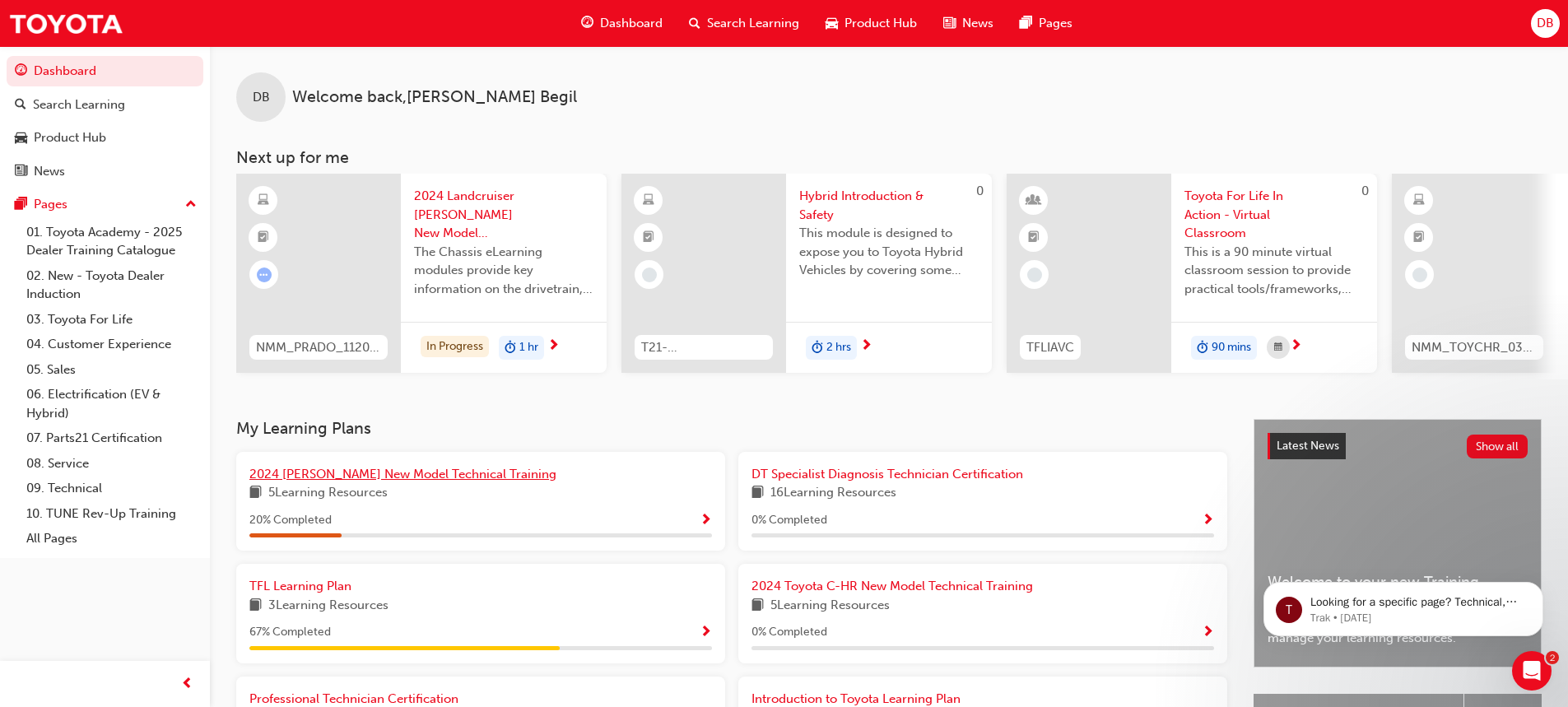 click on "2024 [PERSON_NAME] New Model Technical Training" at bounding box center [402, 474] 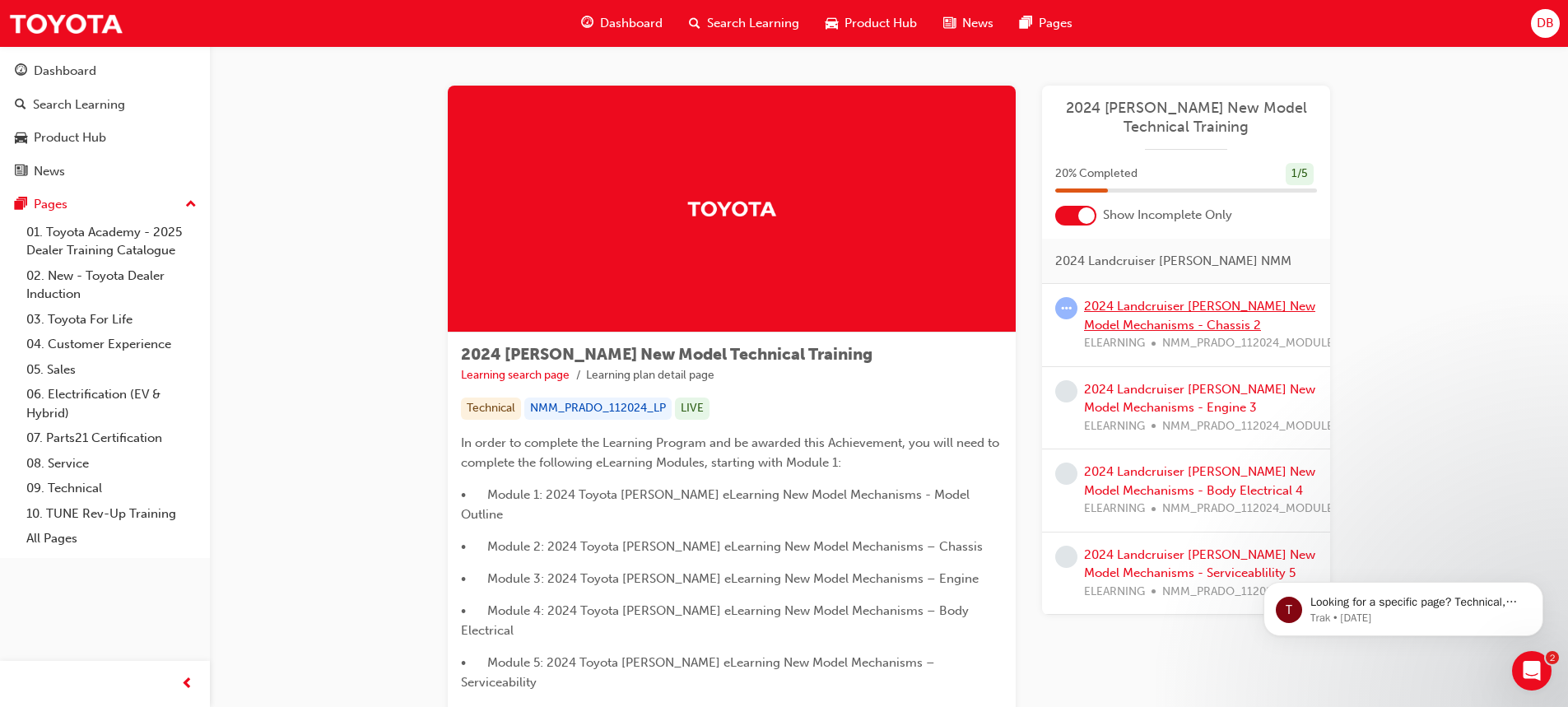 click on "2024 Landcruiser [PERSON_NAME] New Model Mechanisms - Chassis 2" at bounding box center (1199, 315) 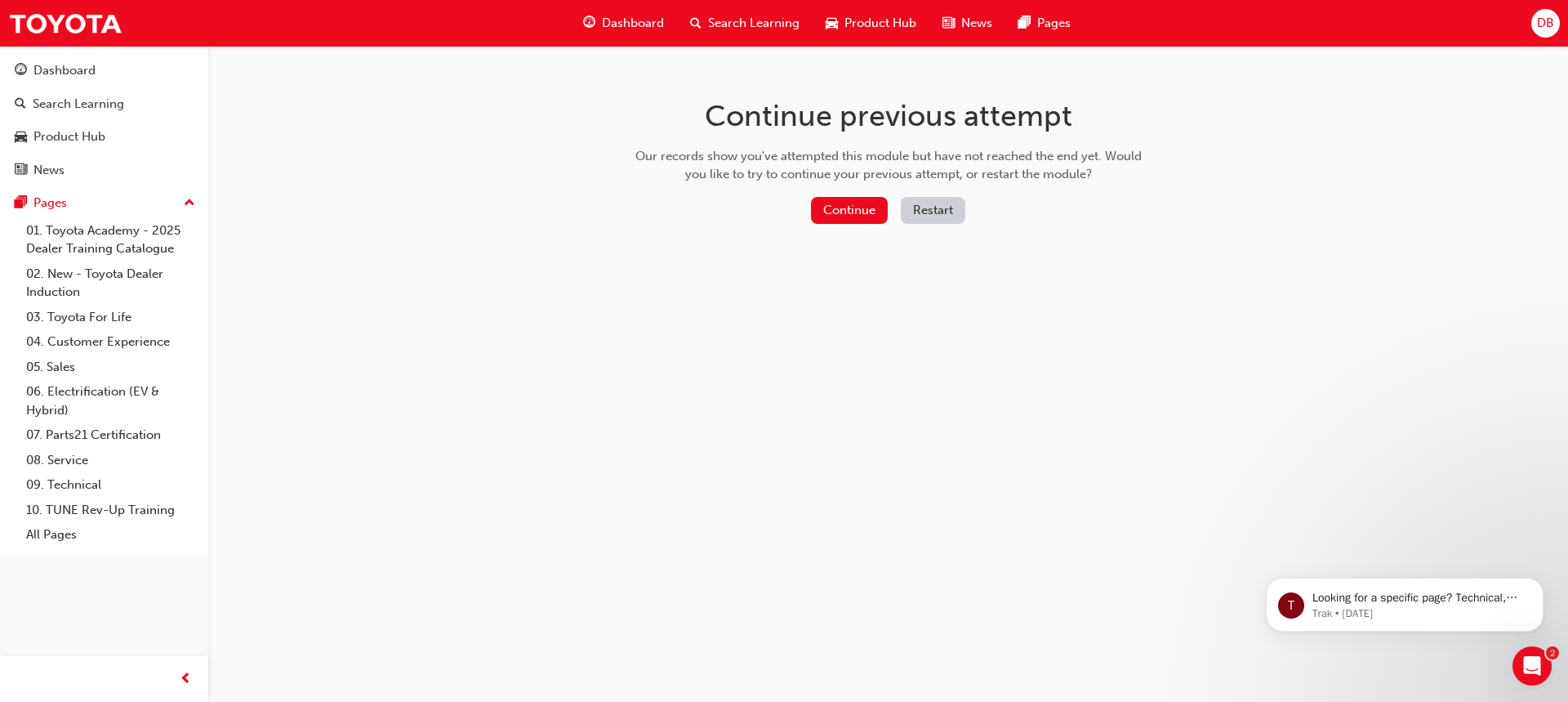click on "Restart" at bounding box center (933, 210) 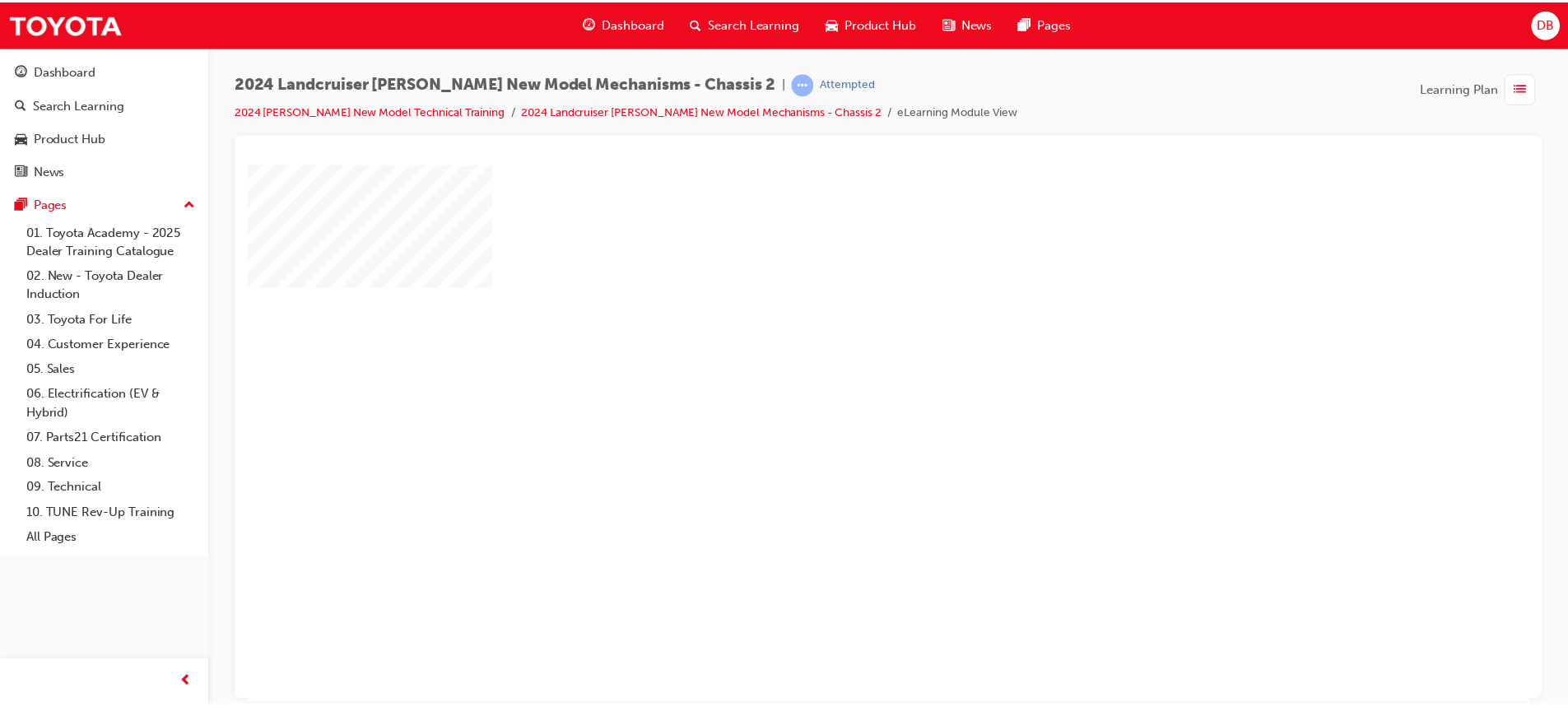 scroll, scrollTop: 0, scrollLeft: 0, axis: both 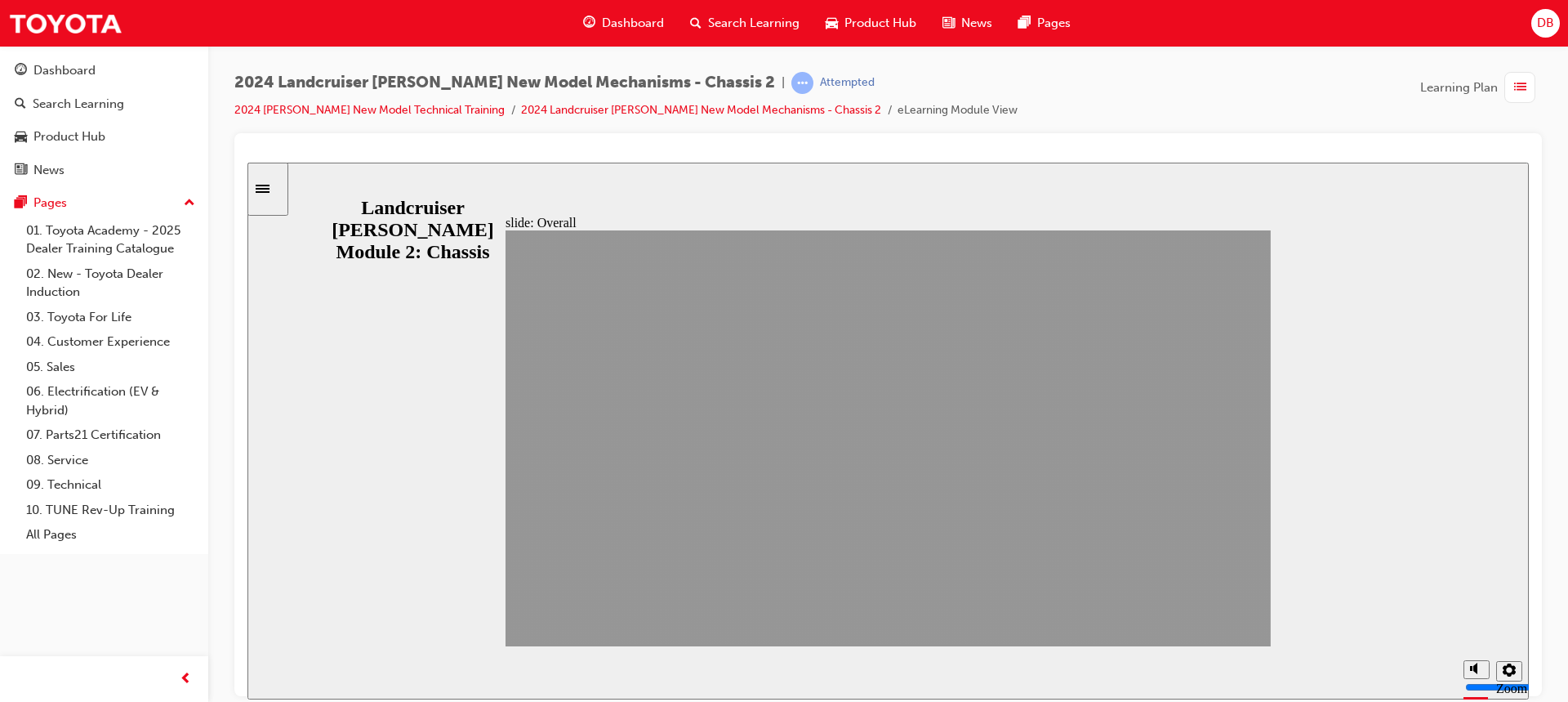 click 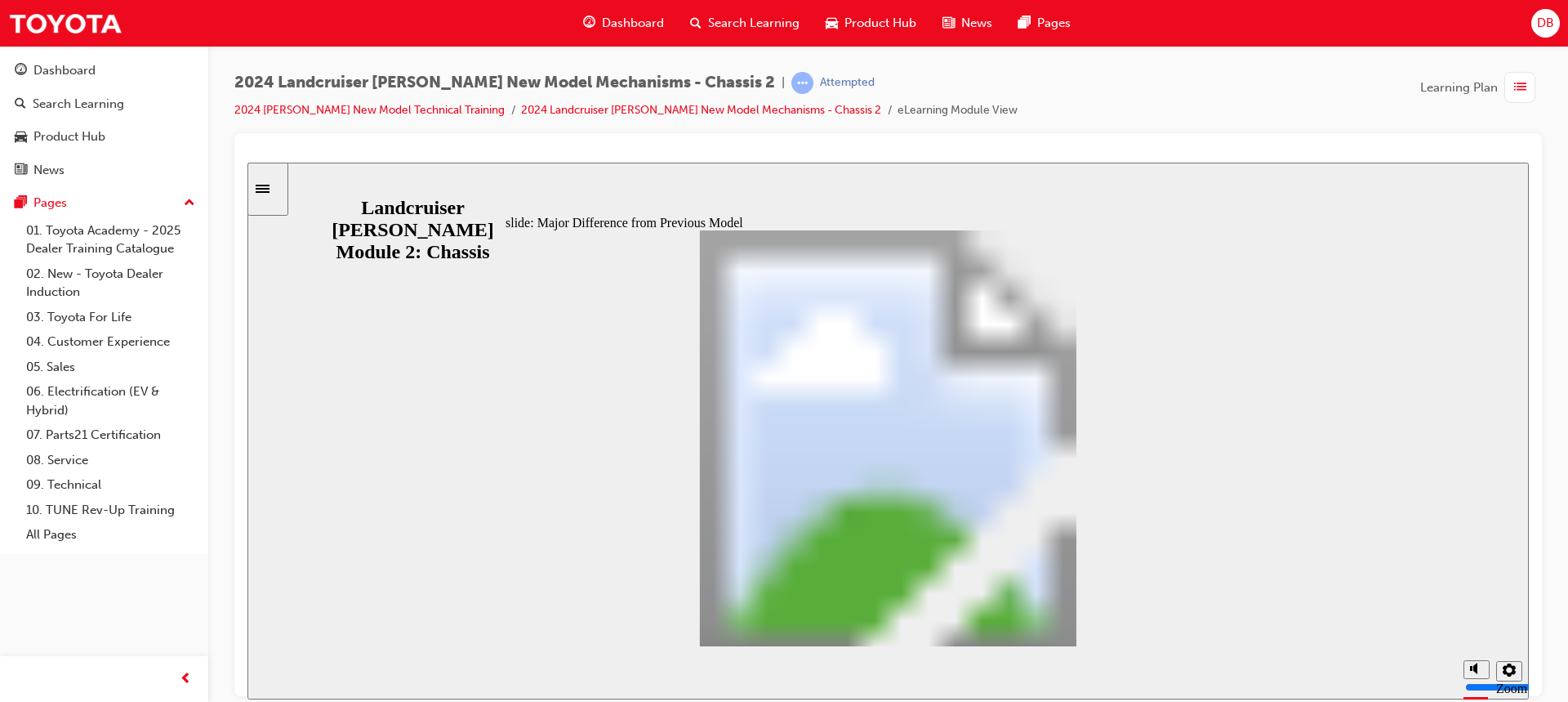 click at bounding box center (888, 1546) 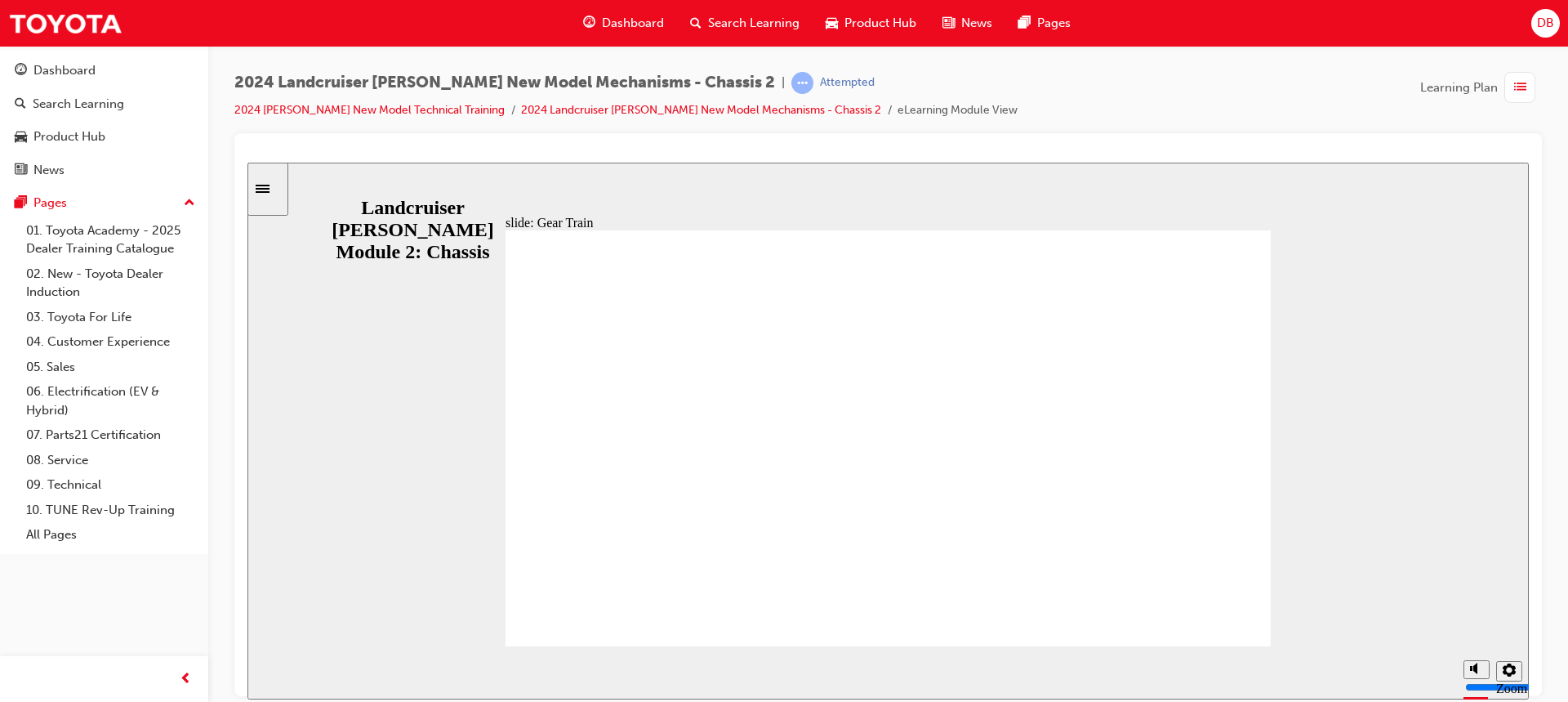 click 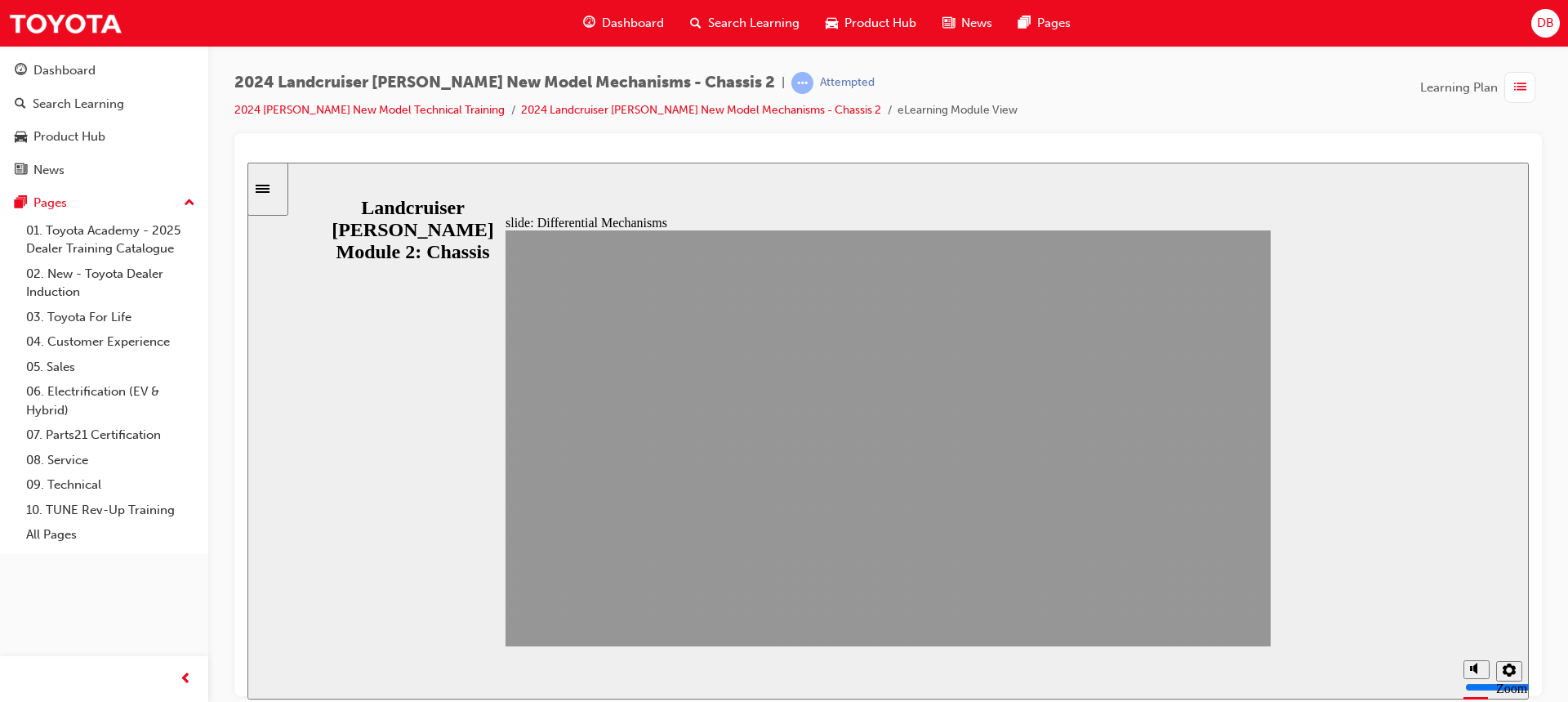 click 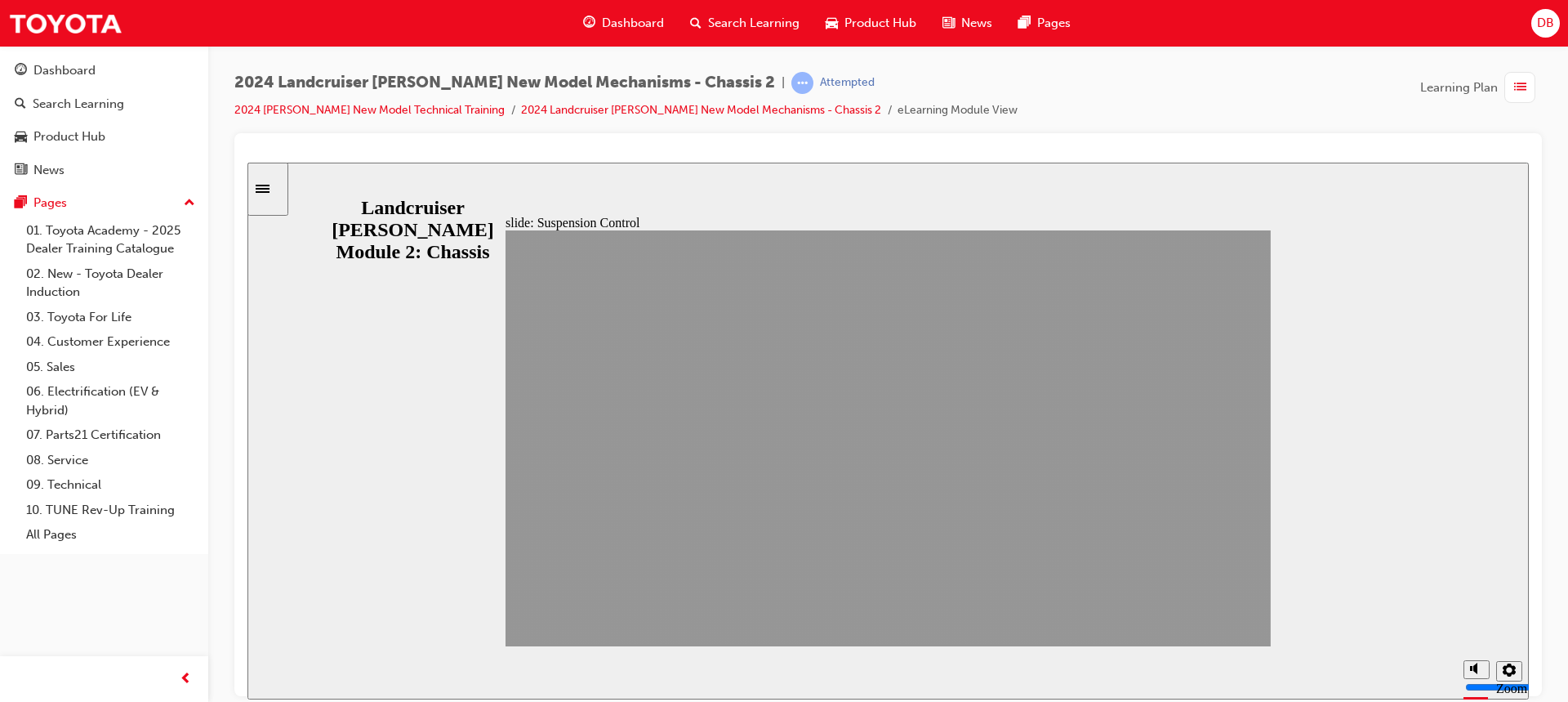 click 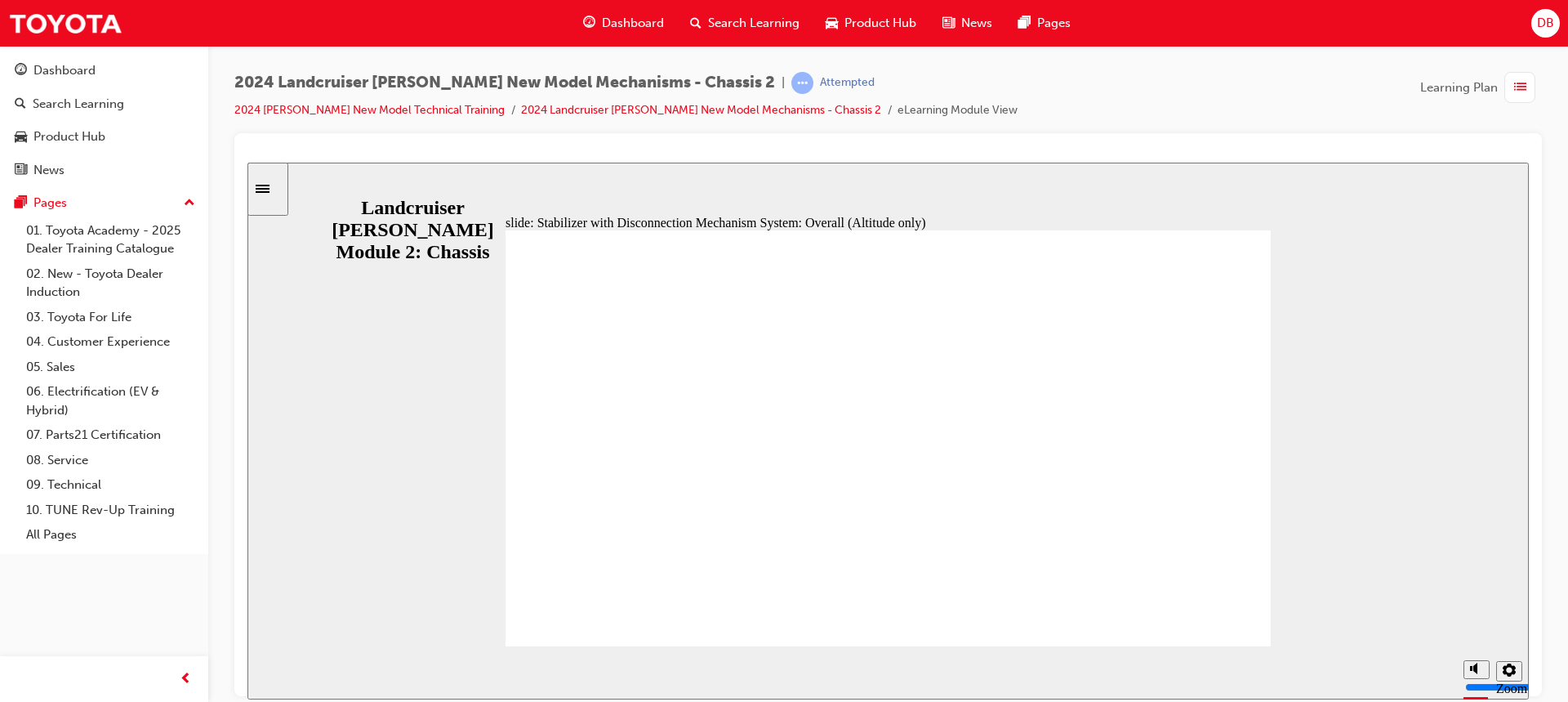 click 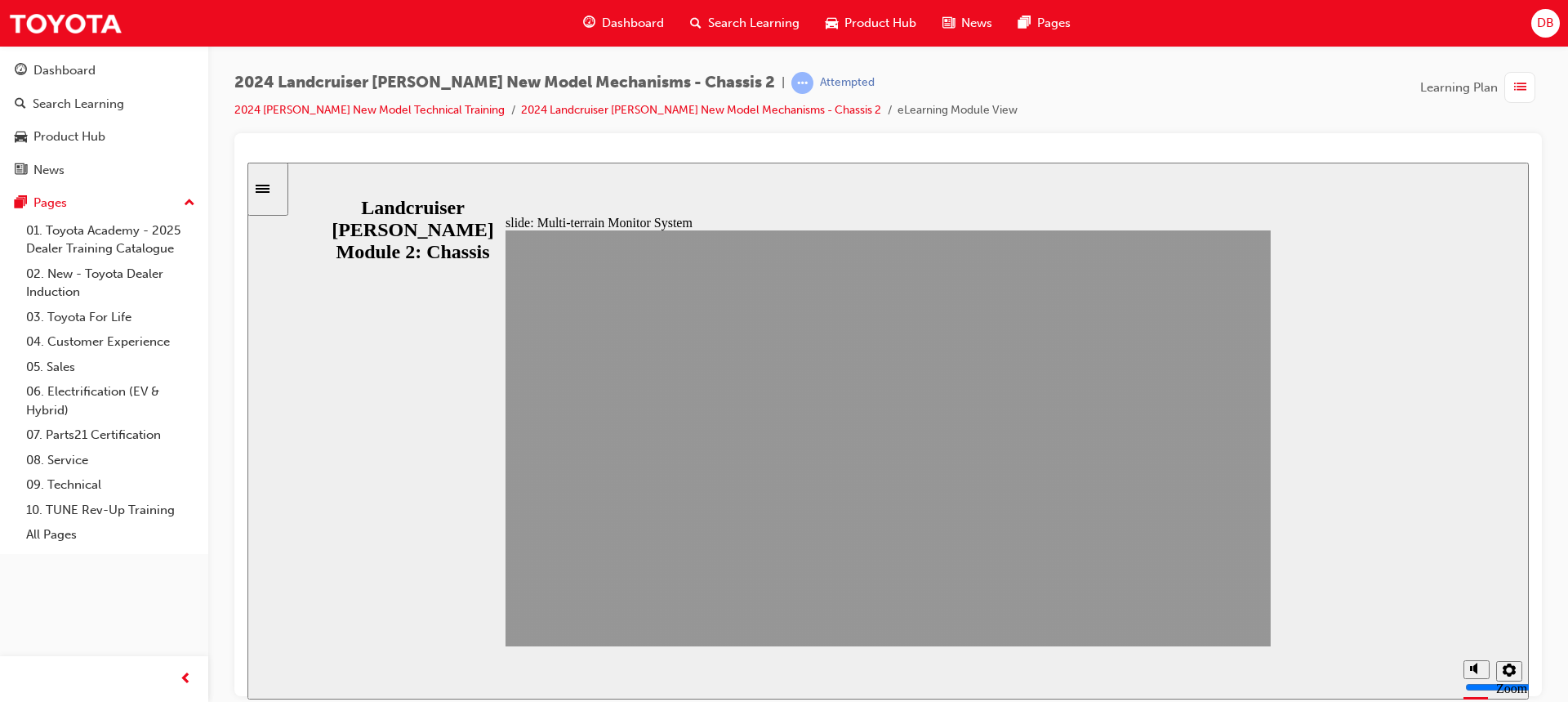 drag, startPoint x: 1107, startPoint y: 627, endPoint x: 1200, endPoint y: 635, distance: 93.34345 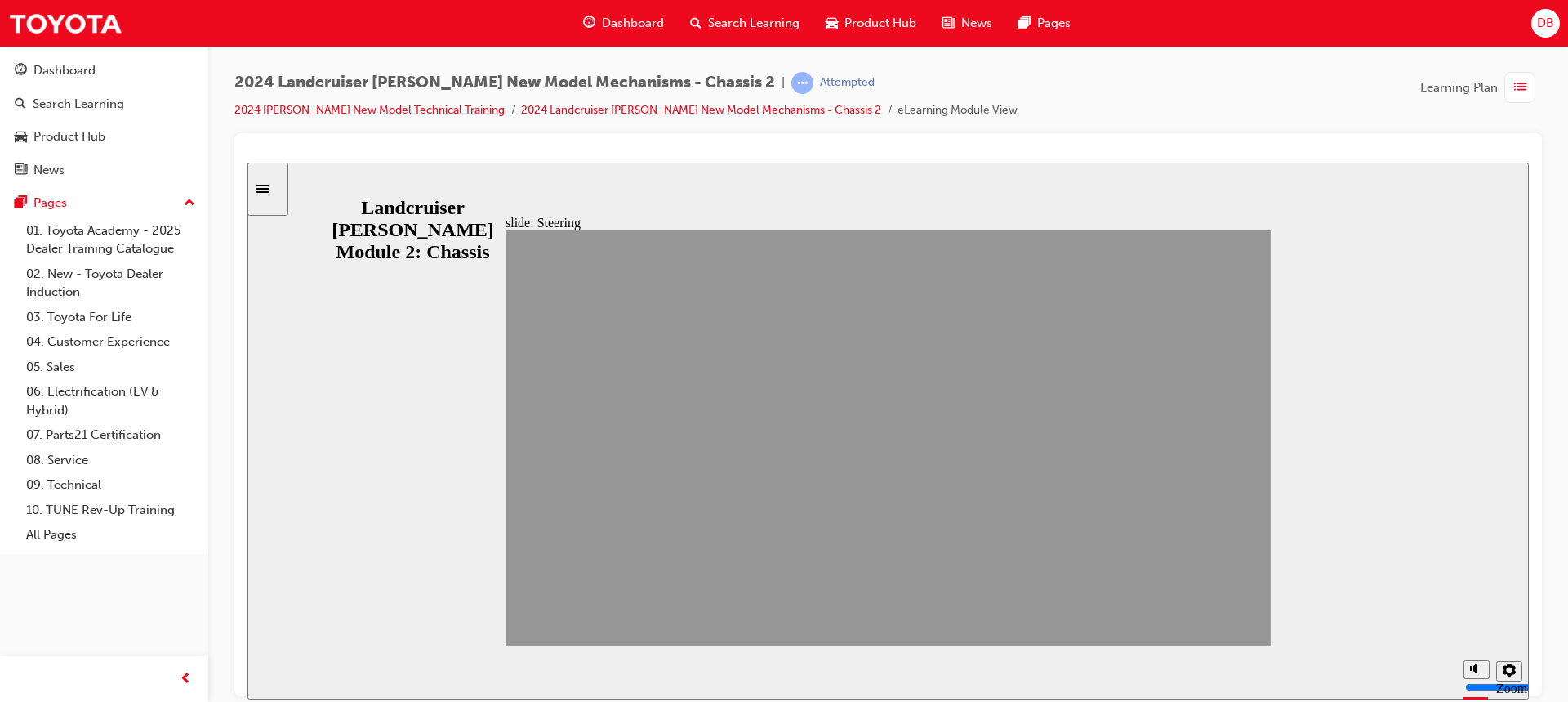 click 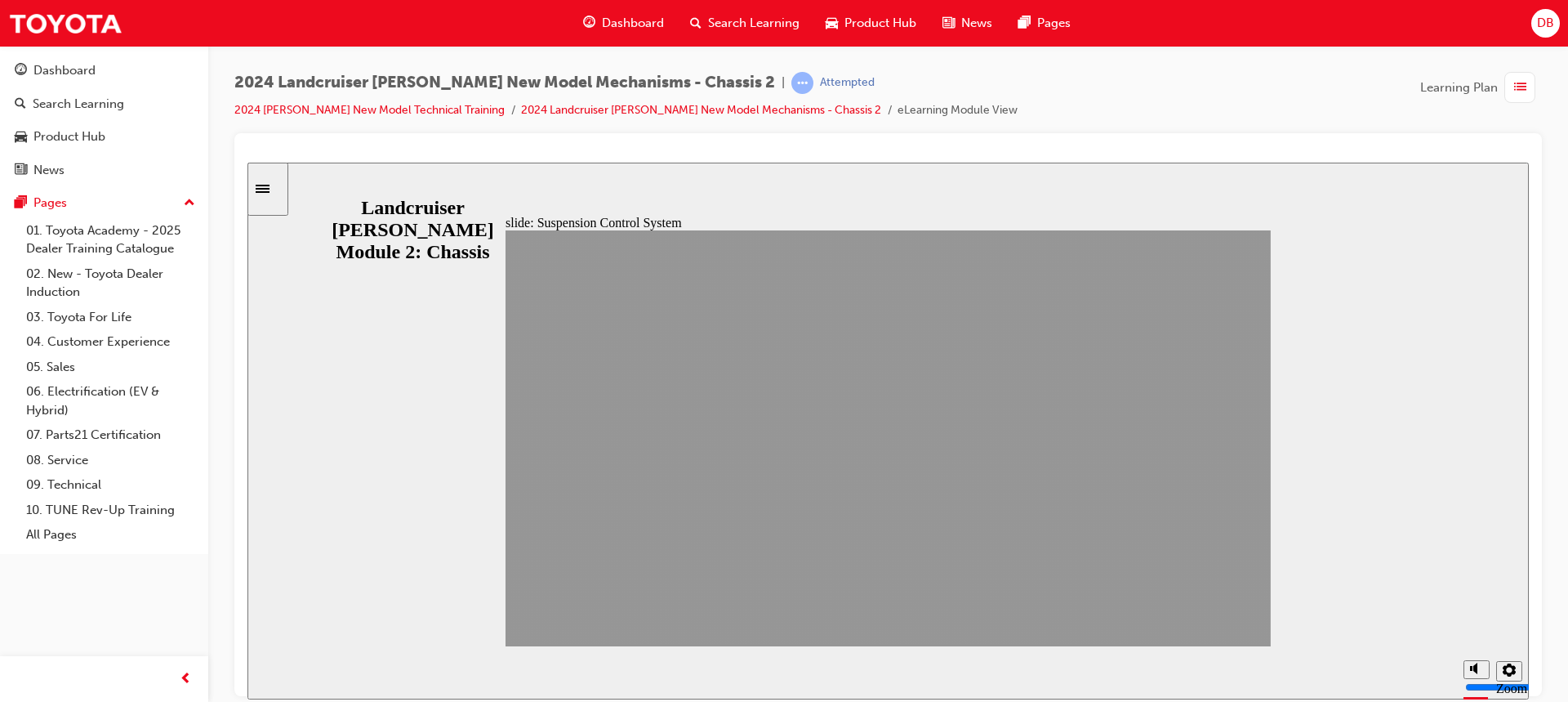 click 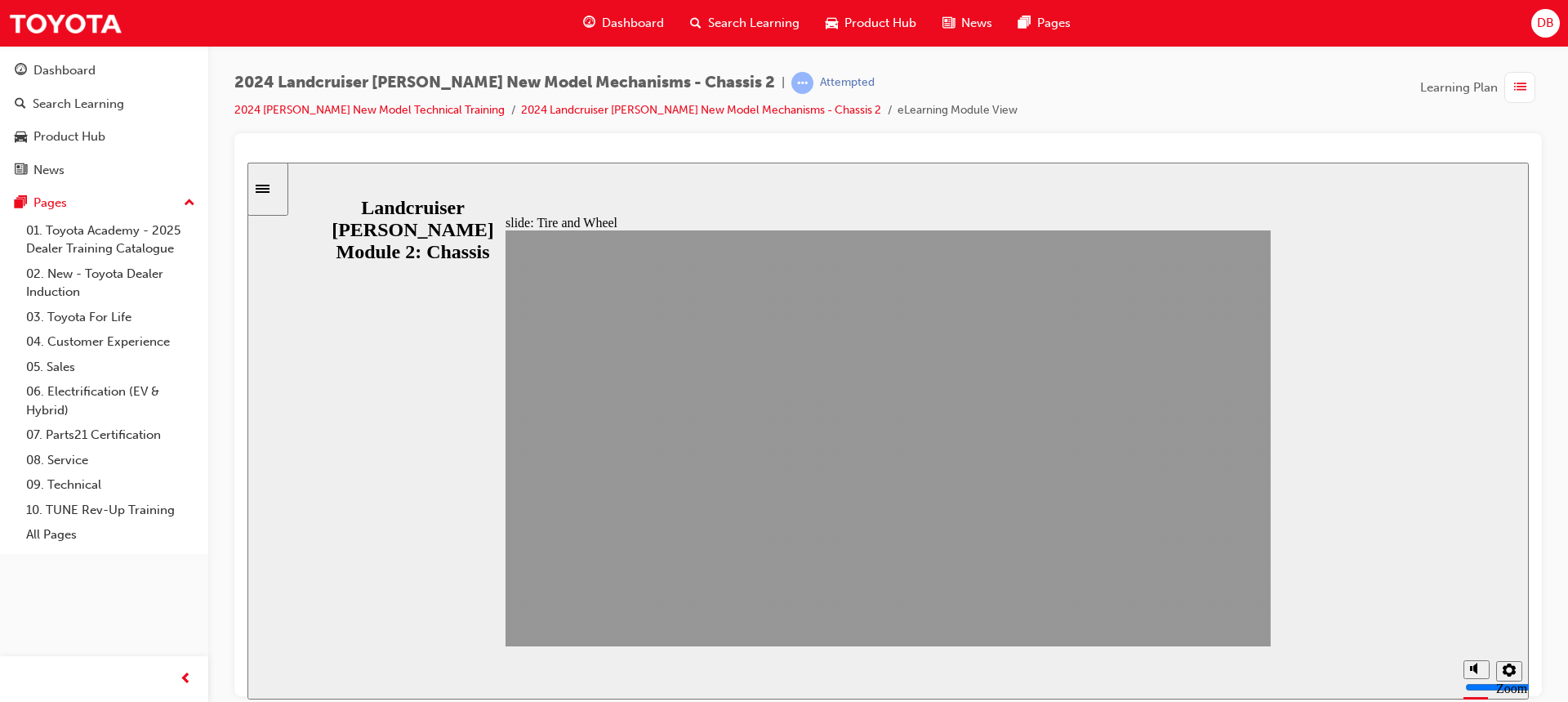 click 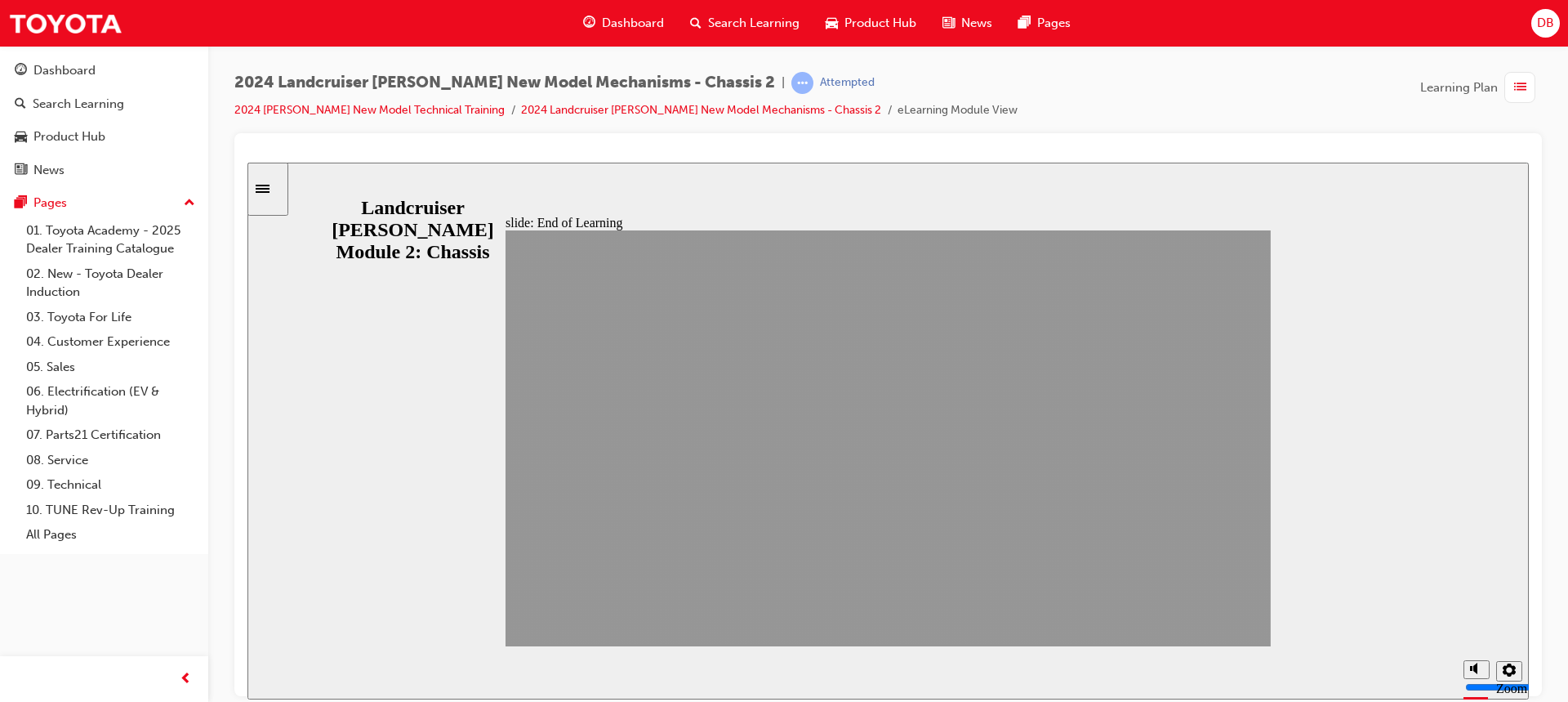 click 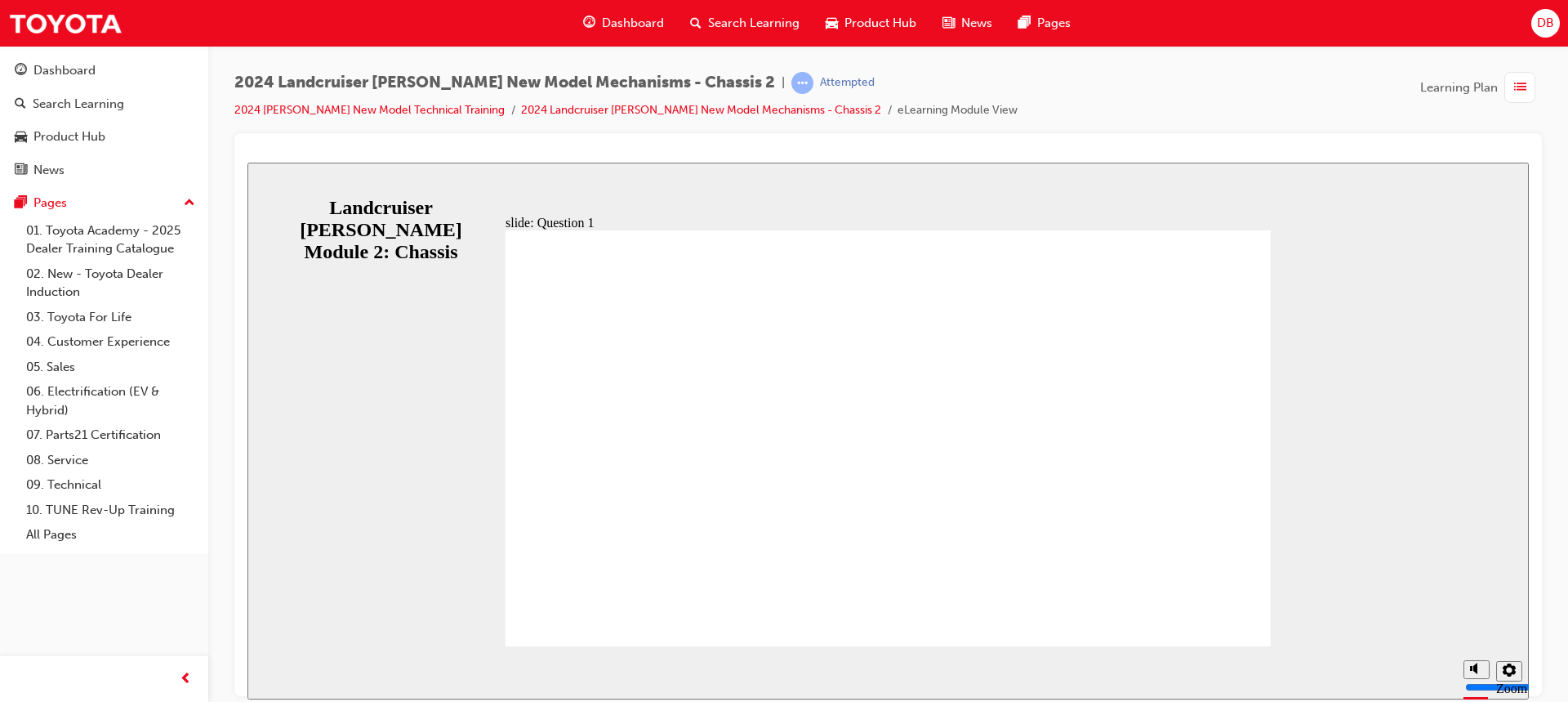 radio on "true" 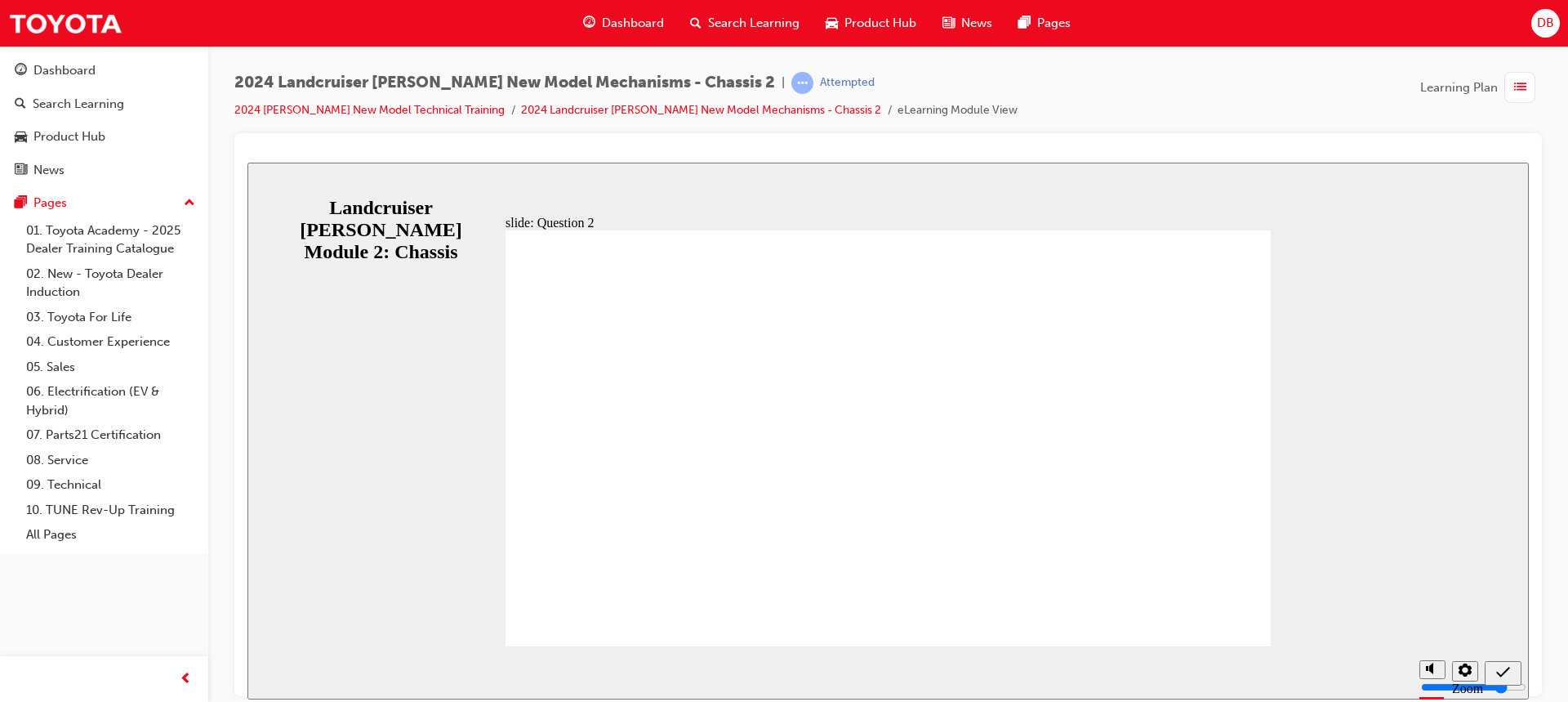 radio on "true" 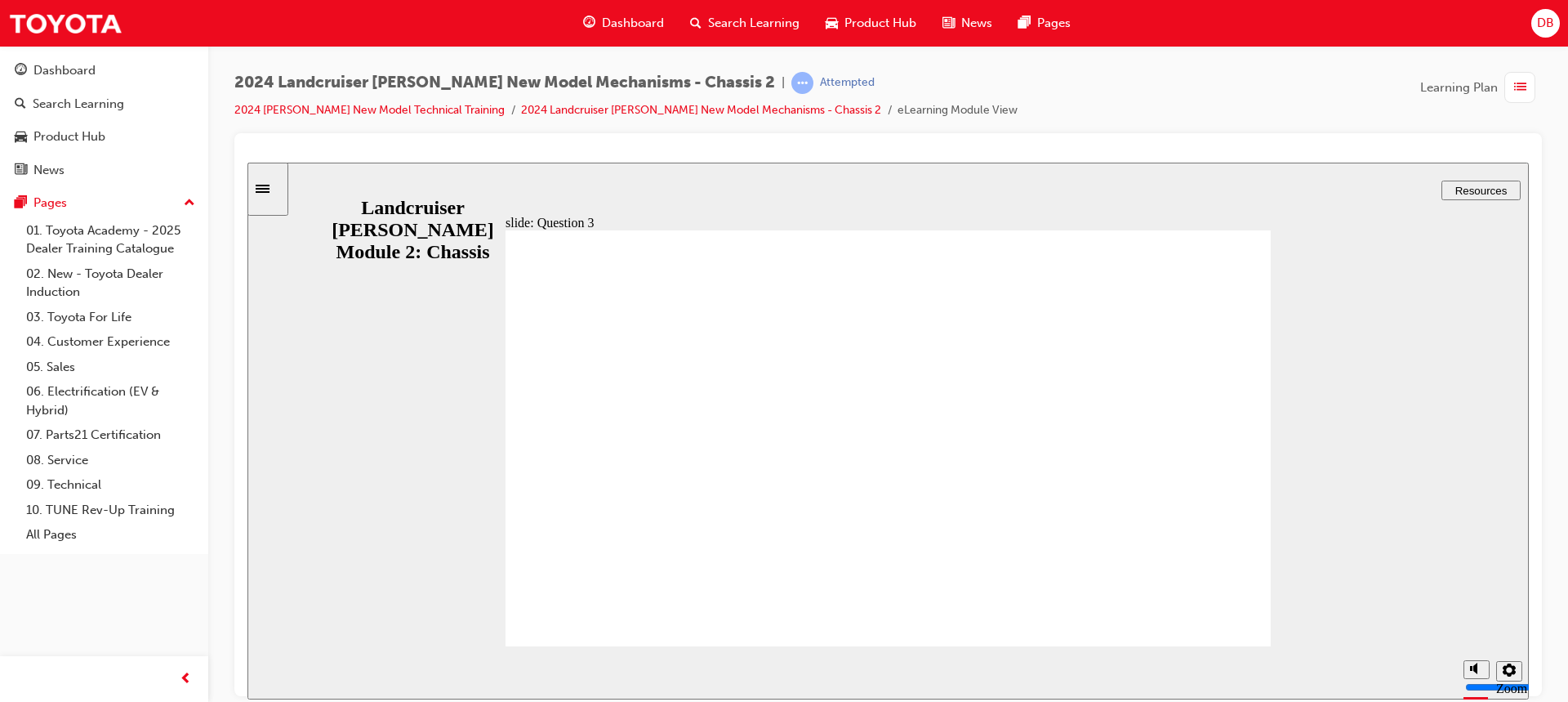 radio on "true" 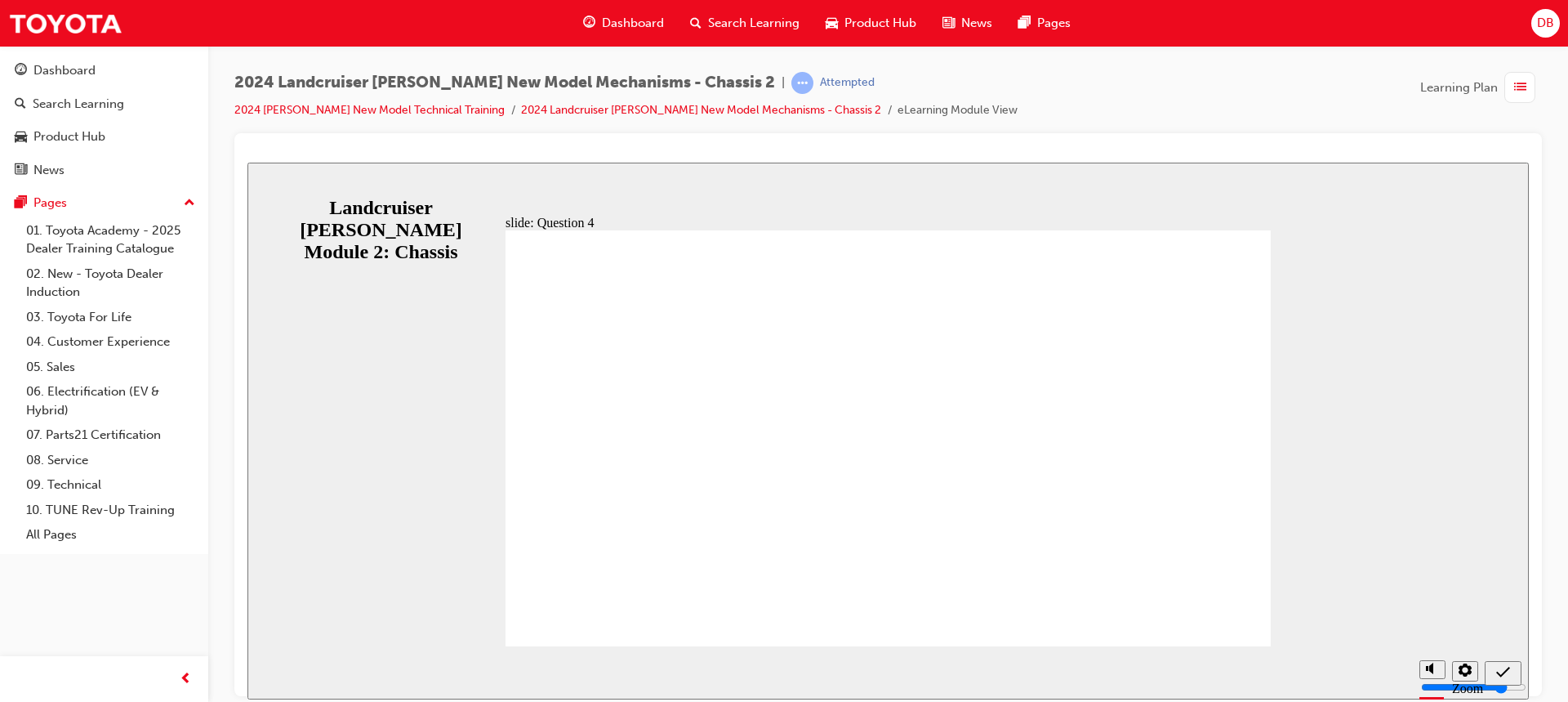 radio on "true" 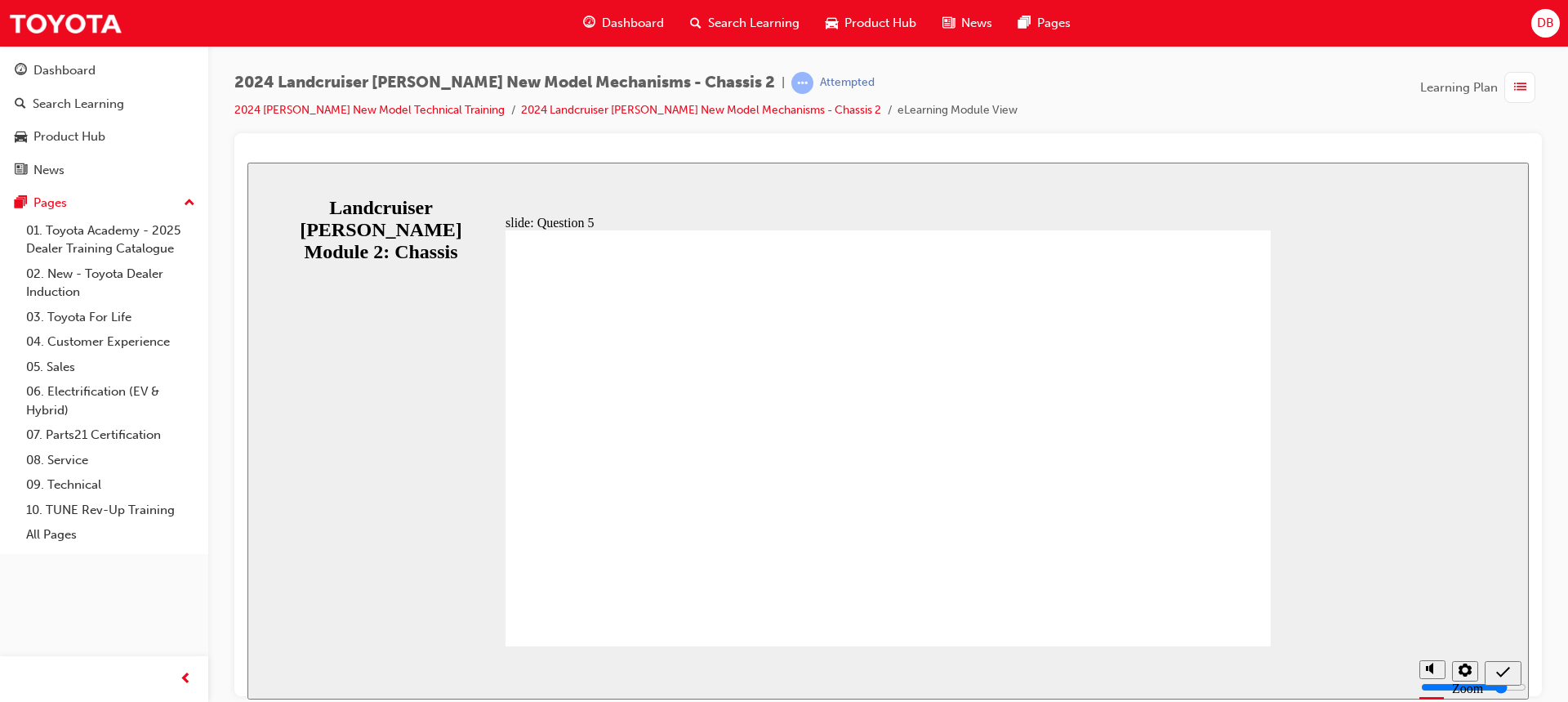 radio on "true" 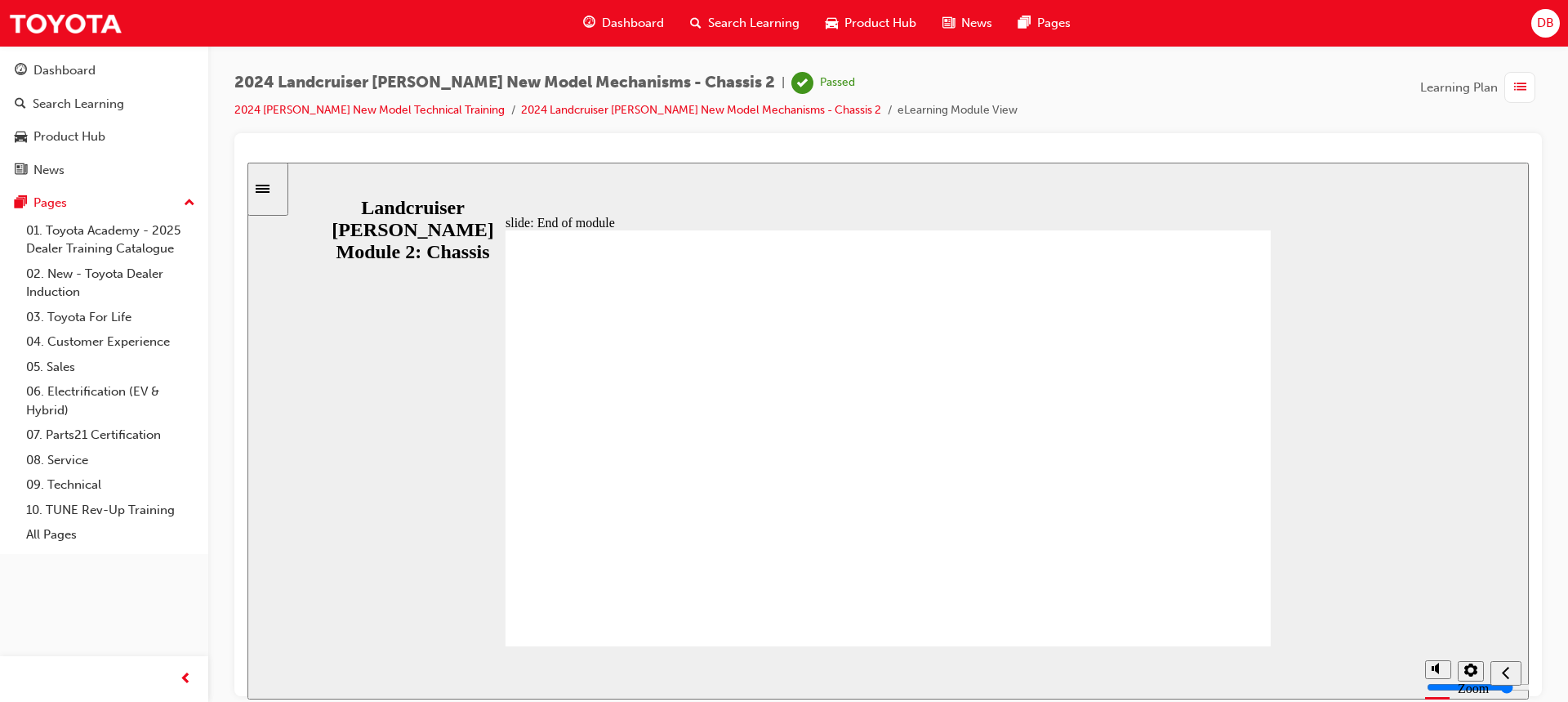click 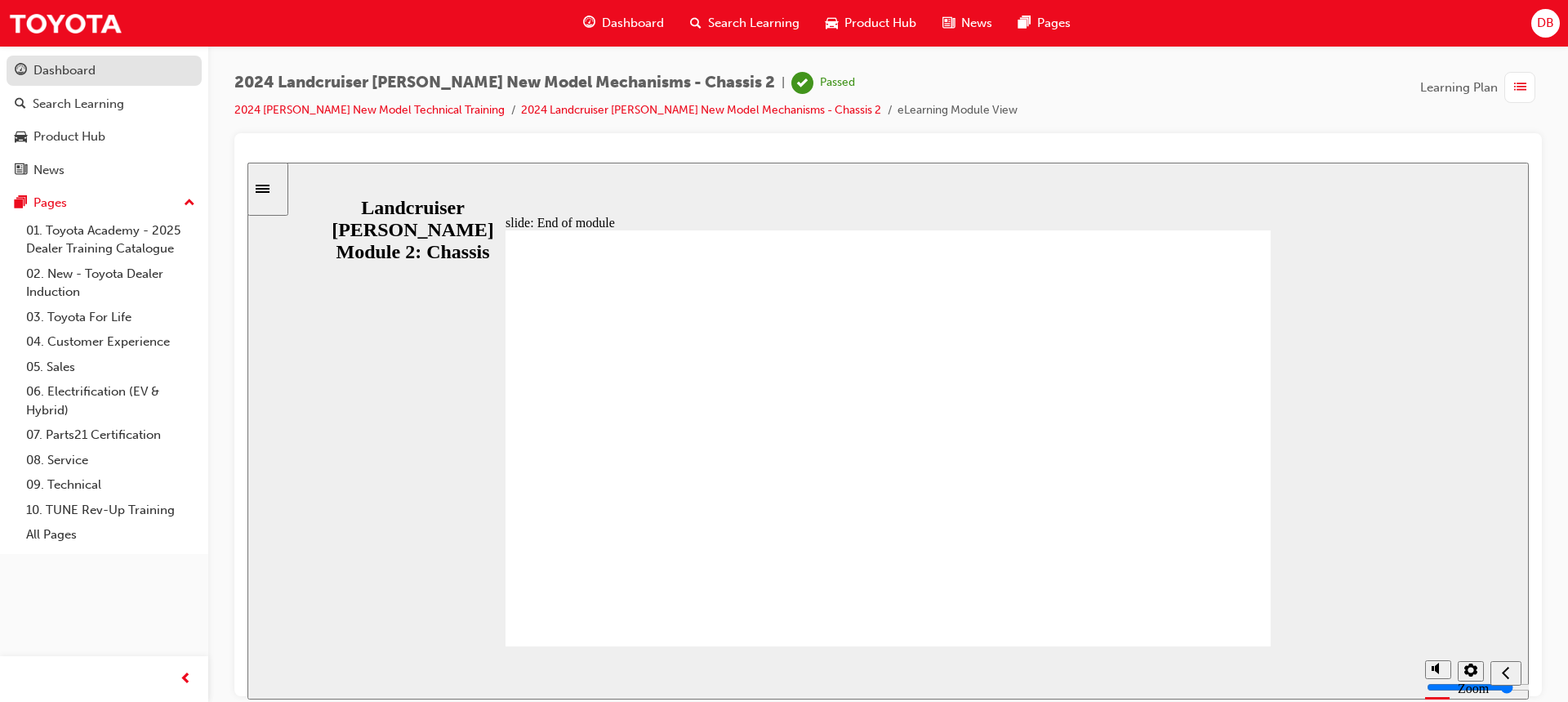 click on "Dashboard" at bounding box center [104, 70] 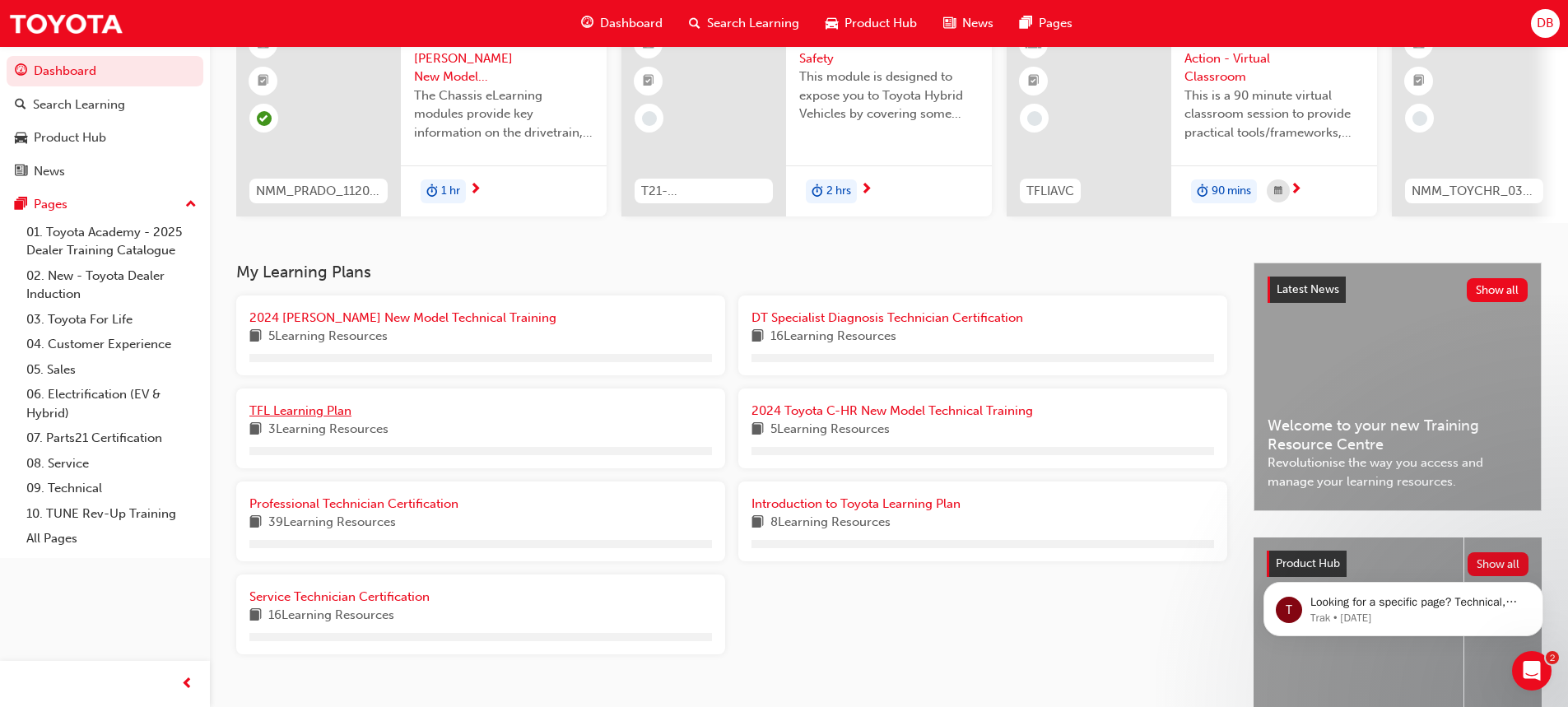 scroll, scrollTop: 165, scrollLeft: 0, axis: vertical 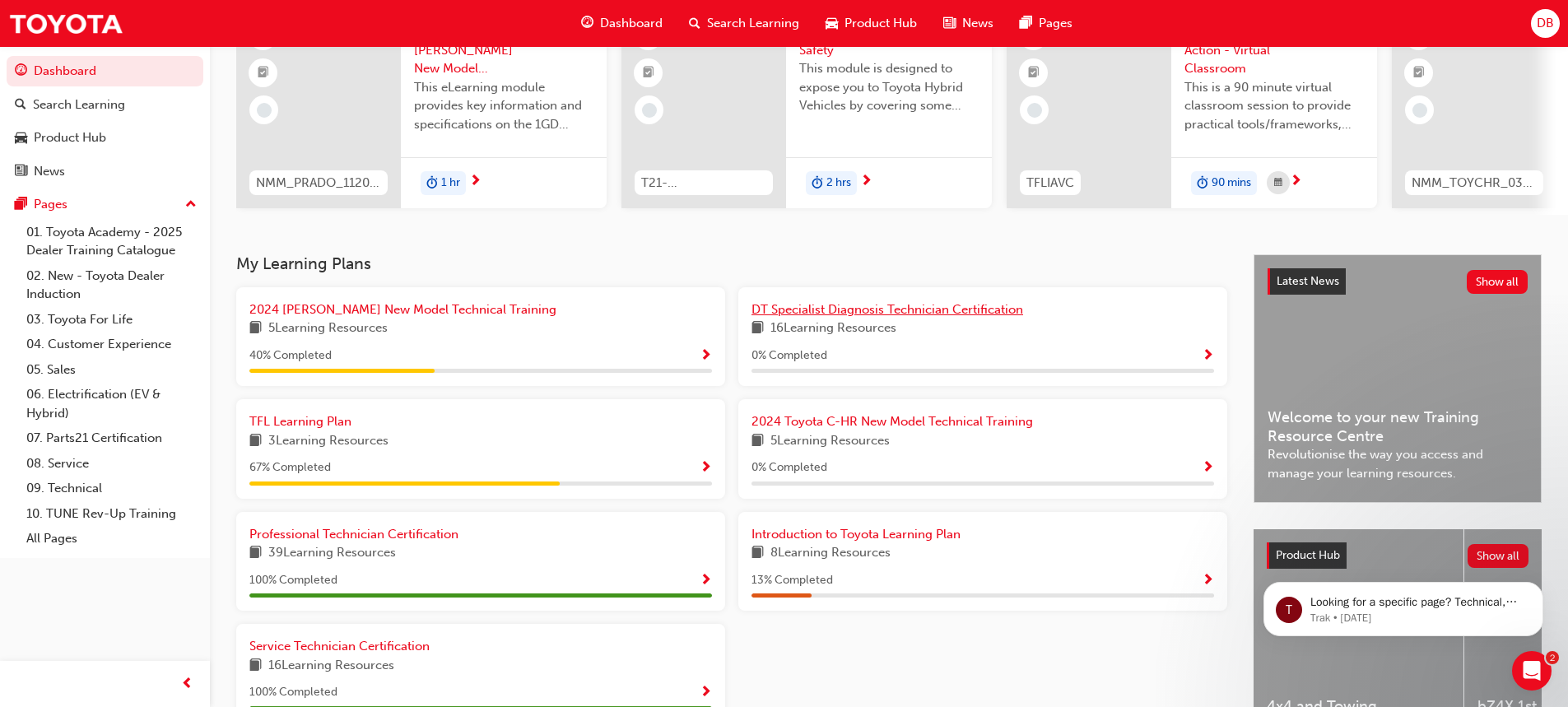 click on "DT Specialist Diagnosis Technician Certification" at bounding box center [887, 309] 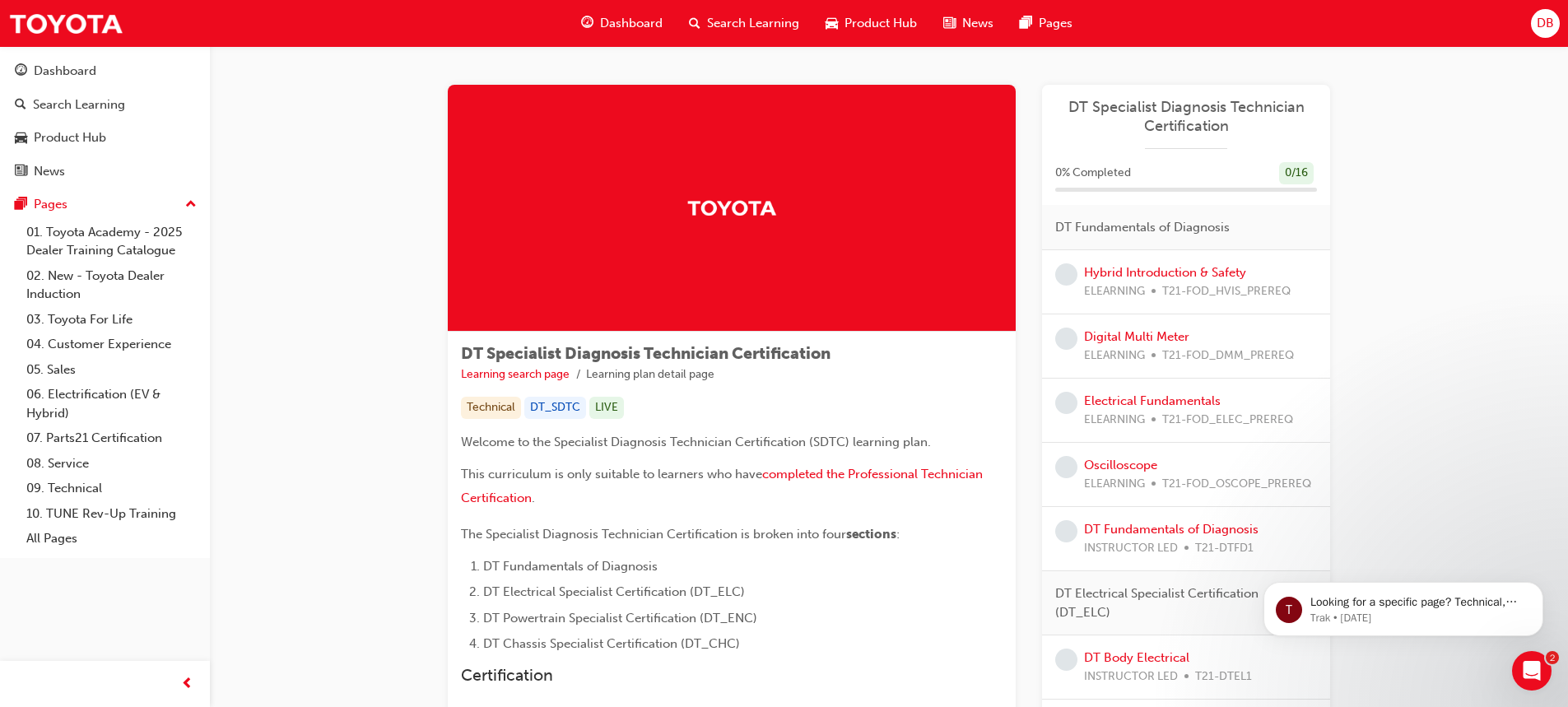 scroll, scrollTop: 0, scrollLeft: 0, axis: both 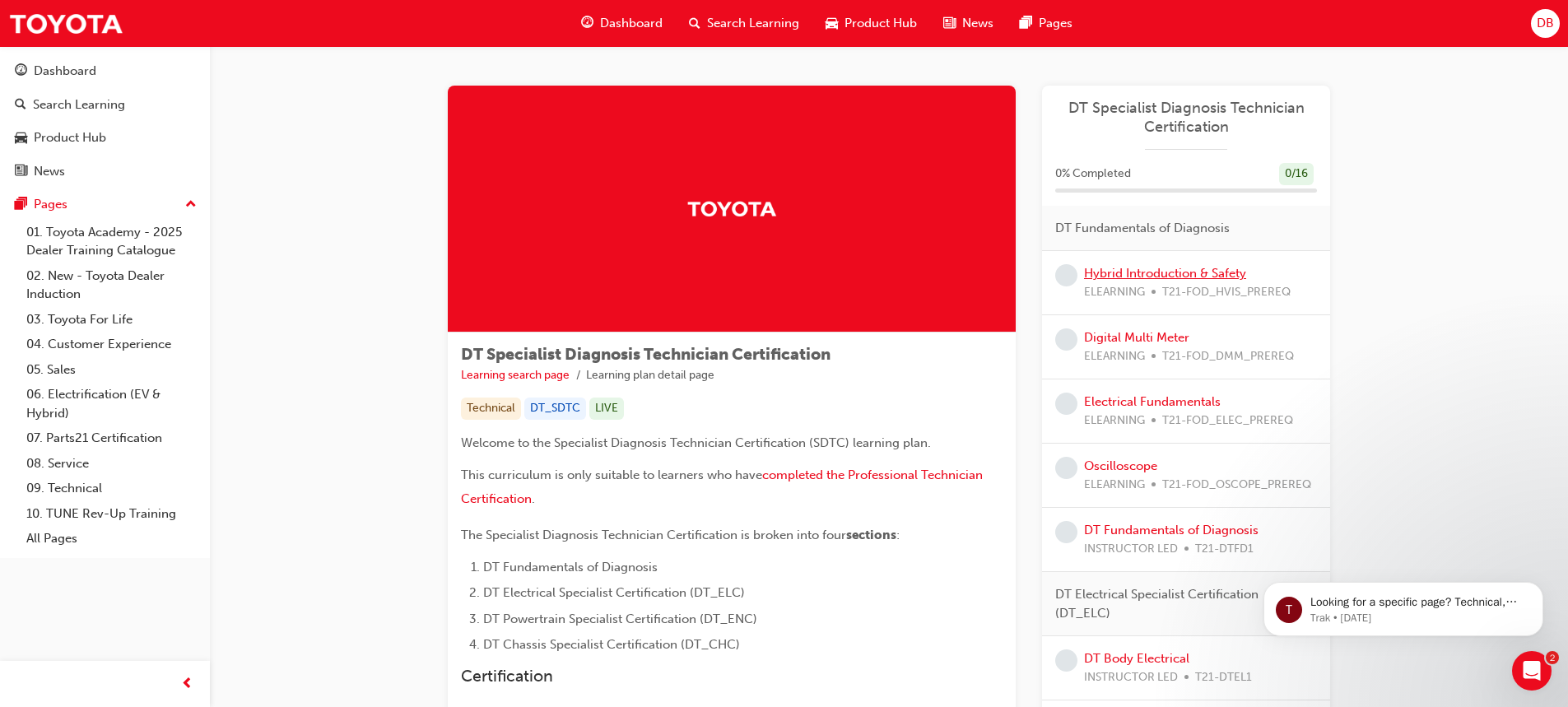 click on "Hybrid Introduction & Safety" at bounding box center (1165, 273) 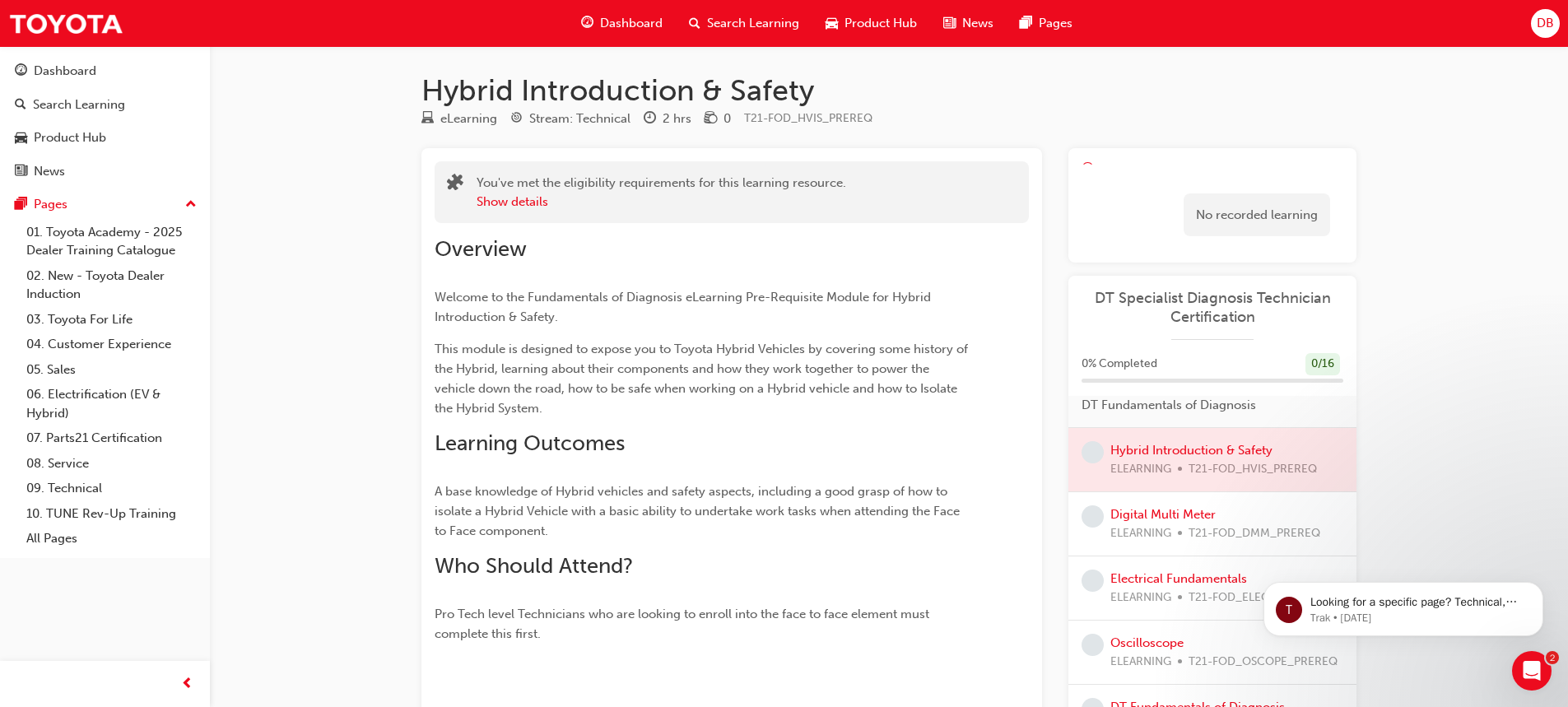 scroll, scrollTop: 0, scrollLeft: 0, axis: both 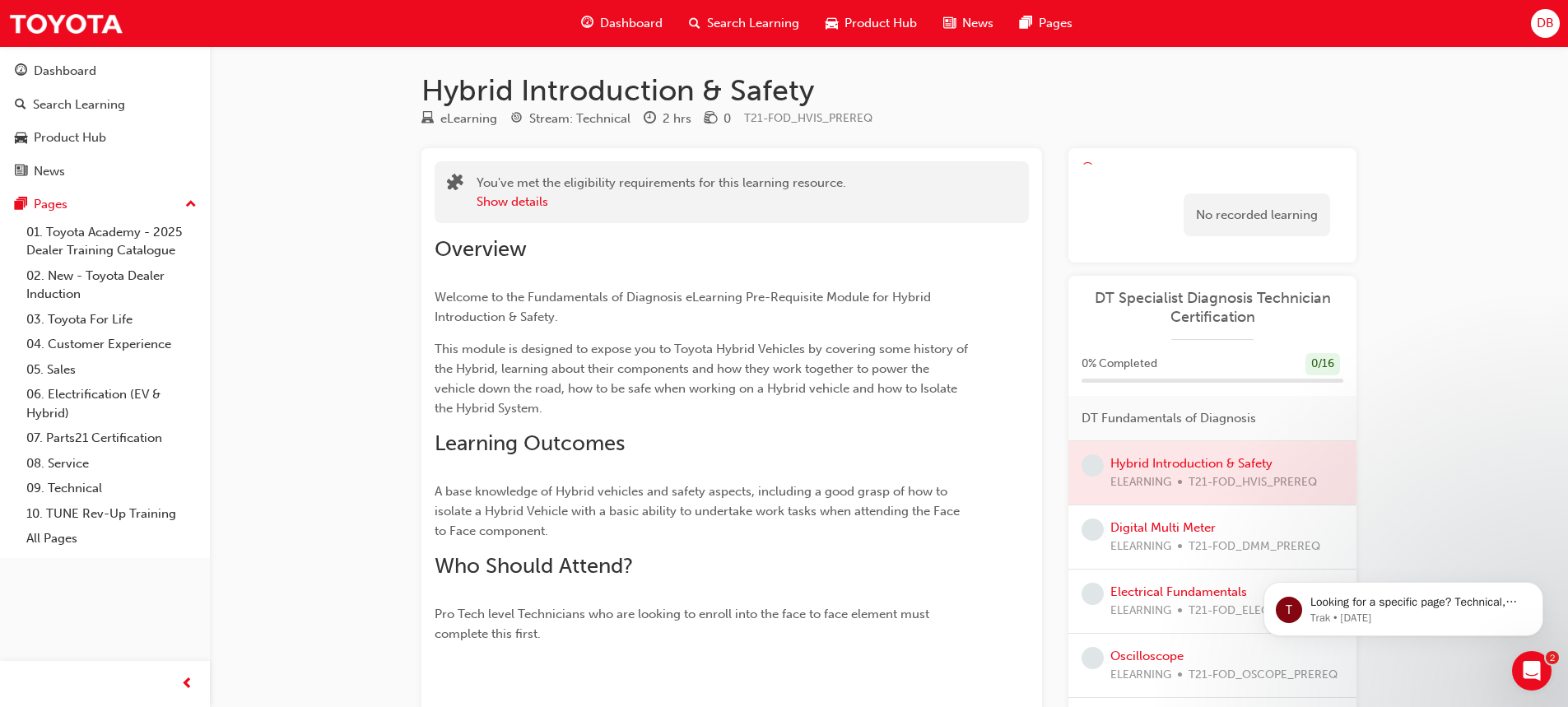 click at bounding box center [1092, 465] 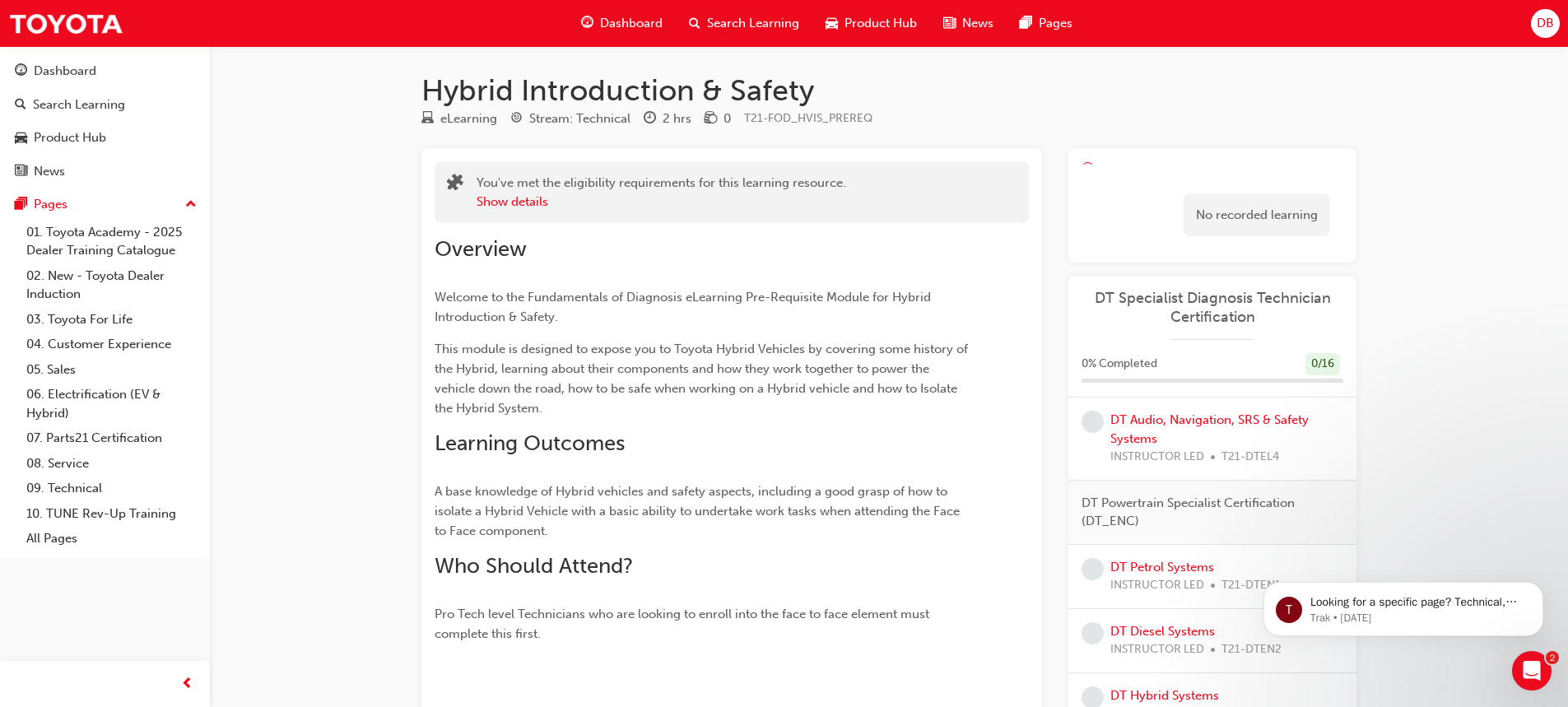 scroll, scrollTop: 247, scrollLeft: 0, axis: vertical 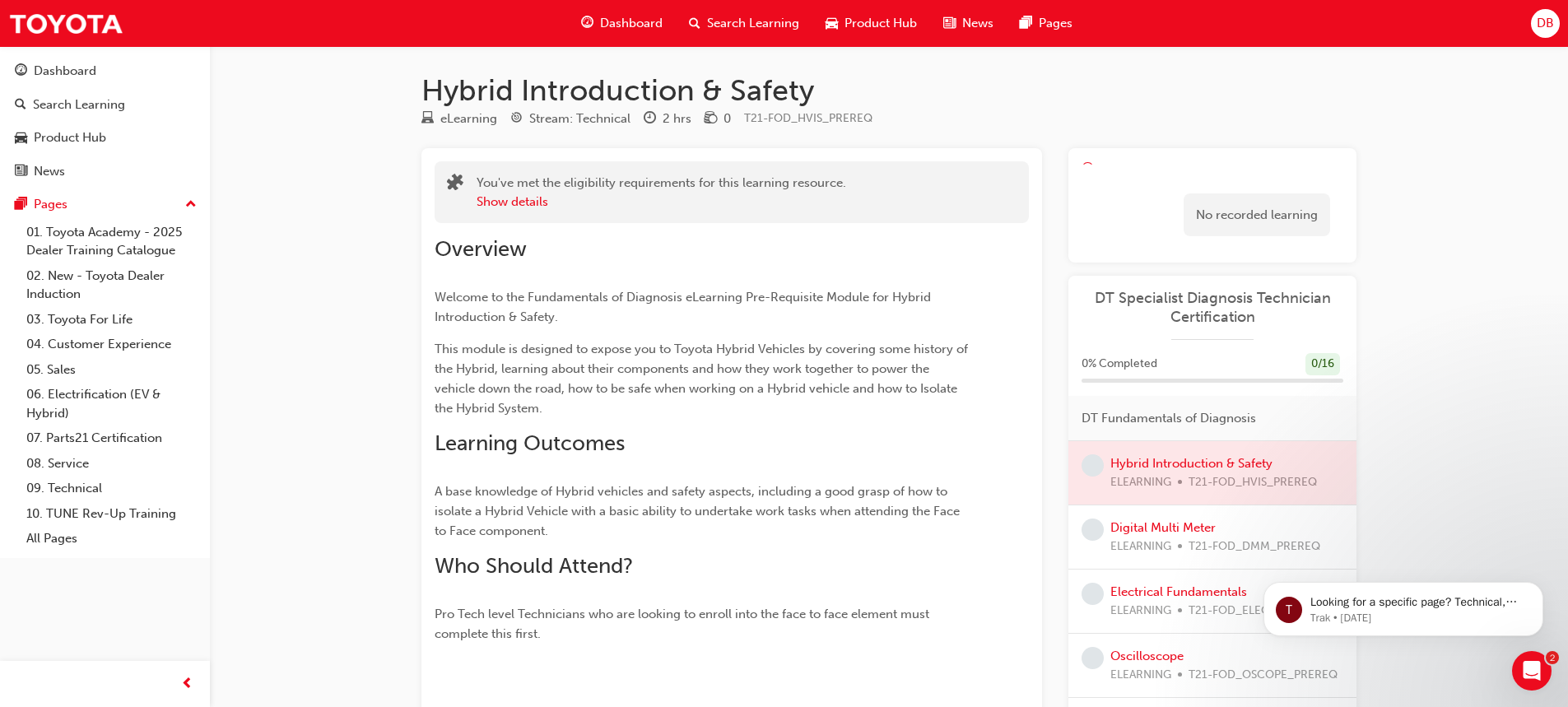 click at bounding box center (1092, 529) 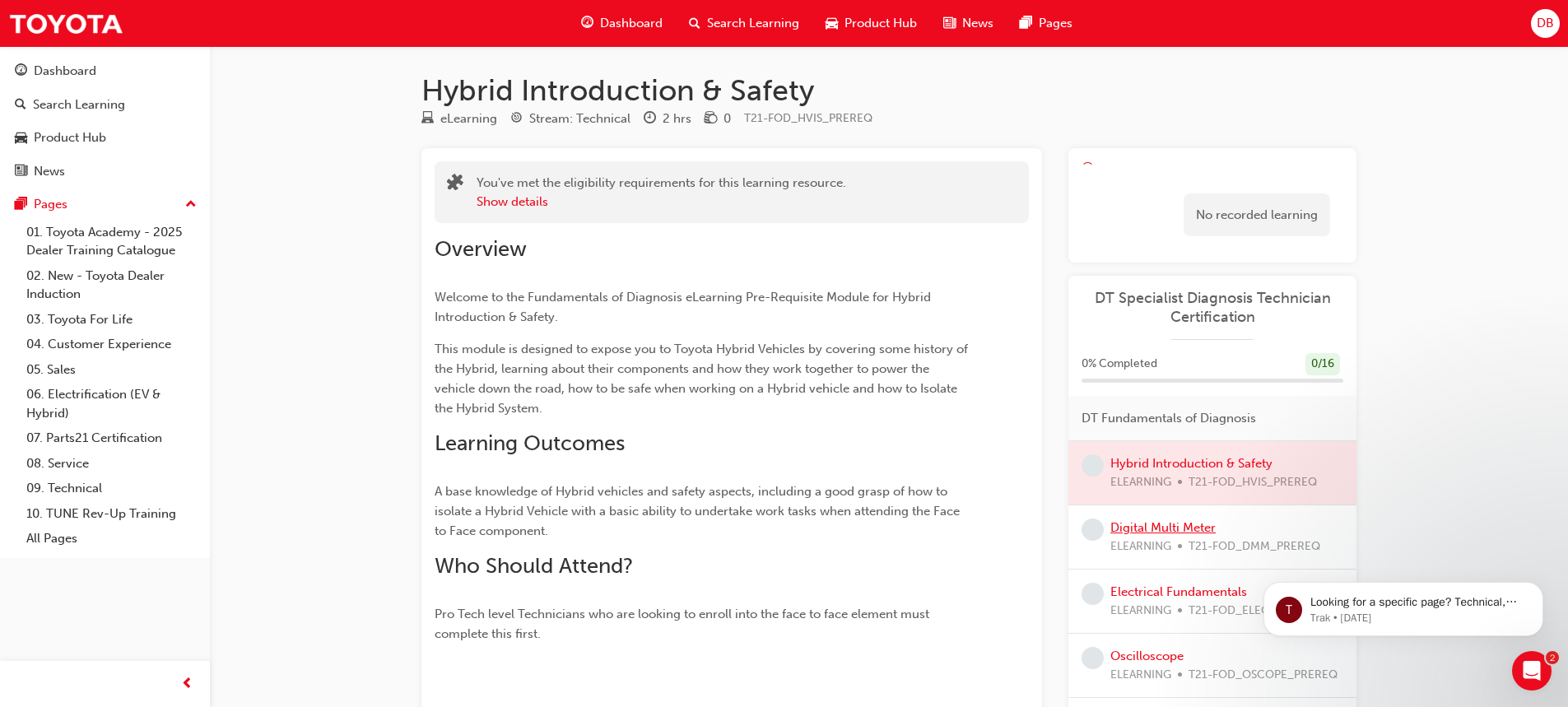 click on "Digital Multi Meter" at bounding box center (1163, 528) 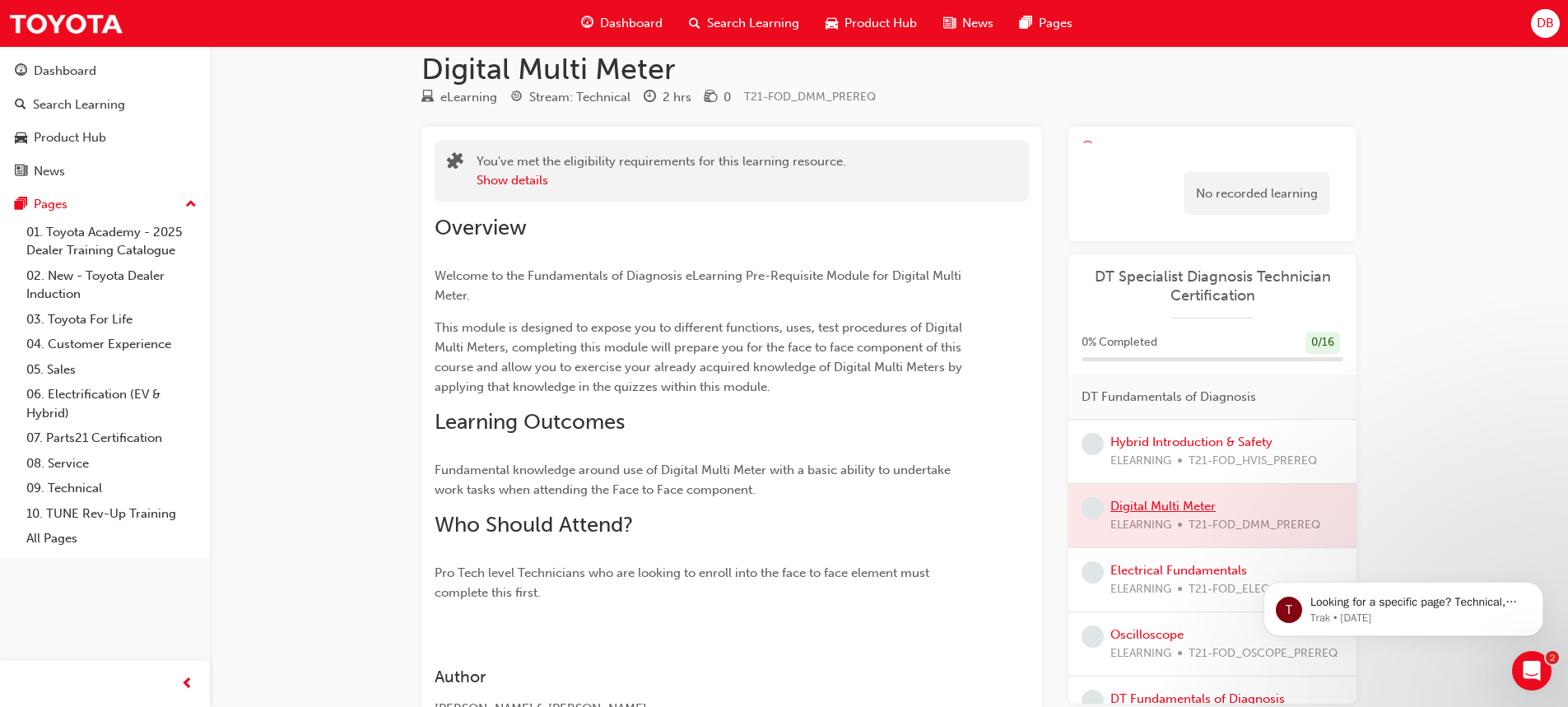 scroll, scrollTop: 0, scrollLeft: 0, axis: both 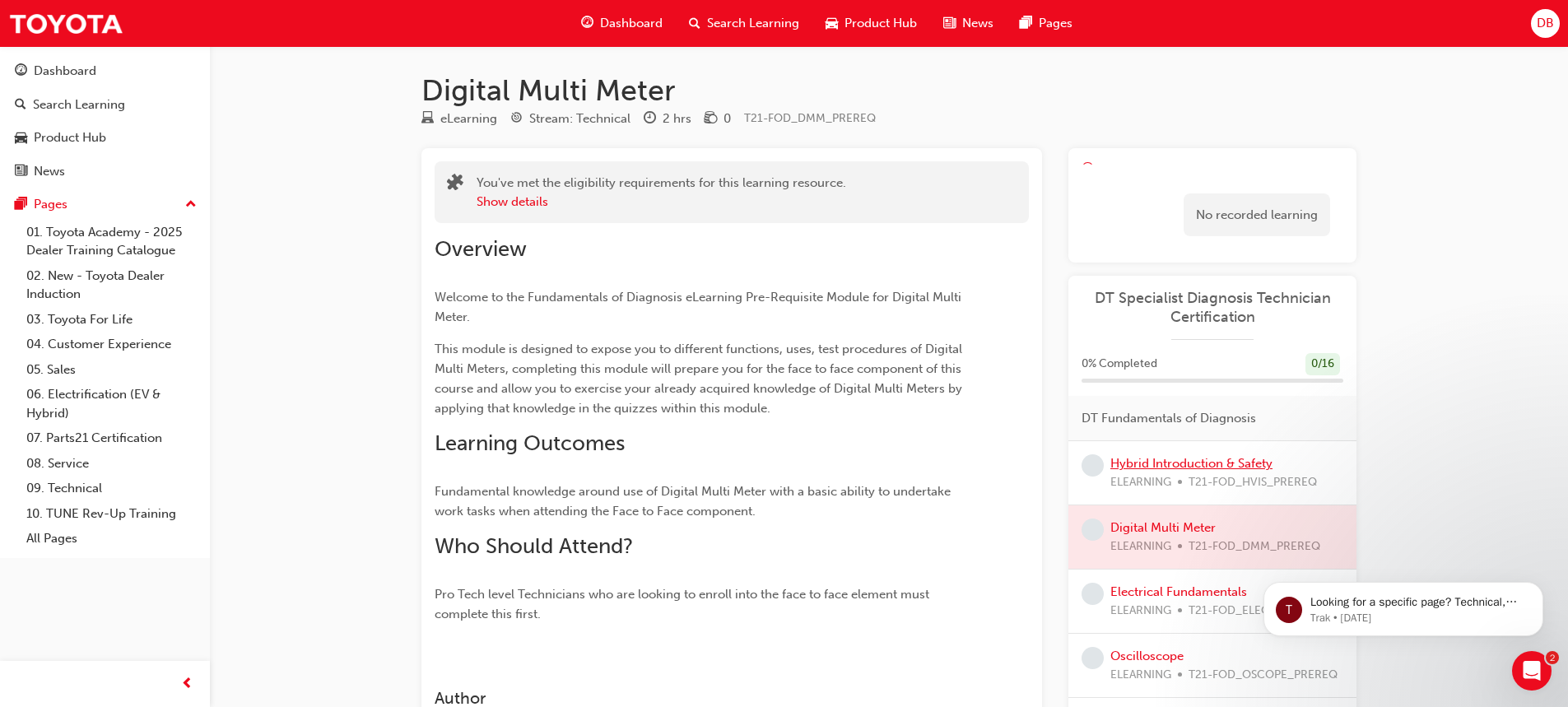 click on "Hybrid Introduction & Safety" at bounding box center (1191, 463) 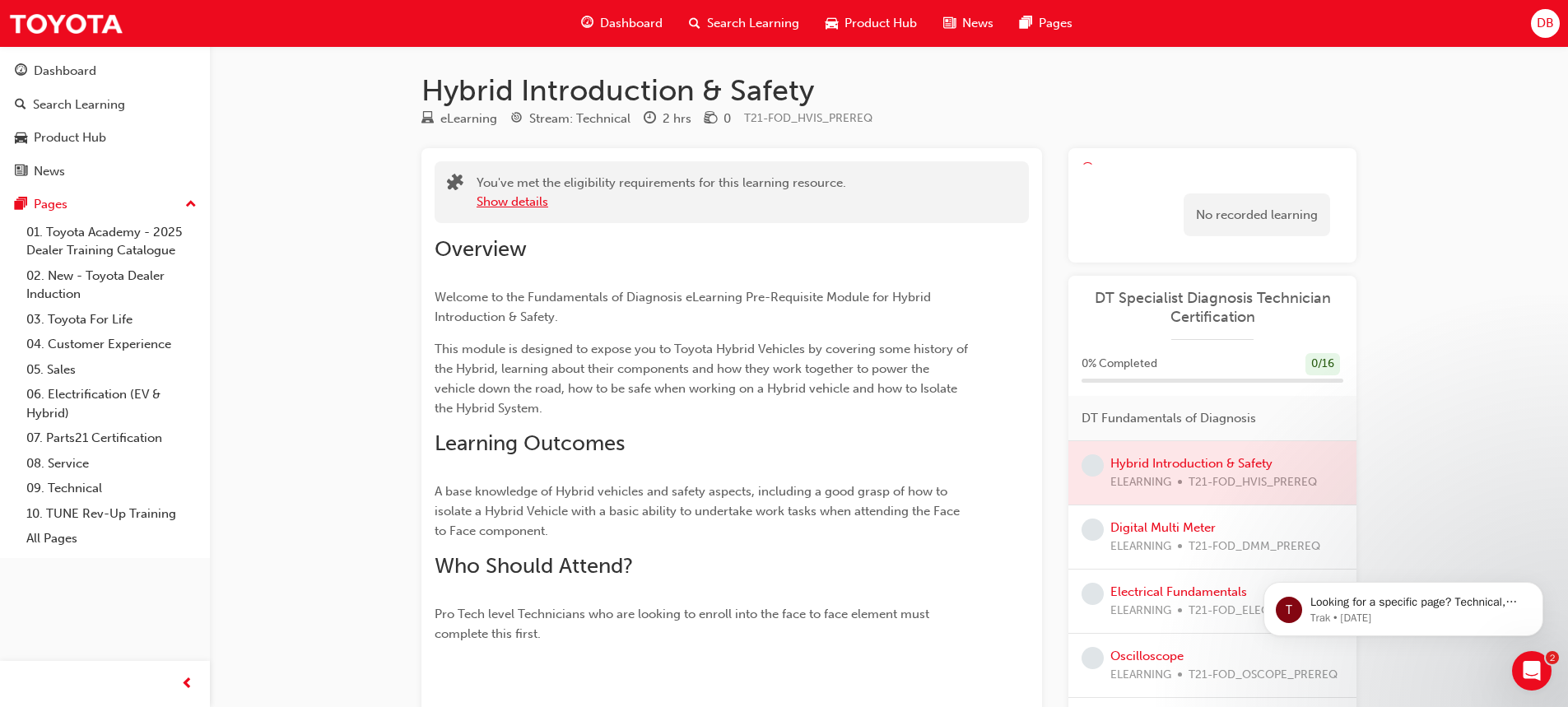 click on "Show details" at bounding box center [512, 202] 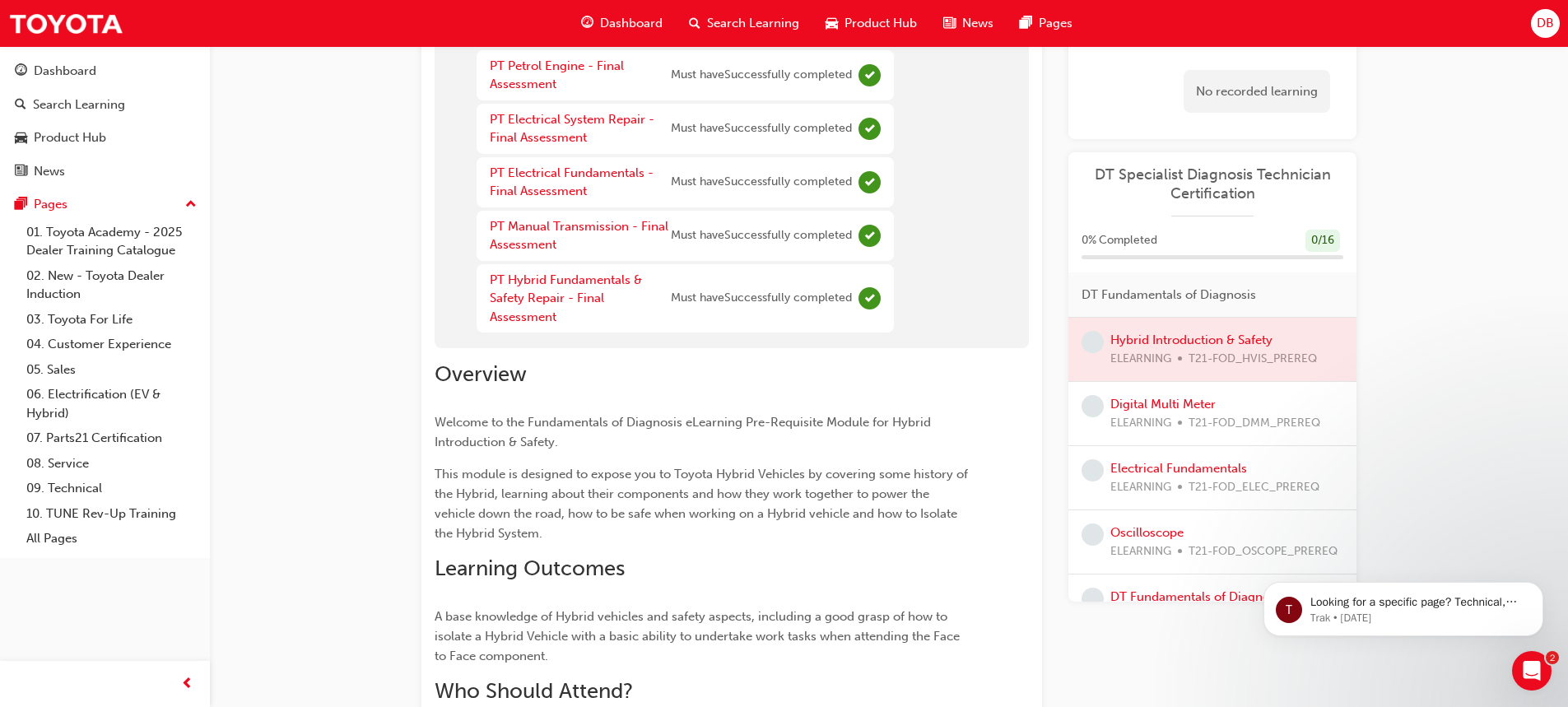 scroll, scrollTop: 576, scrollLeft: 0, axis: vertical 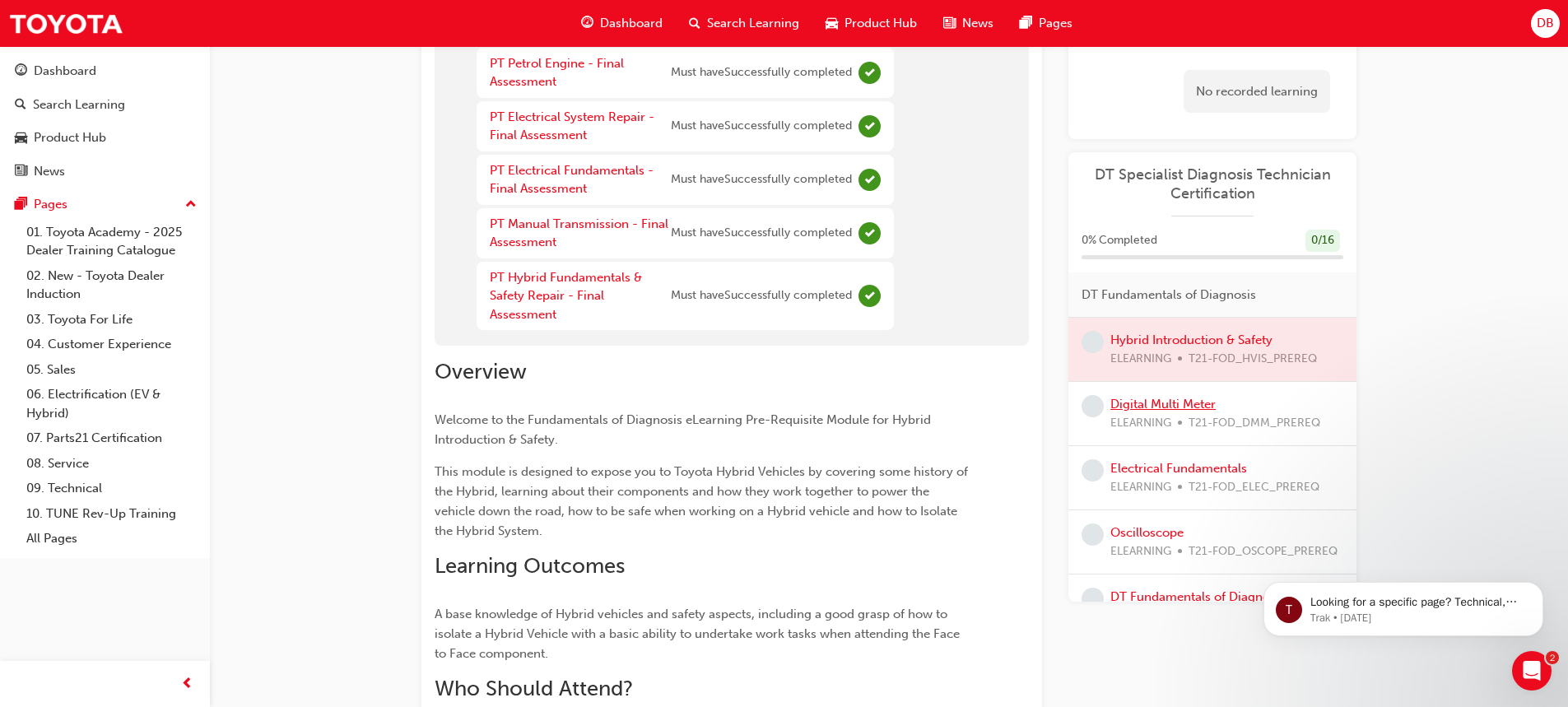 click on "Digital Multi Meter" at bounding box center (1163, 404) 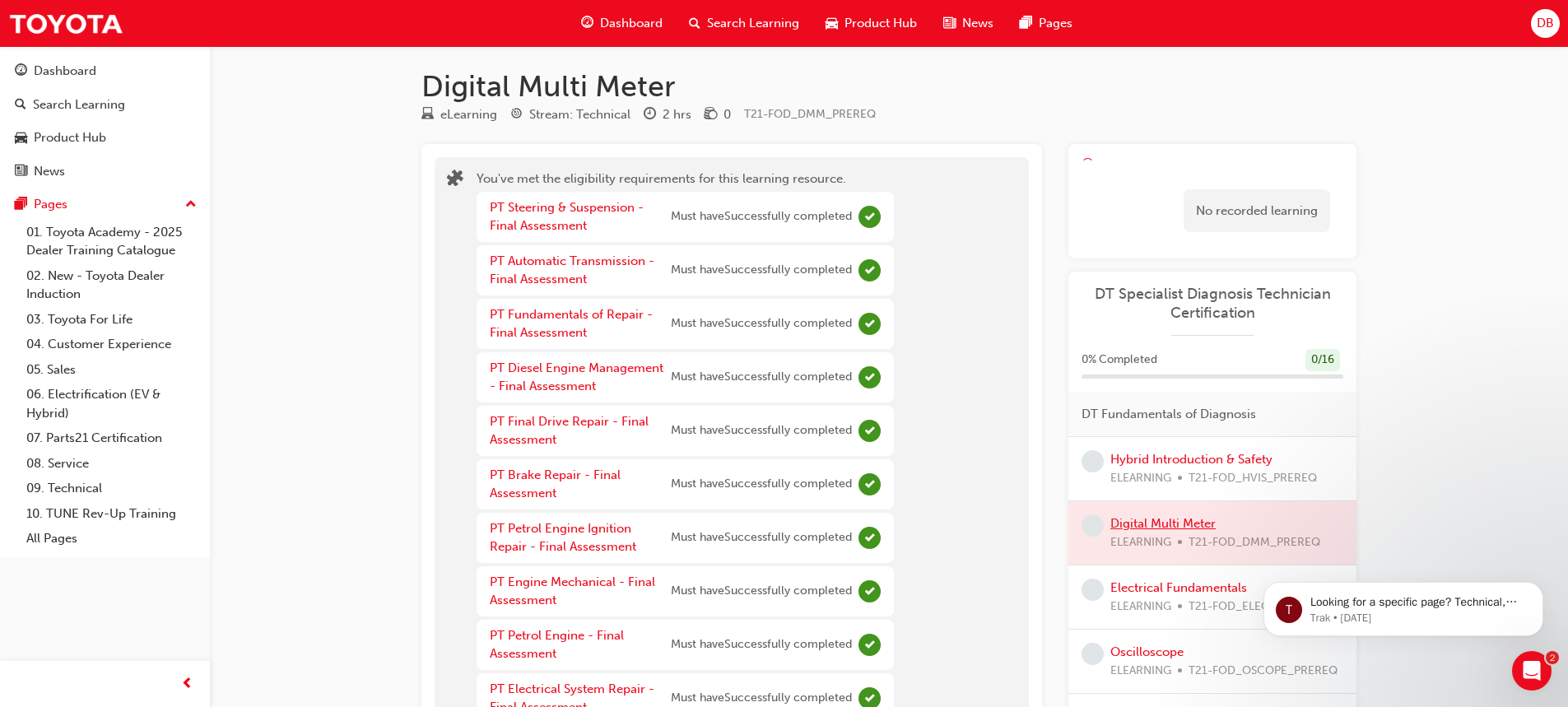 scroll, scrollTop: 0, scrollLeft: 0, axis: both 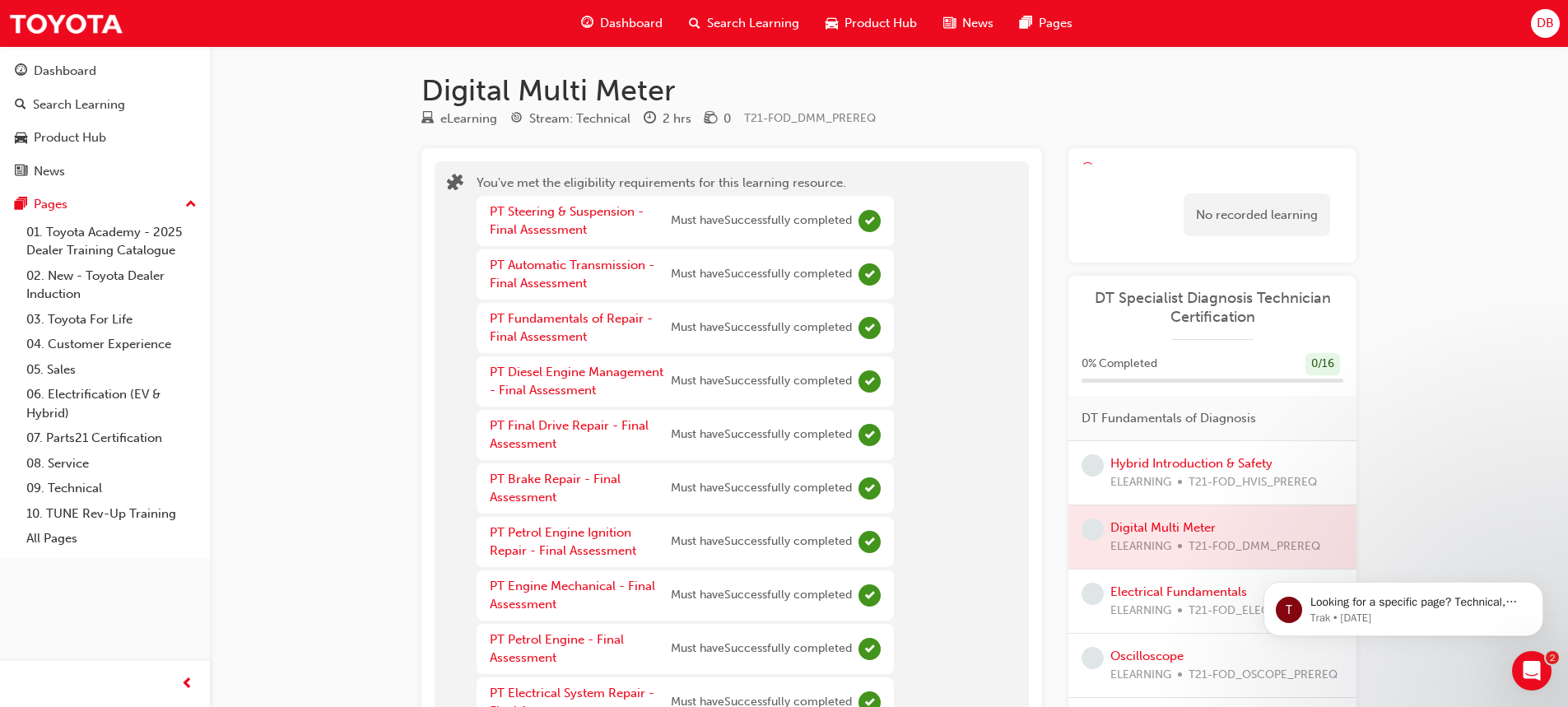 click on "You've met the eligibility requirements for this learning resource. PT Steering & Suspension - Final Assessment Must have  Successfully completed PT Automatic Transmission - Final Assessment Must have  Successfully completed PT Fundamentals of Repair - Final Assessment Must have  Successfully completed PT Diesel Engine Management - Final Assessment Must have  Successfully completed PT Final Drive Repair - Final Assessment Must have  Successfully completed PT Brake Repair - Final Assessment Must have  Successfully completed PT Petrol Engine Ignition Repair - Final Assessment Must have  Successfully completed PT Engine Mechanical - Final Assessment Must have  Successfully completed PT Petrol Engine - Final Assessment Must have  Successfully completed PT Electrical System Repair - Final Assessment Must have  Successfully completed PT Electrical Fundamentals - Final Assessment Must have  Successfully completed PT Manual Transmission - Final Assessment Must have  Successfully completed Must have" at bounding box center (685, 542) 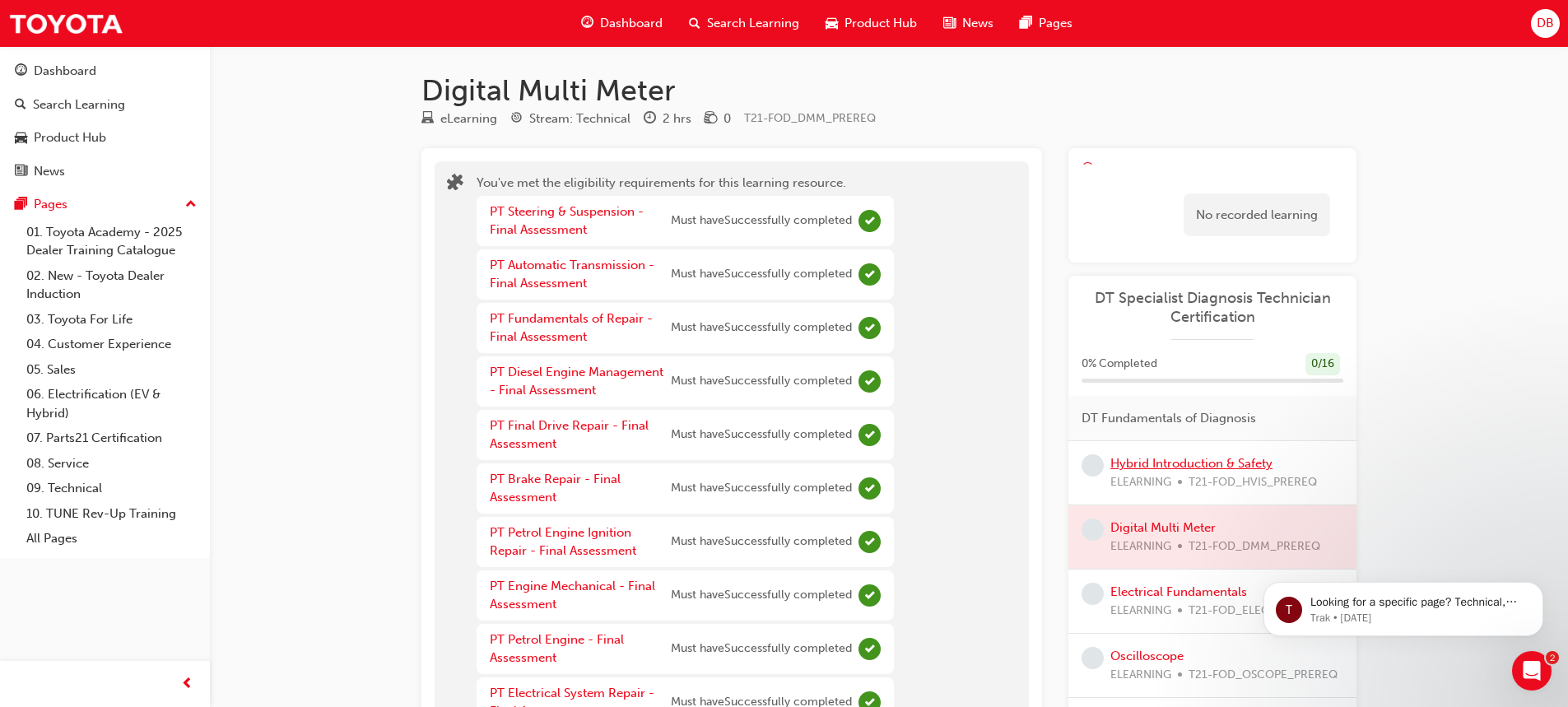 click on "Hybrid Introduction & Safety" at bounding box center [1191, 463] 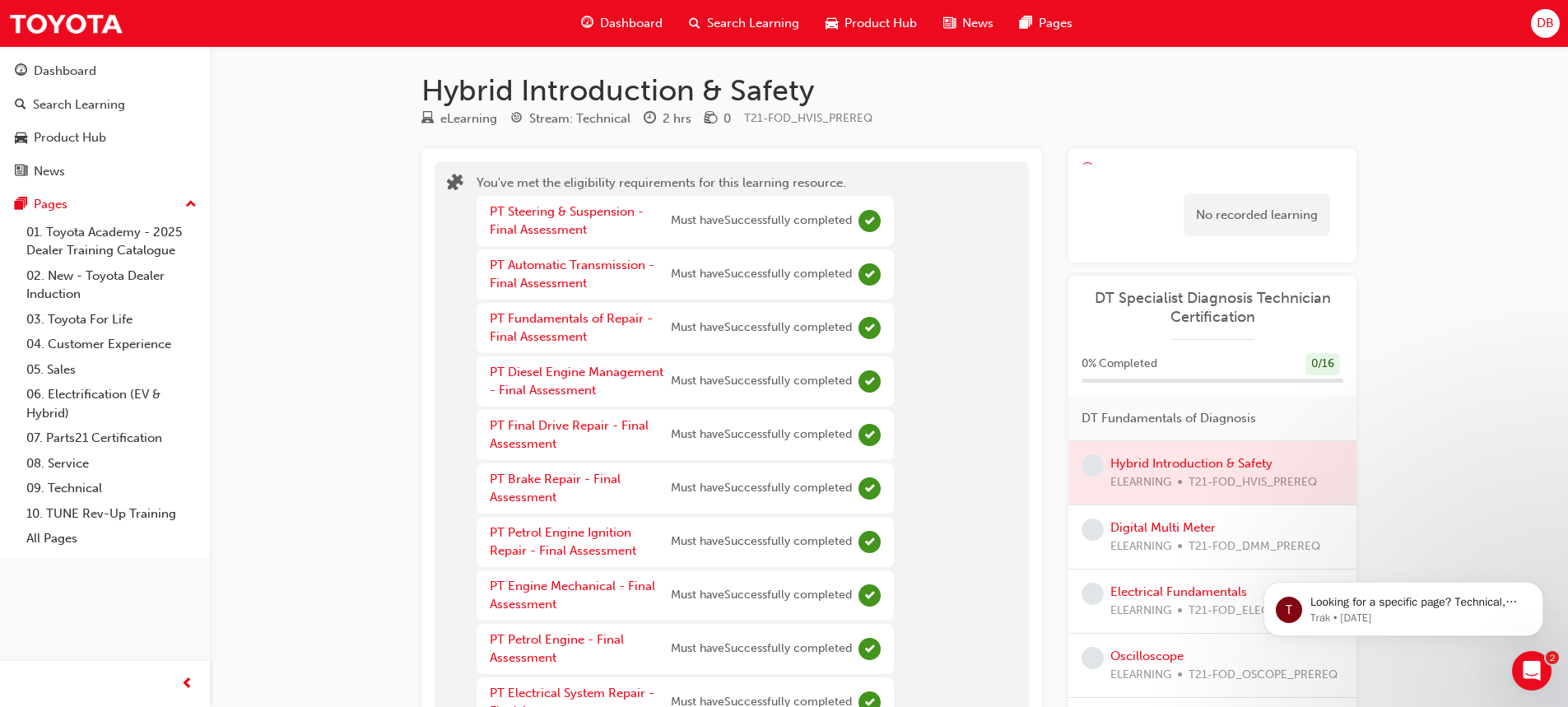 click at bounding box center [1212, 472] 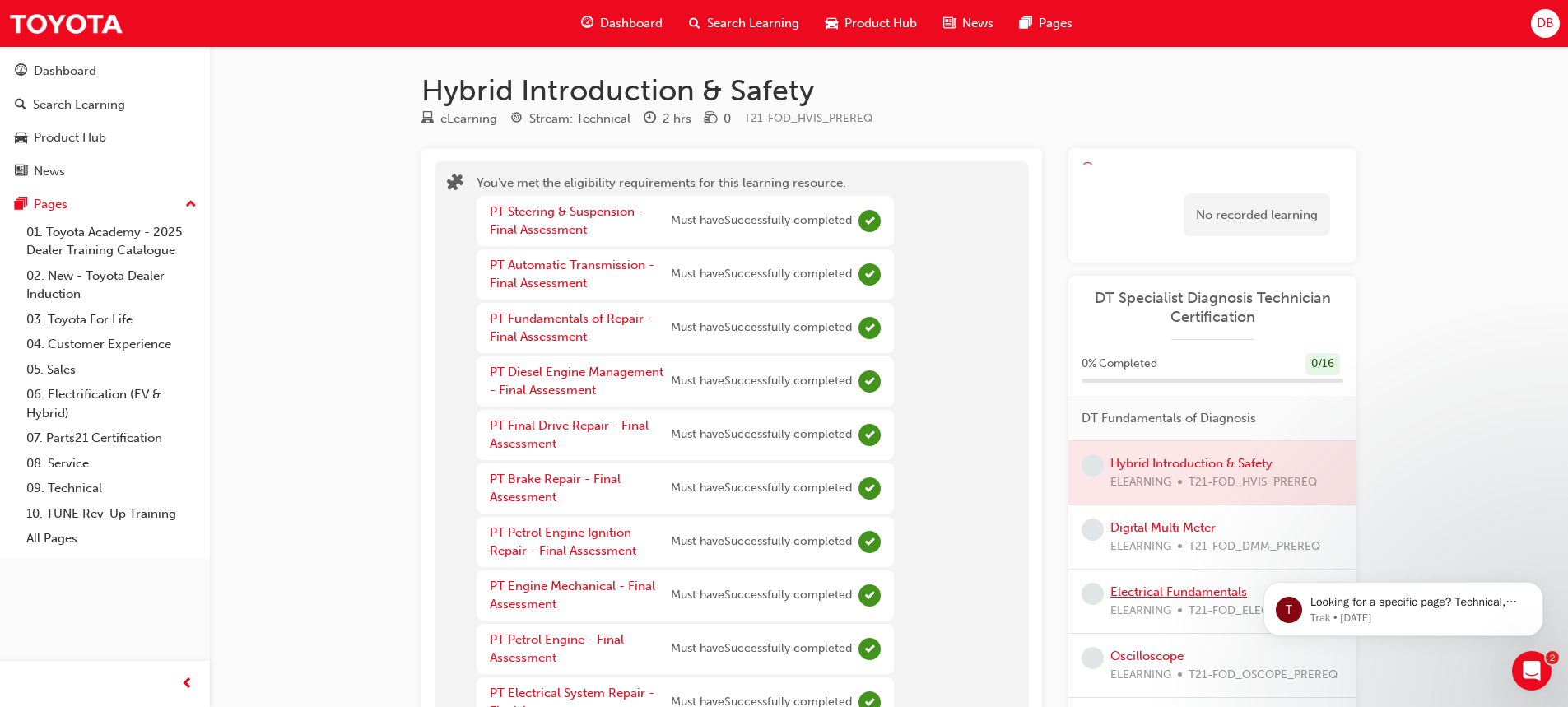 click on "Electrical Fundamentals" at bounding box center [1179, 592] 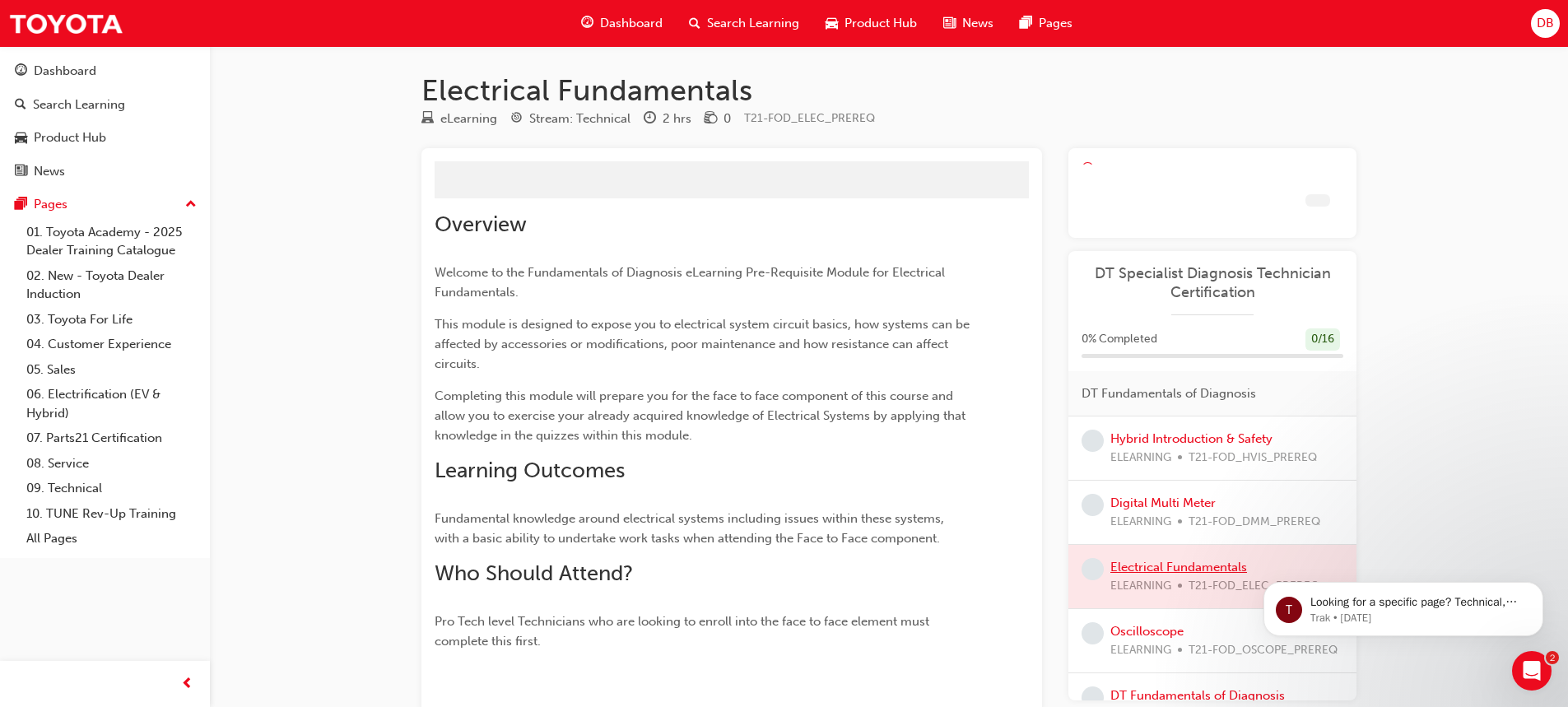 click at bounding box center [1212, 576] 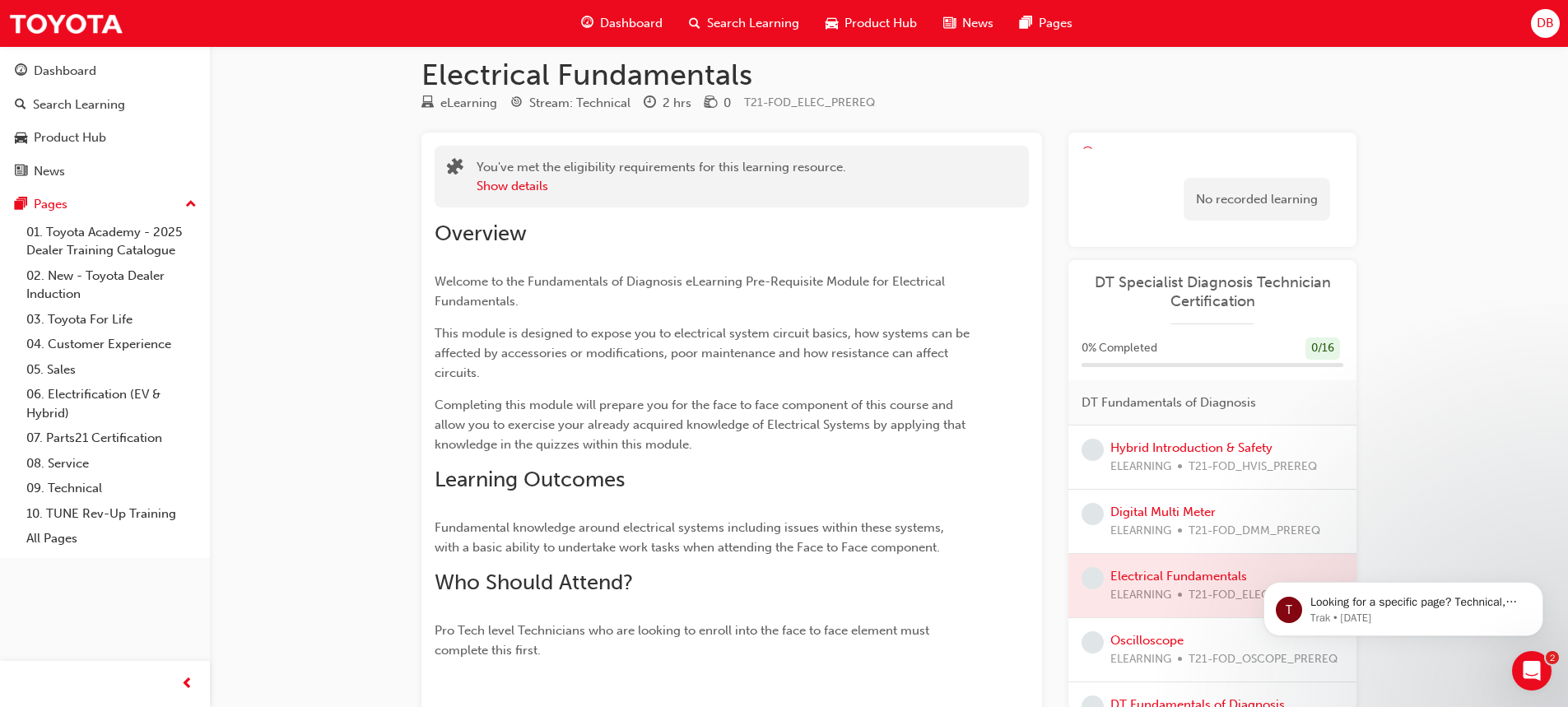 scroll, scrollTop: 0, scrollLeft: 0, axis: both 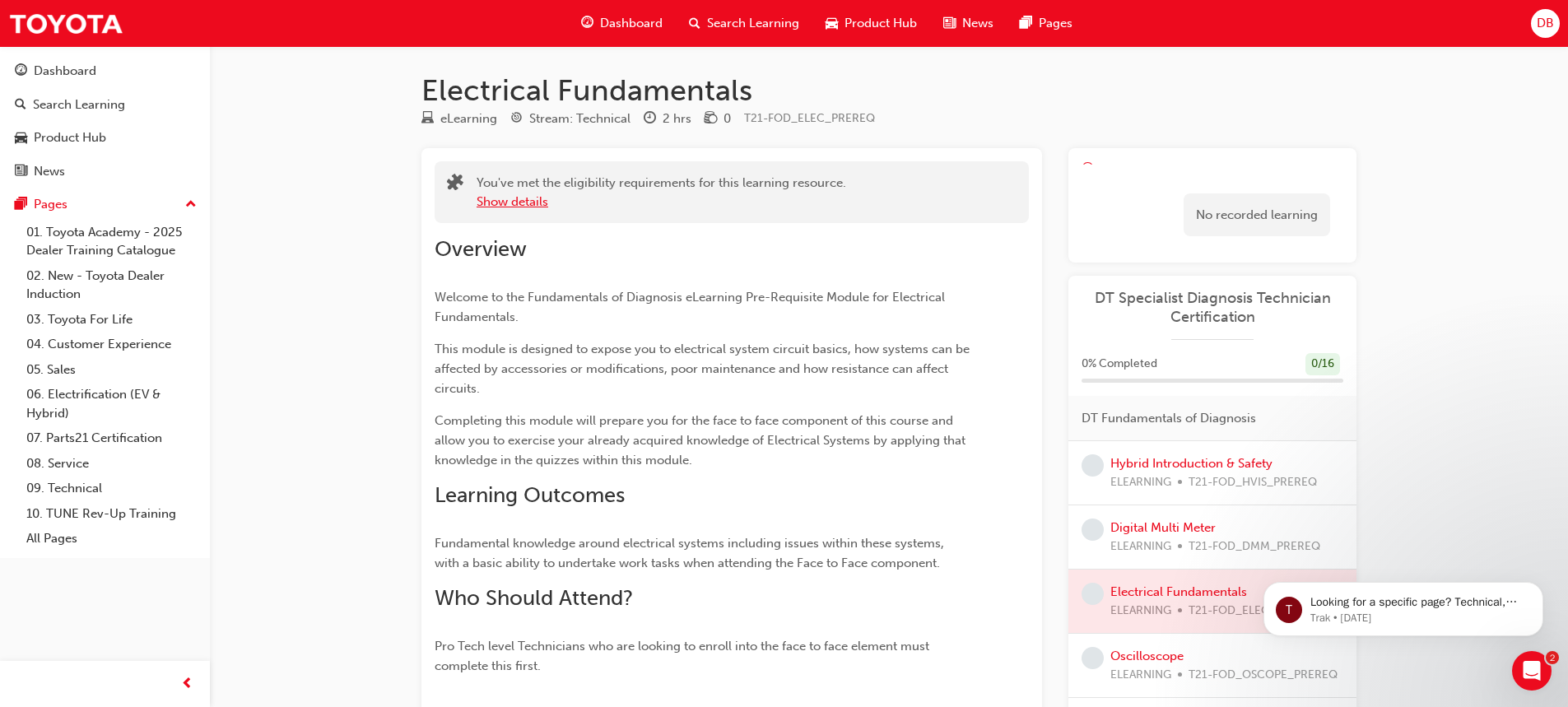 click on "Show details" at bounding box center (512, 202) 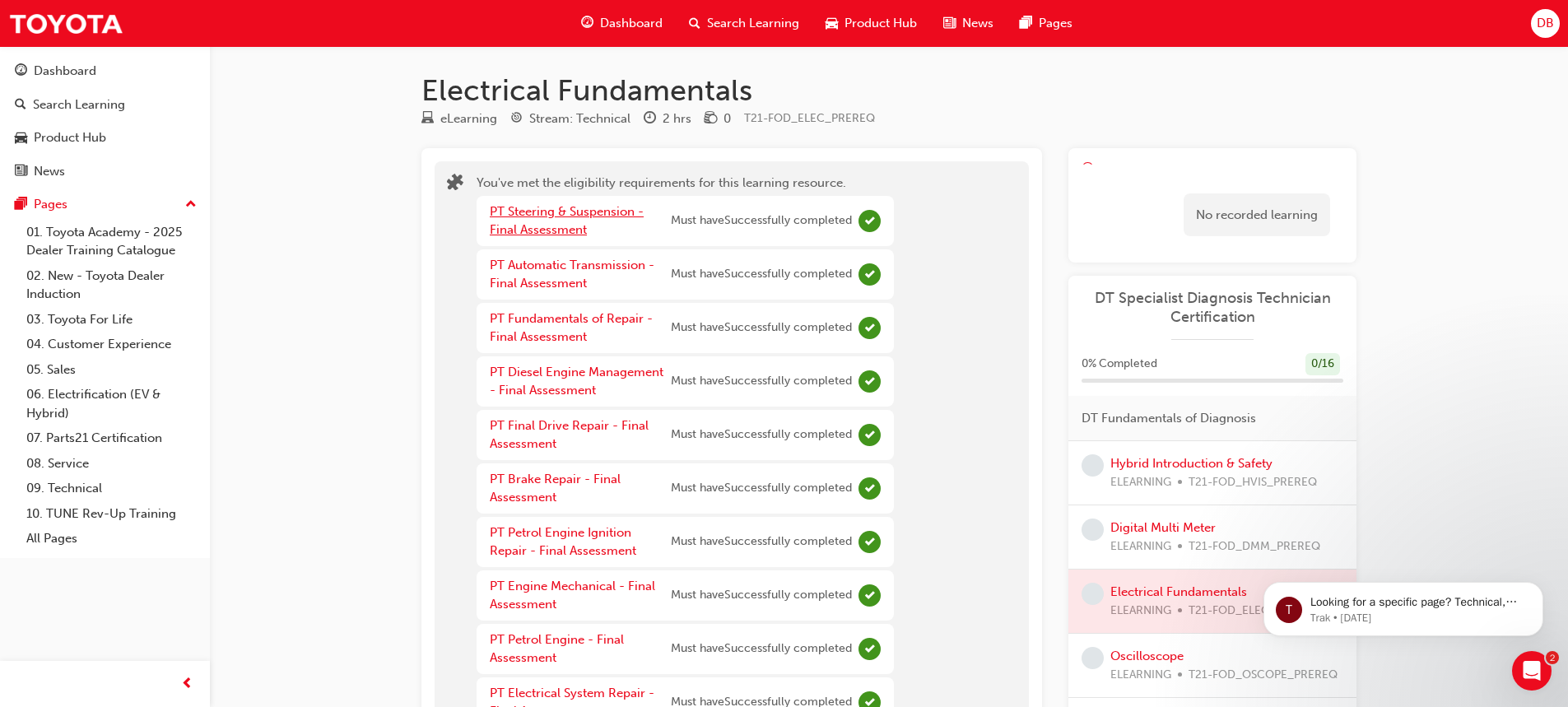 click on "PT Steering & Suspension - Final Assessment" at bounding box center (566, 221) 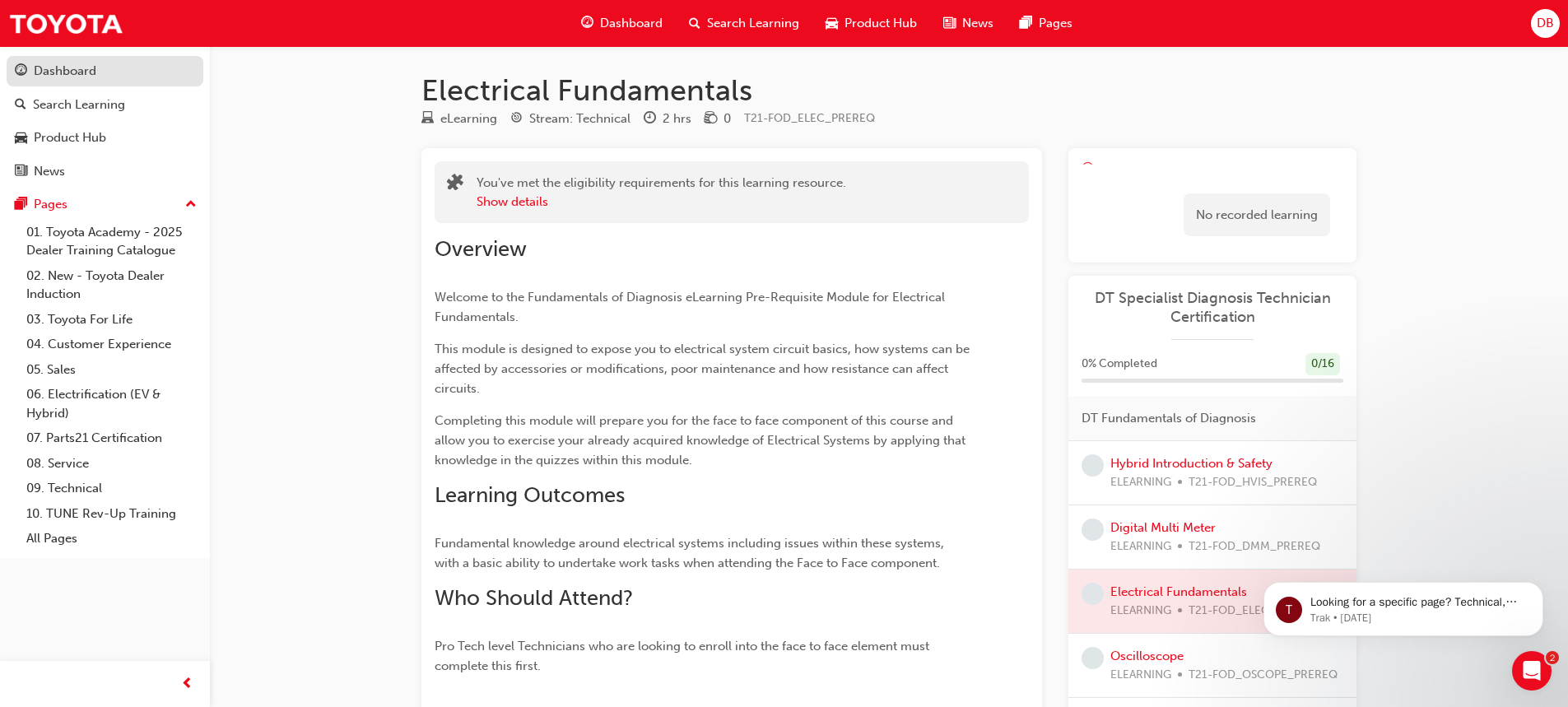 click on "Dashboard" at bounding box center (65, 71) 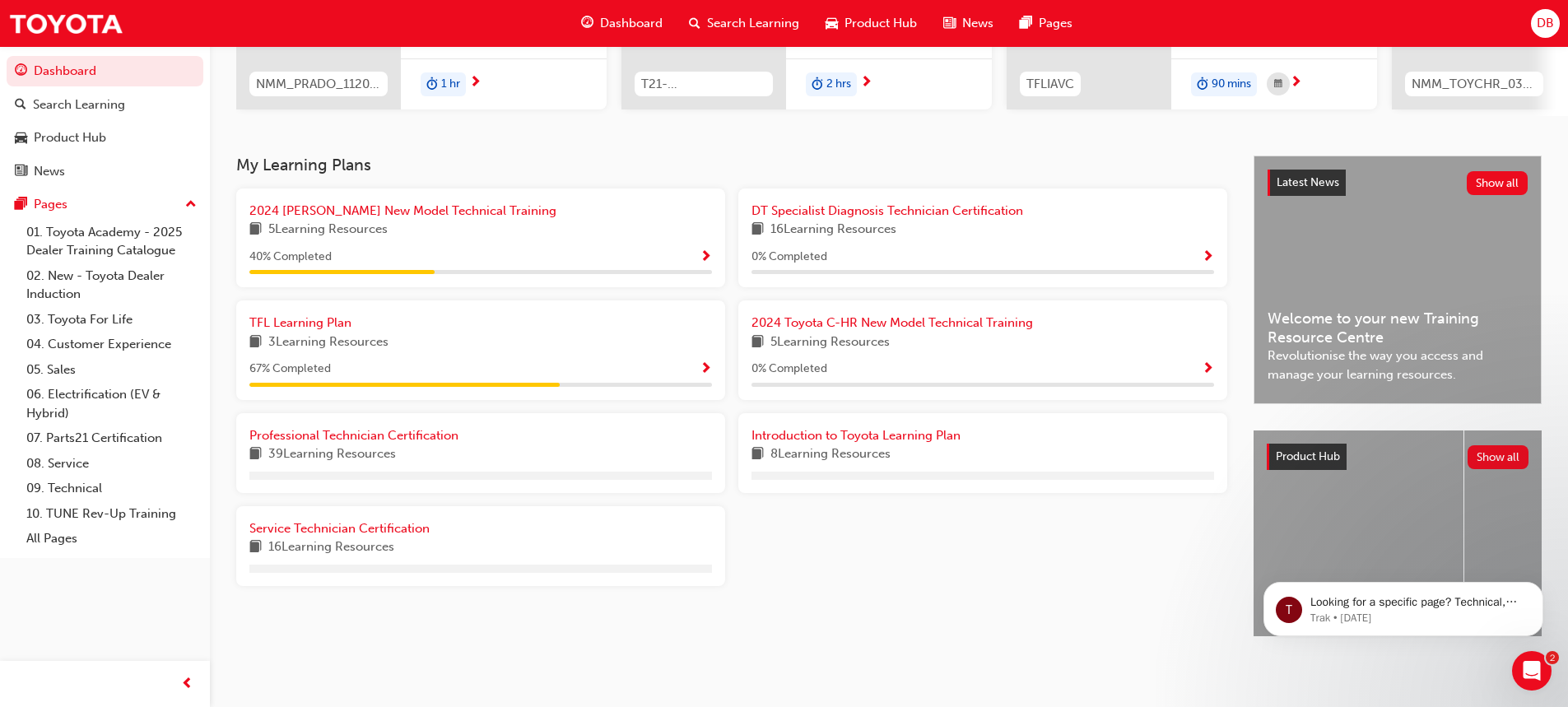 scroll, scrollTop: 277, scrollLeft: 0, axis: vertical 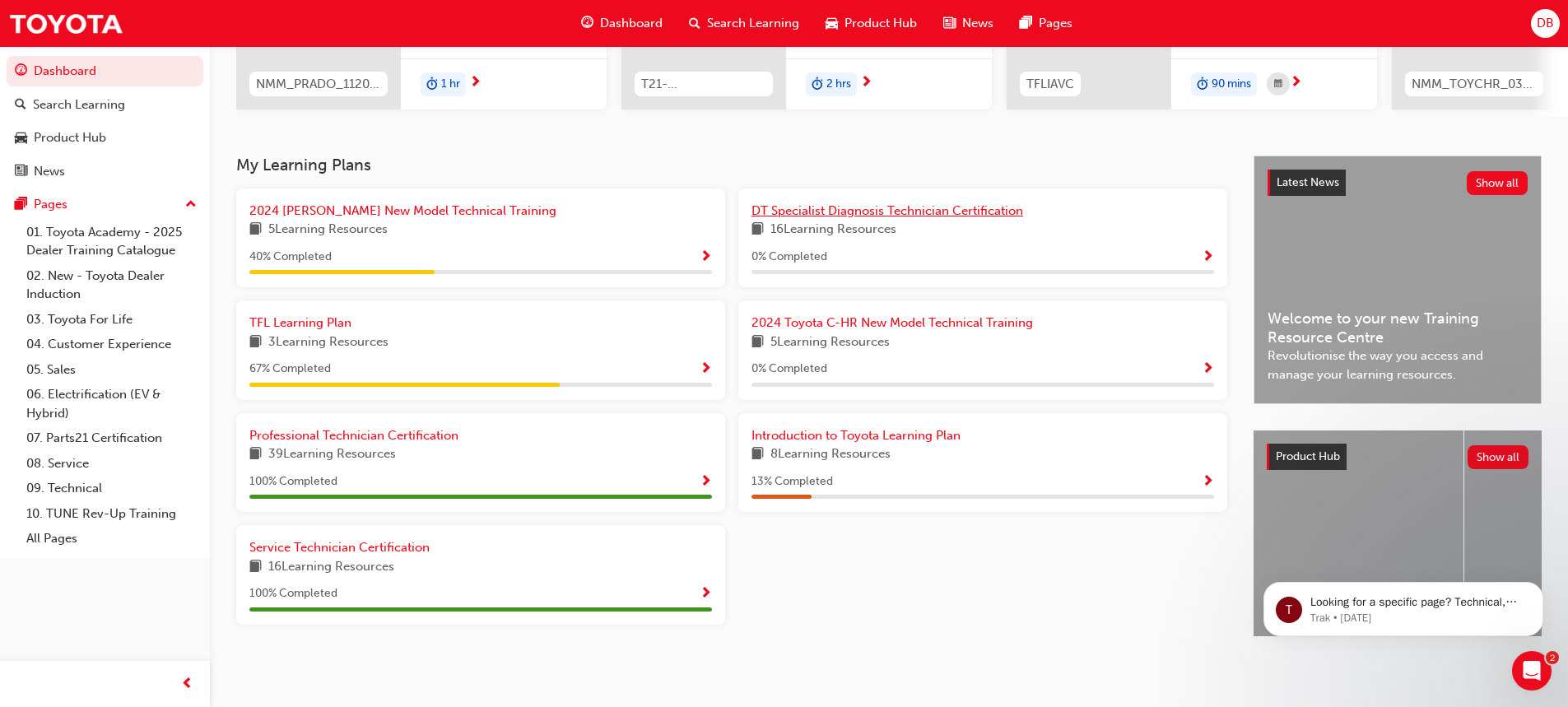 click on "DT Specialist Diagnosis Technician Certification" at bounding box center (887, 211) 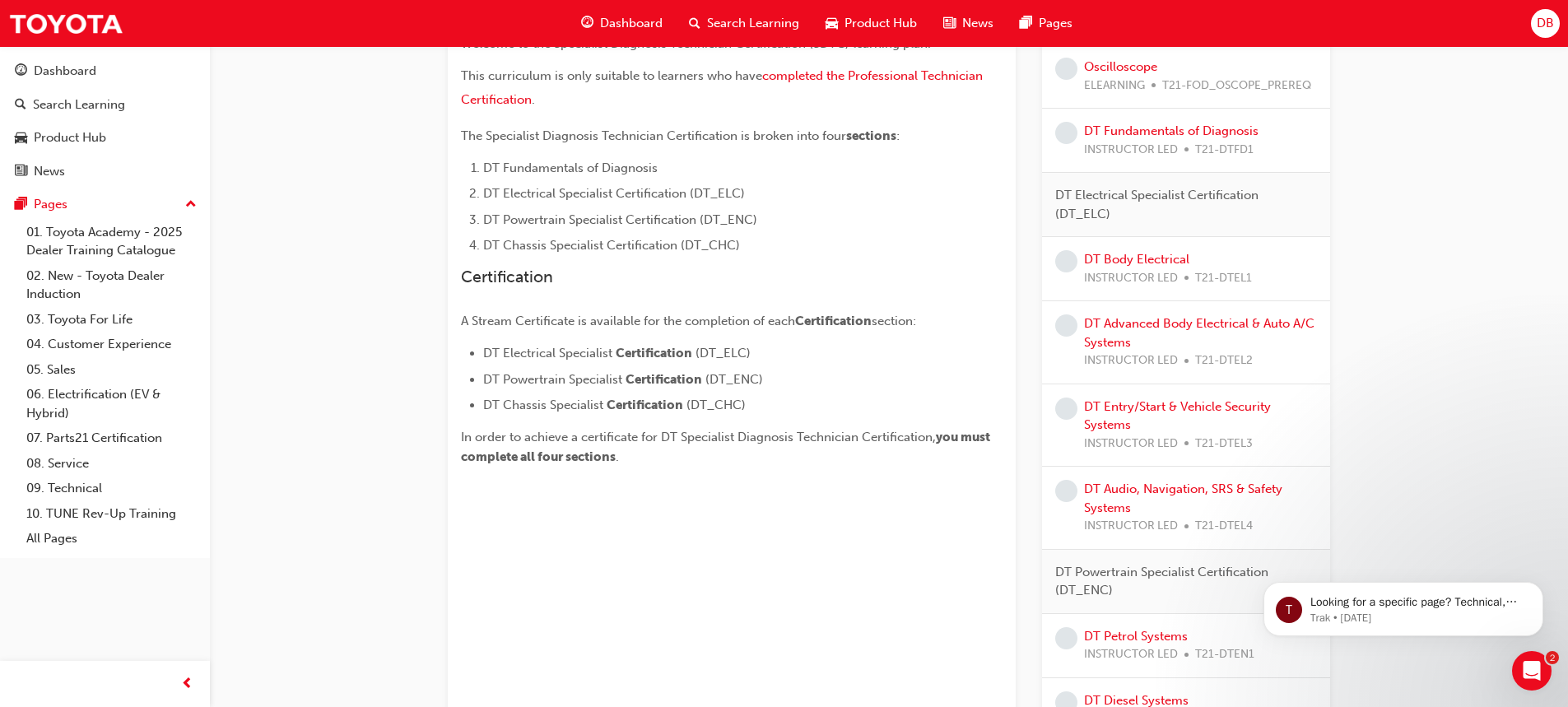 scroll, scrollTop: 364, scrollLeft: 0, axis: vertical 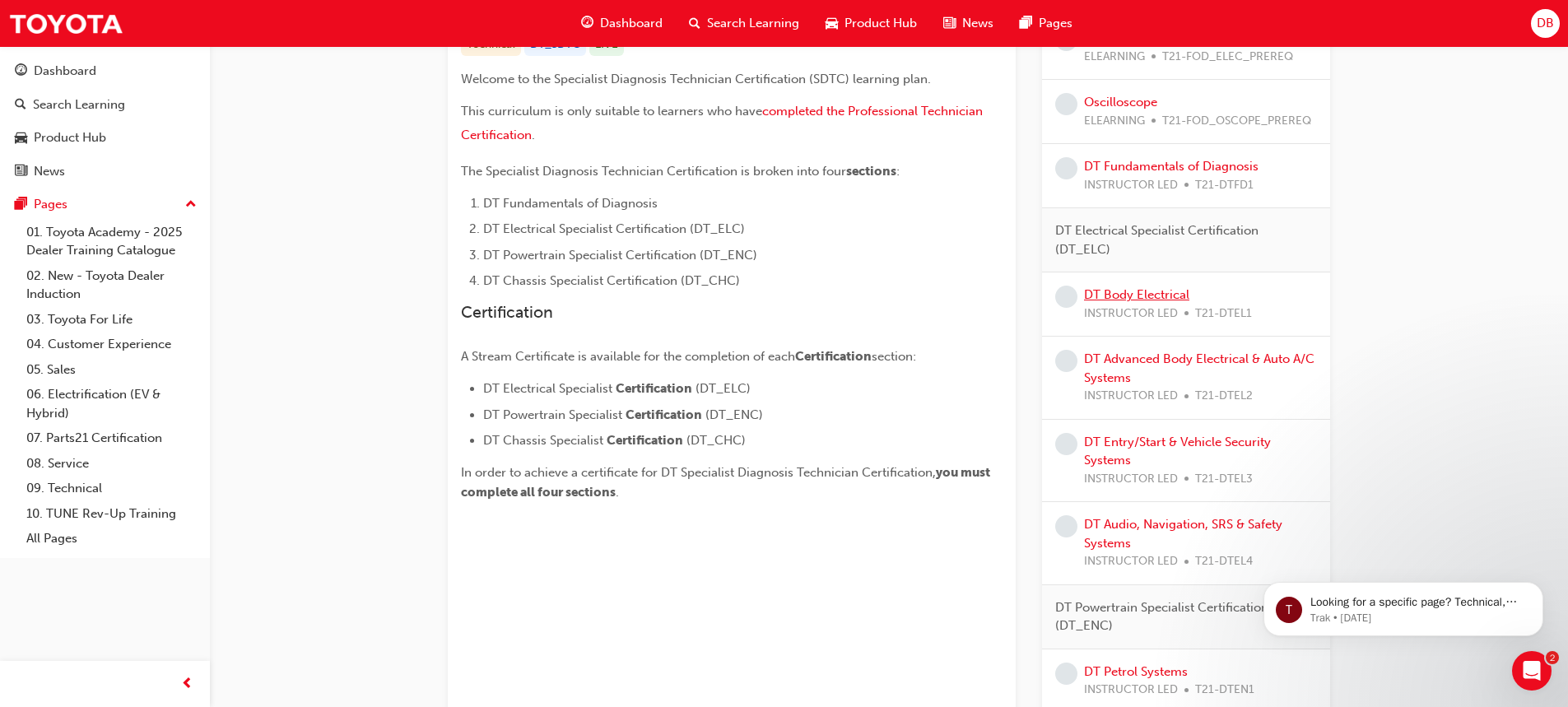 click on "DT Body Electrical" at bounding box center (1137, 295) 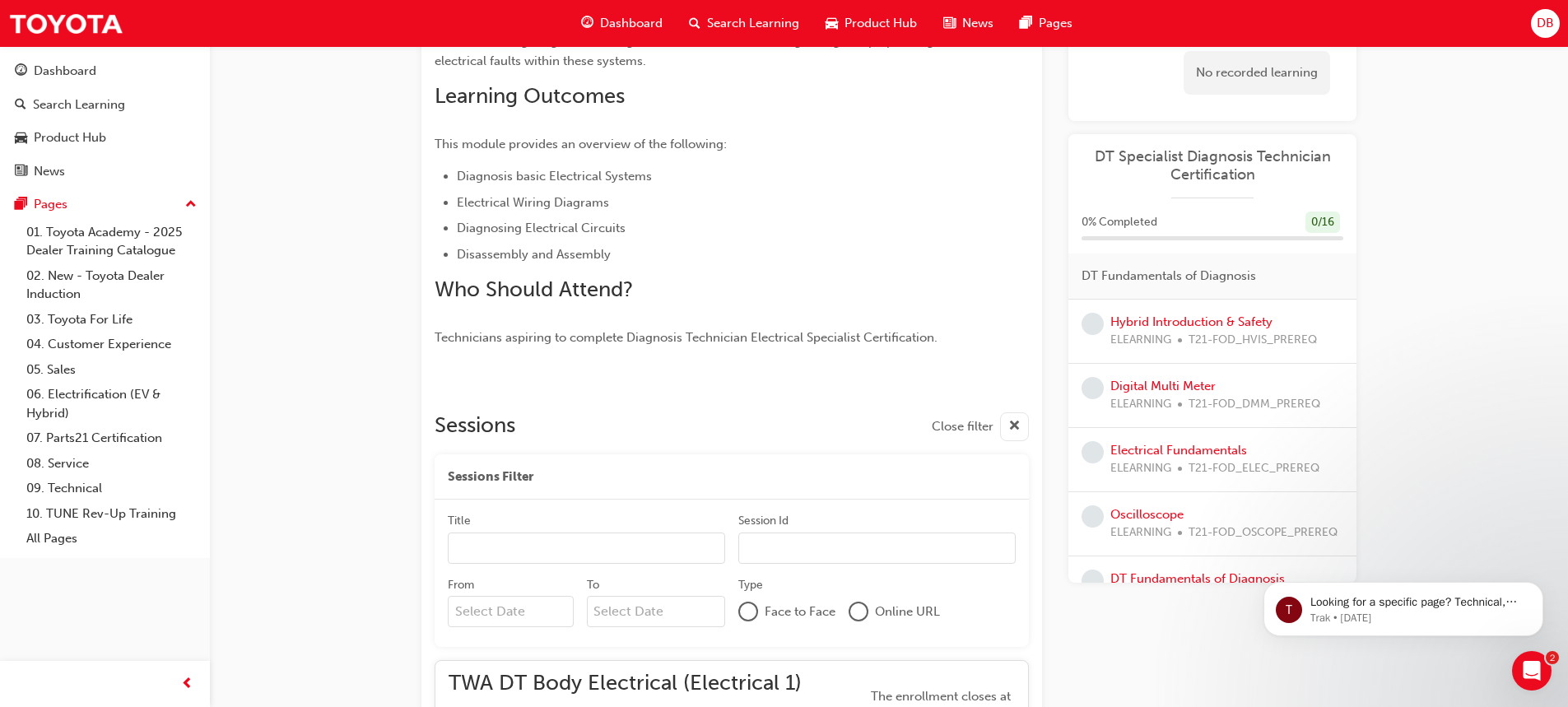 scroll, scrollTop: 329, scrollLeft: 0, axis: vertical 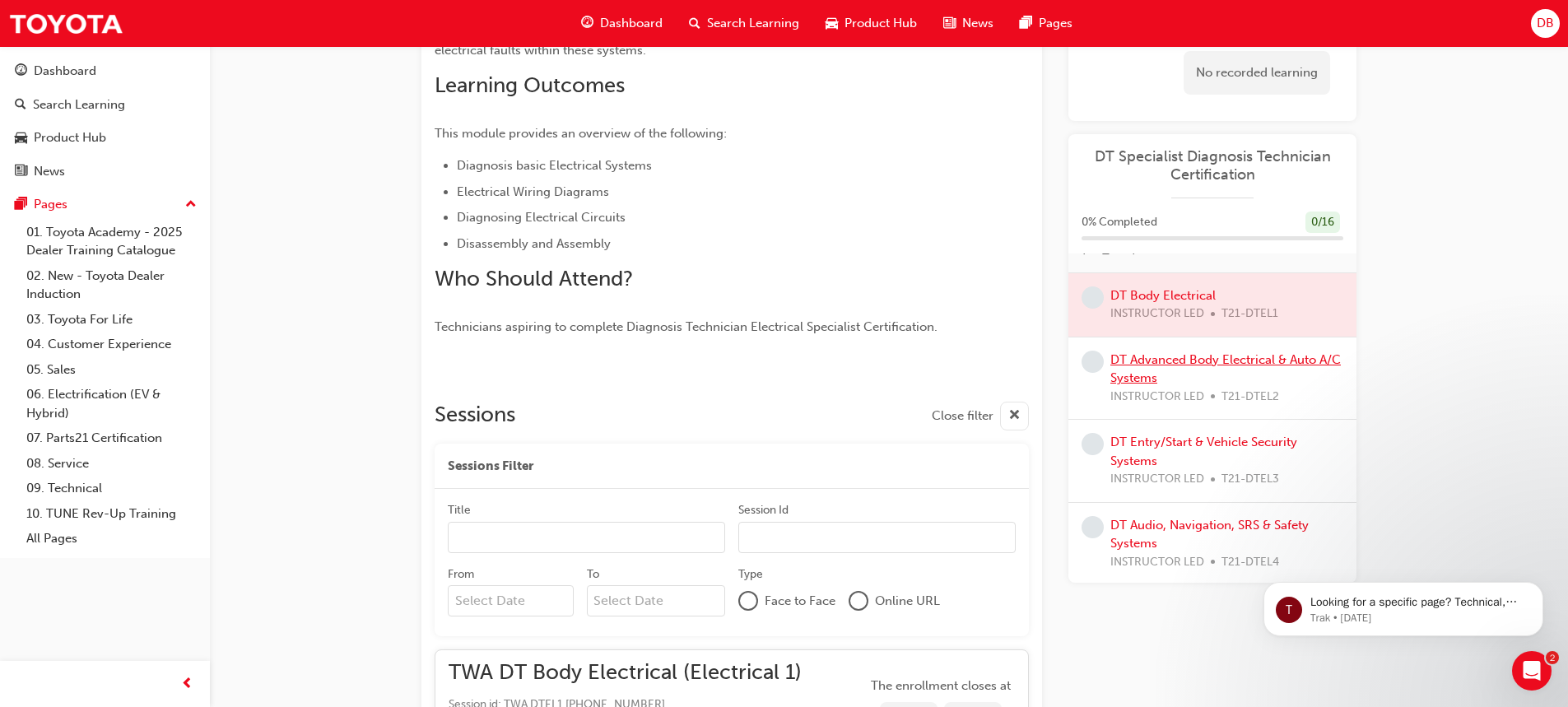 click on "DT Advanced Body Electrical & Auto A/C Systems" at bounding box center [1226, 369] 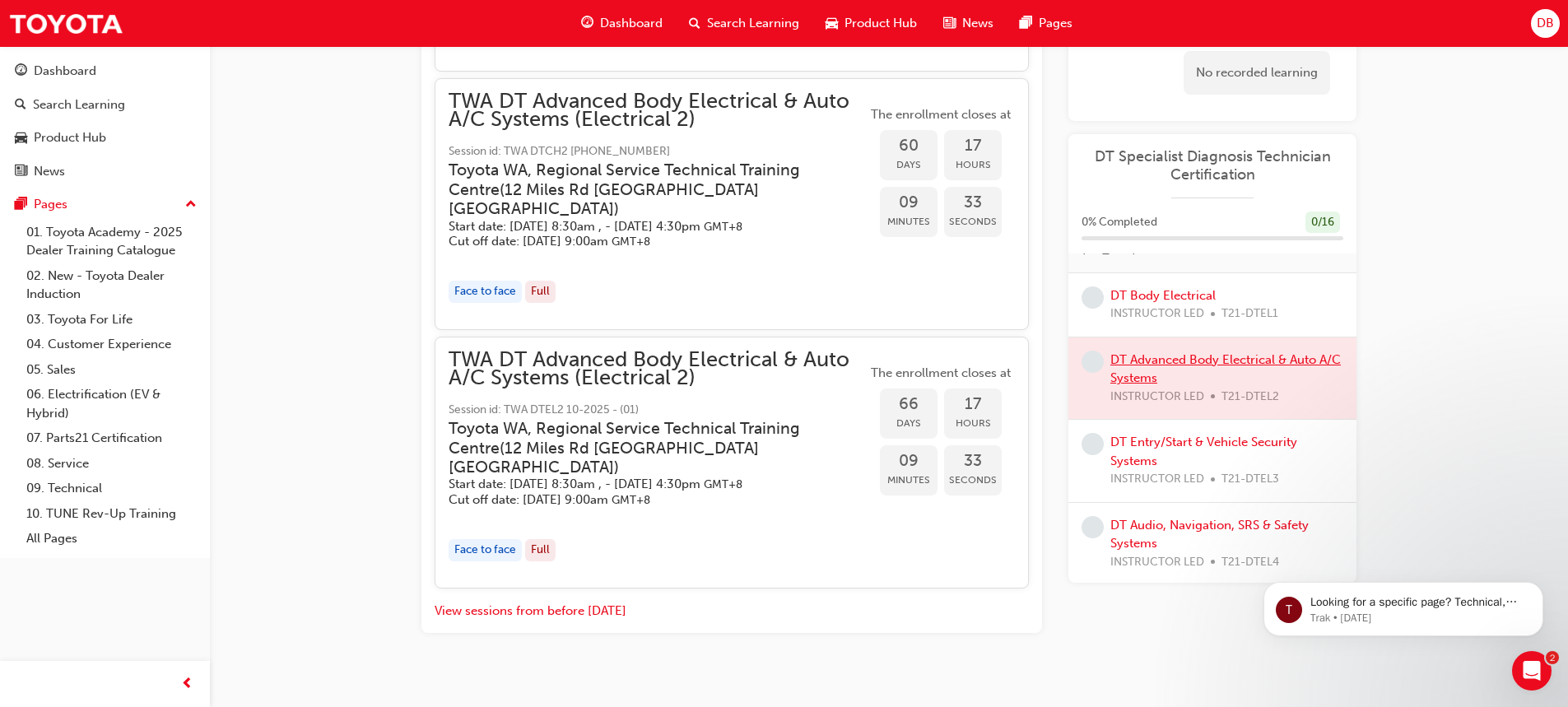 scroll, scrollTop: 1495, scrollLeft: 0, axis: vertical 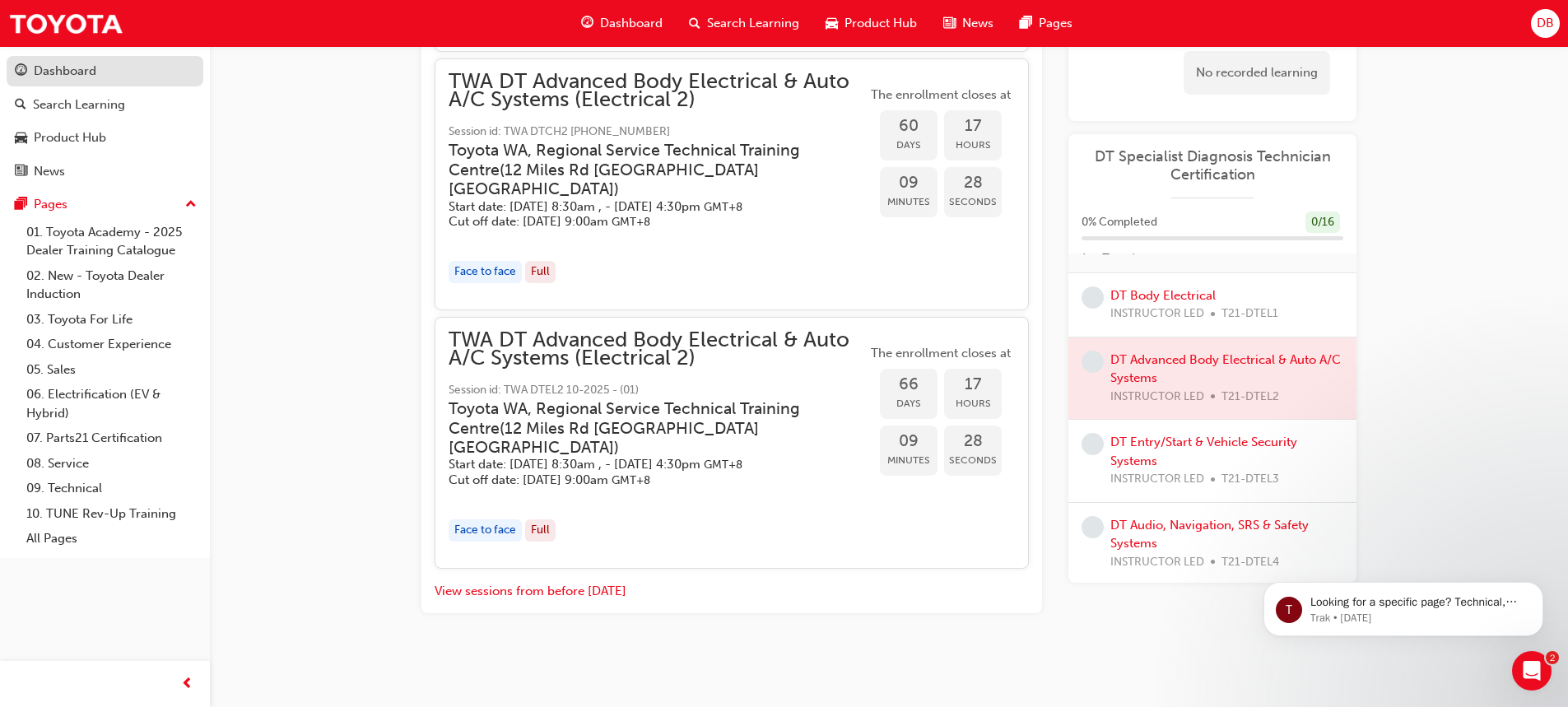 click on "Dashboard" at bounding box center (65, 71) 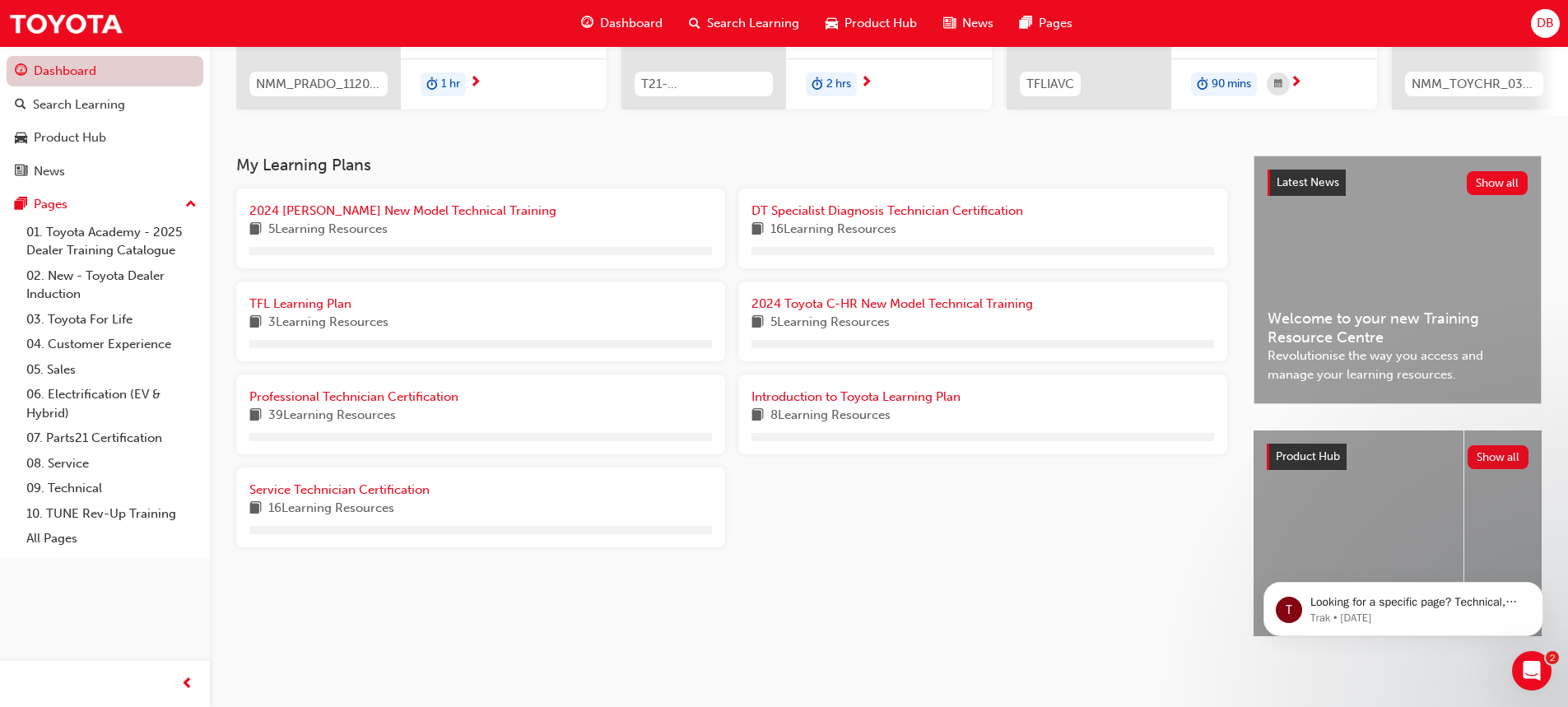 scroll, scrollTop: 277, scrollLeft: 0, axis: vertical 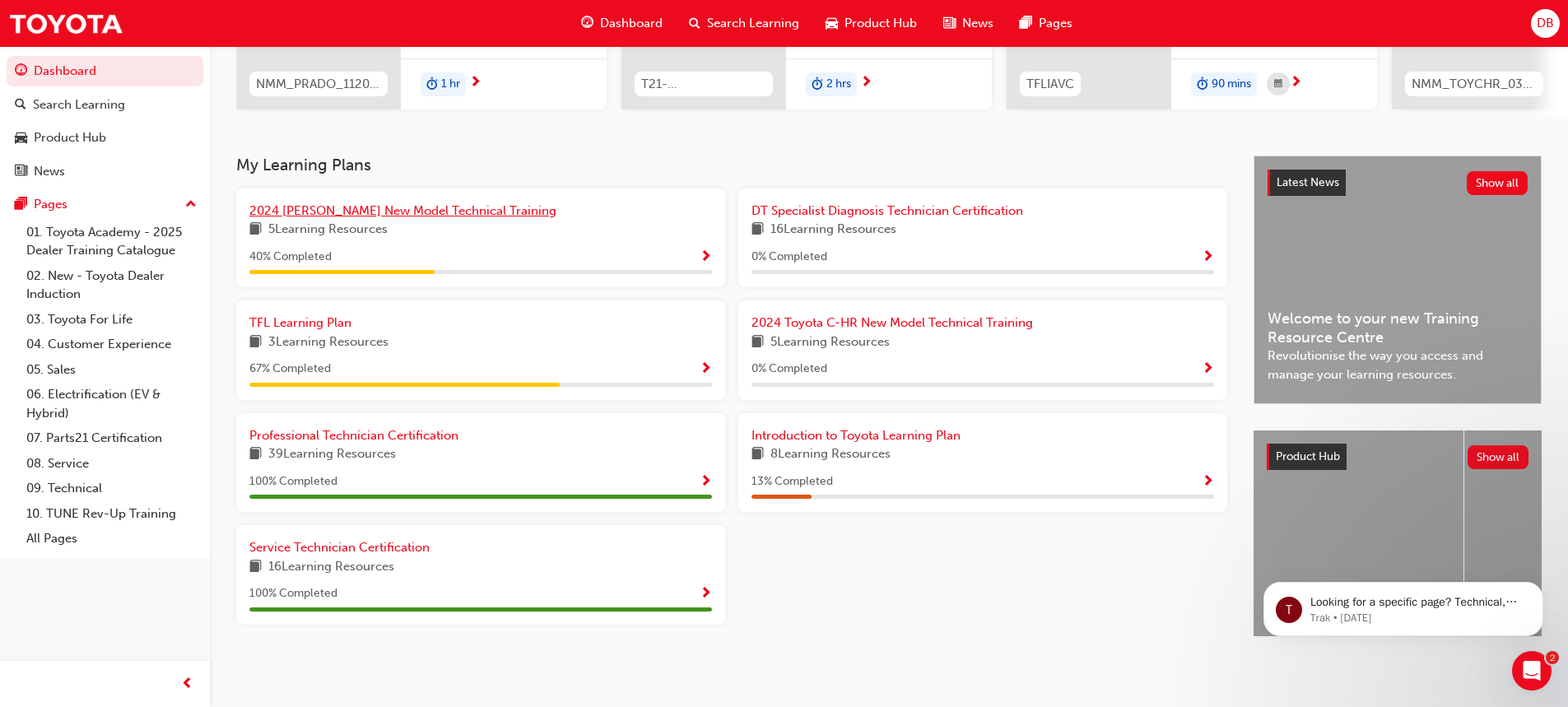 click on "2024 Prado New Model Technical Training" at bounding box center (402, 211) 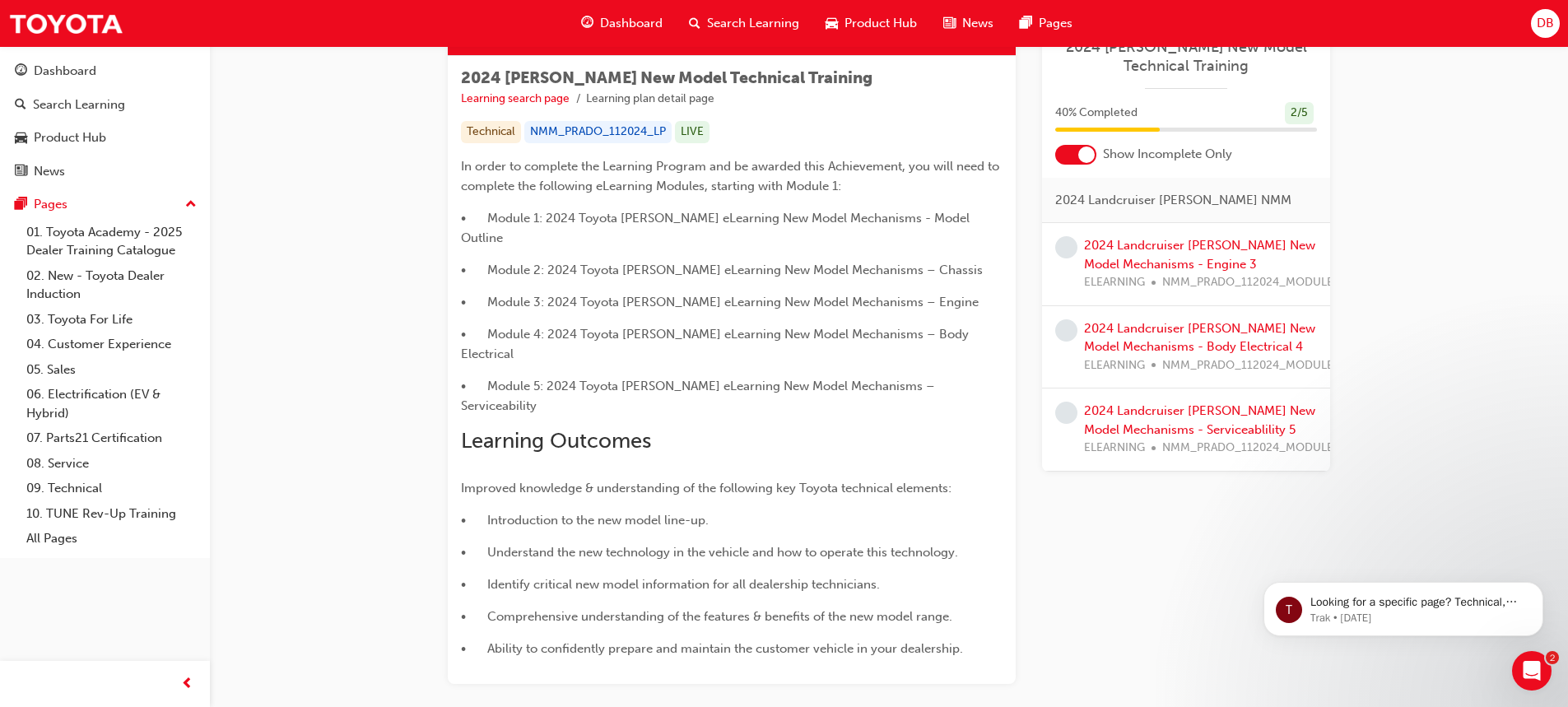 click at bounding box center [1076, 155] 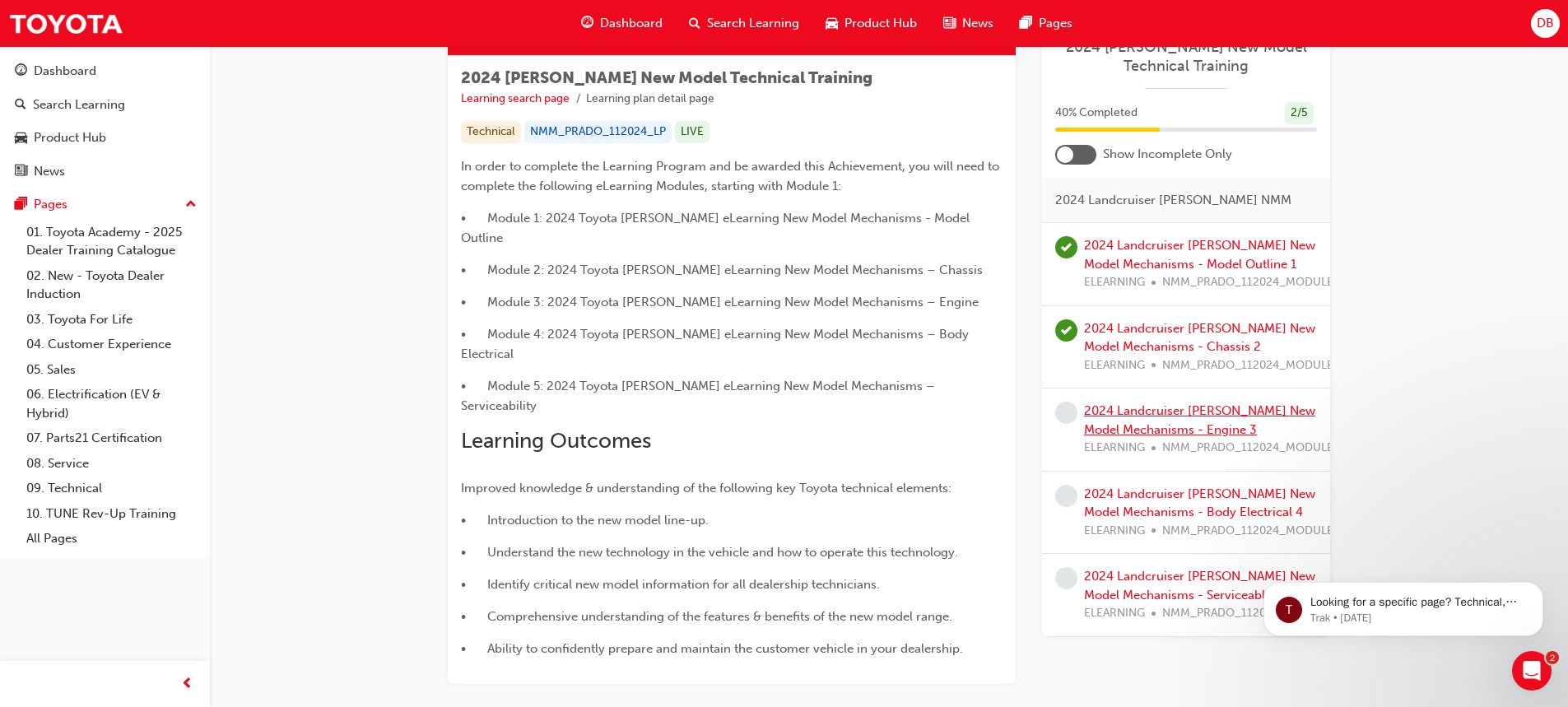 click on "2024 Landcruiser Prado New Model Mechanisms - Engine 3" at bounding box center (1199, 420) 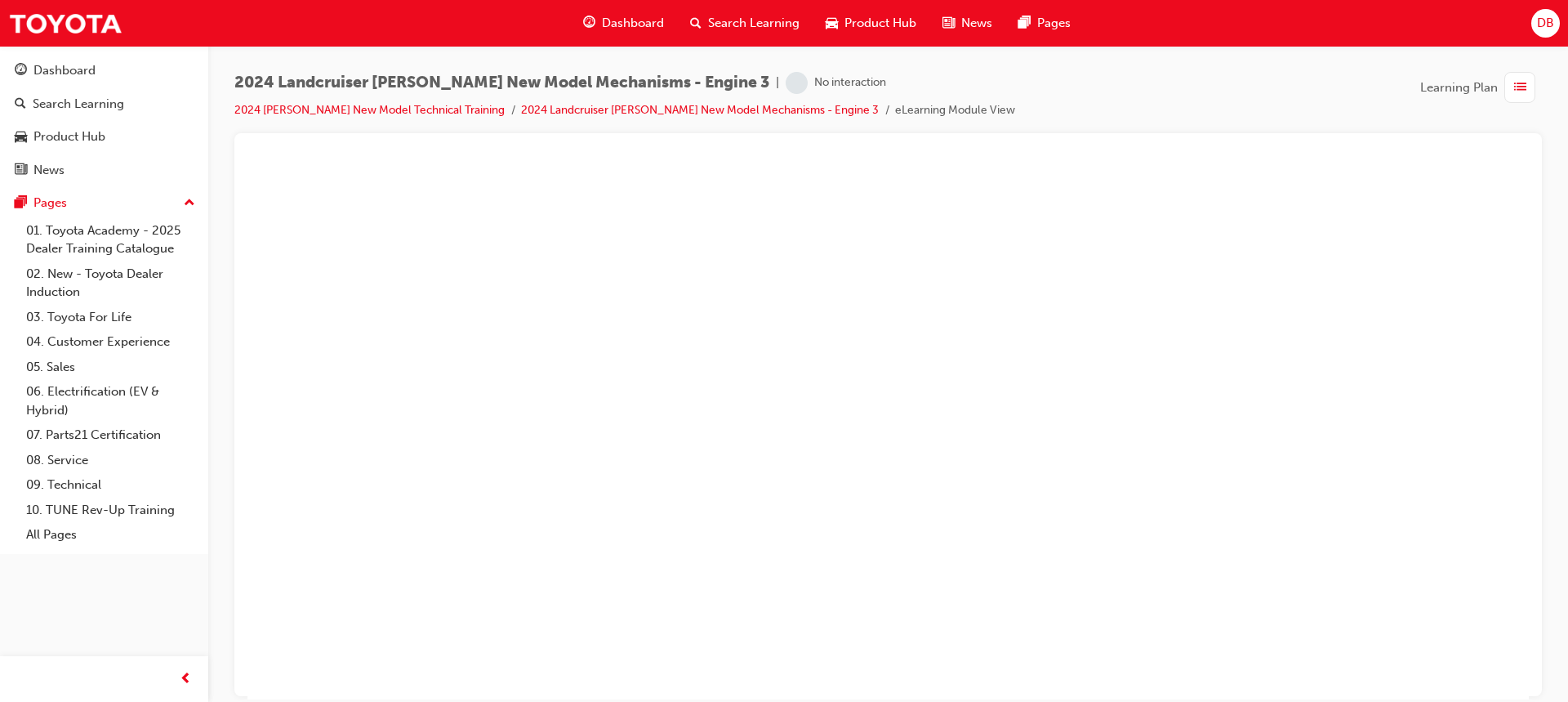 scroll, scrollTop: 0, scrollLeft: 0, axis: both 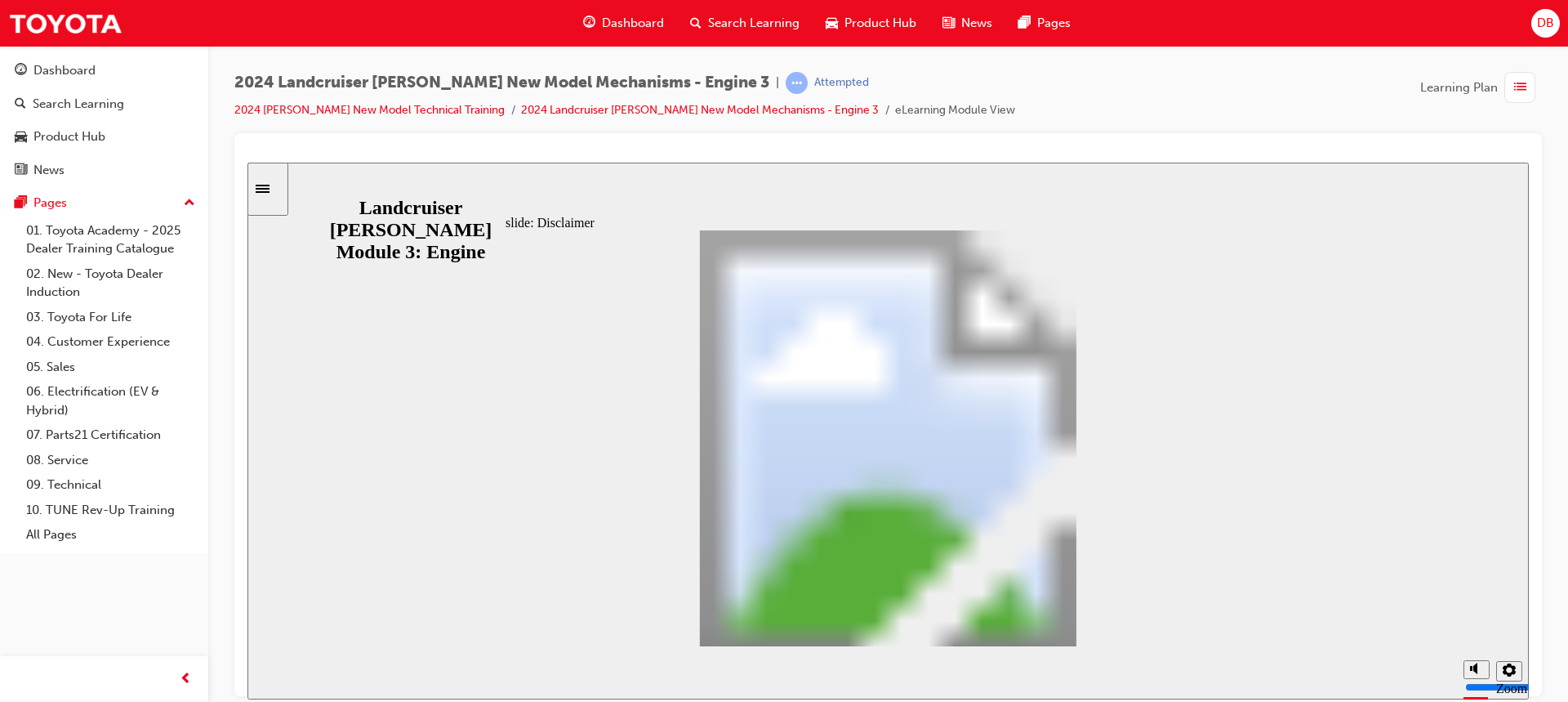 click at bounding box center (888, 1546) 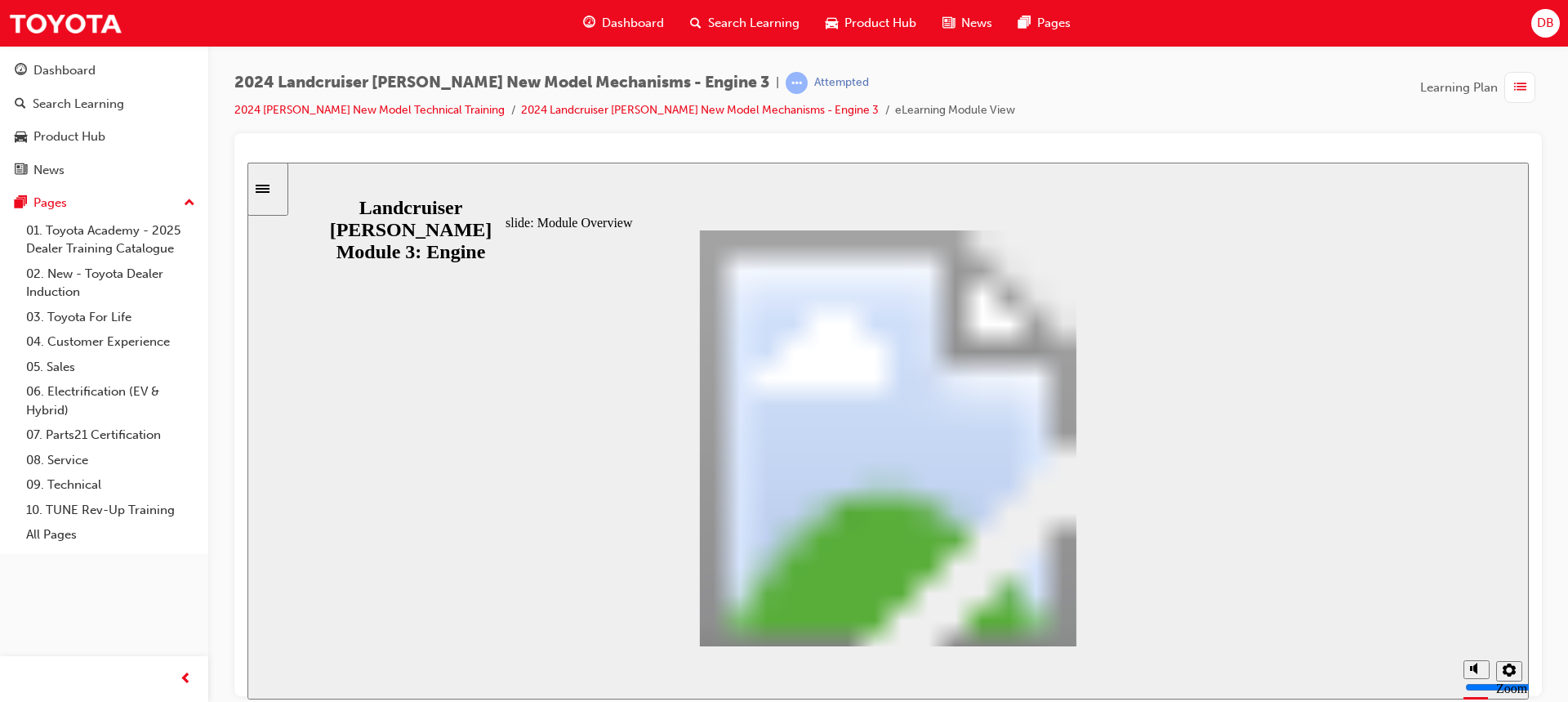 click 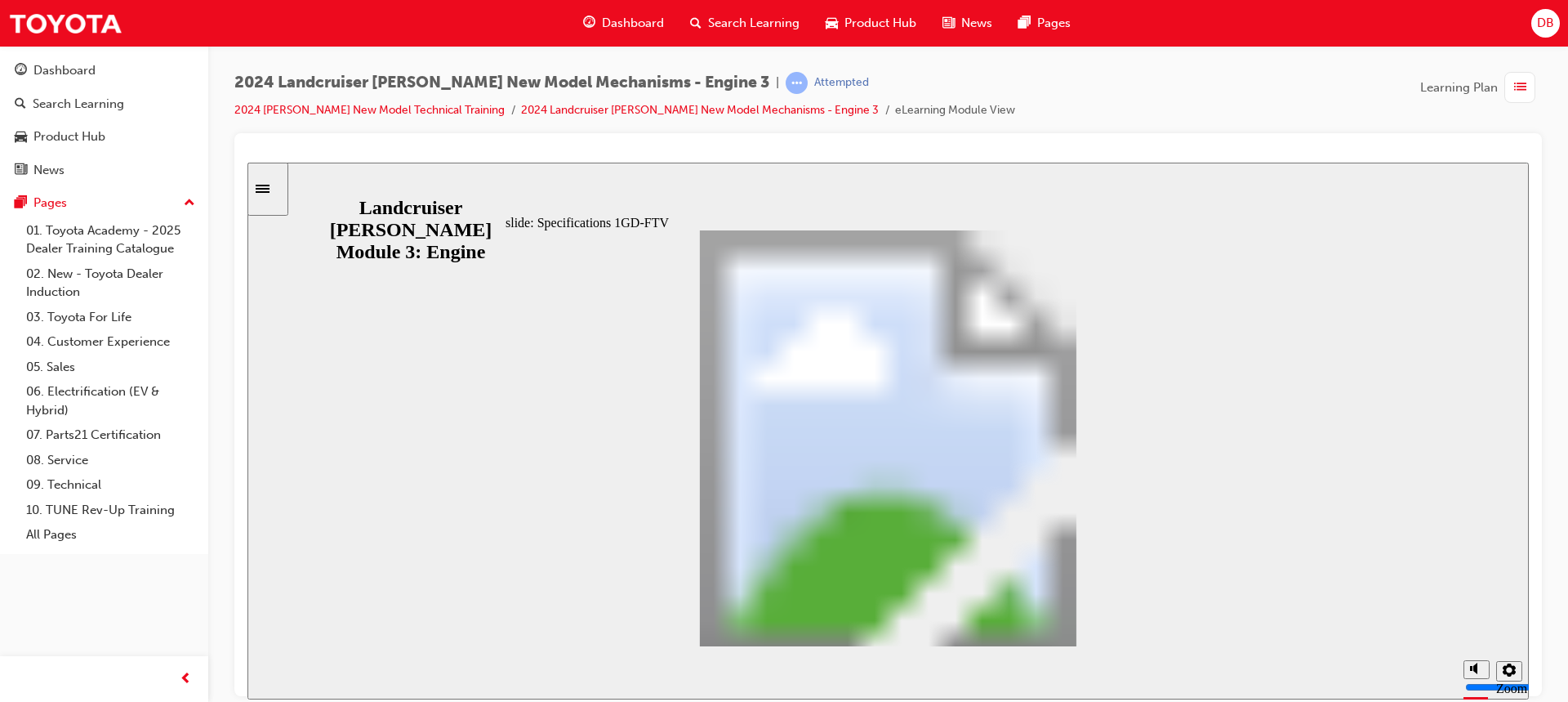 scroll, scrollTop: 0, scrollLeft: 0, axis: both 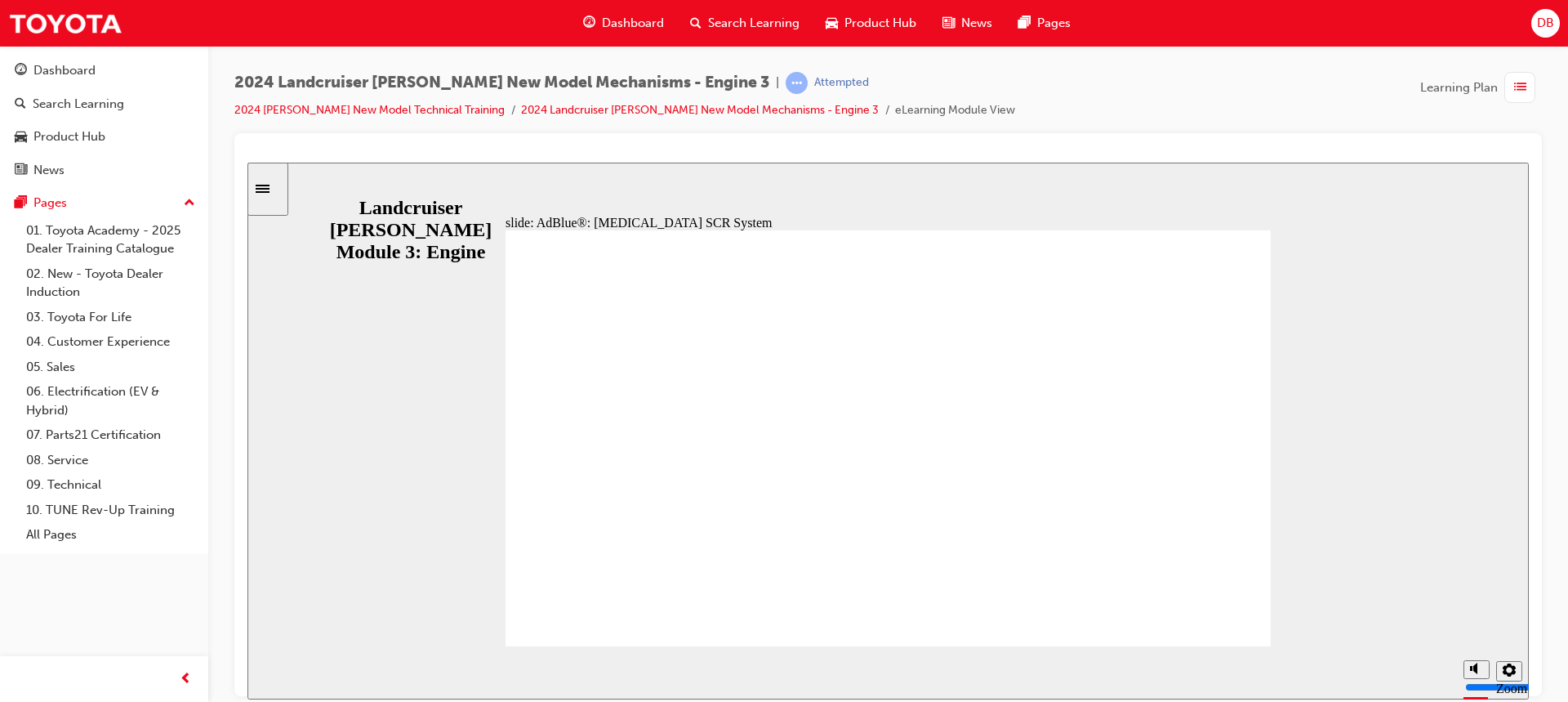 click 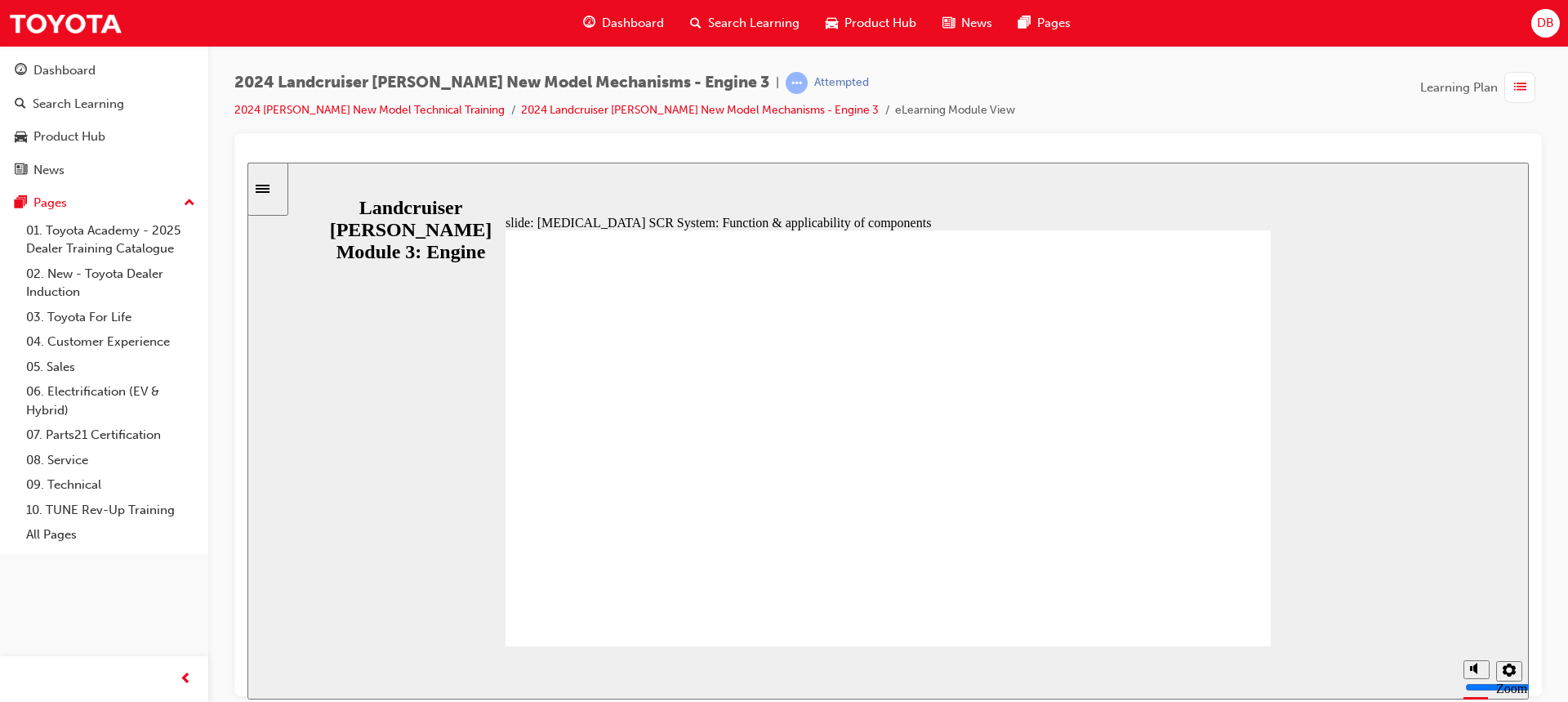scroll, scrollTop: 424, scrollLeft: 0, axis: vertical 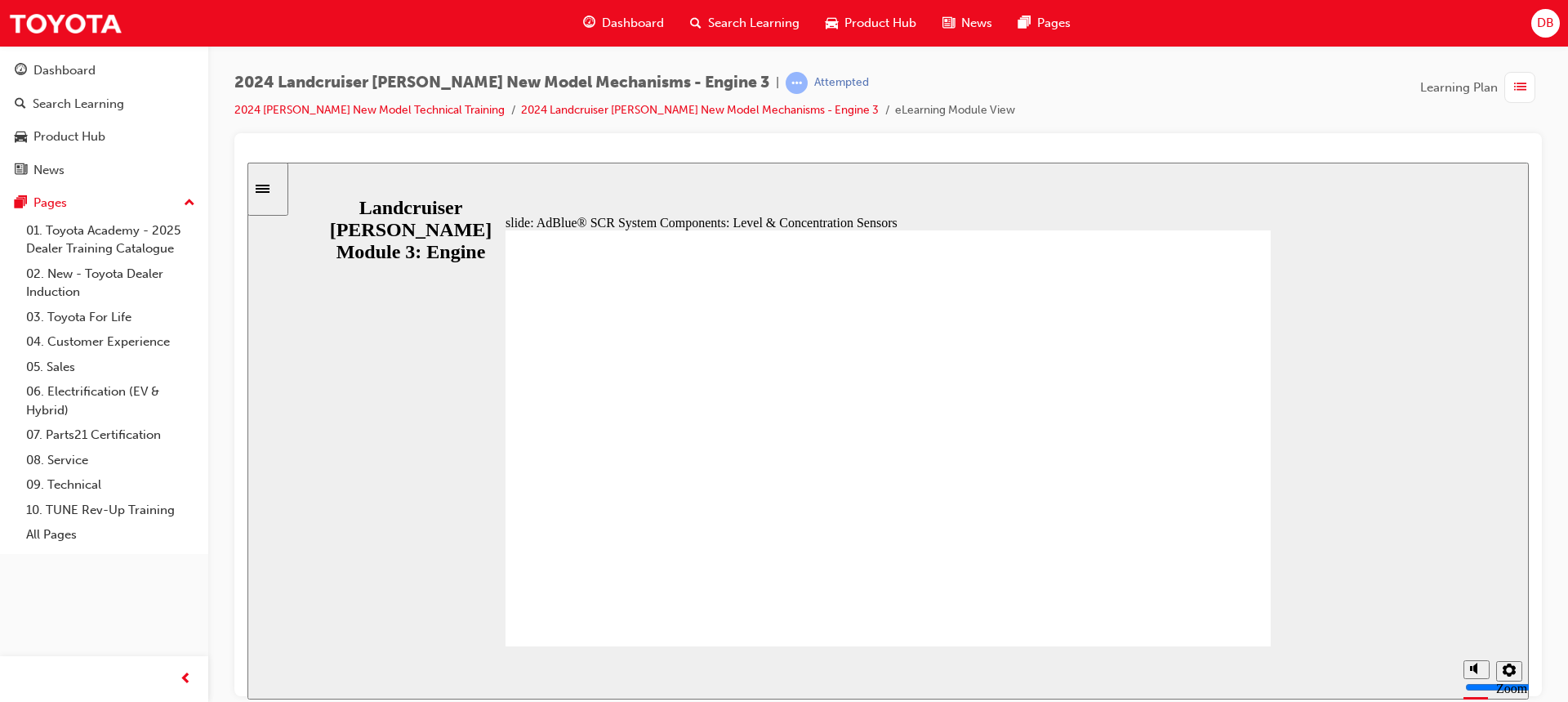 click 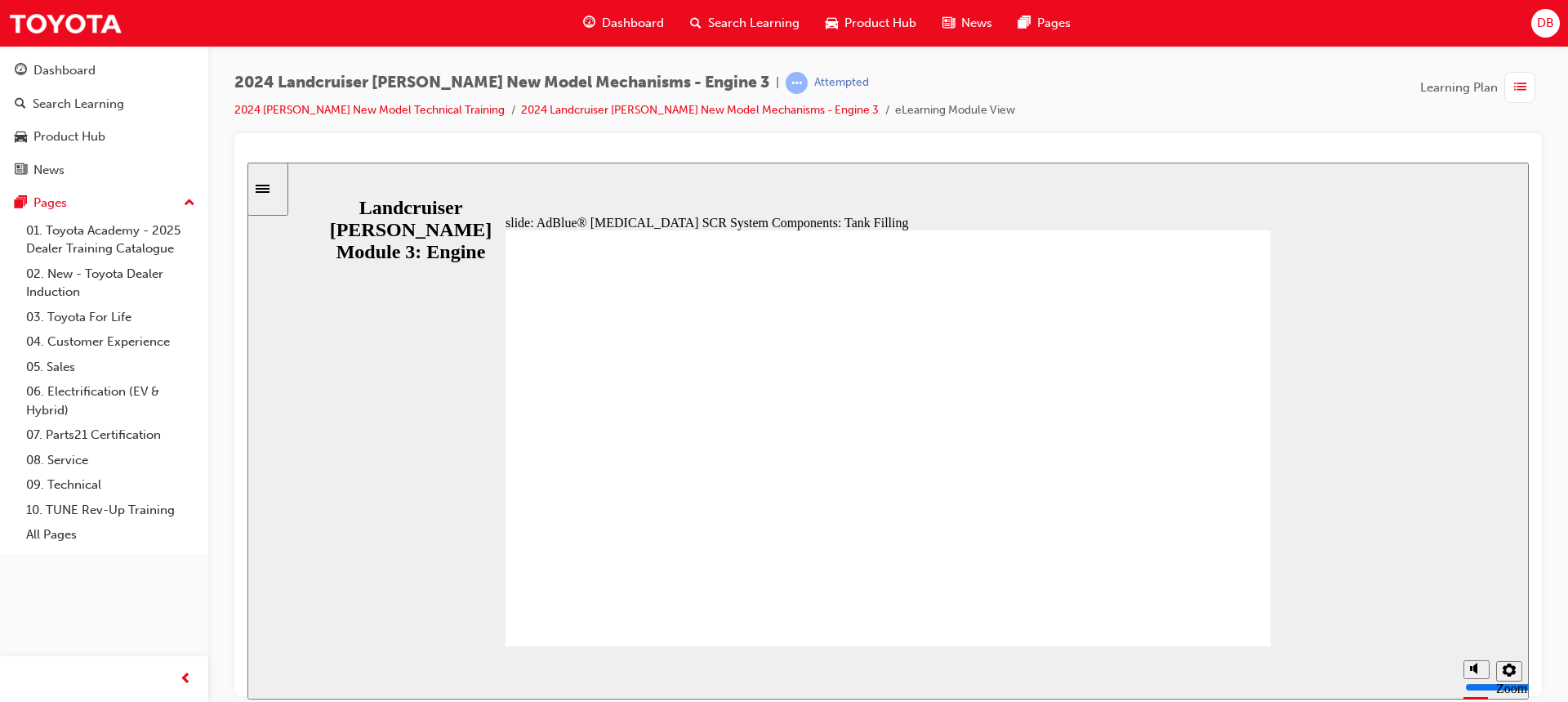 drag, startPoint x: 776, startPoint y: 606, endPoint x: 781, endPoint y: 592, distance: 14.866069 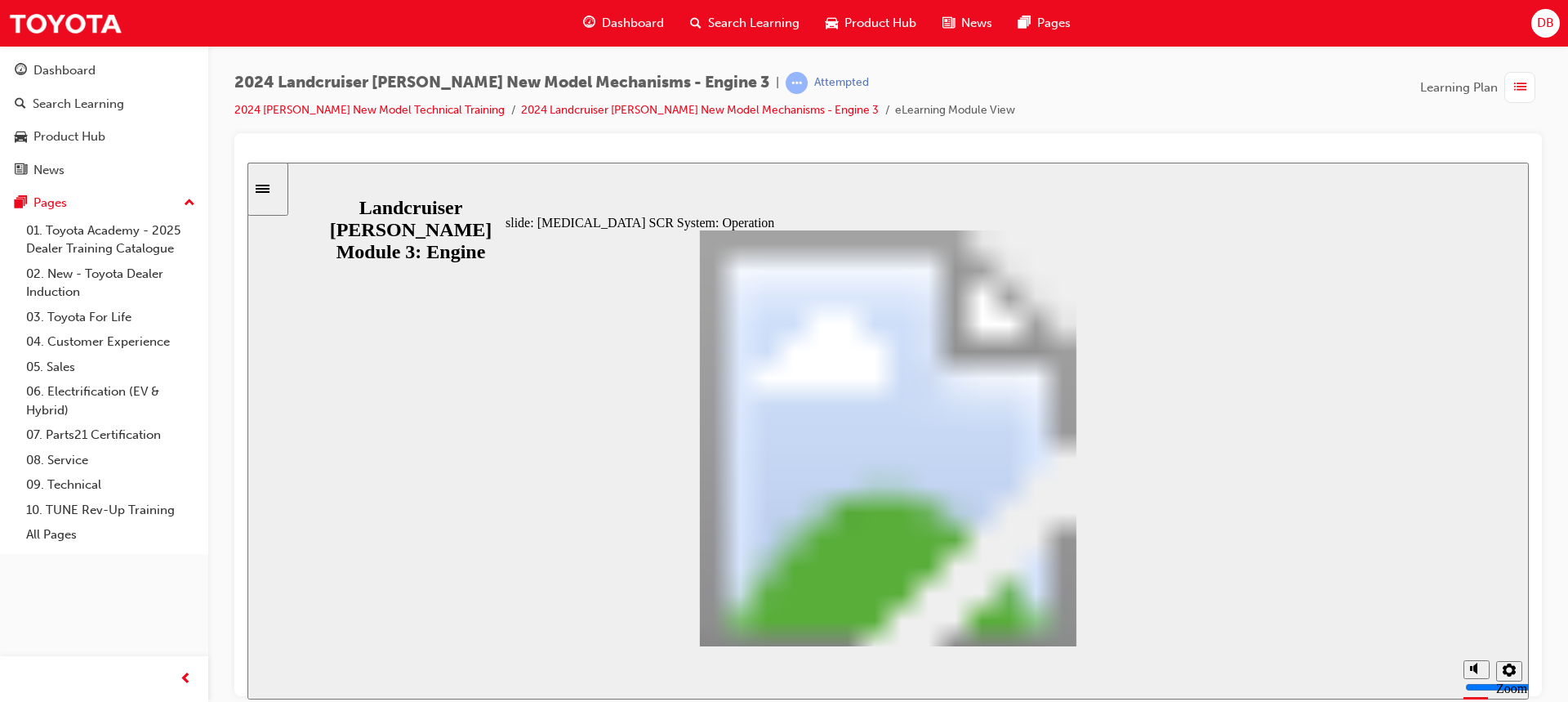 click 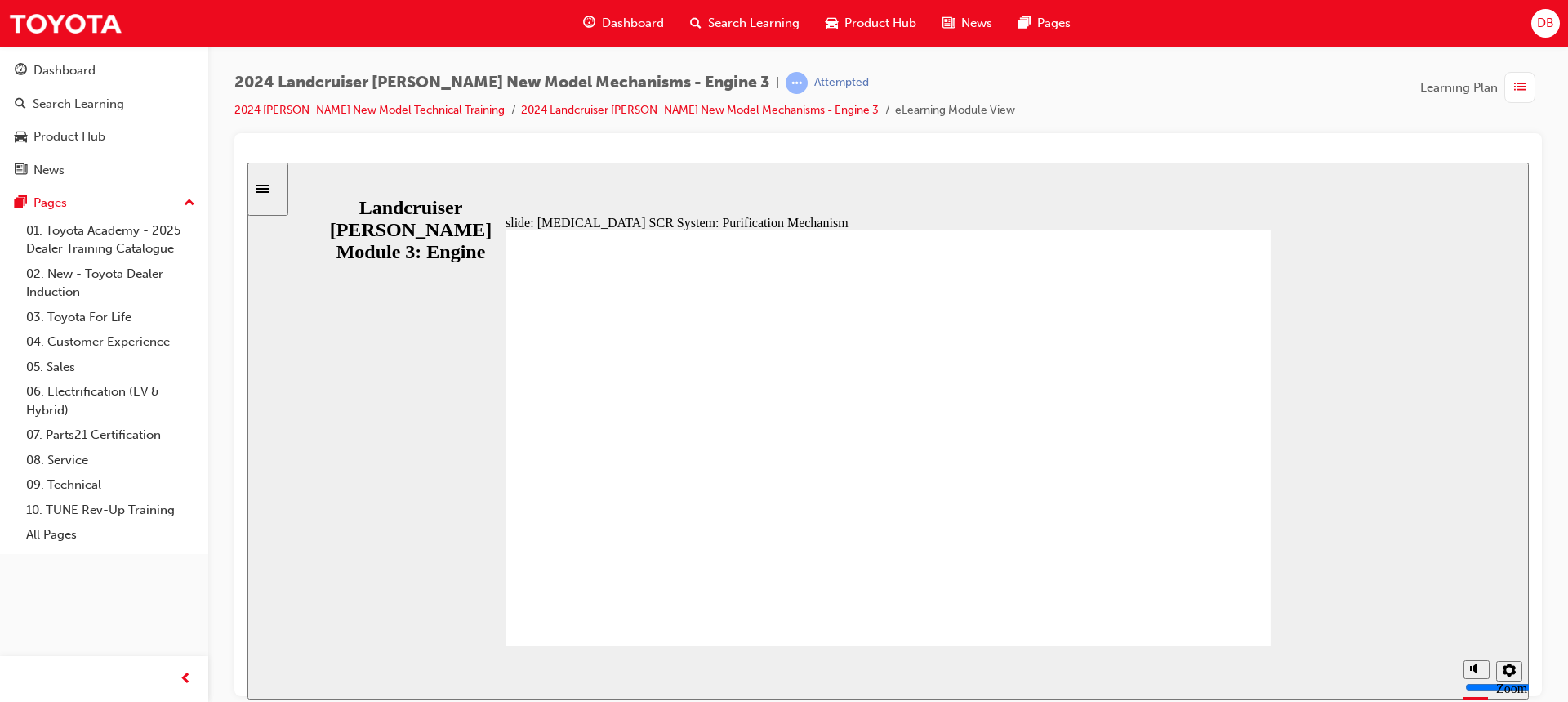 click 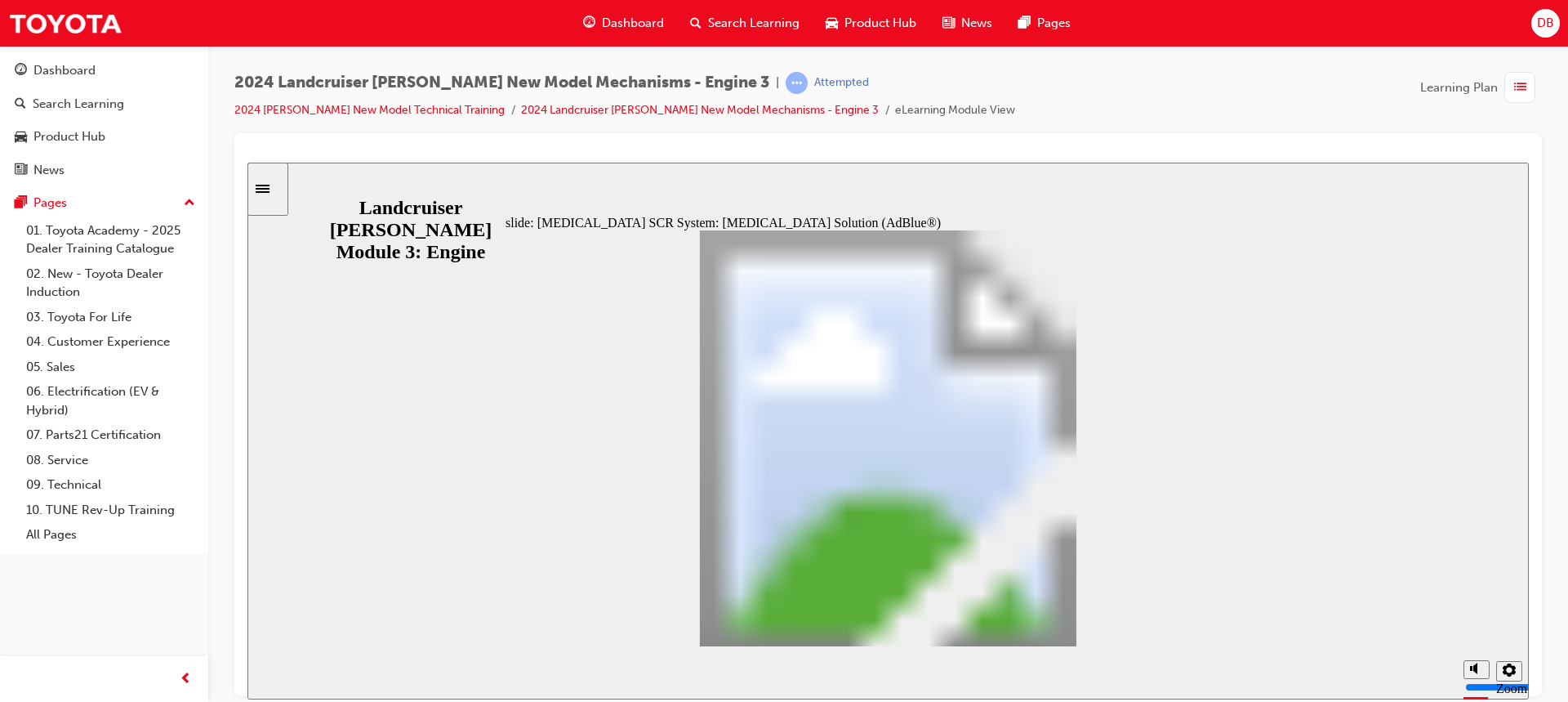 drag, startPoint x: 647, startPoint y: 385, endPoint x: 672, endPoint y: 384, distance: 25.019992 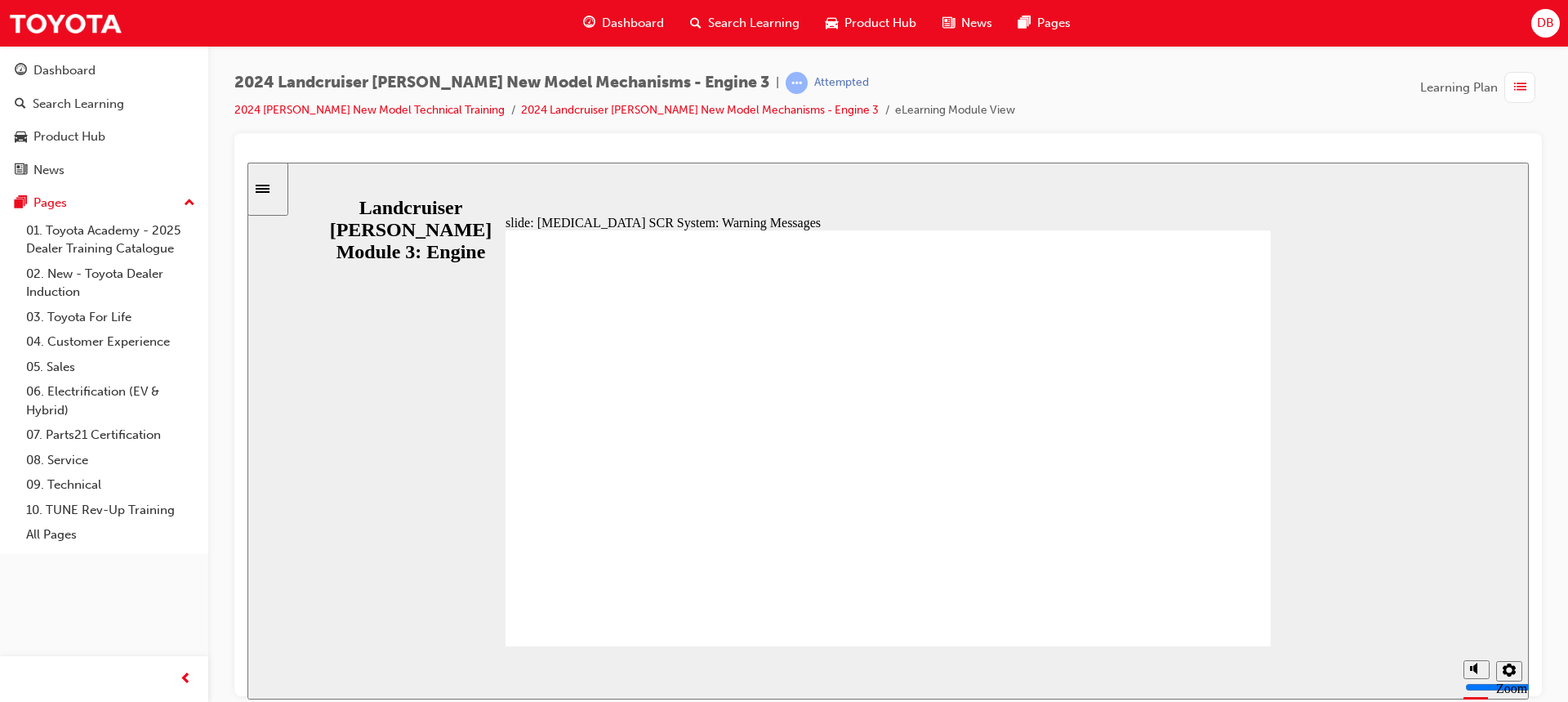scroll, scrollTop: 163, scrollLeft: 0, axis: vertical 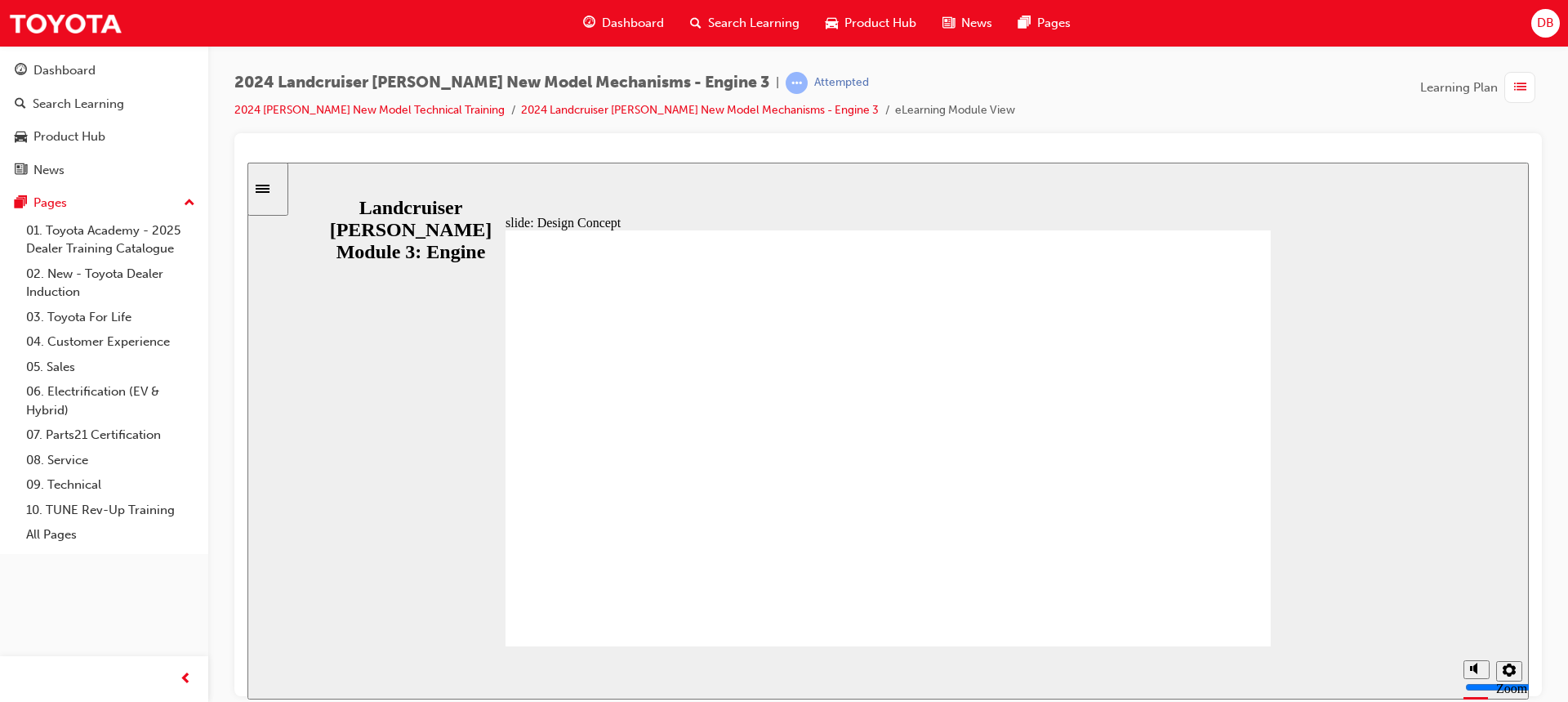 click 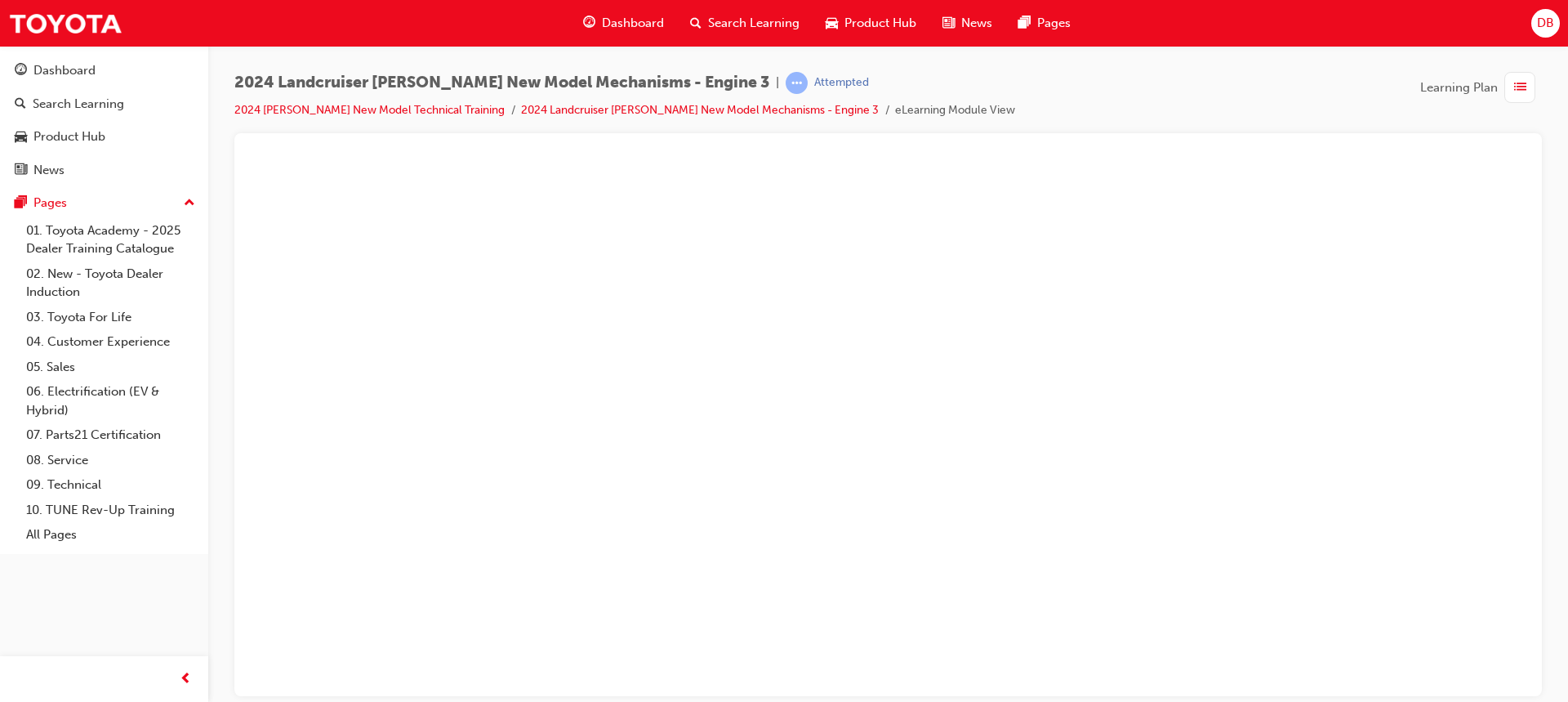 scroll, scrollTop: 0, scrollLeft: 0, axis: both 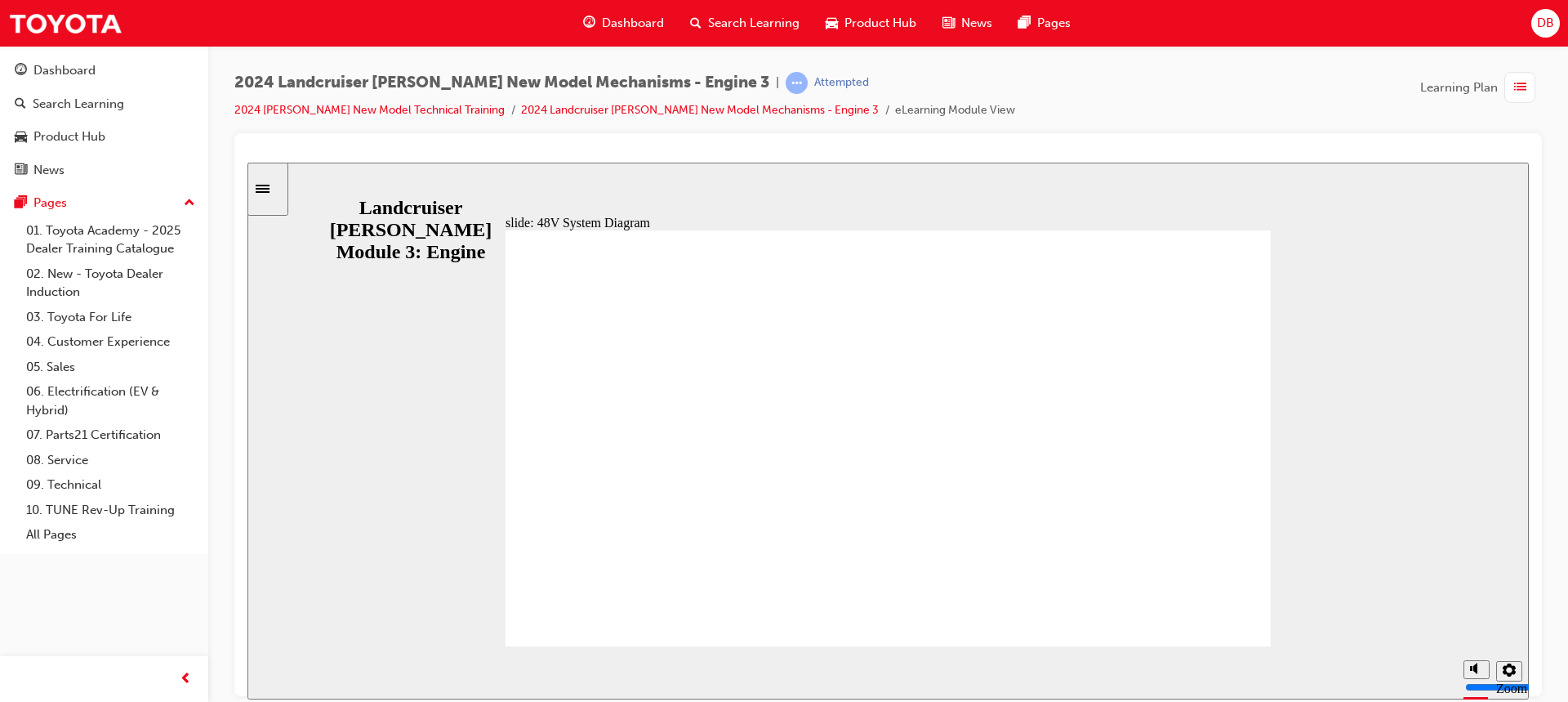 click 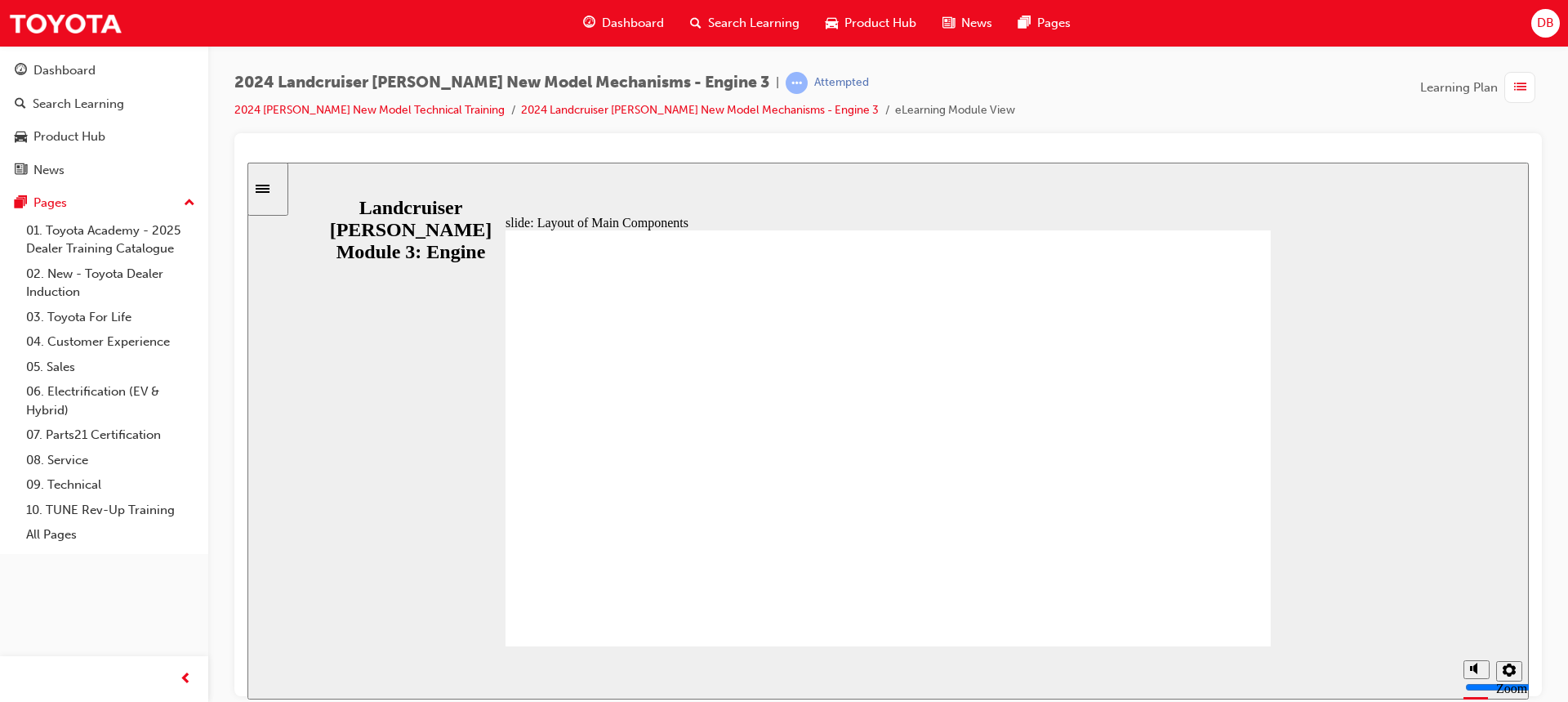 click 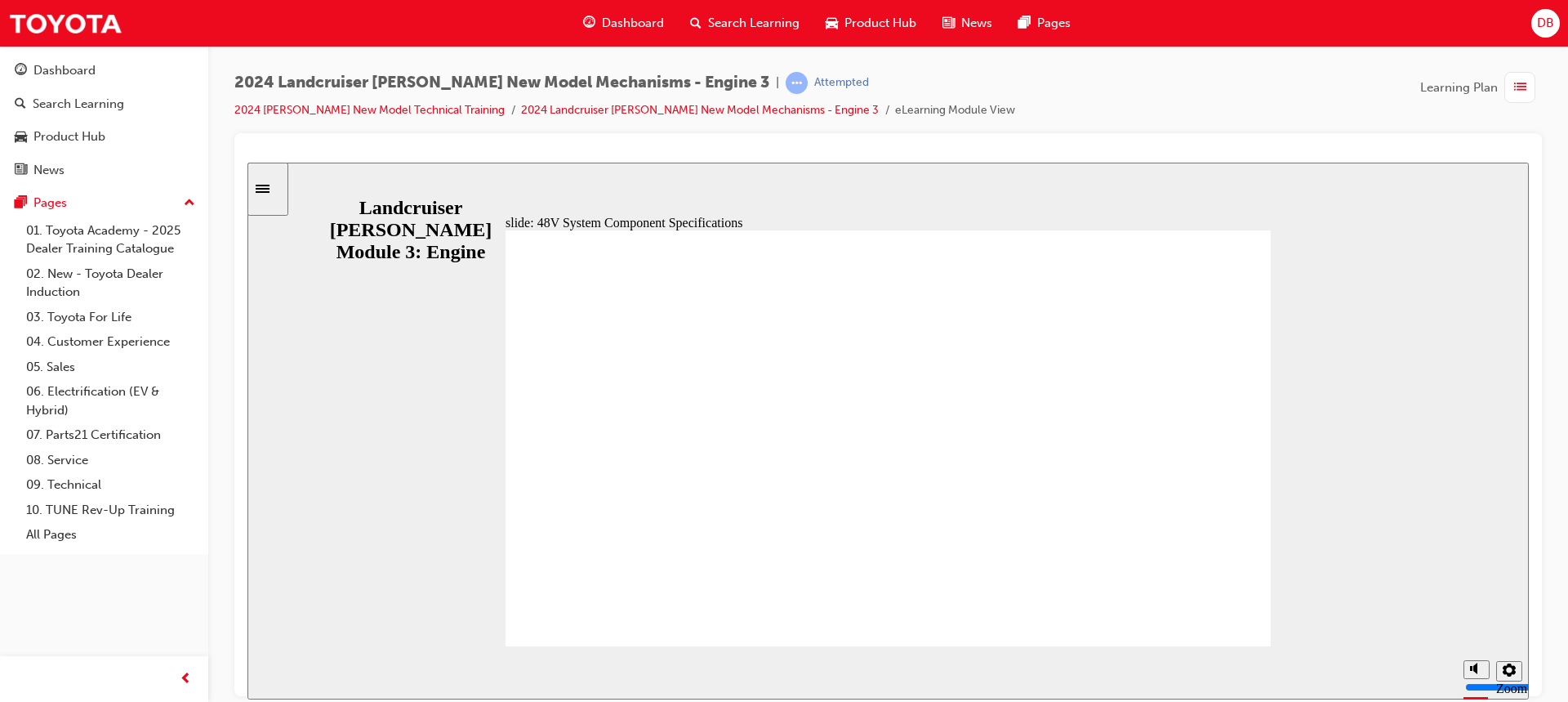 click 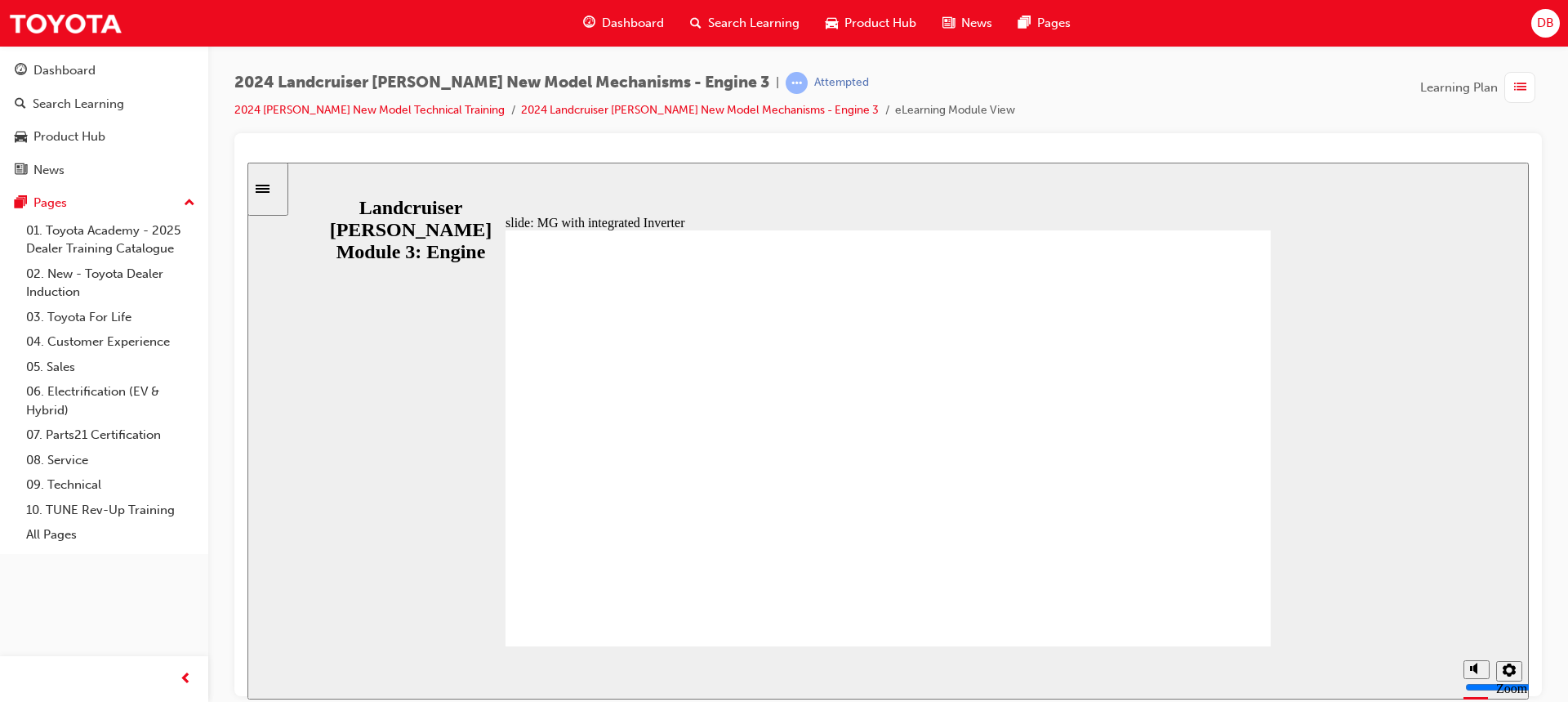 click 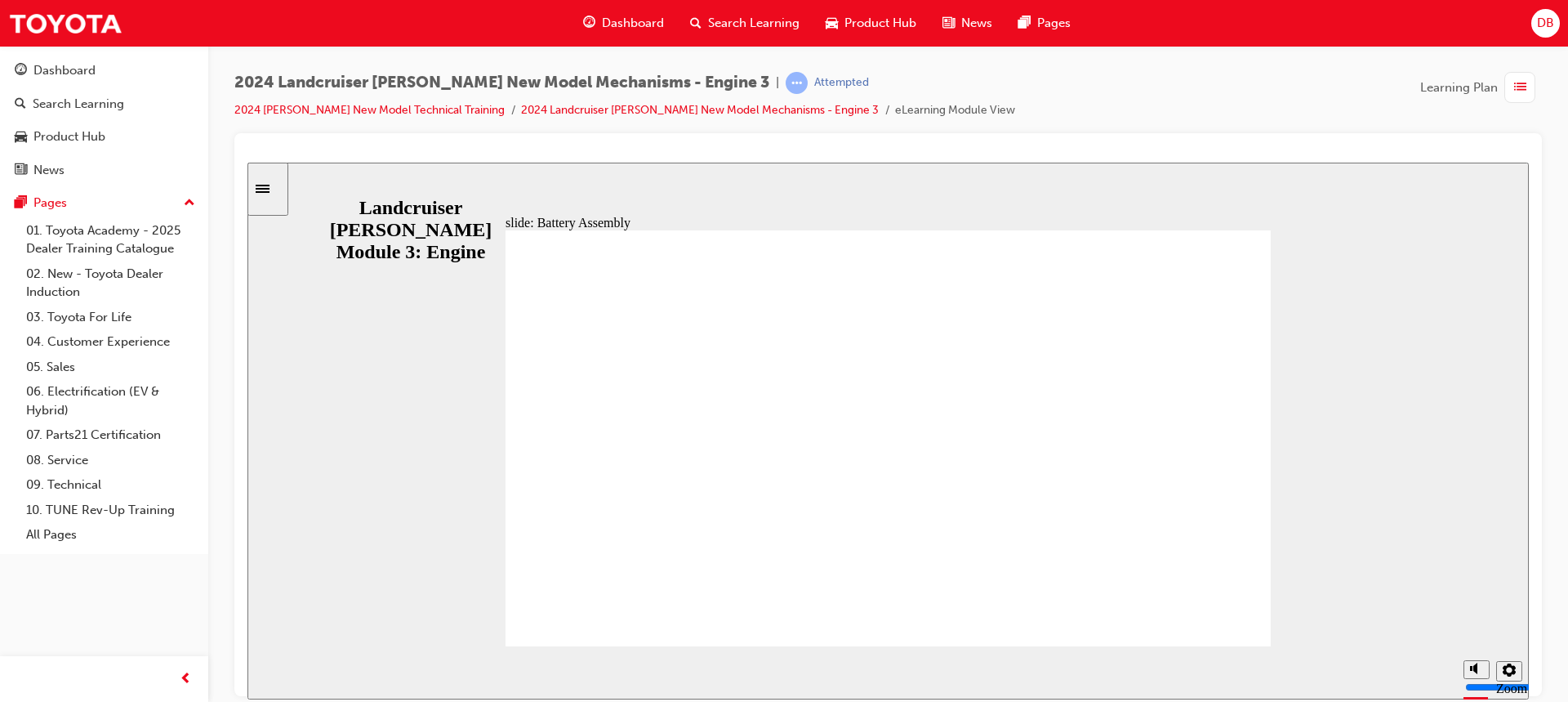 click 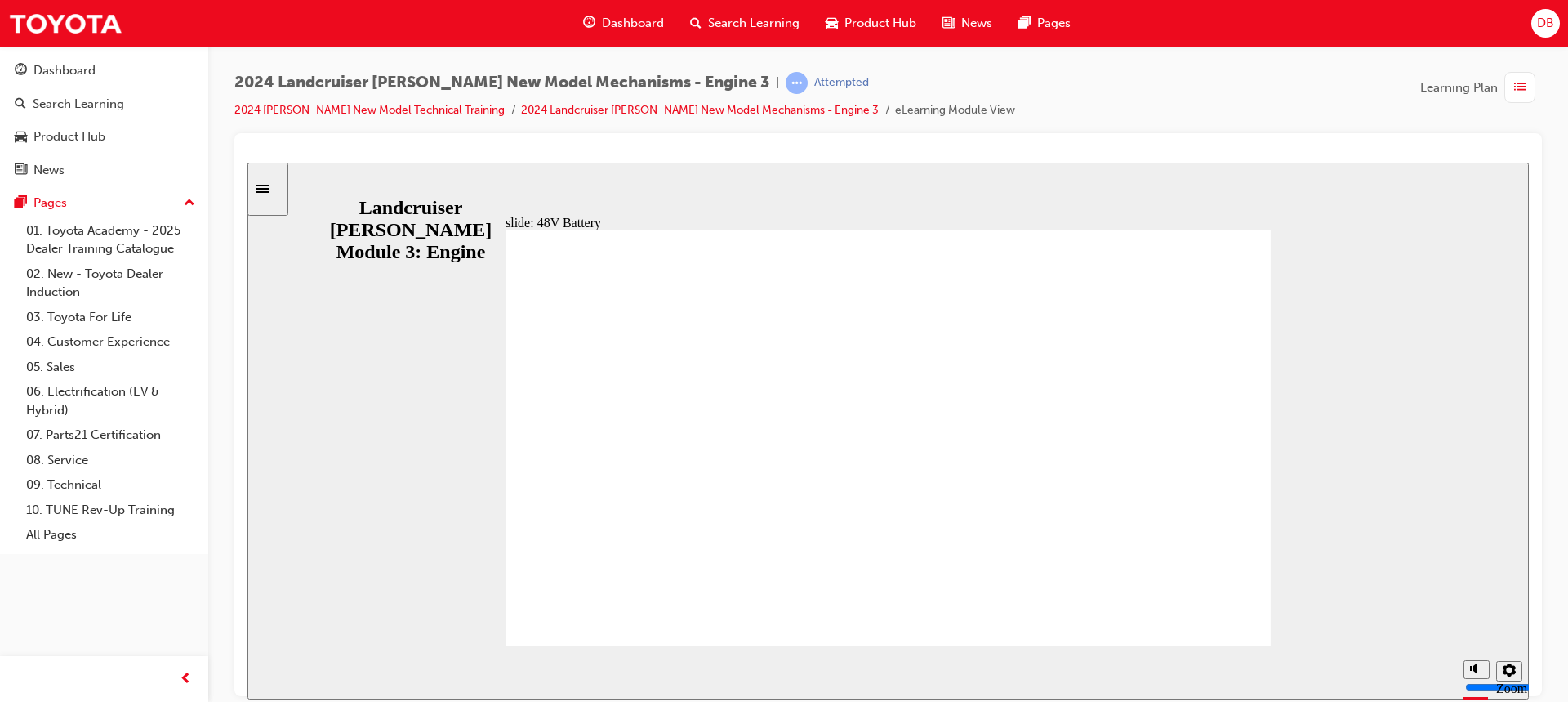 click 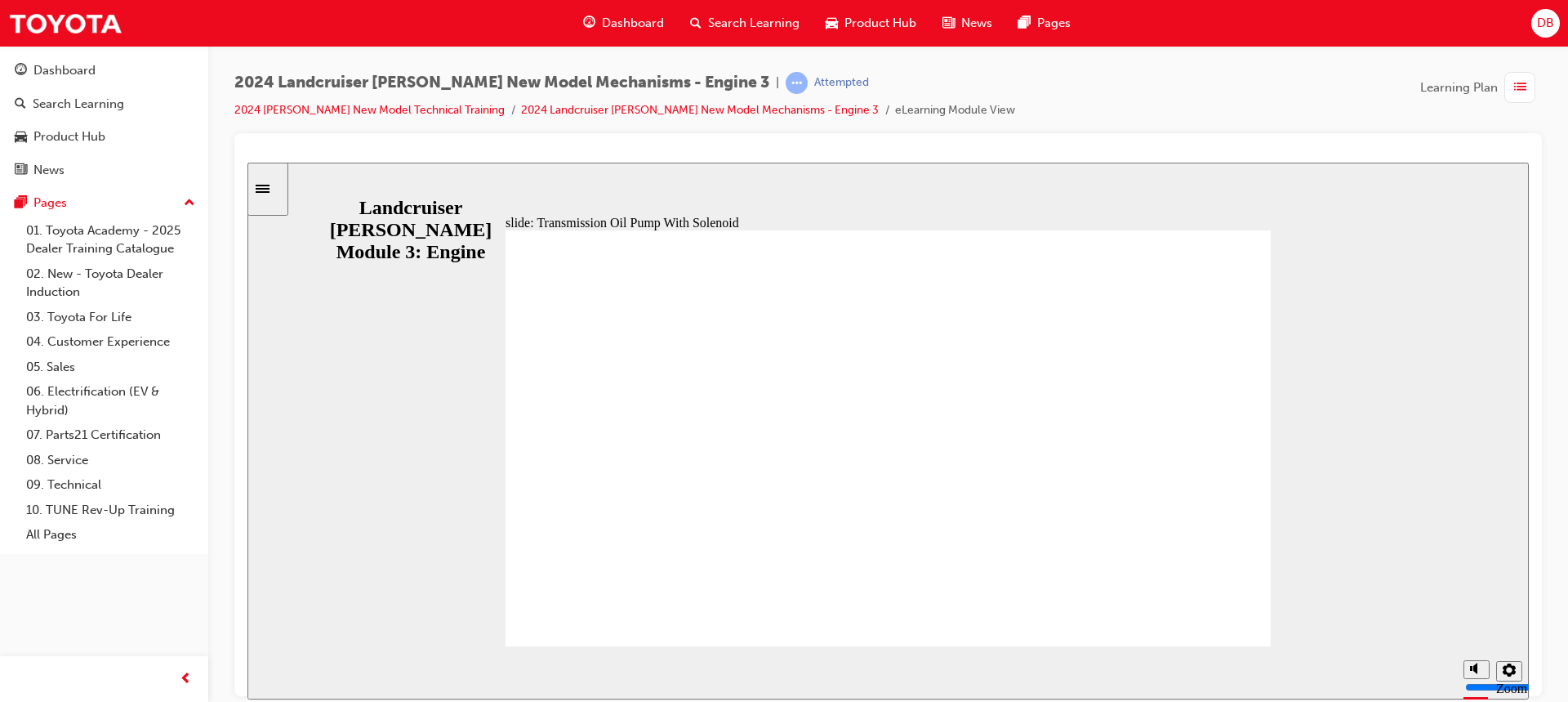 click 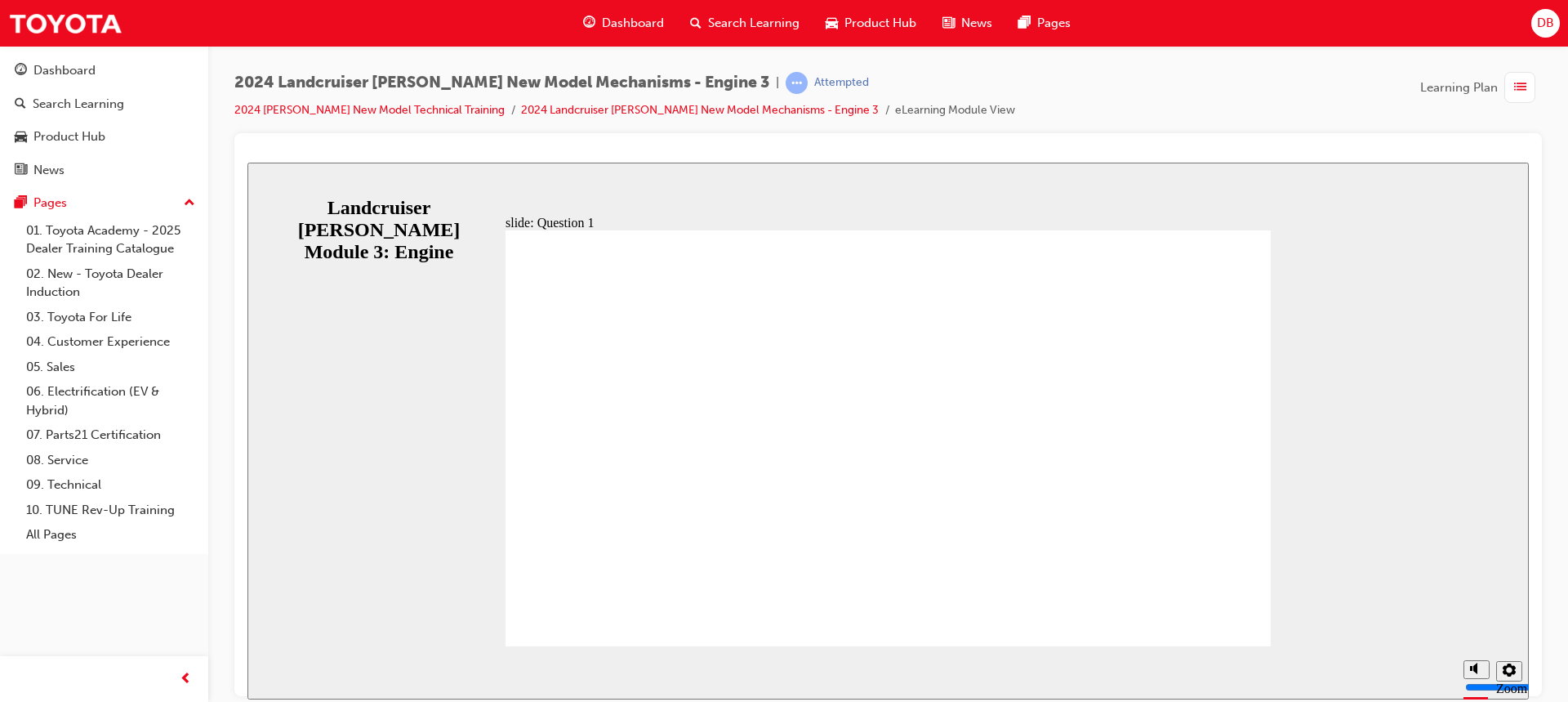 radio on "true" 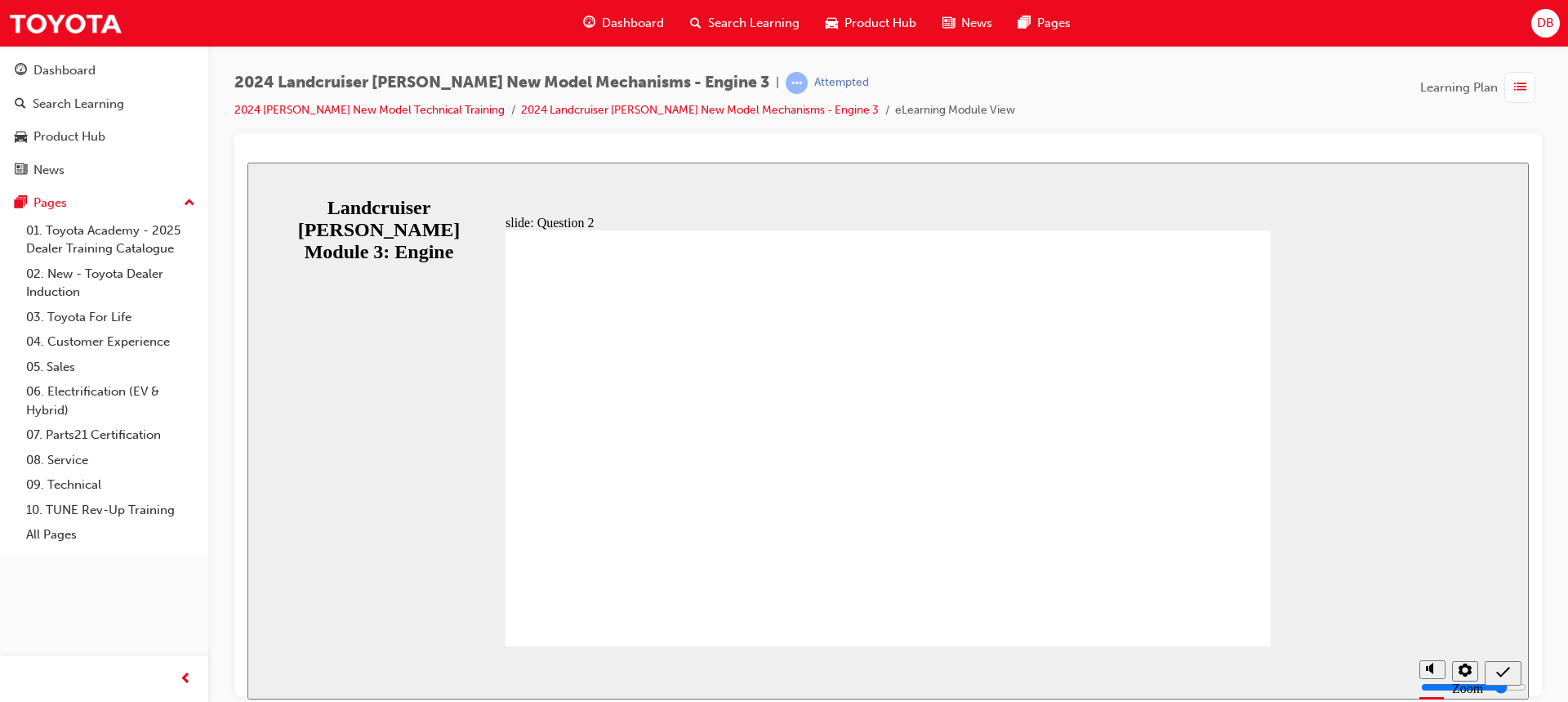 radio on "true" 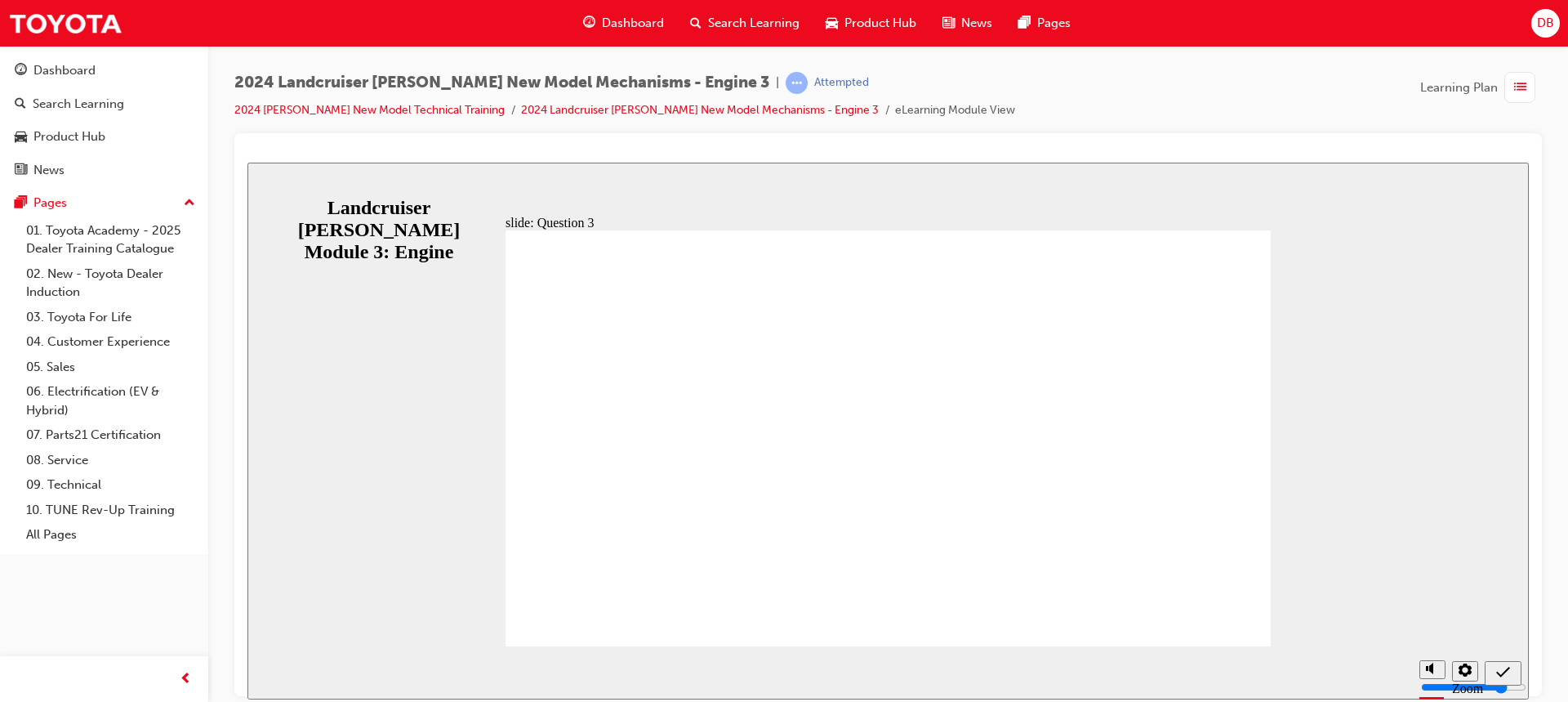 radio on "true" 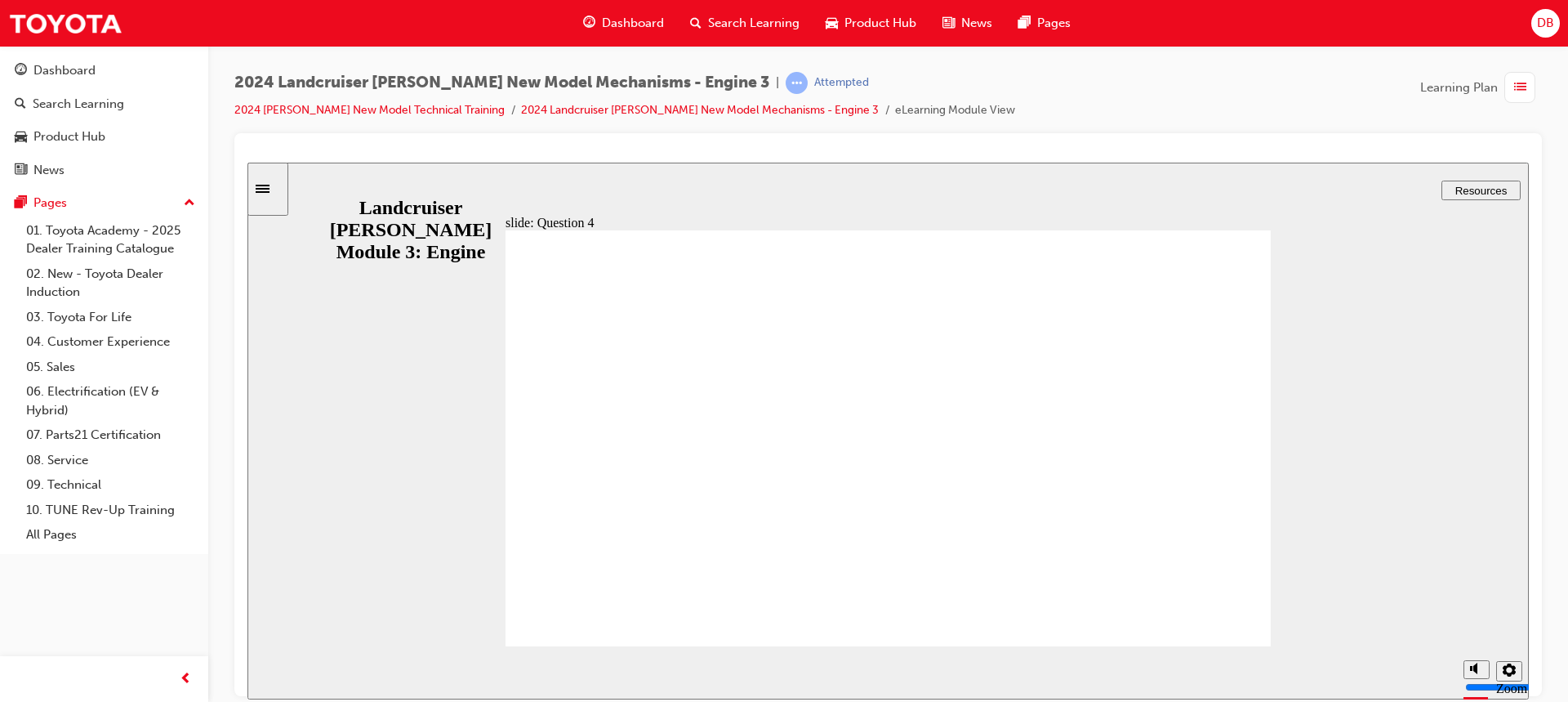 radio on "true" 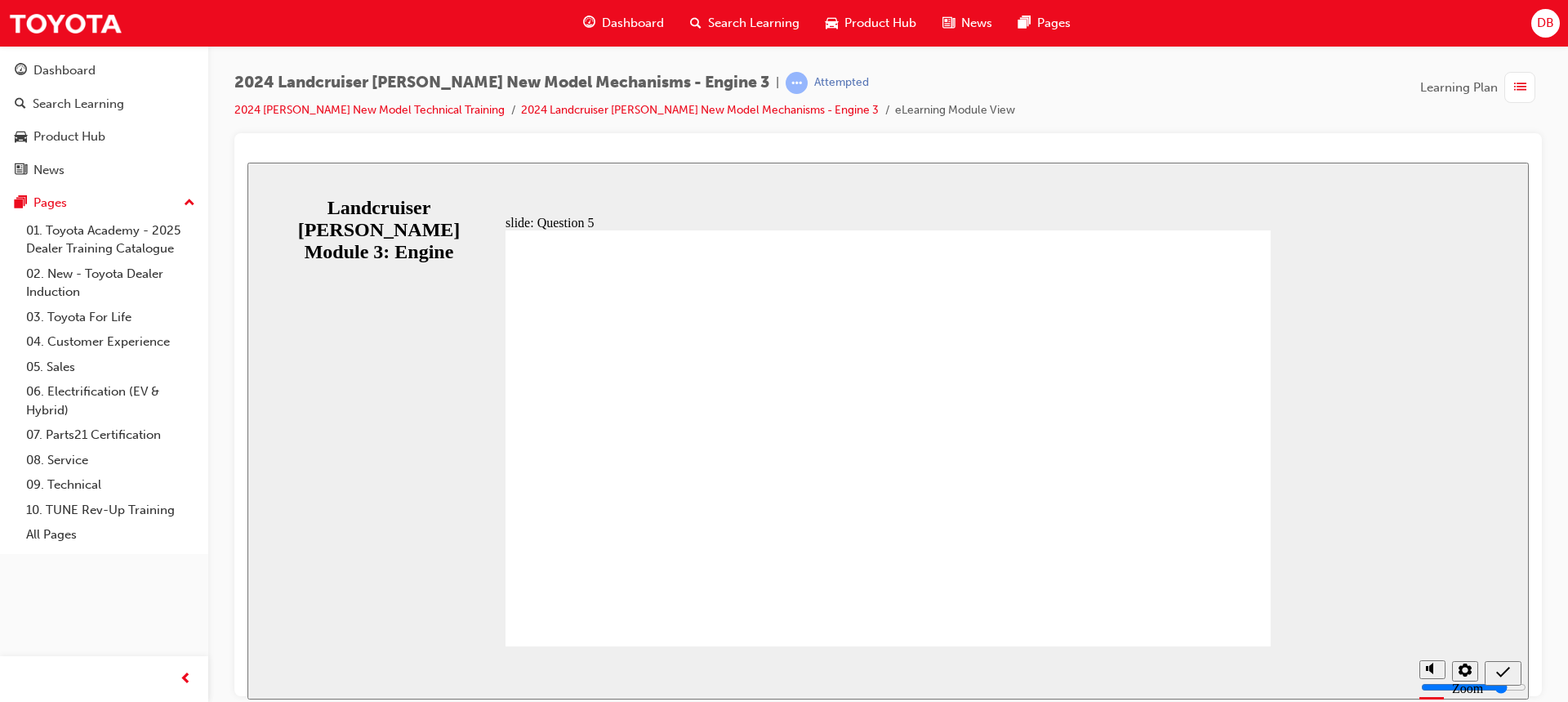 radio on "true" 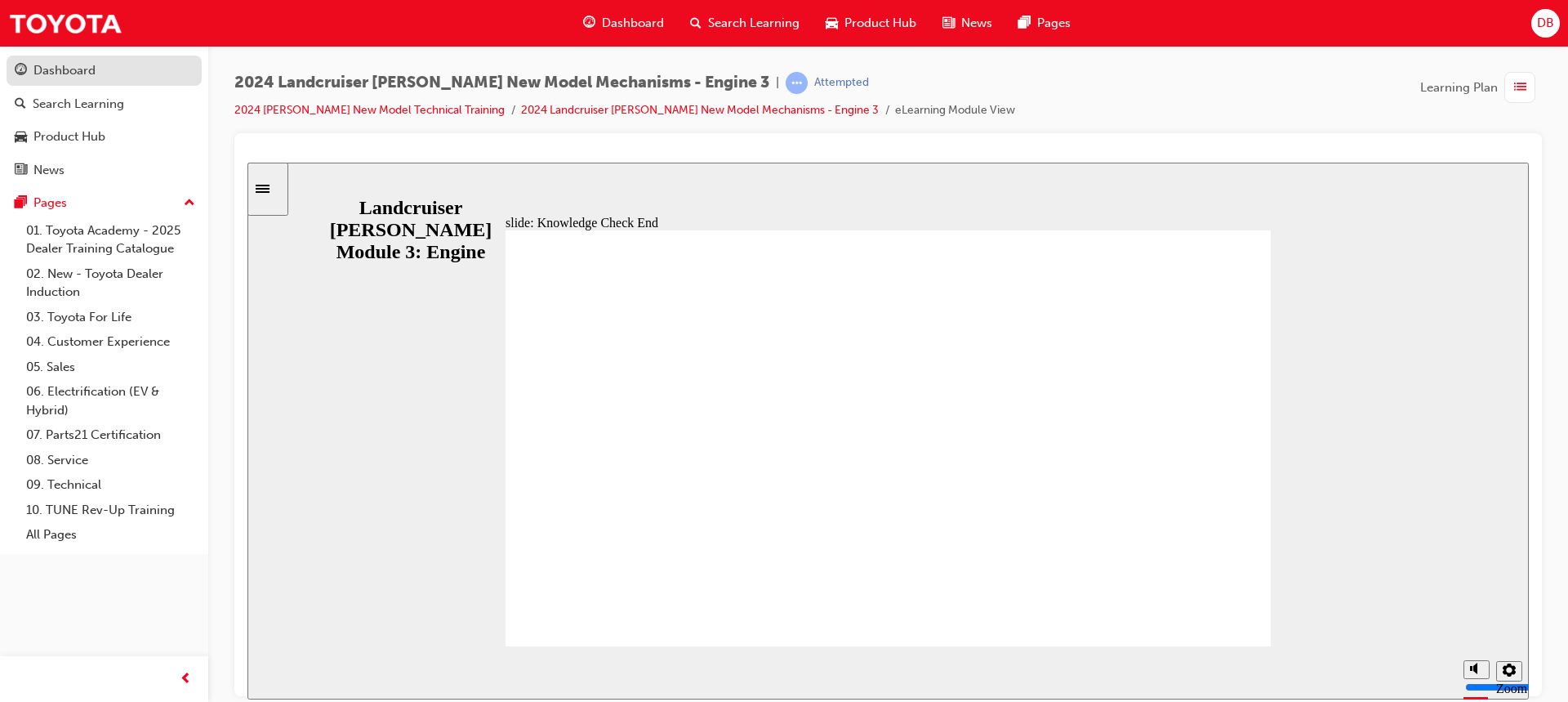 click on "Dashboard" at bounding box center (65, 70) 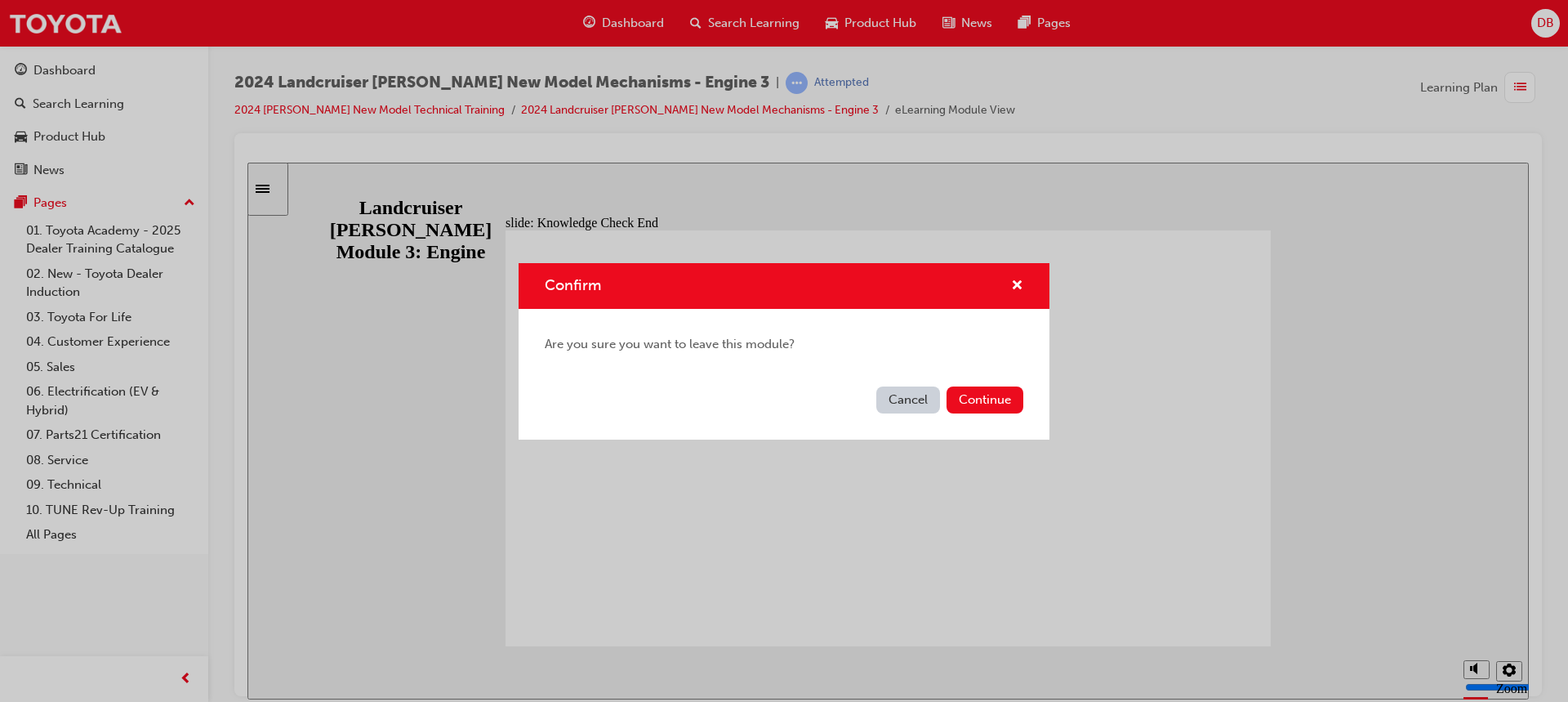 click on "Cancel Continue" at bounding box center [784, 409] 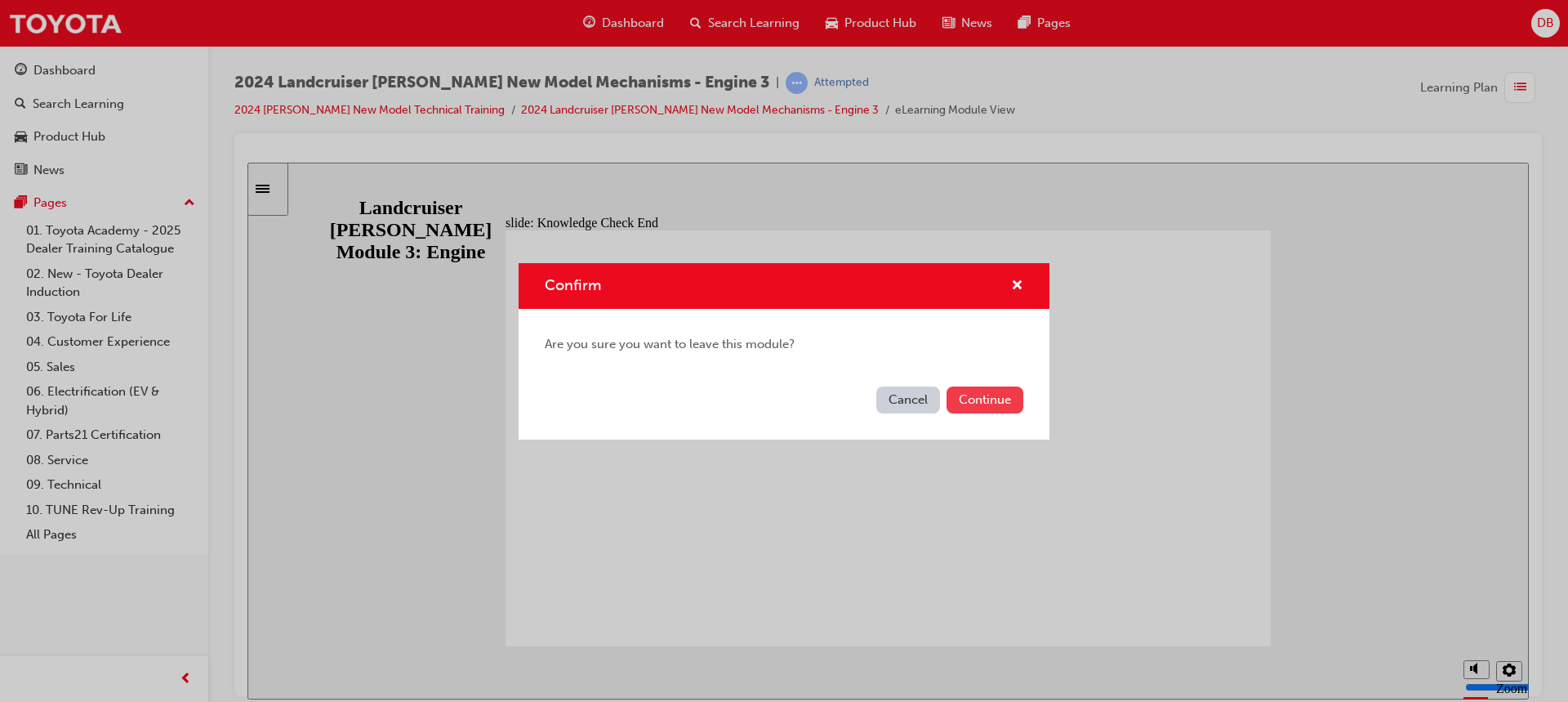 click on "Continue" at bounding box center (985, 400) 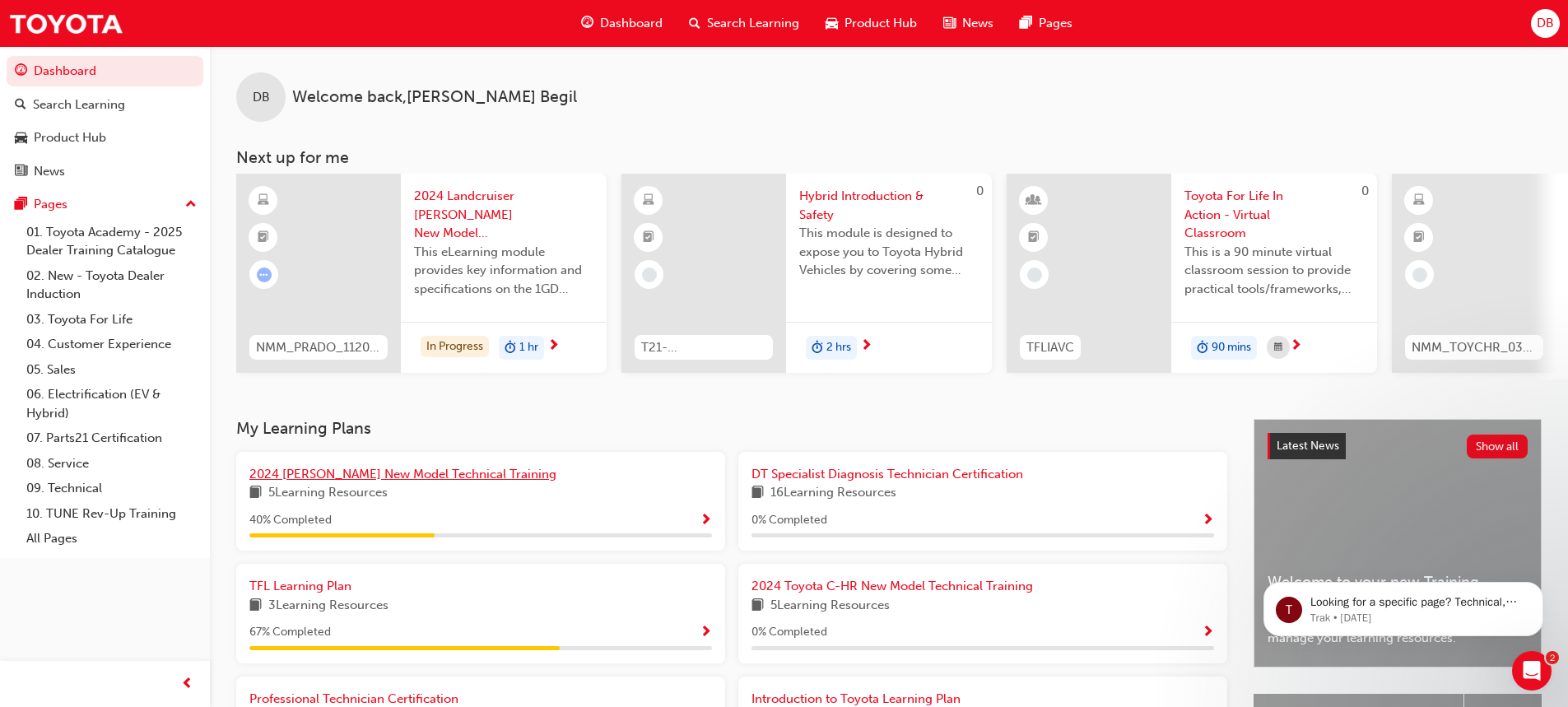 click on "2024 Prado New Model Technical Training" at bounding box center (402, 474) 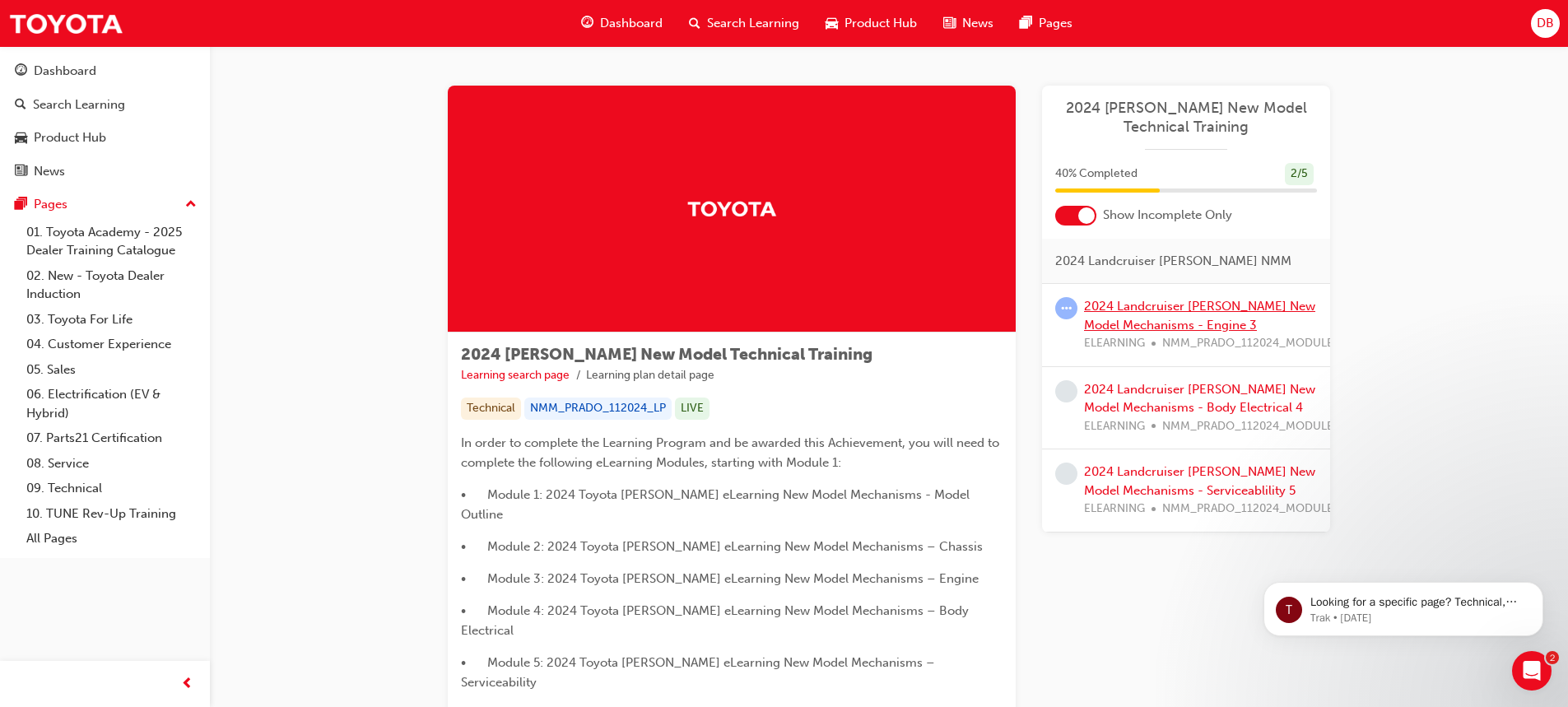 click on "2024 Landcruiser Prado New Model Mechanisms - Engine 3" at bounding box center [1199, 315] 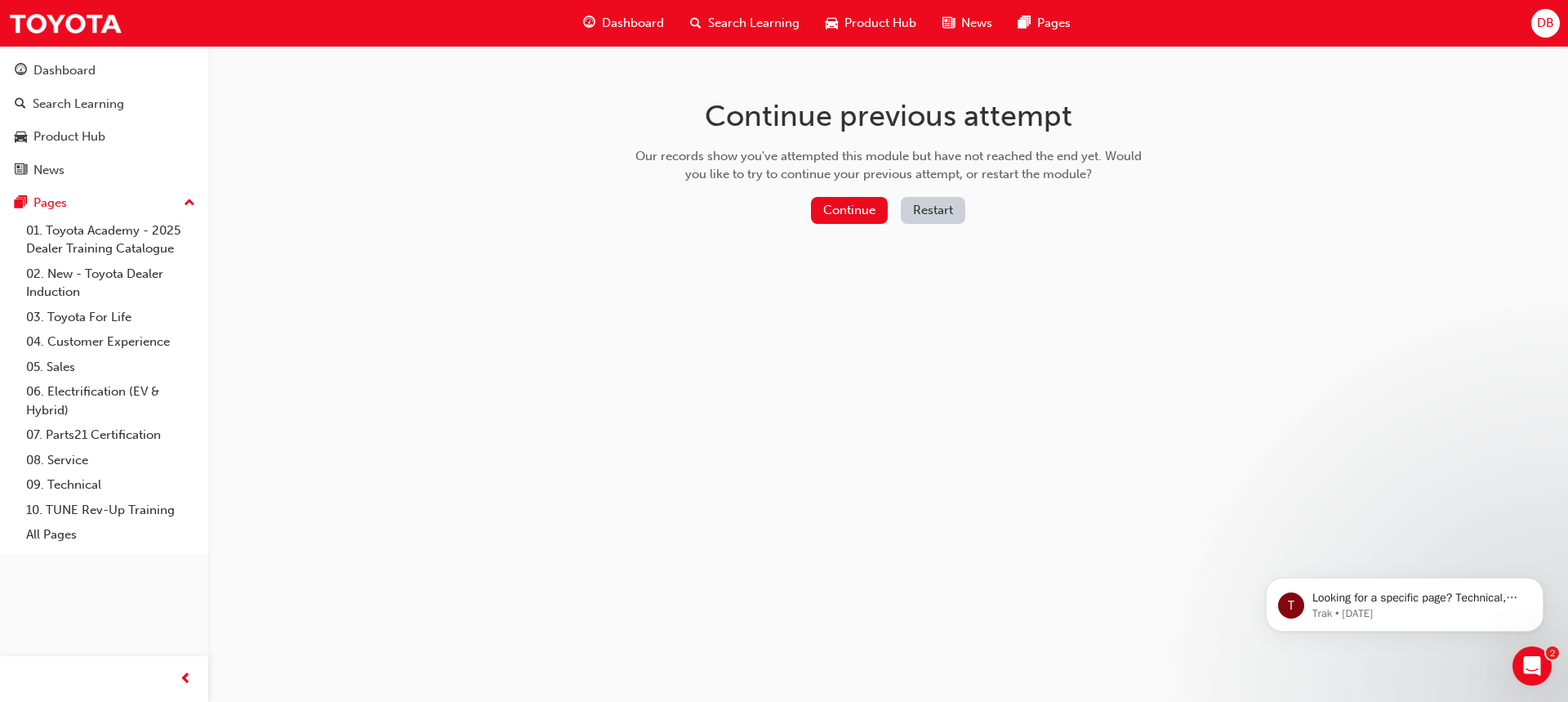 click on "Restart" at bounding box center [933, 210] 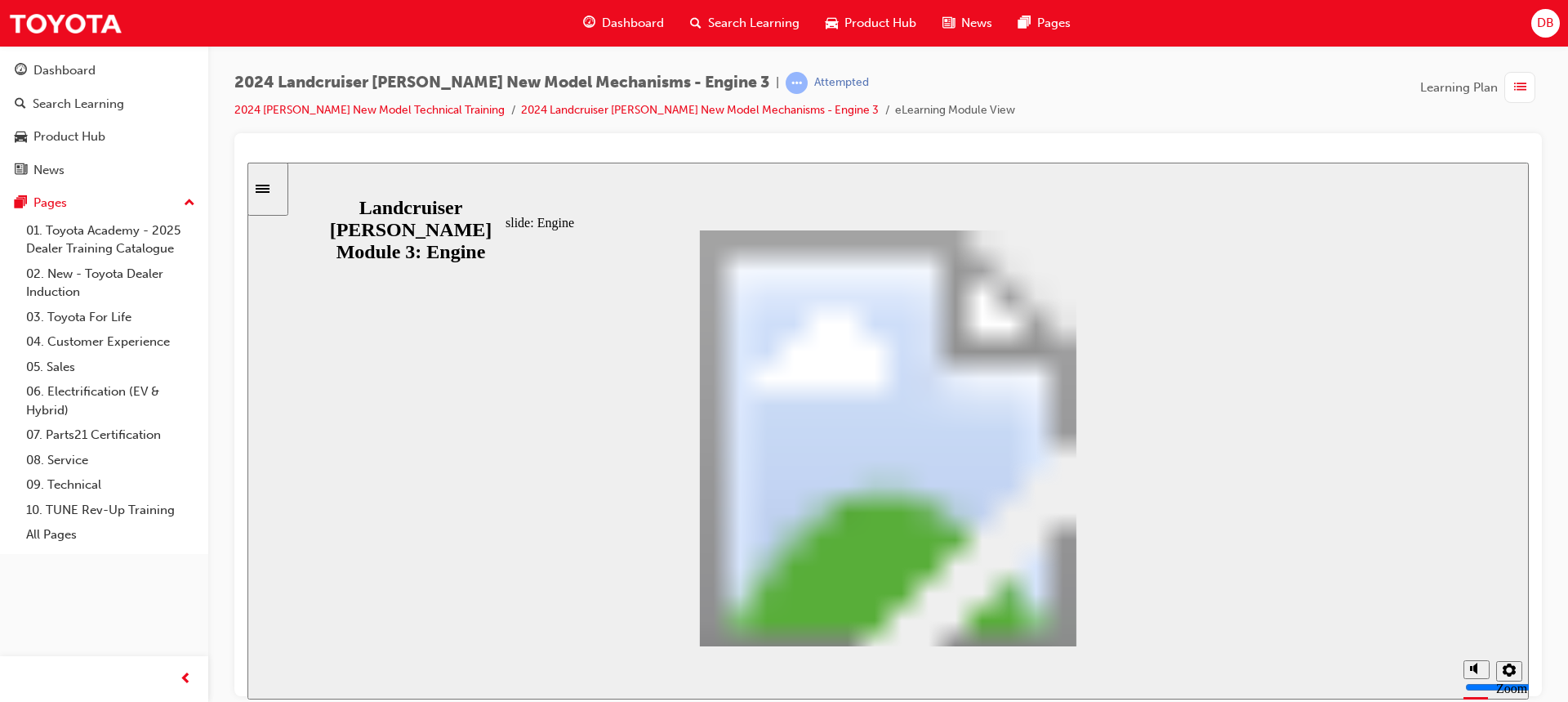 scroll, scrollTop: 0, scrollLeft: 0, axis: both 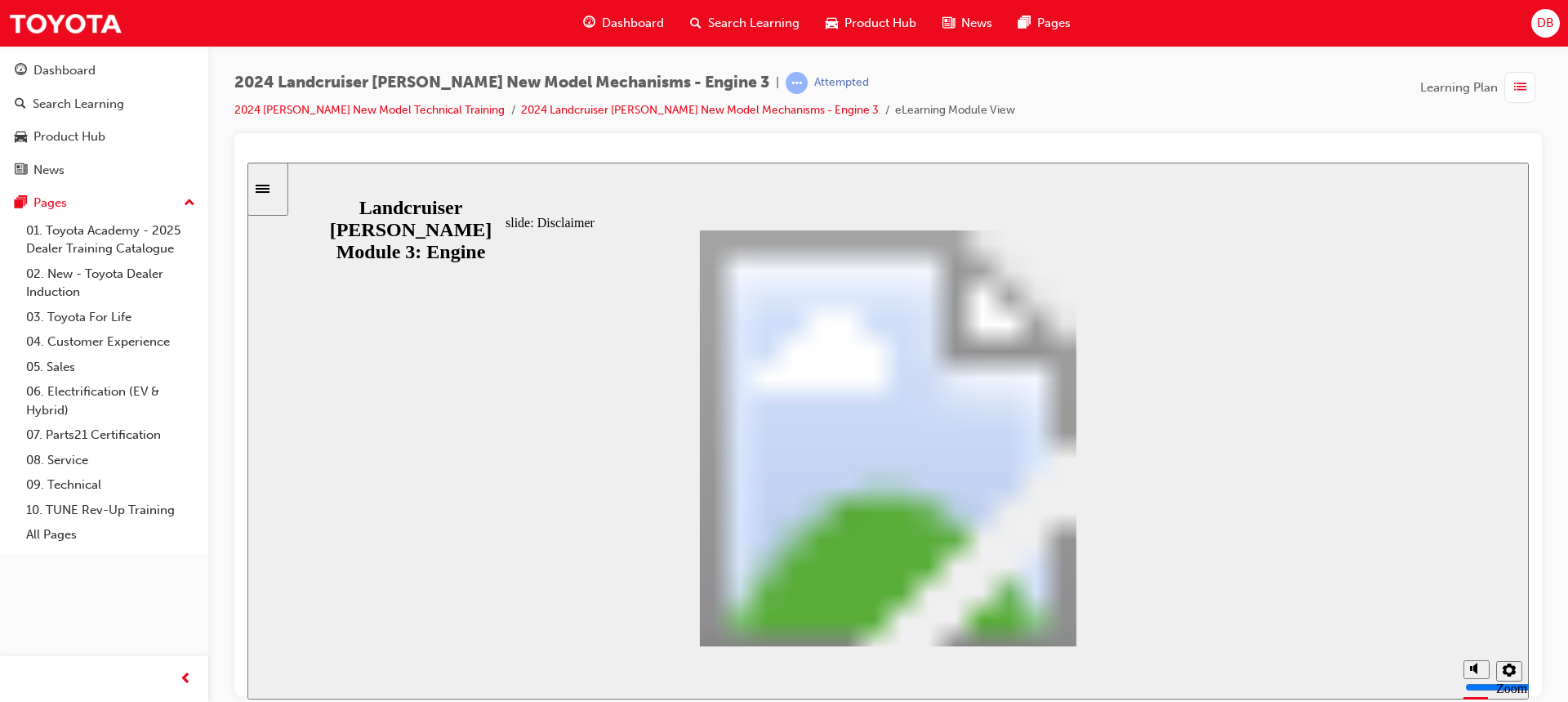 click at bounding box center (888, 1546) 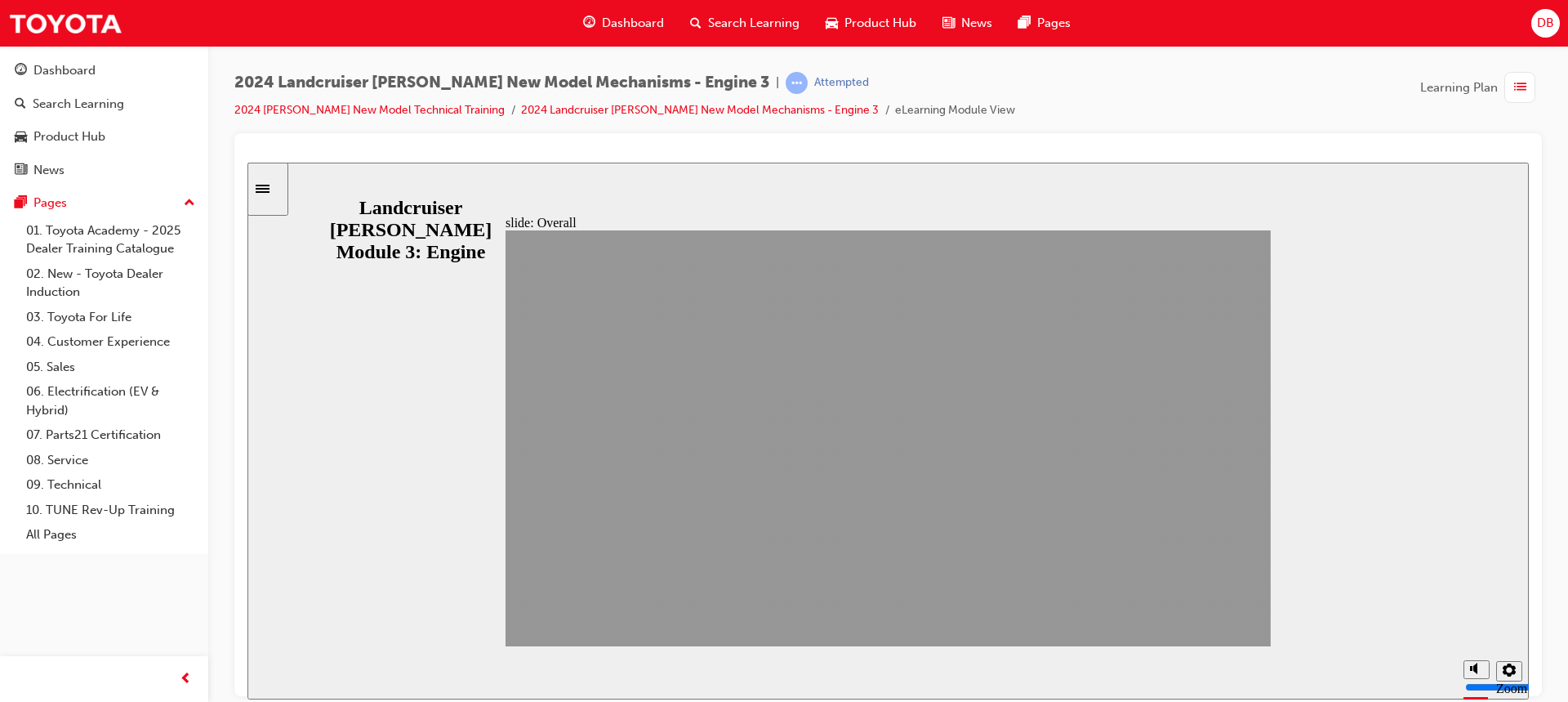 click 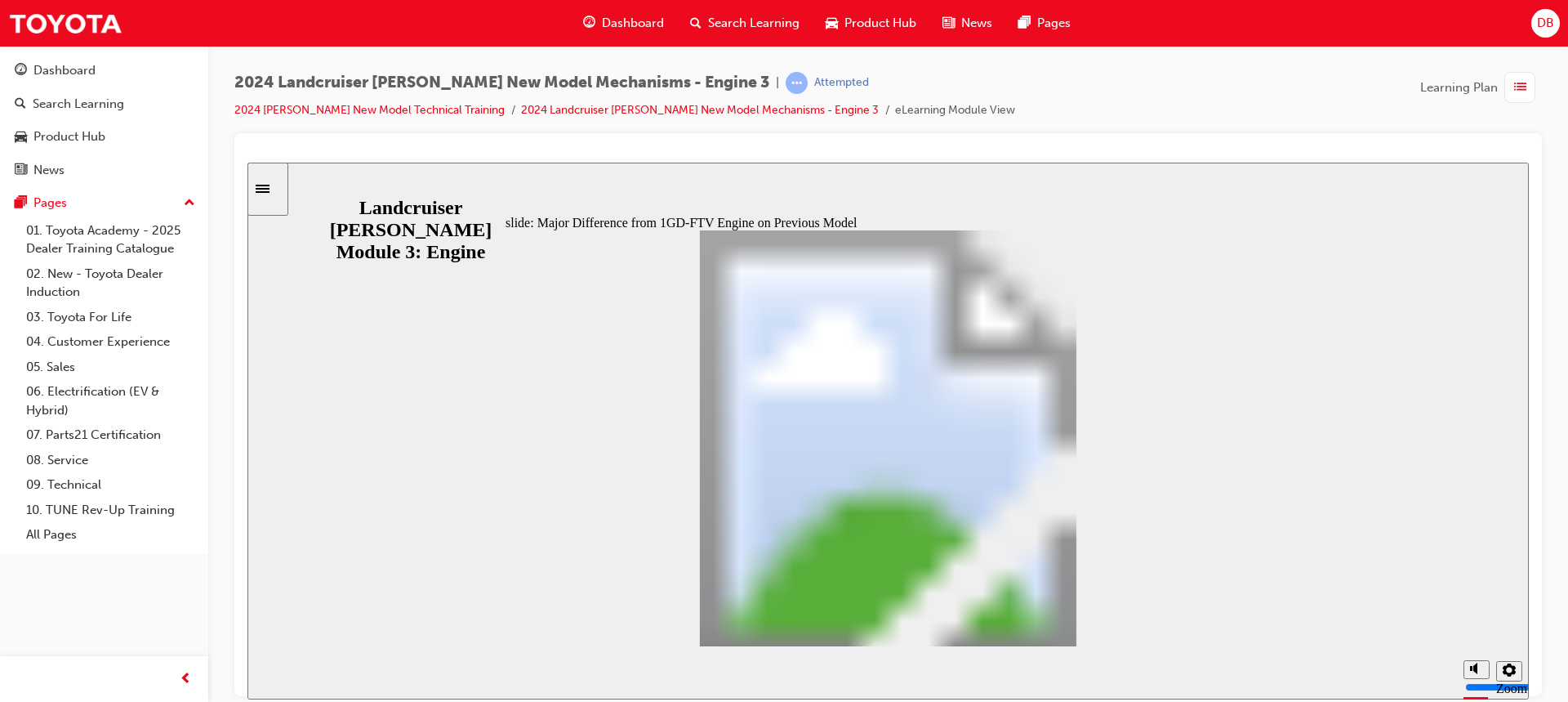 click at bounding box center (888, 1546) 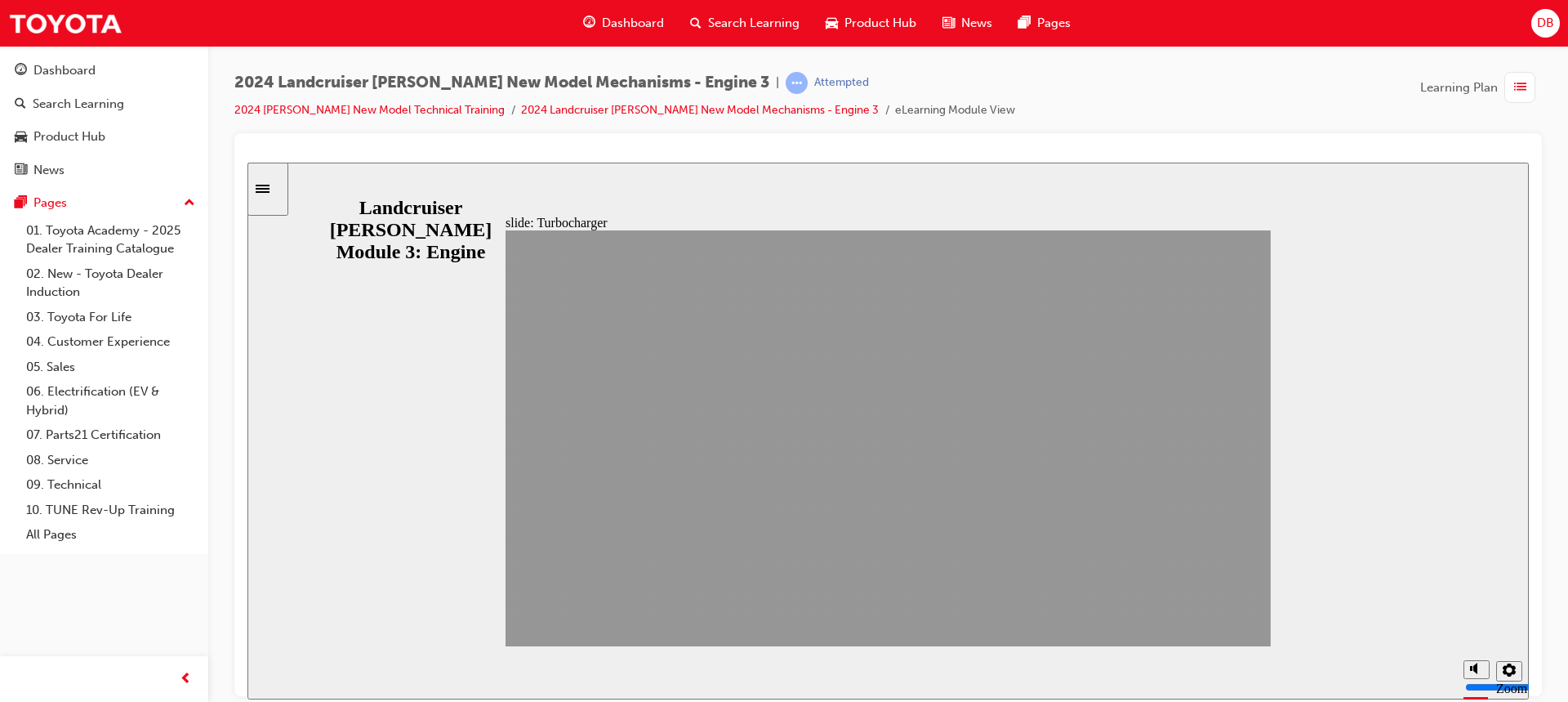 click 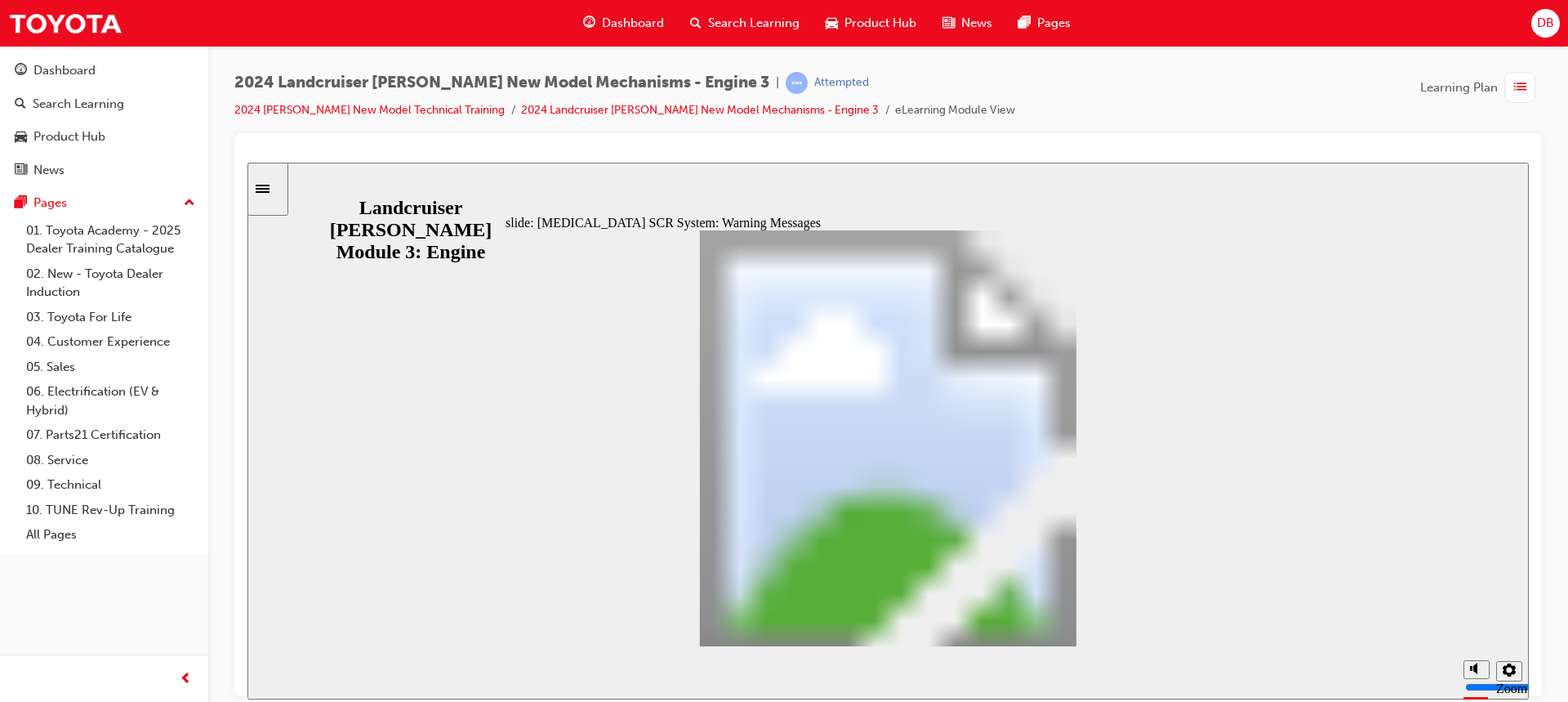 click 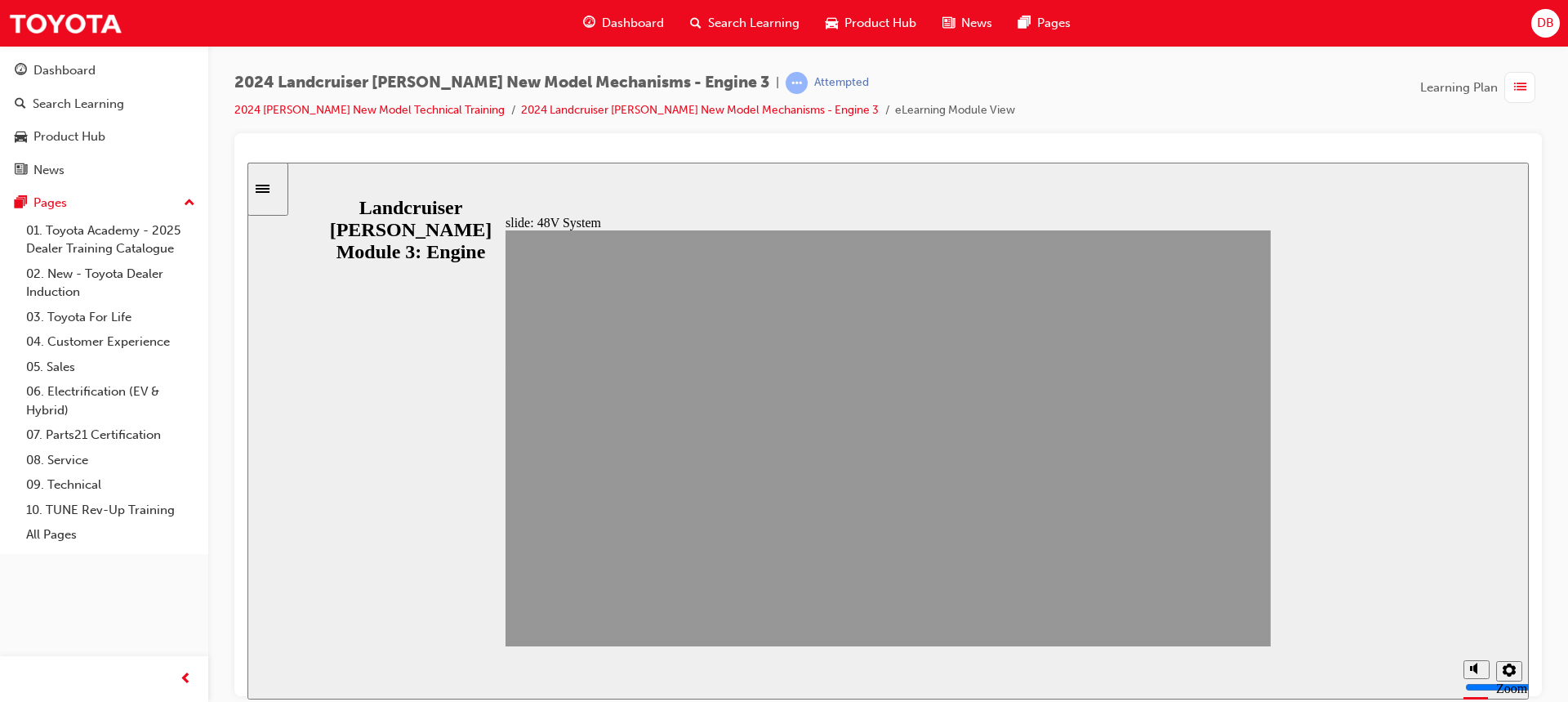 click 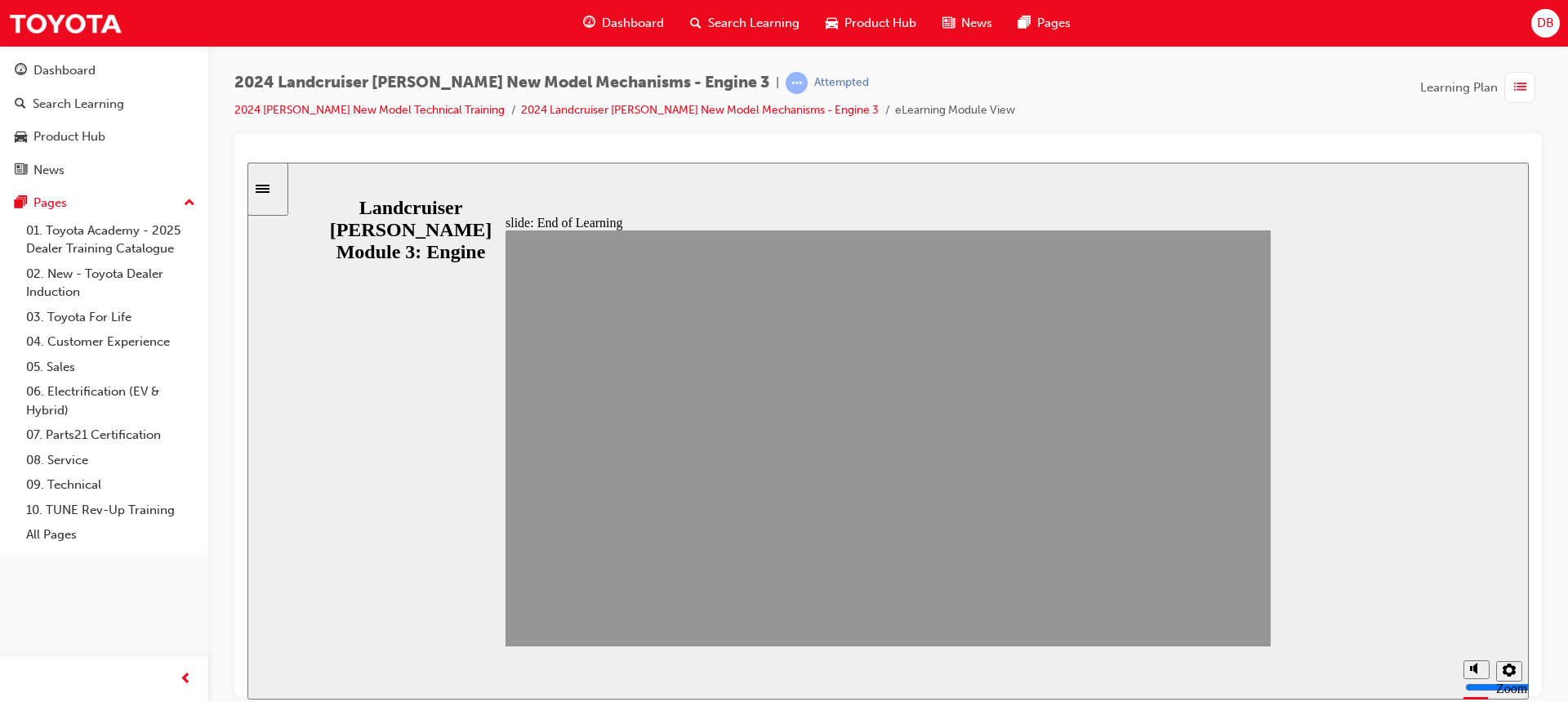 click 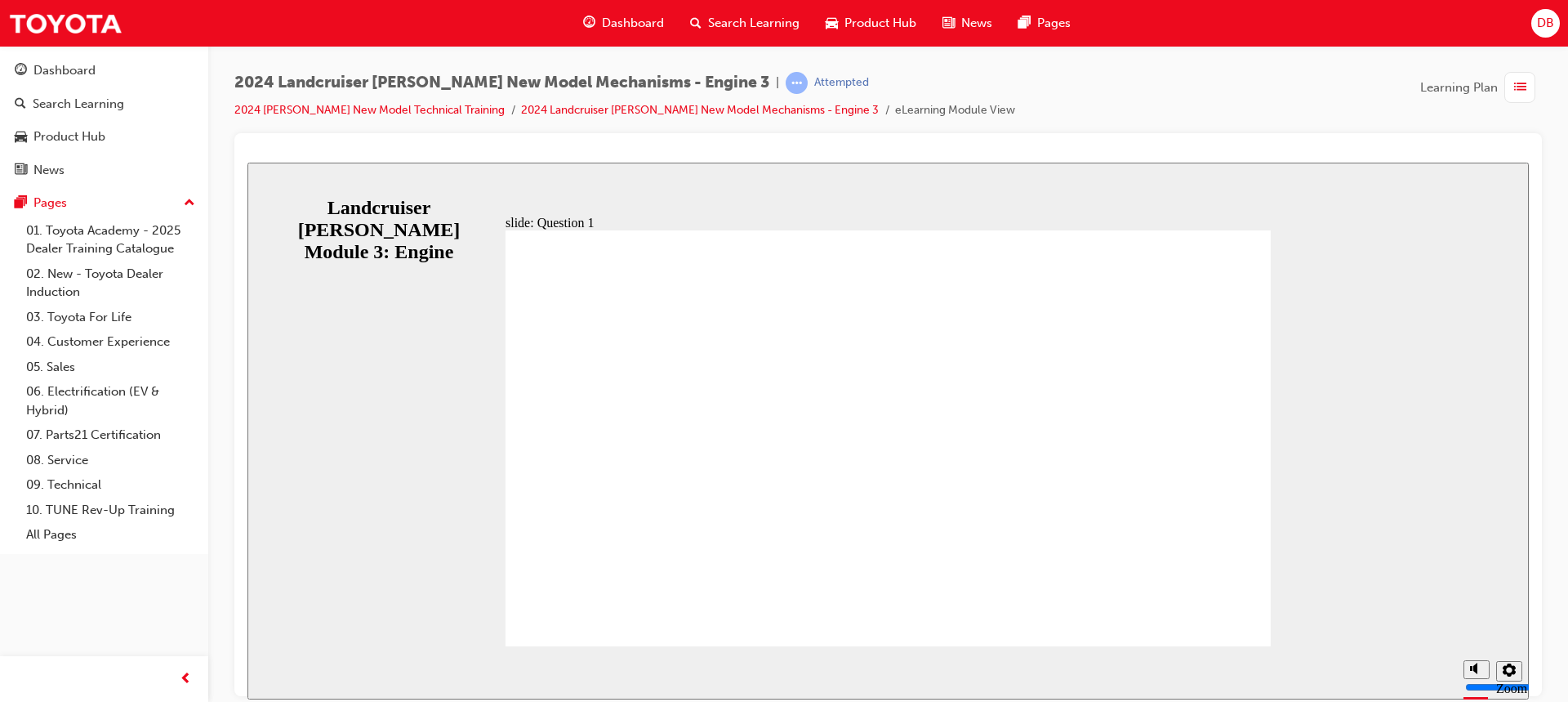 radio on "true" 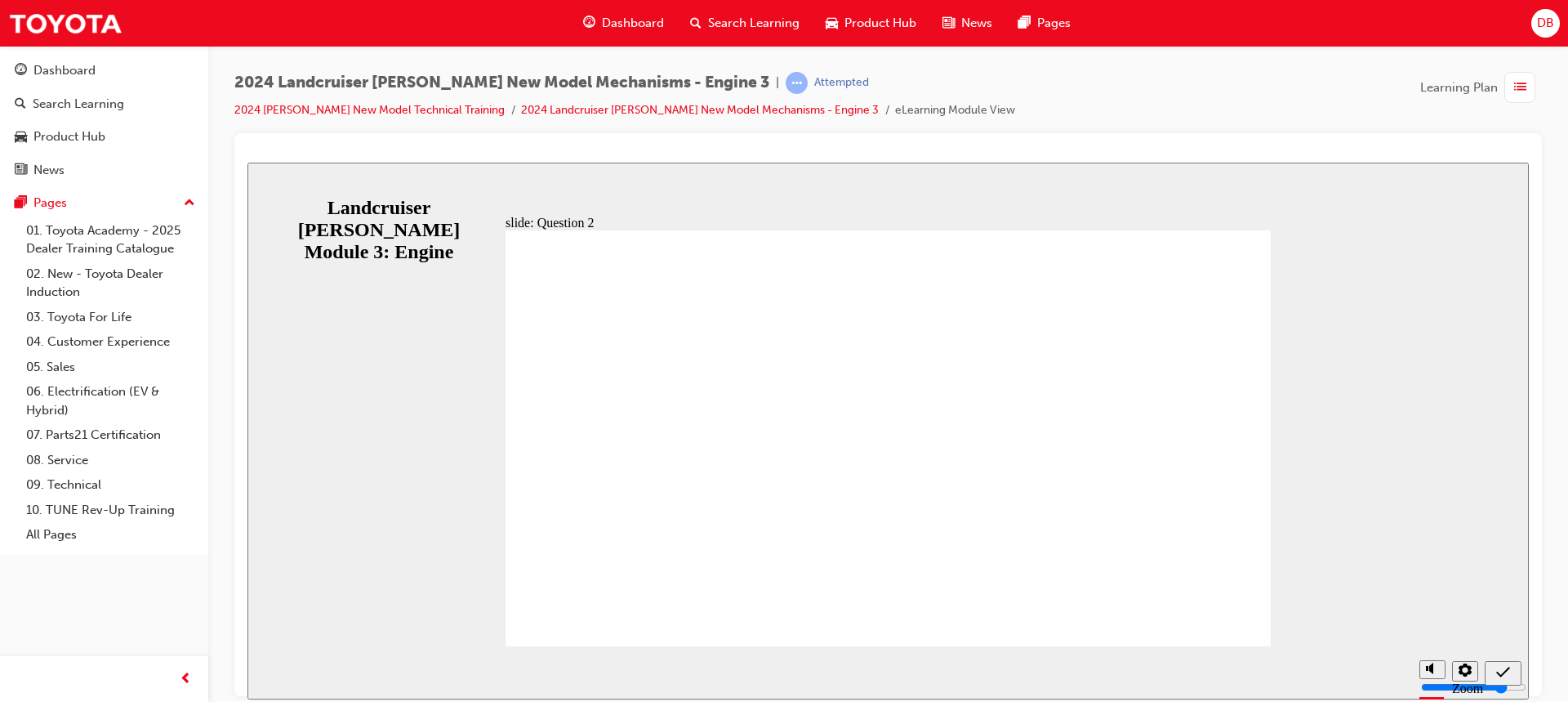 radio on "true" 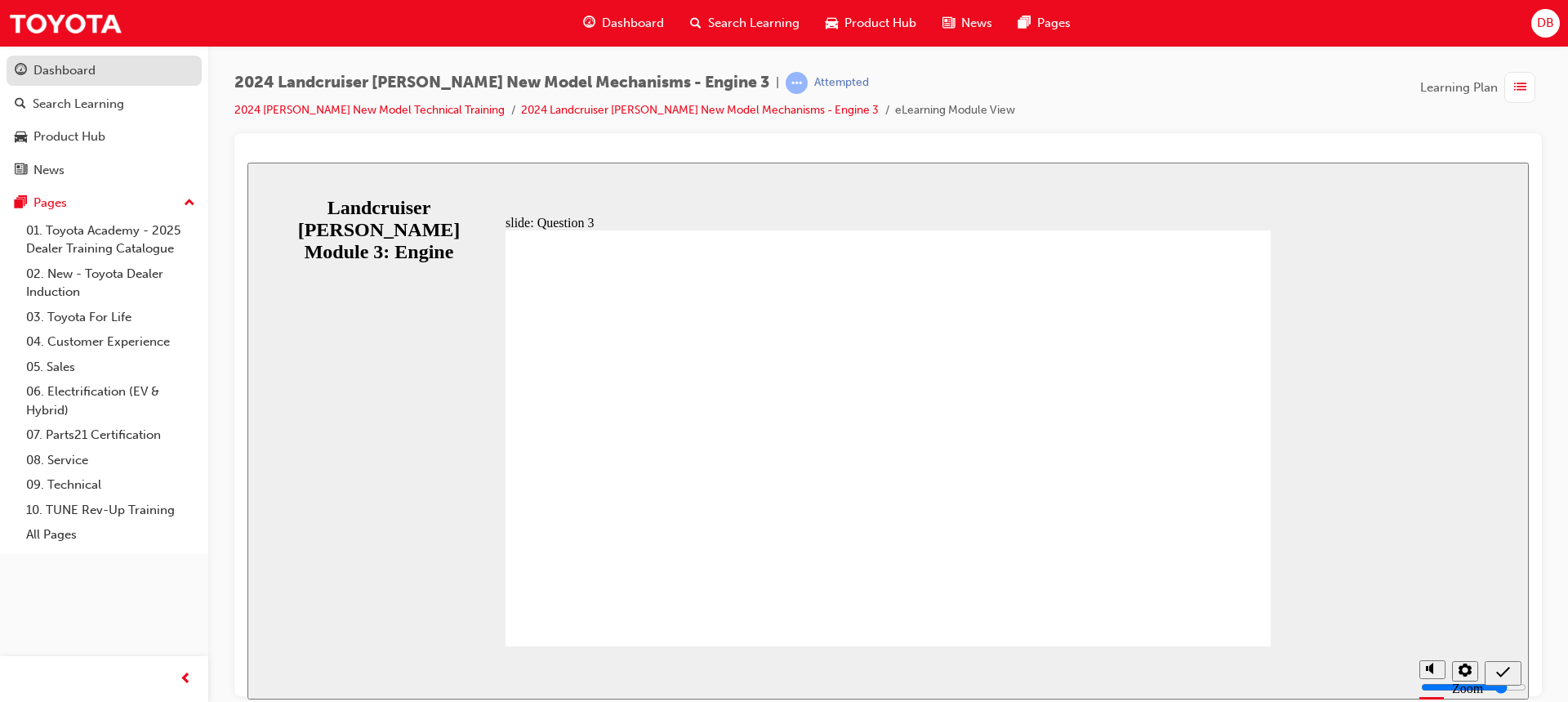 click on "Dashboard" at bounding box center (65, 70) 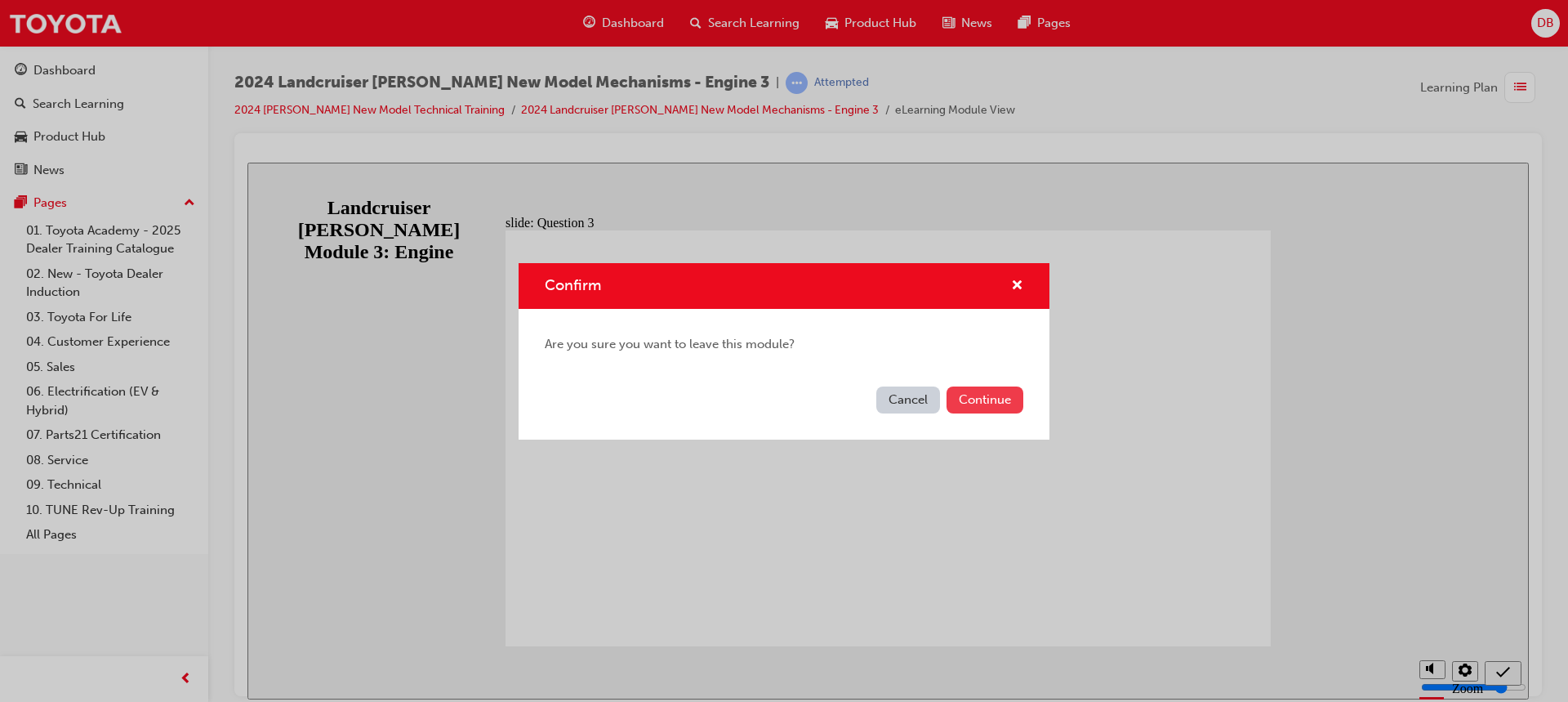 click on "Continue" at bounding box center [985, 400] 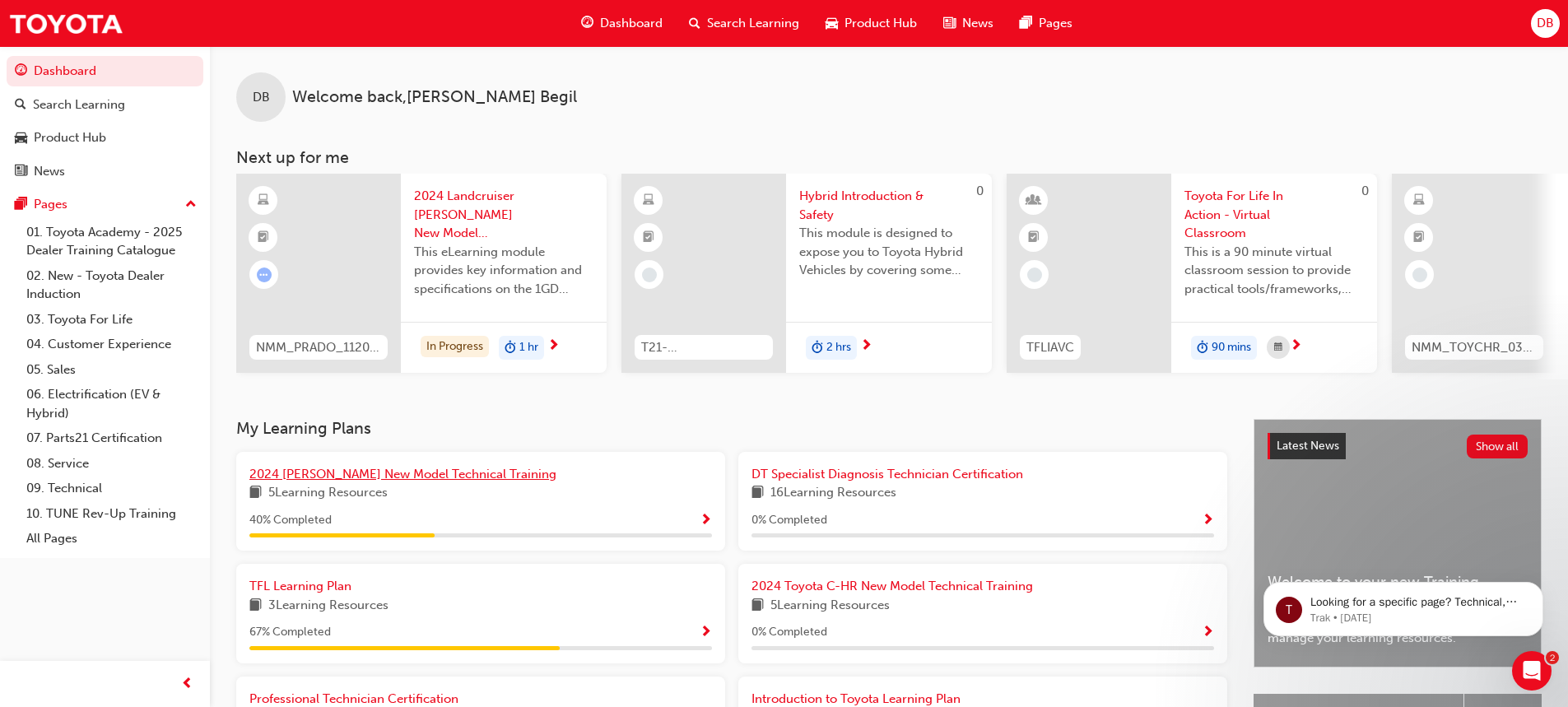click on "2024 Prado New Model Technical Training" at bounding box center (402, 474) 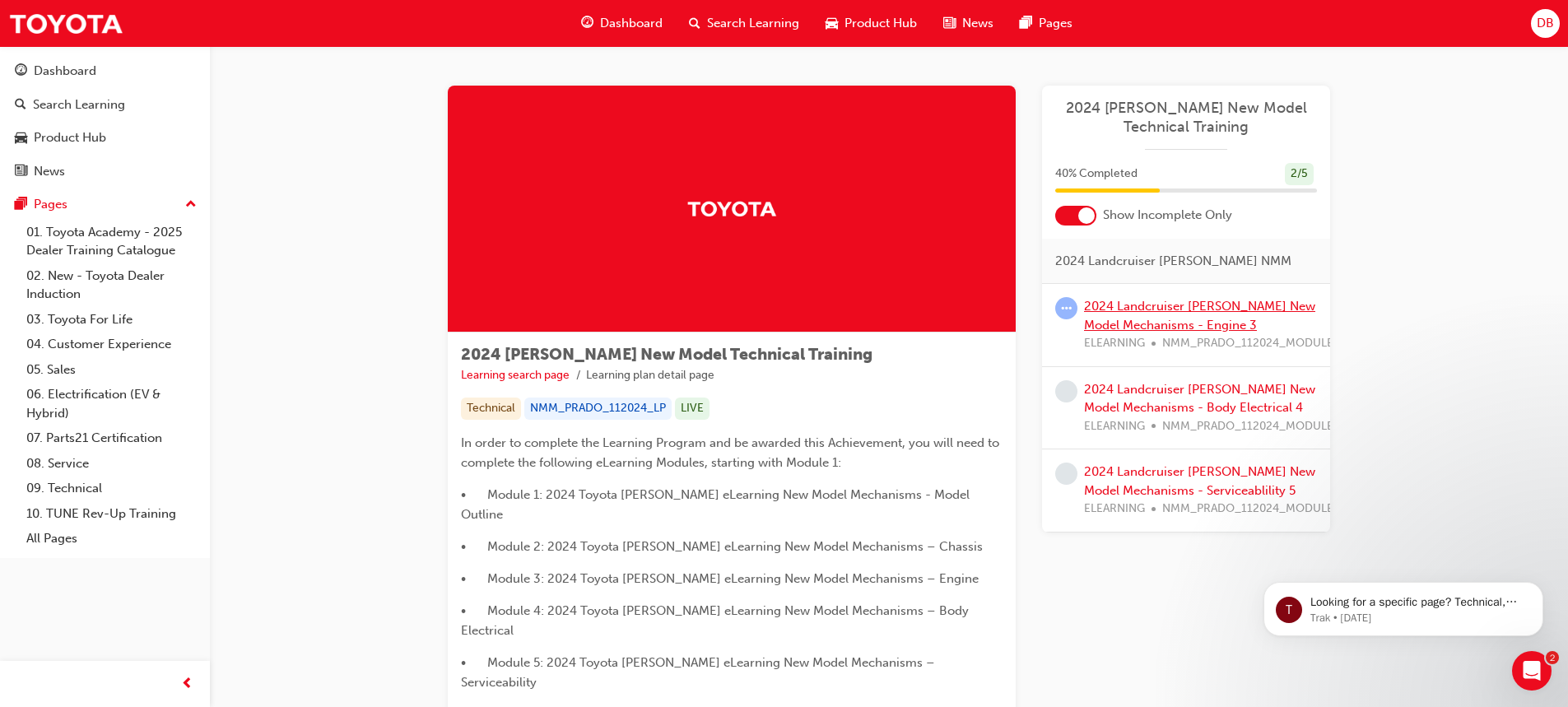 click on "2024 Landcruiser Prado New Model Mechanisms - Engine 3" at bounding box center [1199, 315] 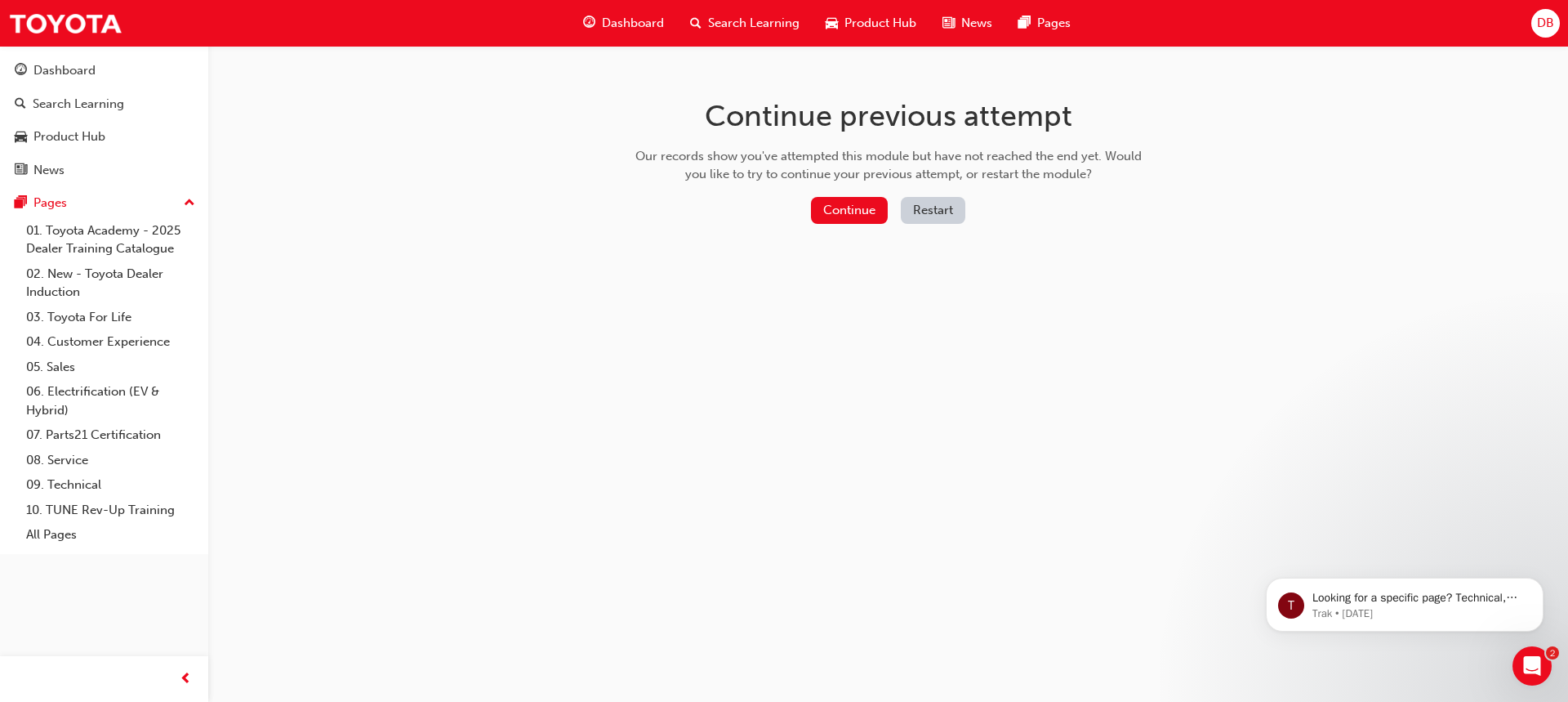 click on "Restart" at bounding box center (933, 210) 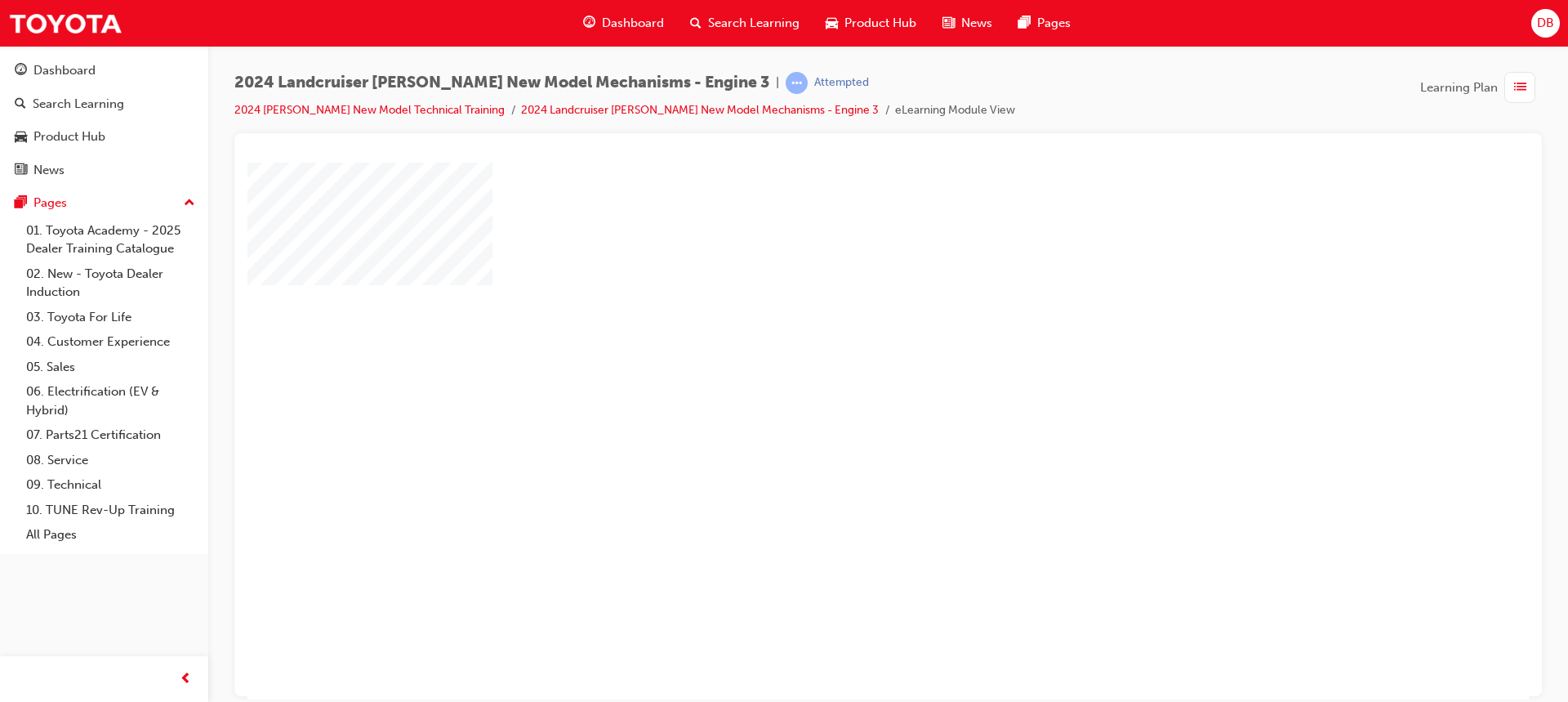 scroll, scrollTop: 0, scrollLeft: 0, axis: both 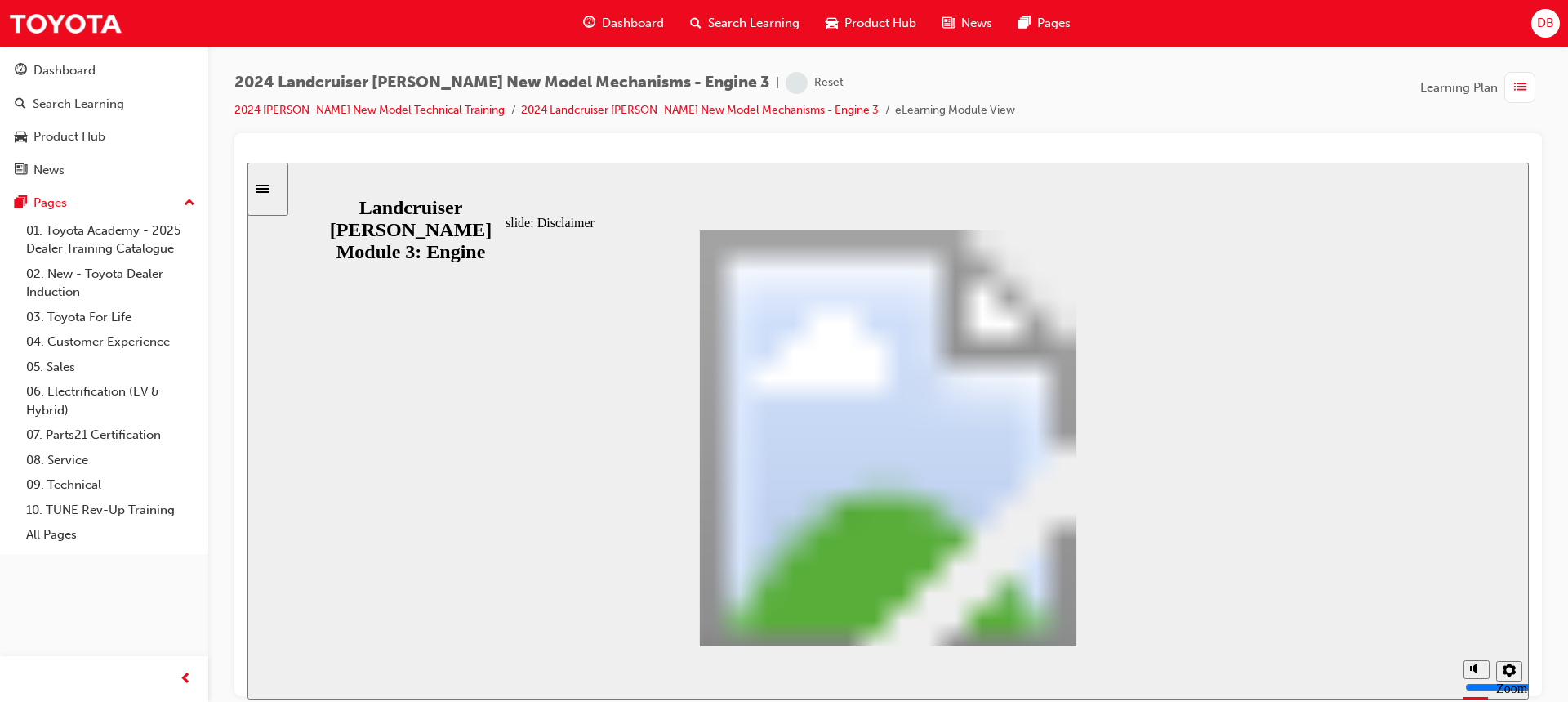 click at bounding box center [888, 1546] 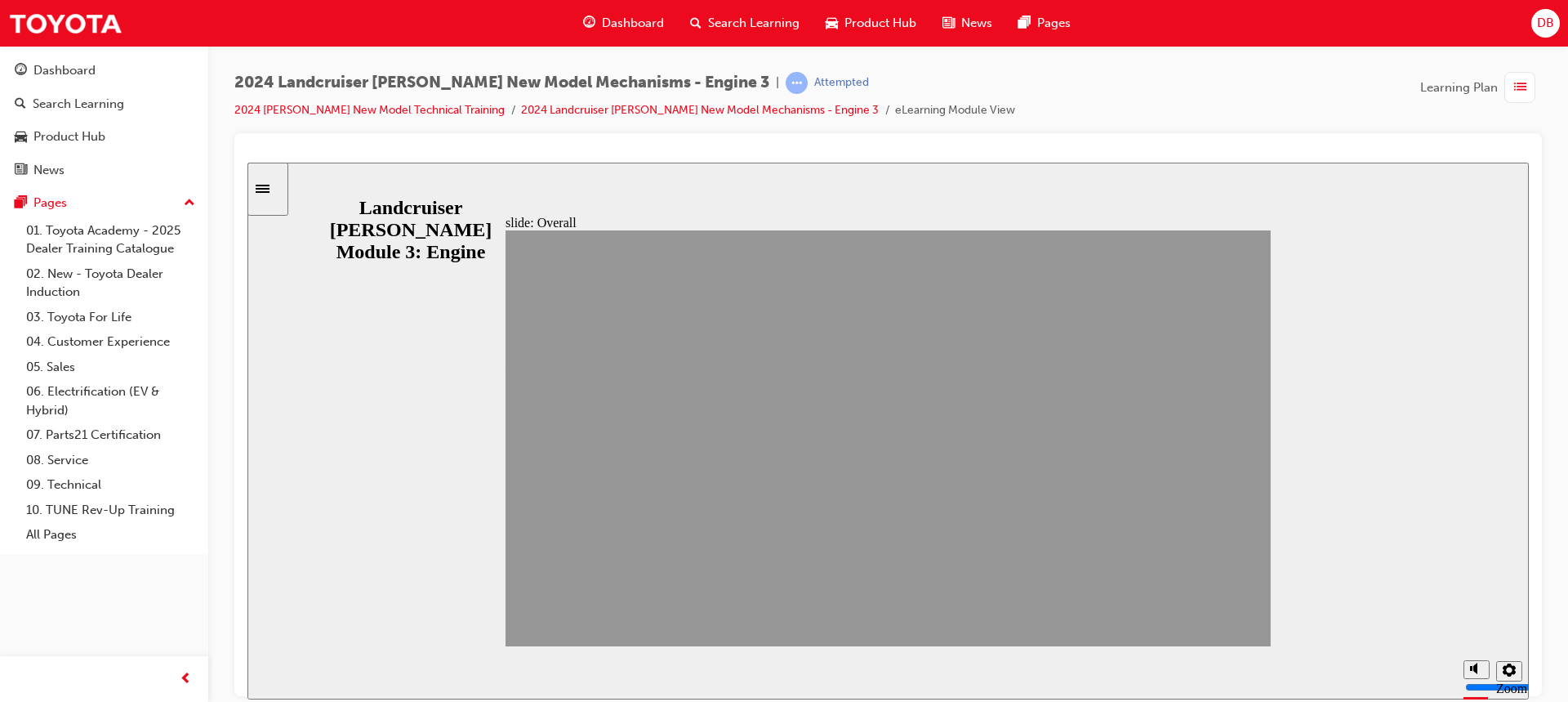 click 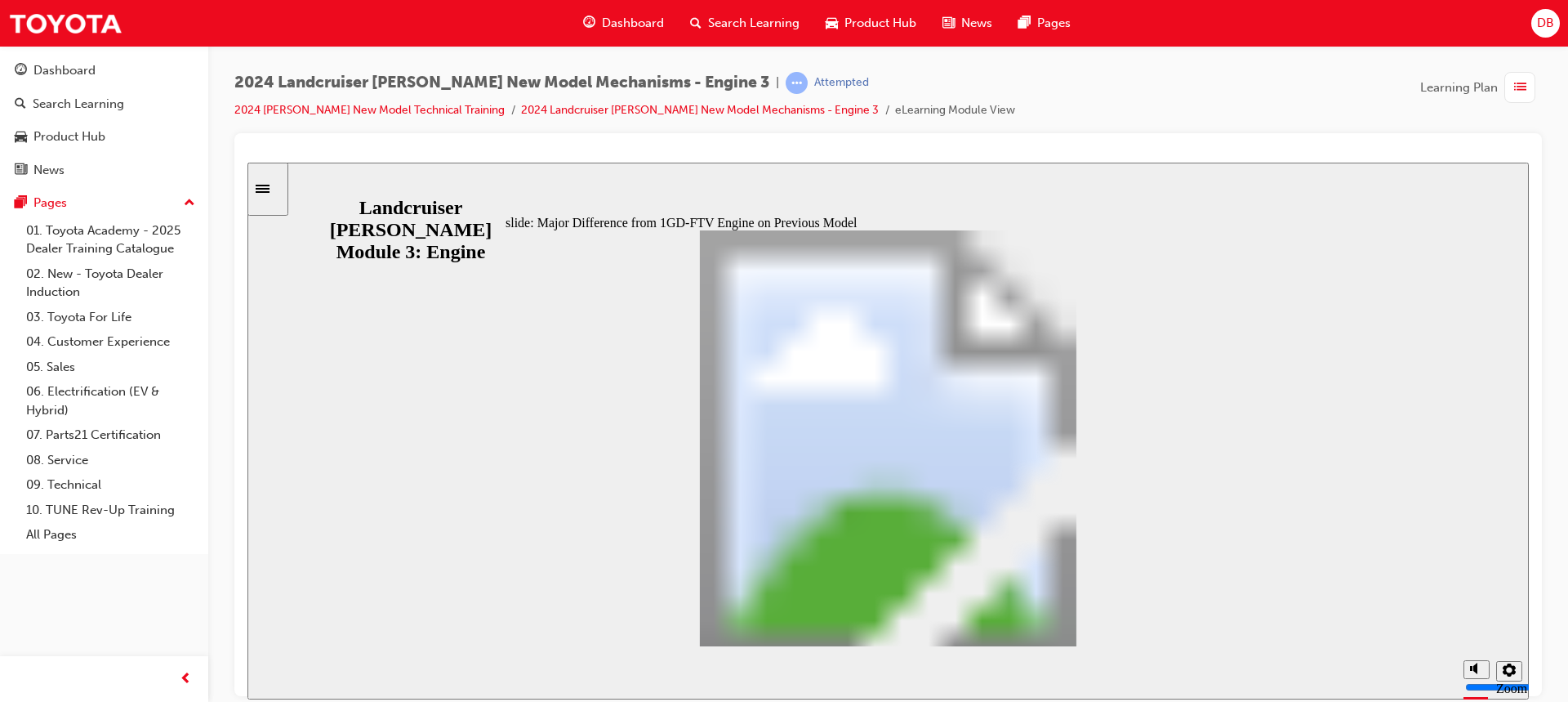 click at bounding box center (888, 1546) 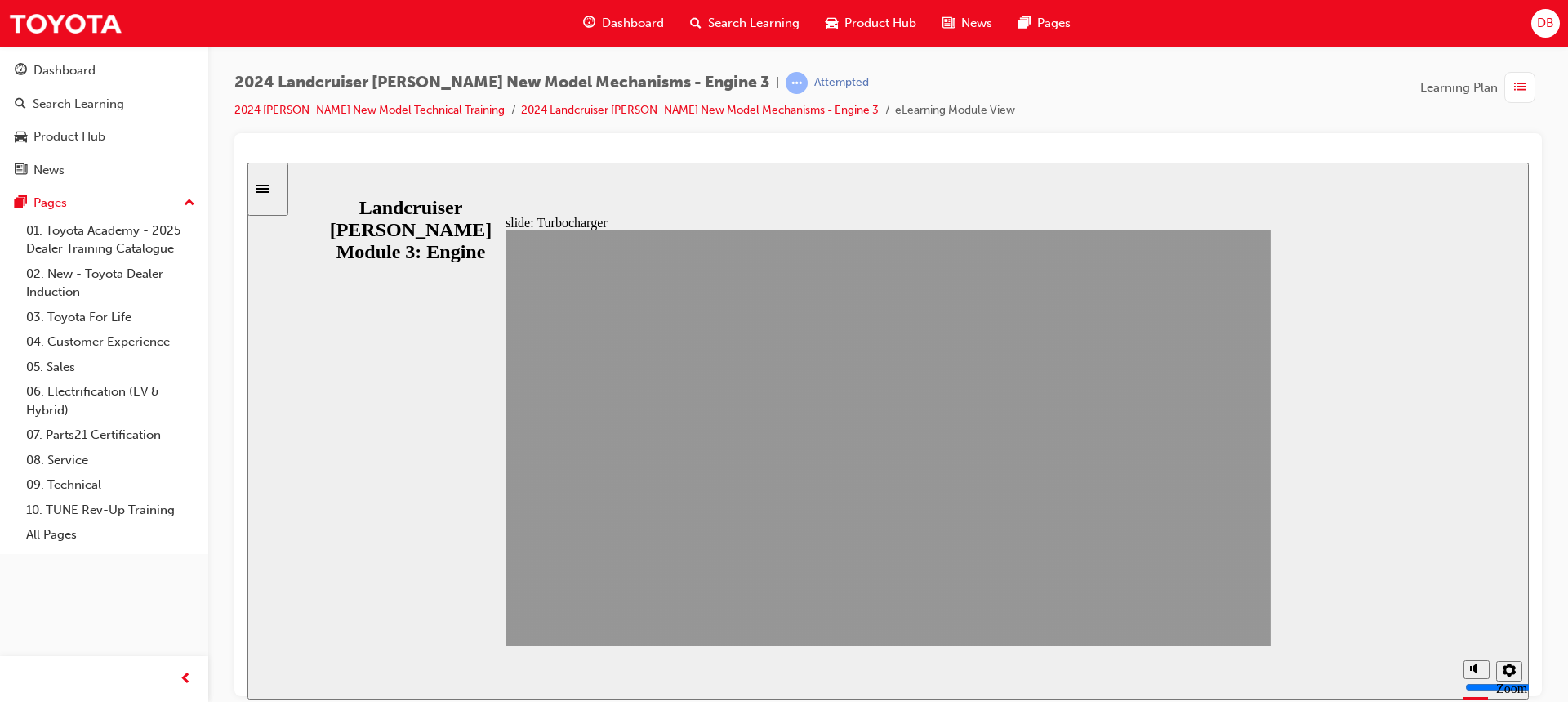 click 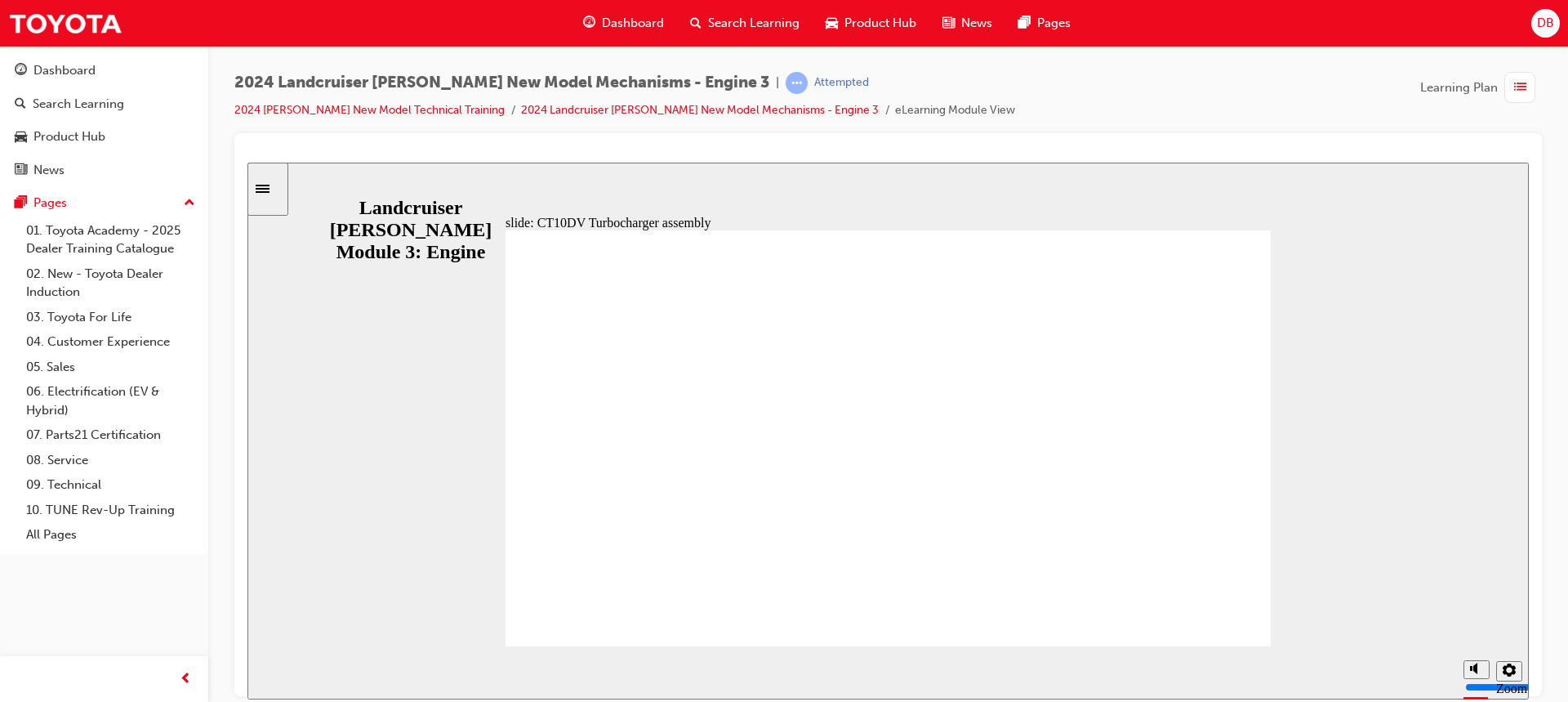 click 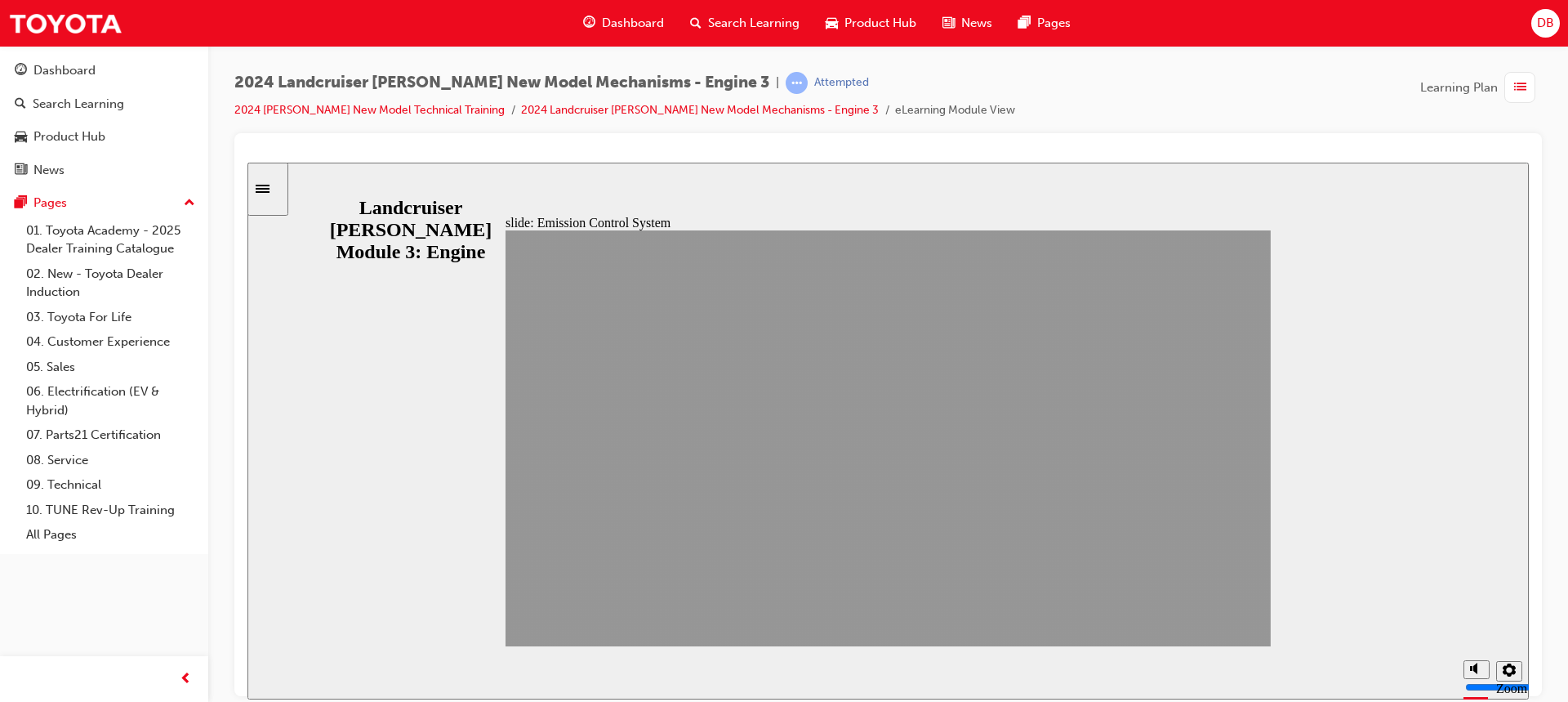 click 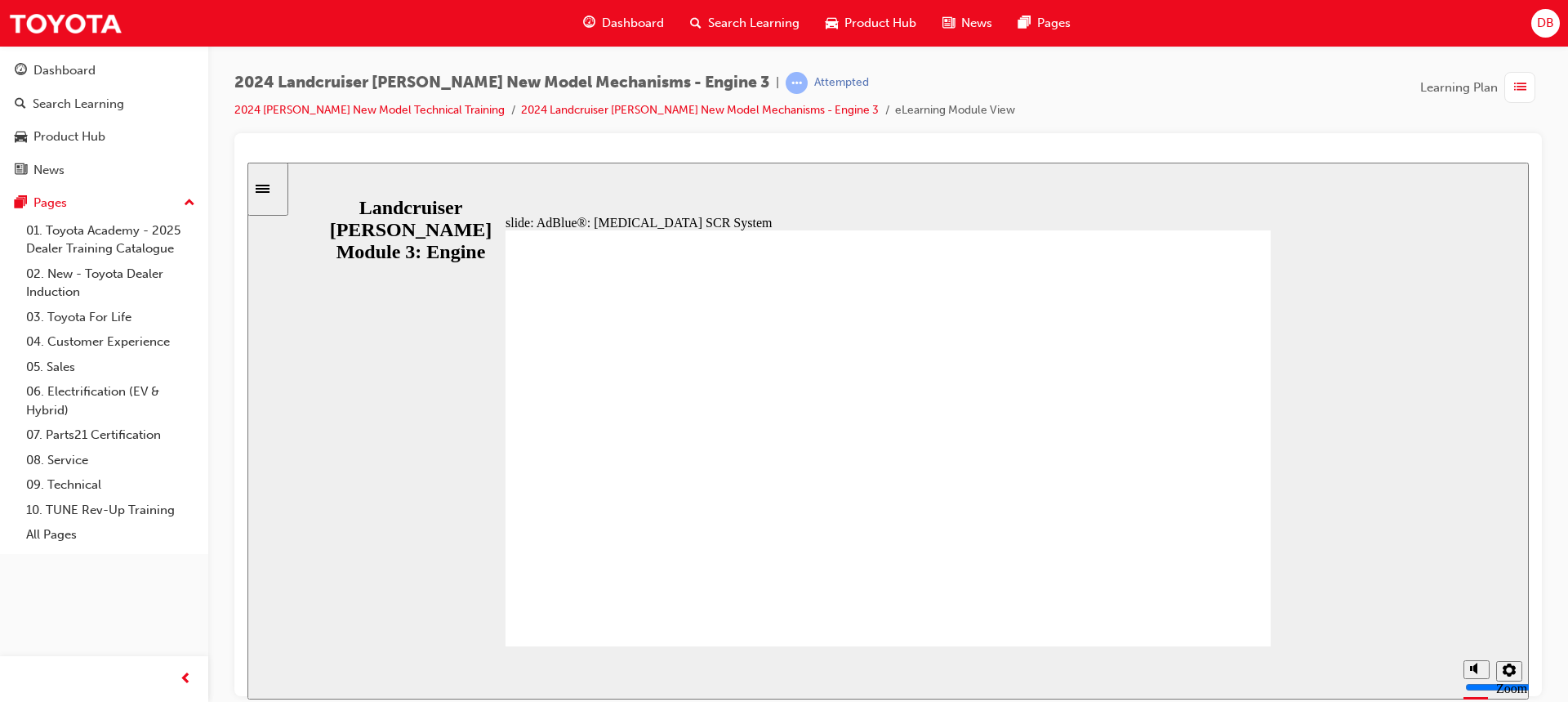 click 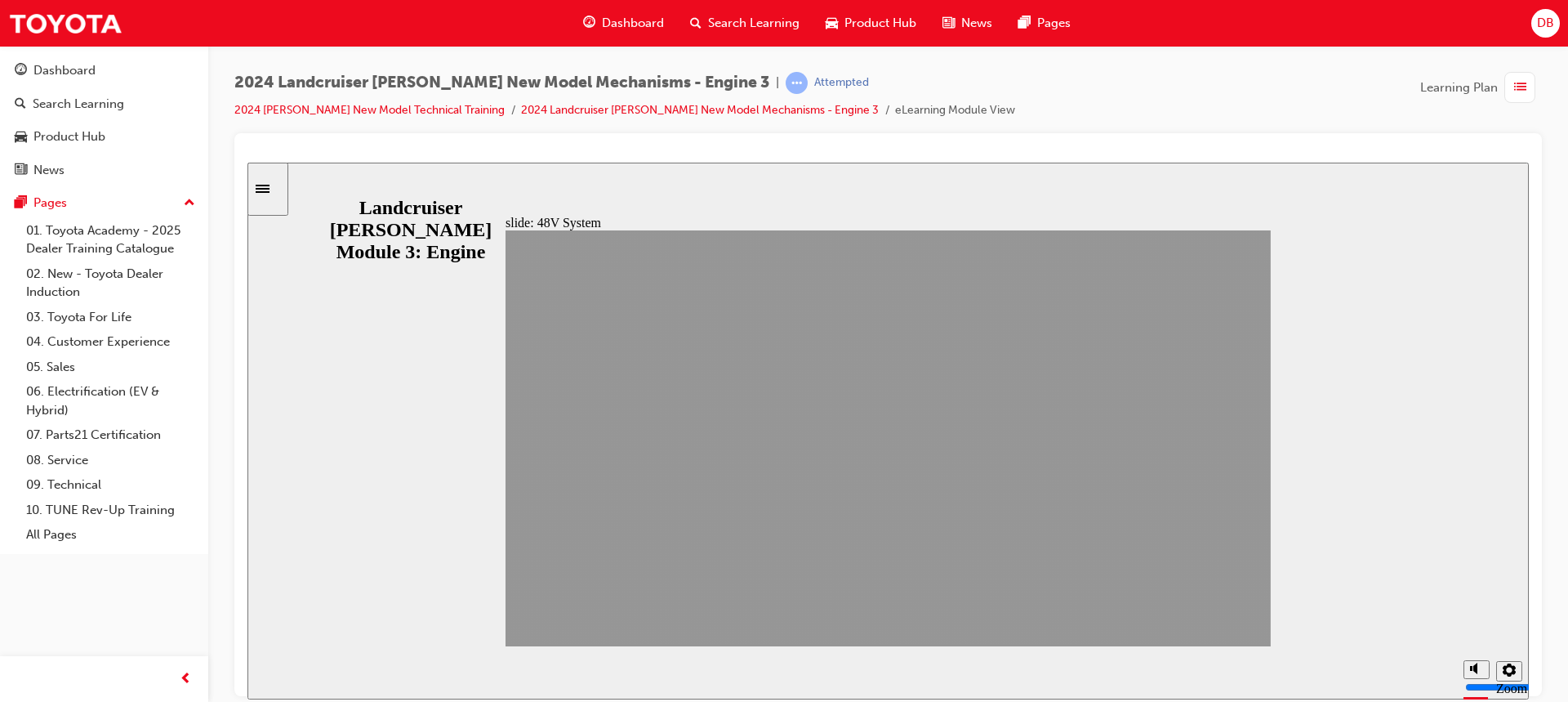 click 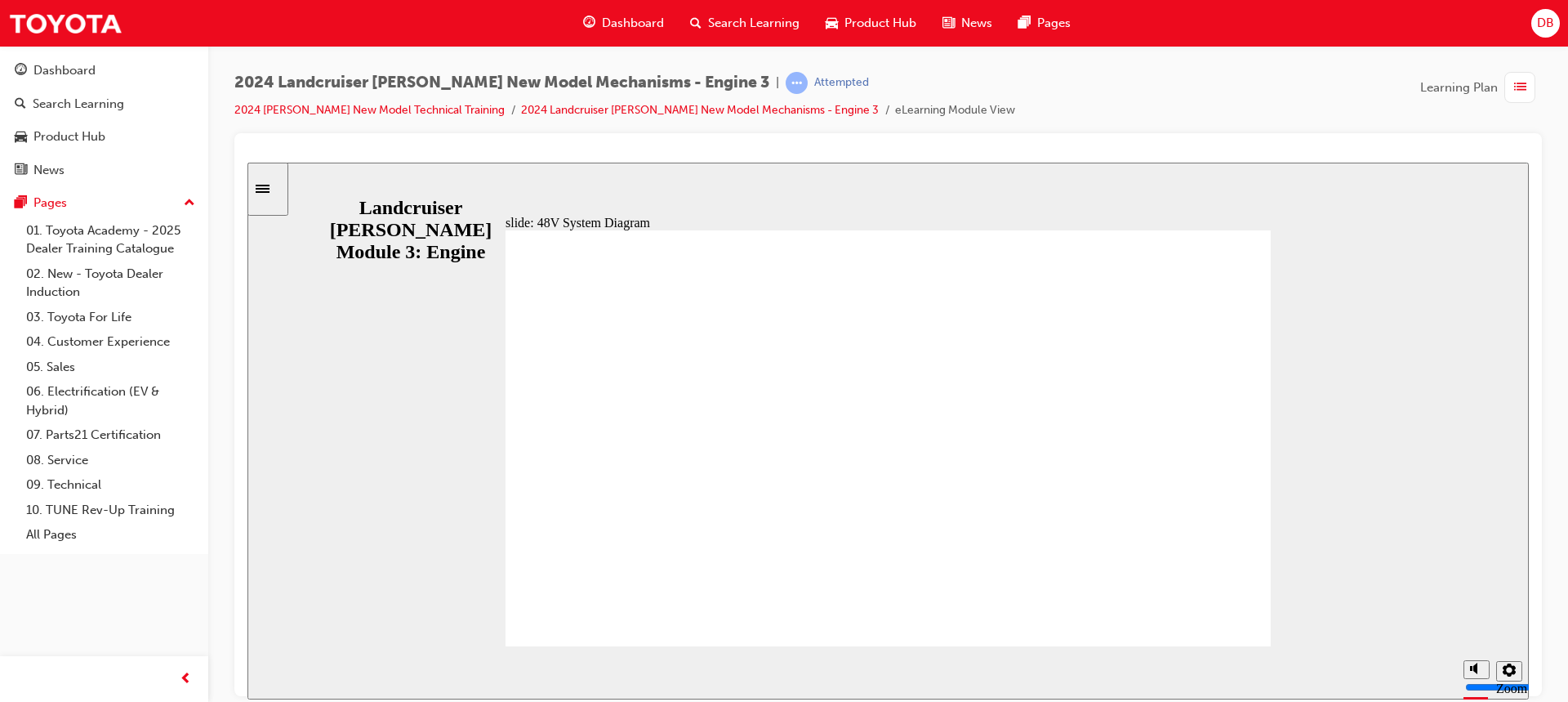 click 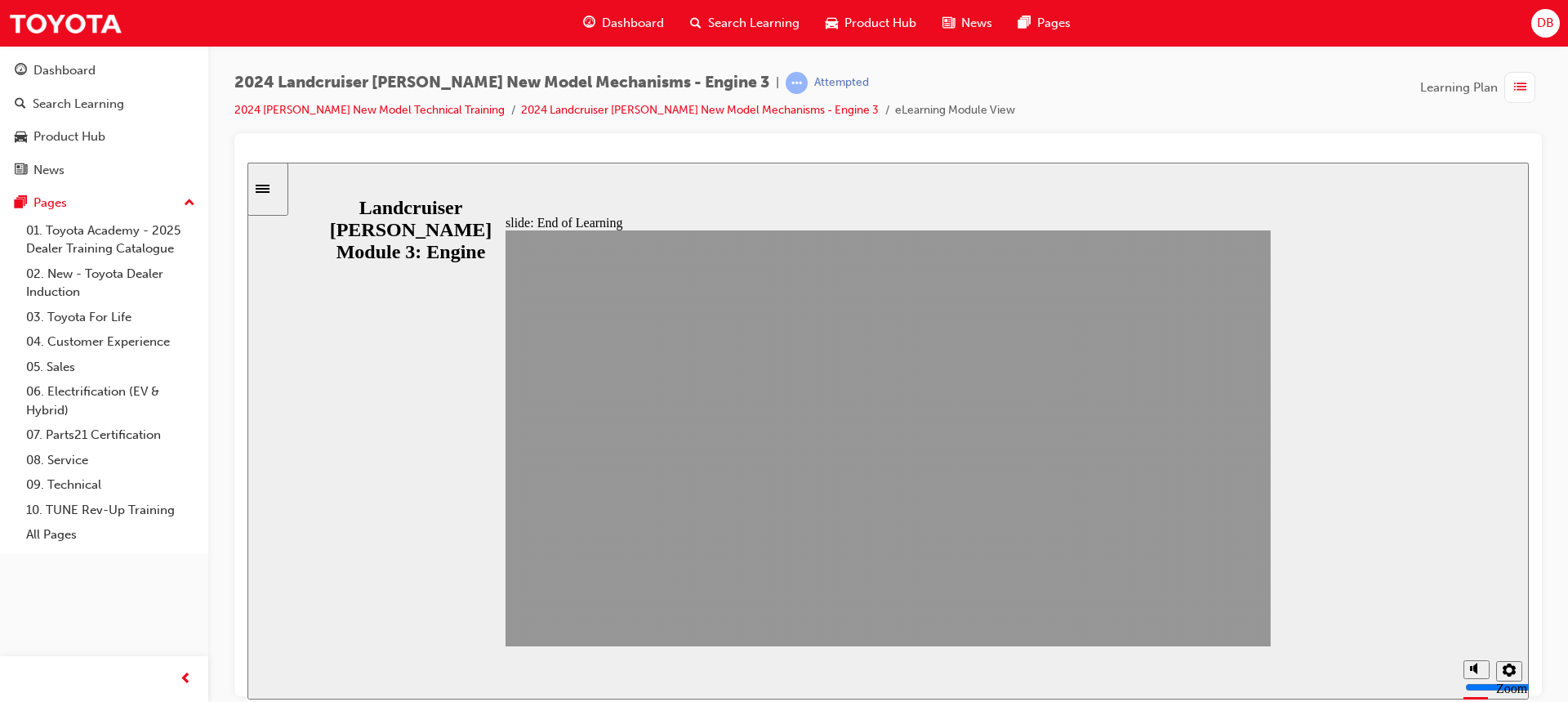 click 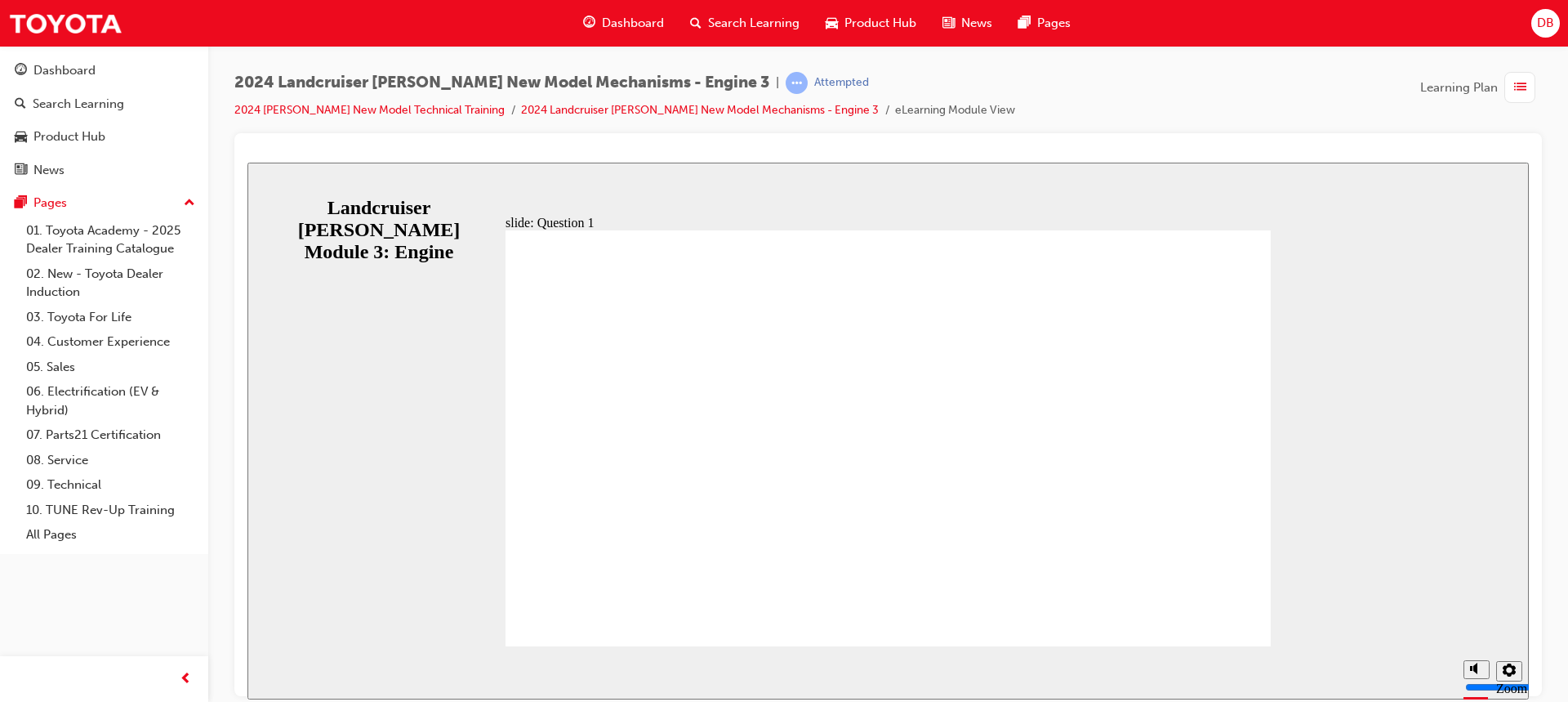 radio on "true" 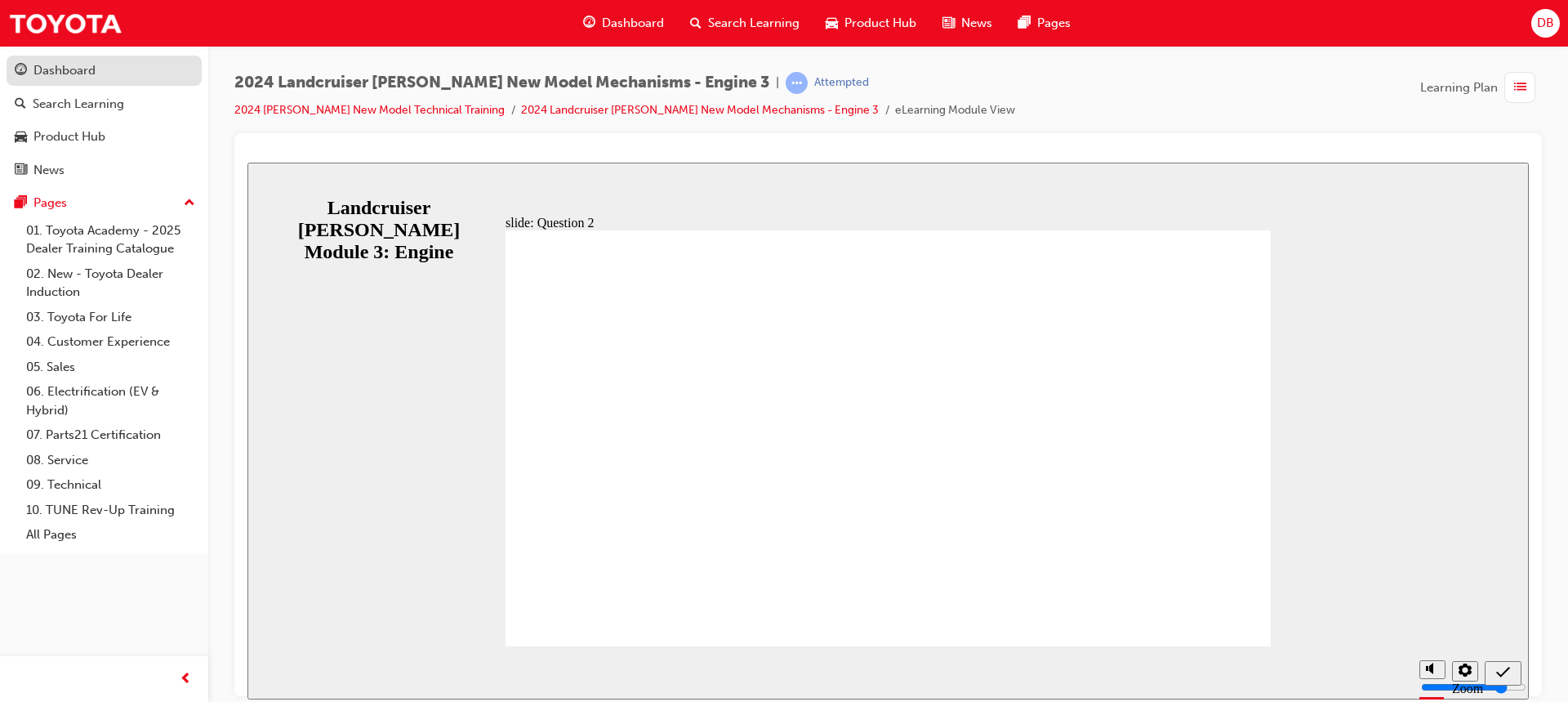click on "Dashboard" at bounding box center (65, 70) 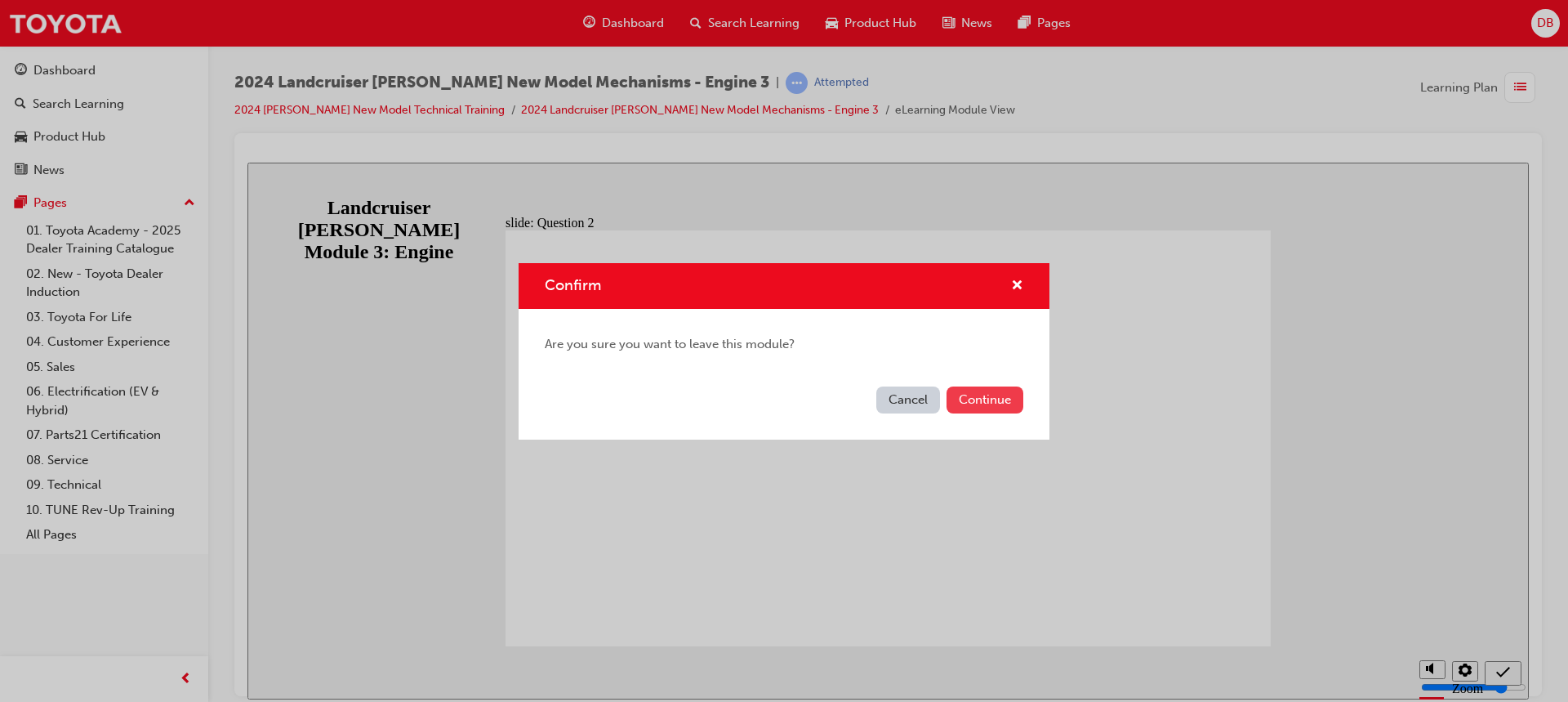 click on "Continue" at bounding box center [985, 400] 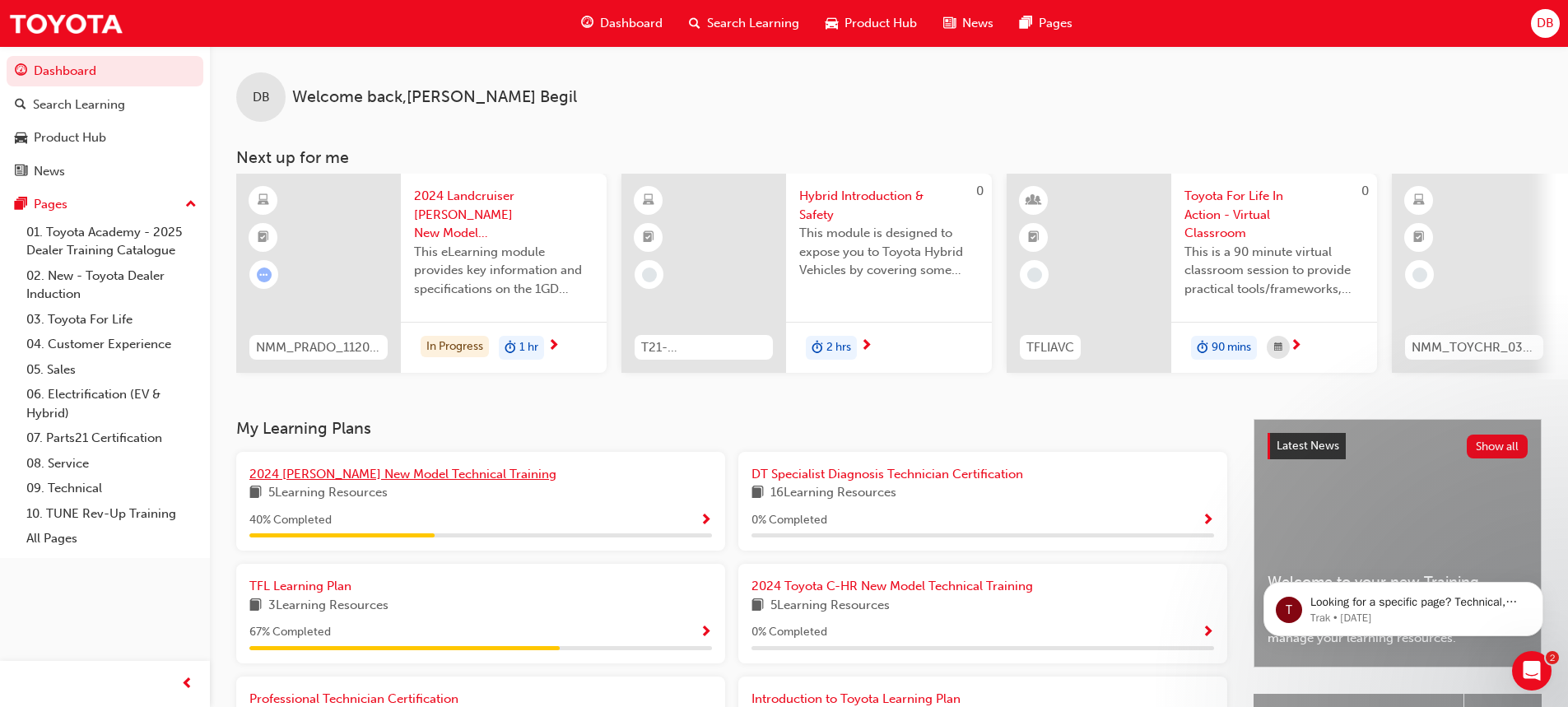 click on "2024 Prado New Model Technical Training" at bounding box center (402, 474) 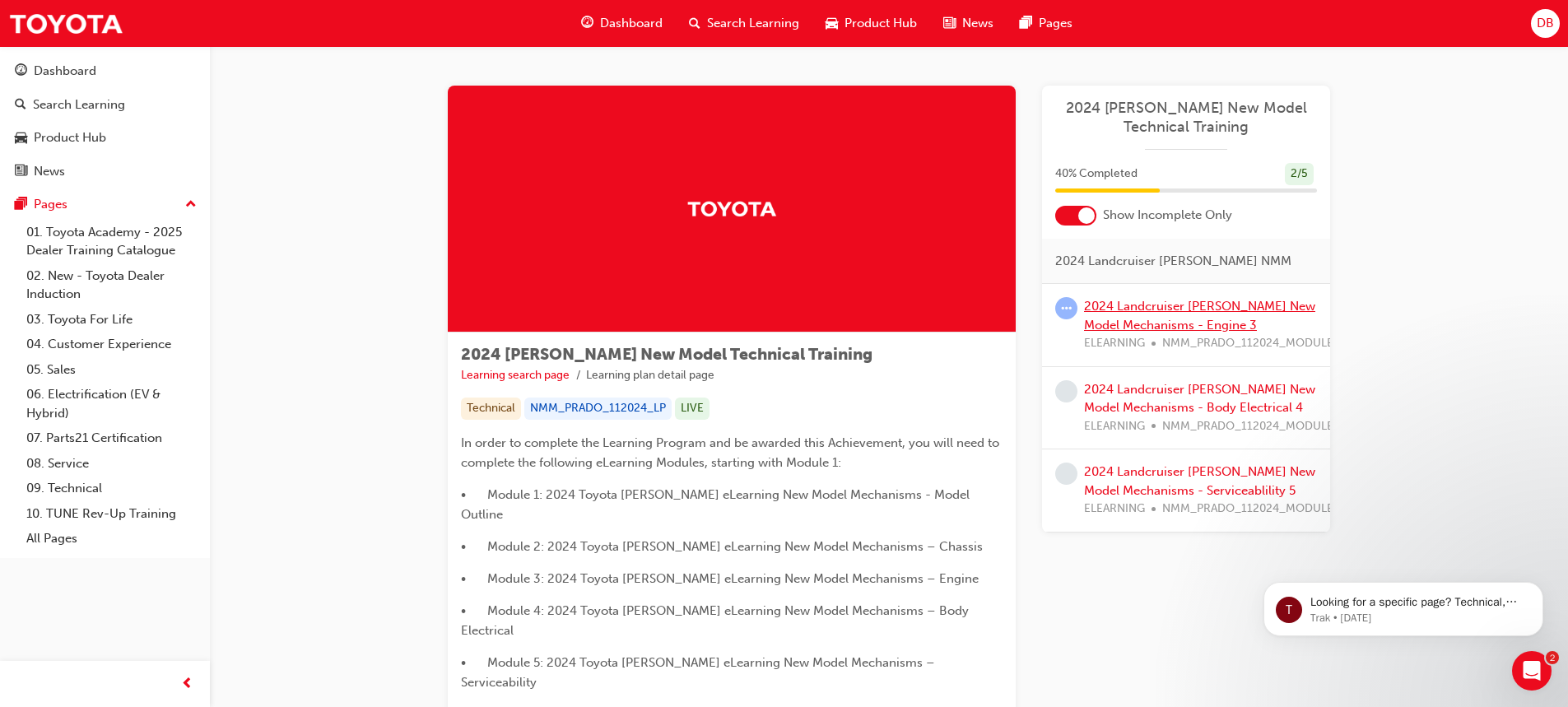 click on "2024 Landcruiser Prado New Model Mechanisms - Engine 3" at bounding box center (1199, 315) 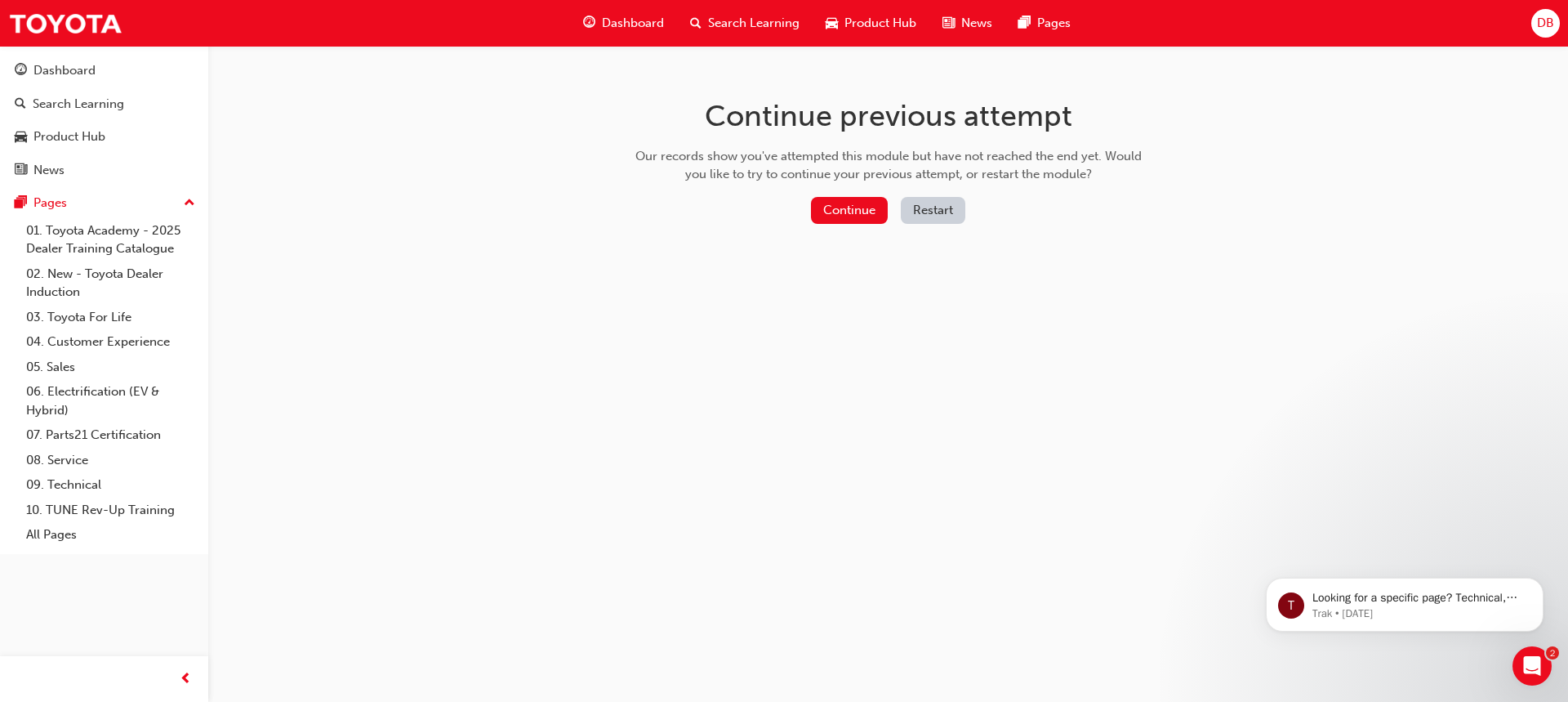 click on "Continue Restart" at bounding box center [889, 213] 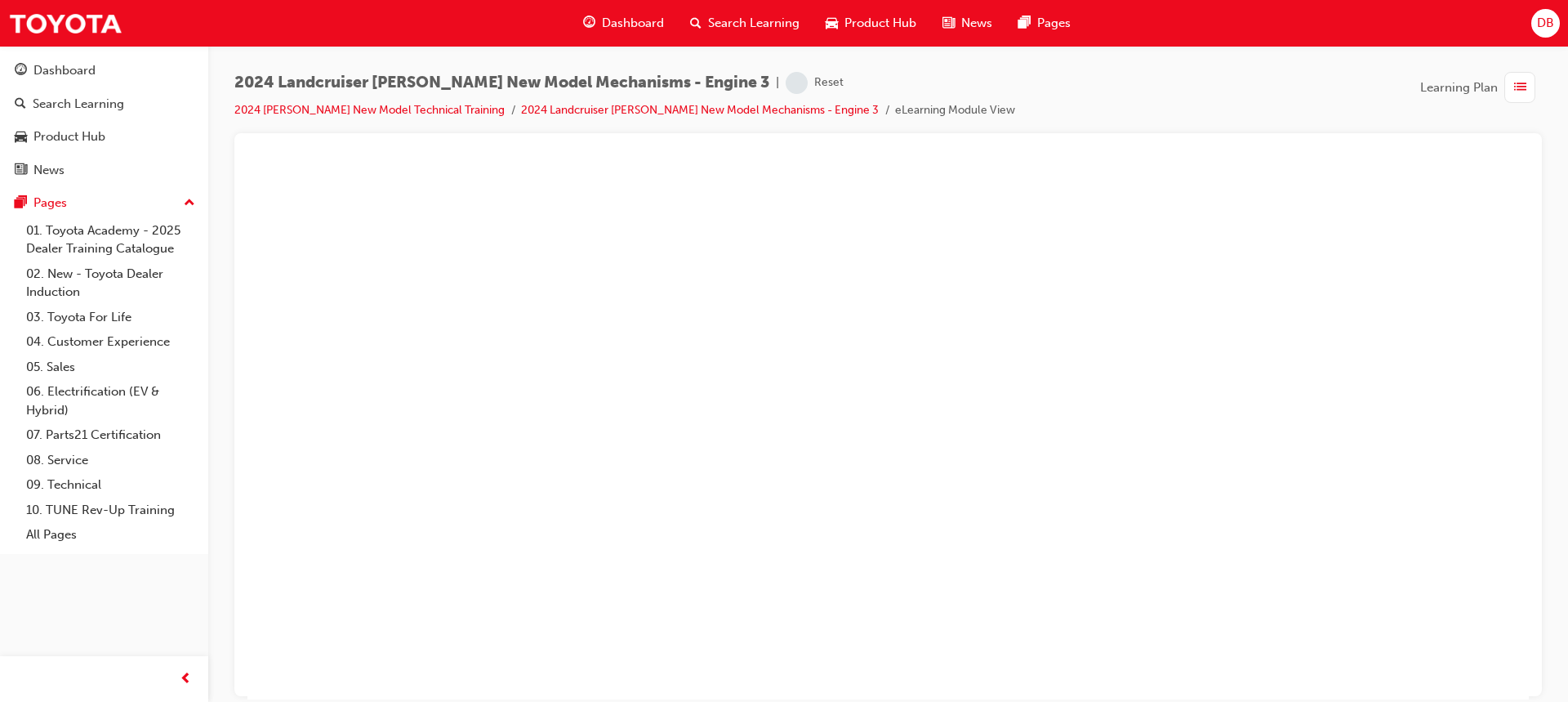 scroll, scrollTop: 0, scrollLeft: 0, axis: both 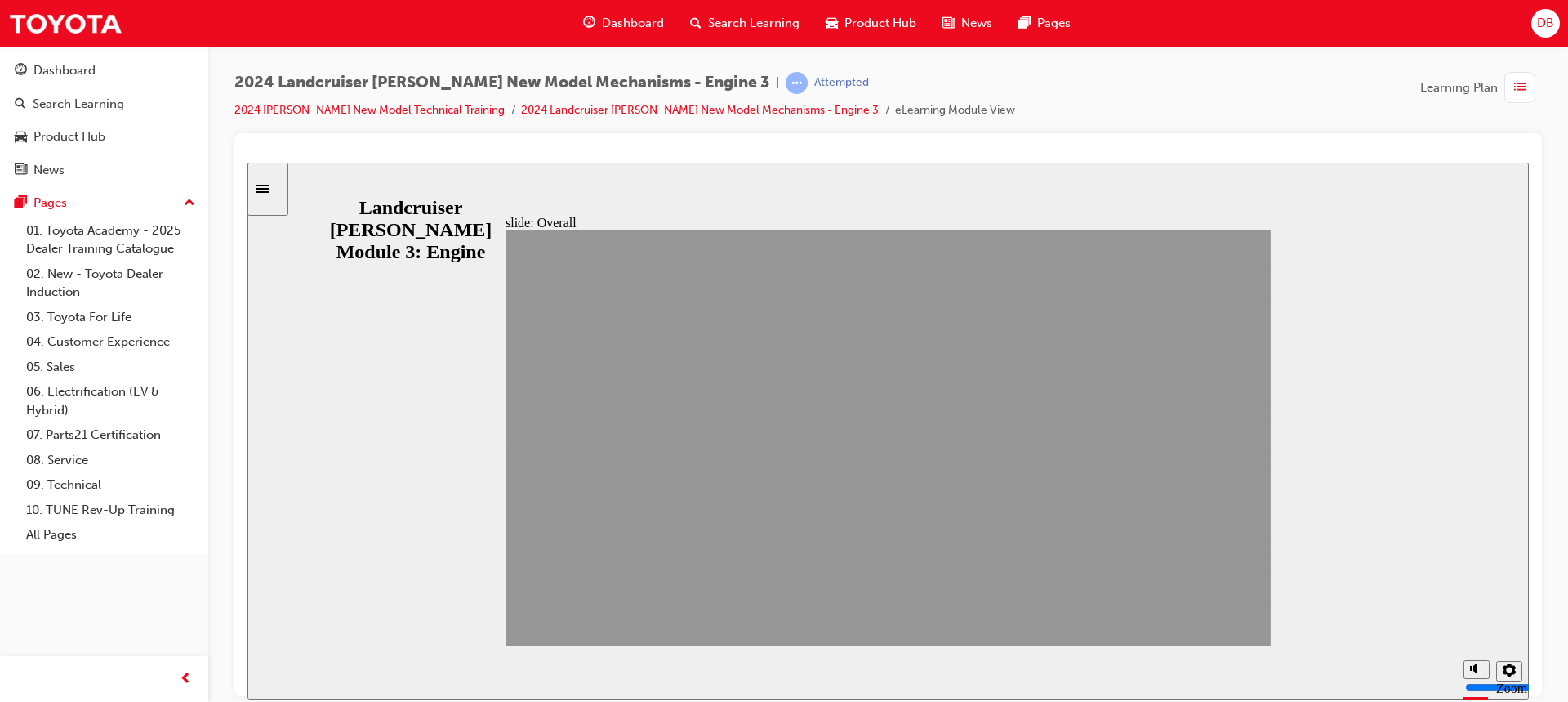click 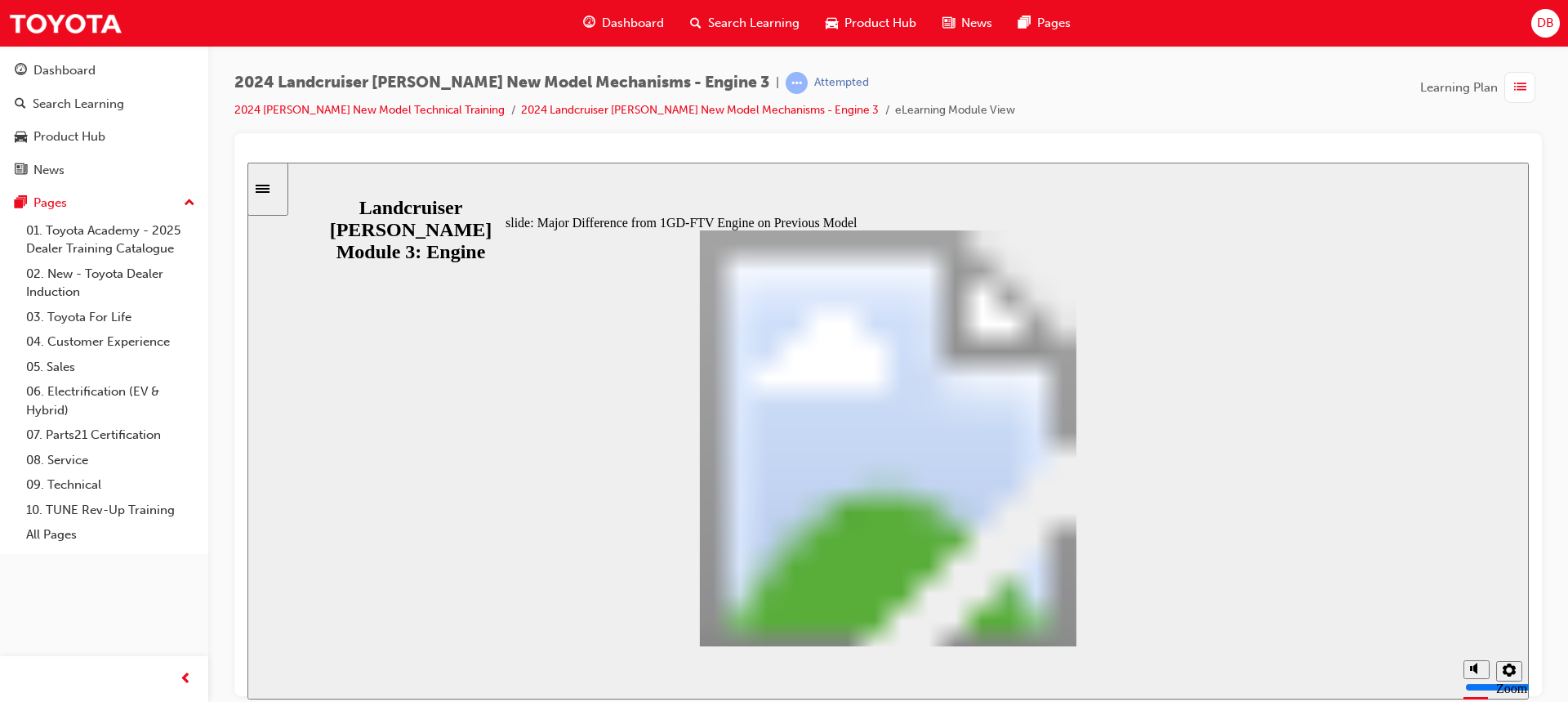 click at bounding box center (888, 1546) 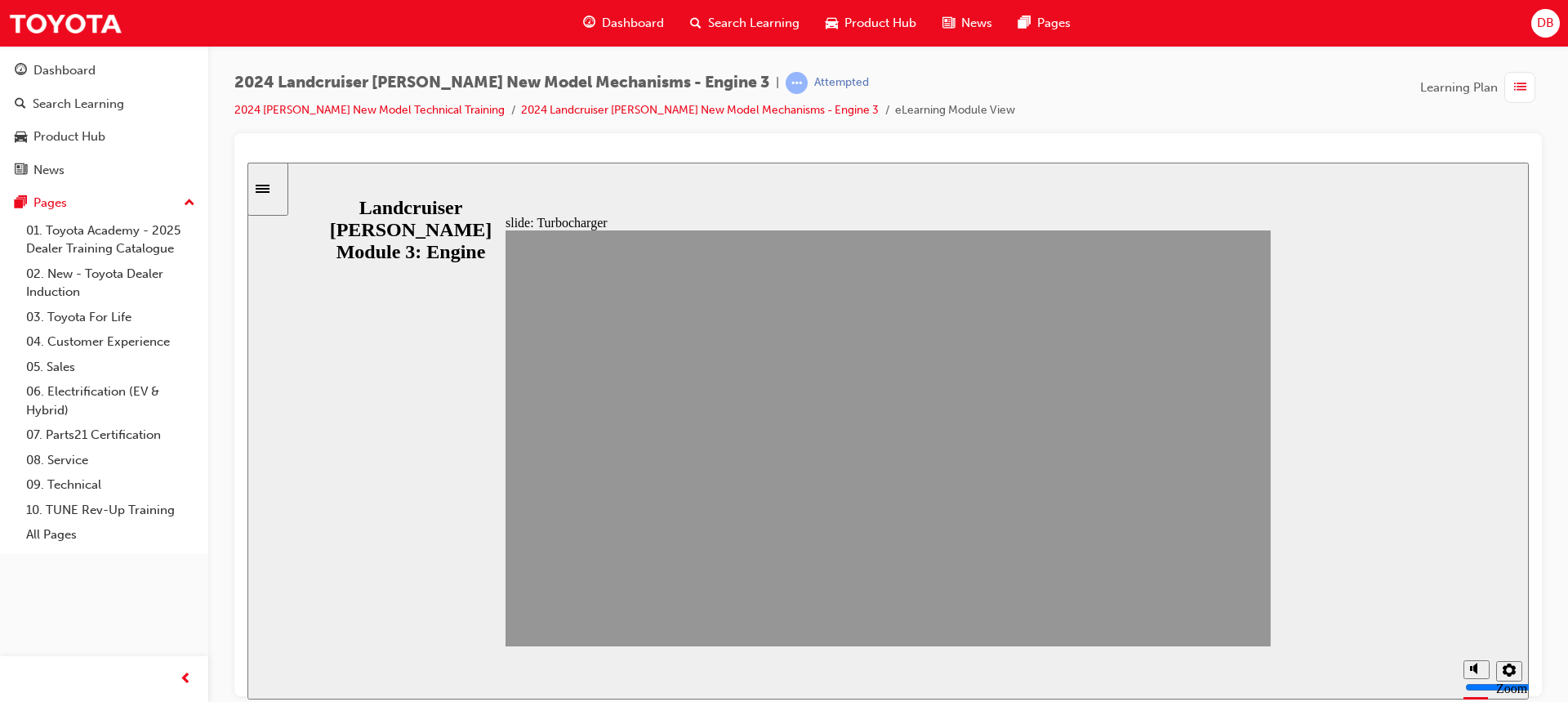 click 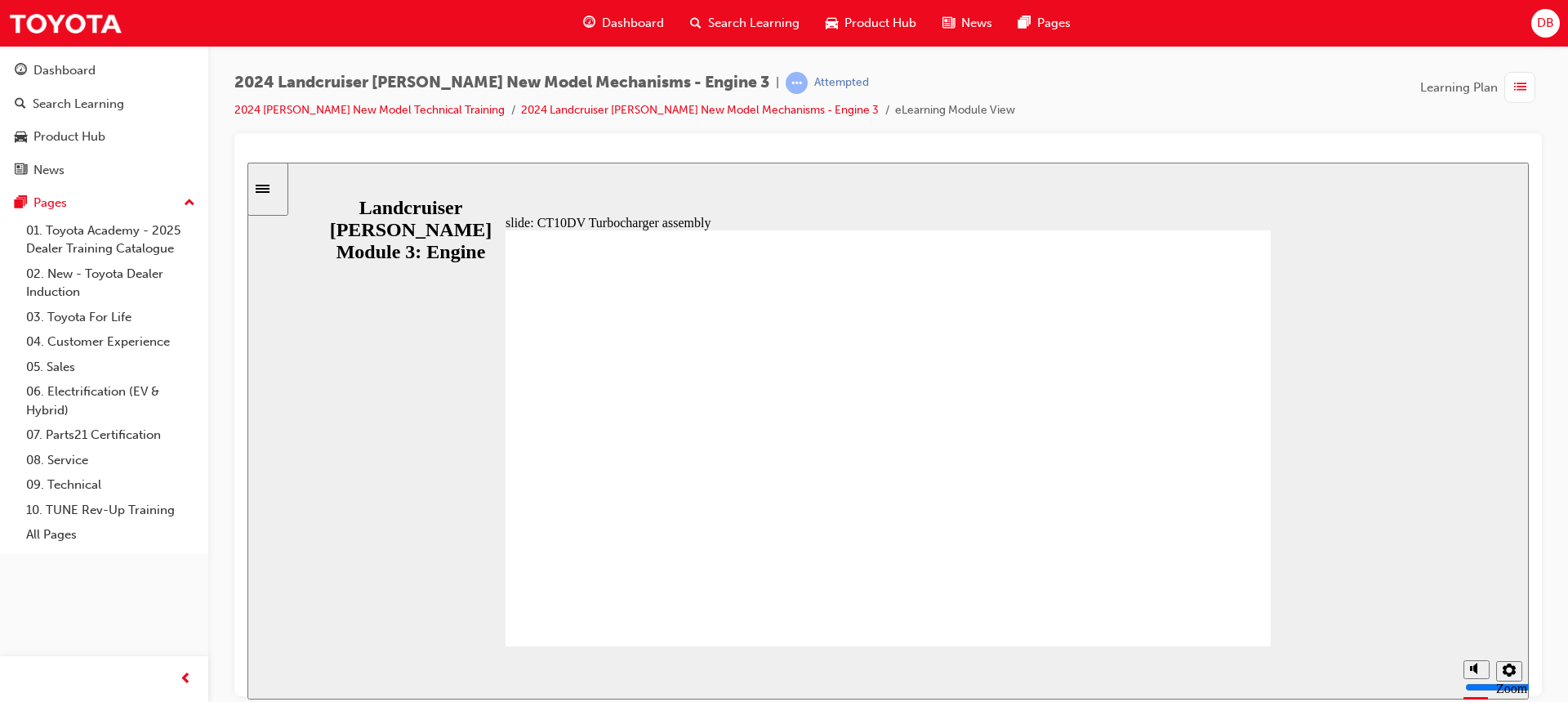 click 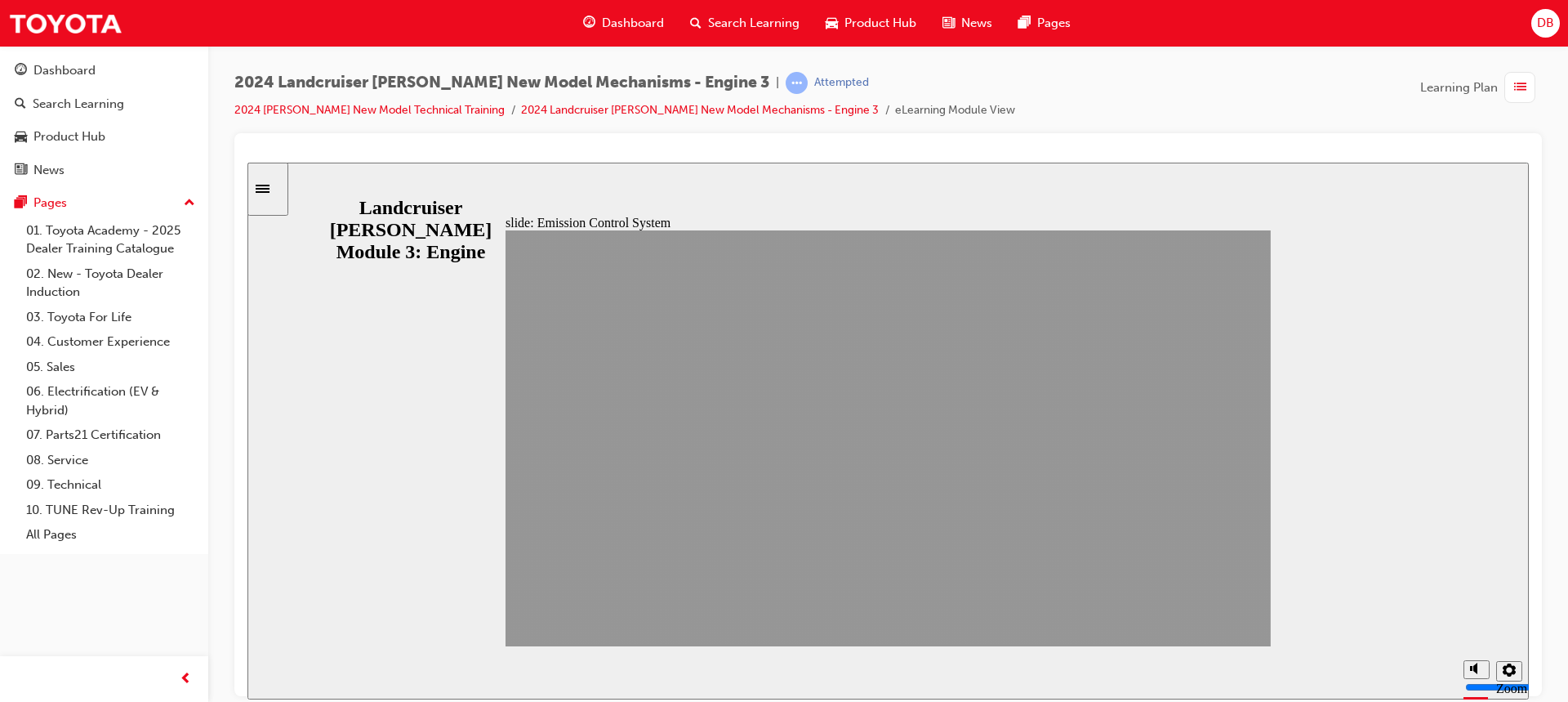 click 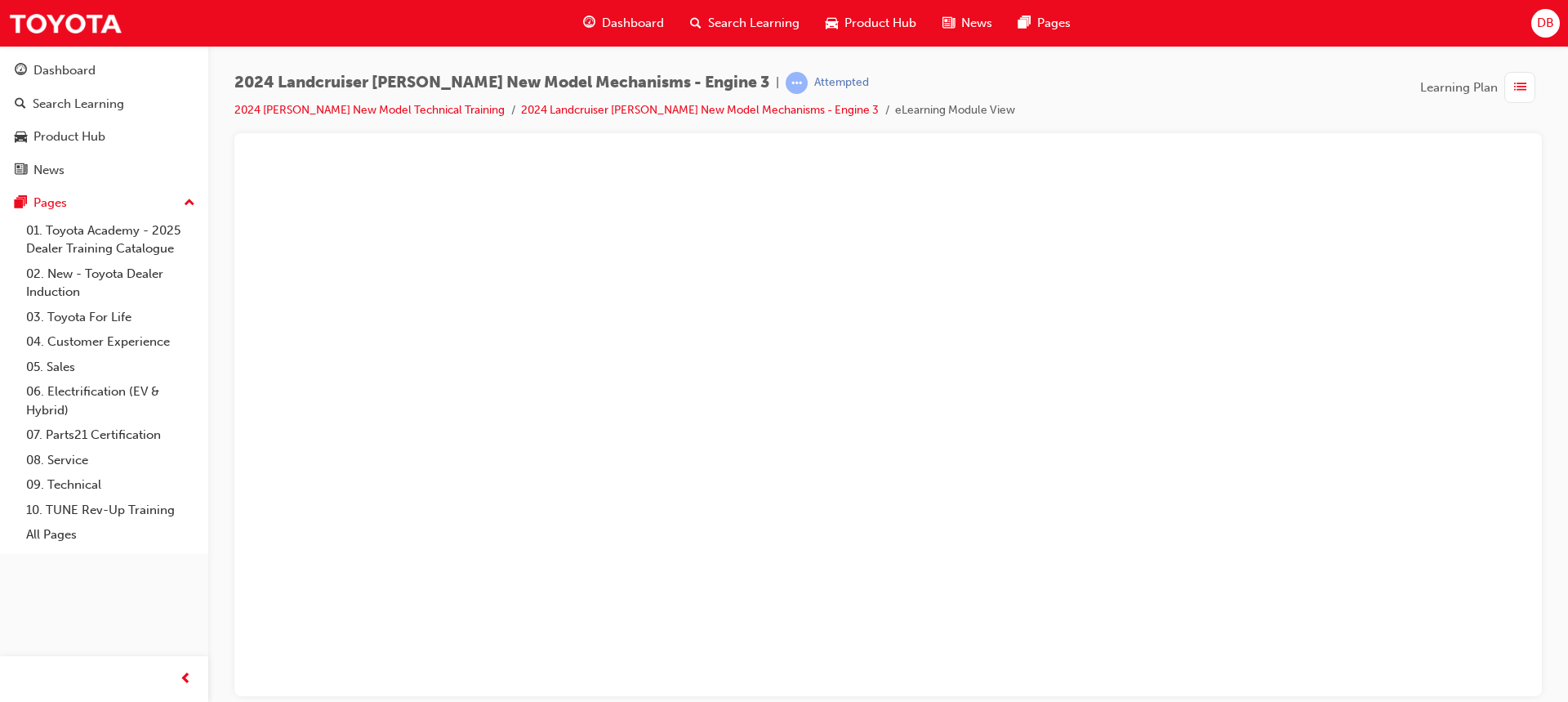 scroll, scrollTop: 0, scrollLeft: 0, axis: both 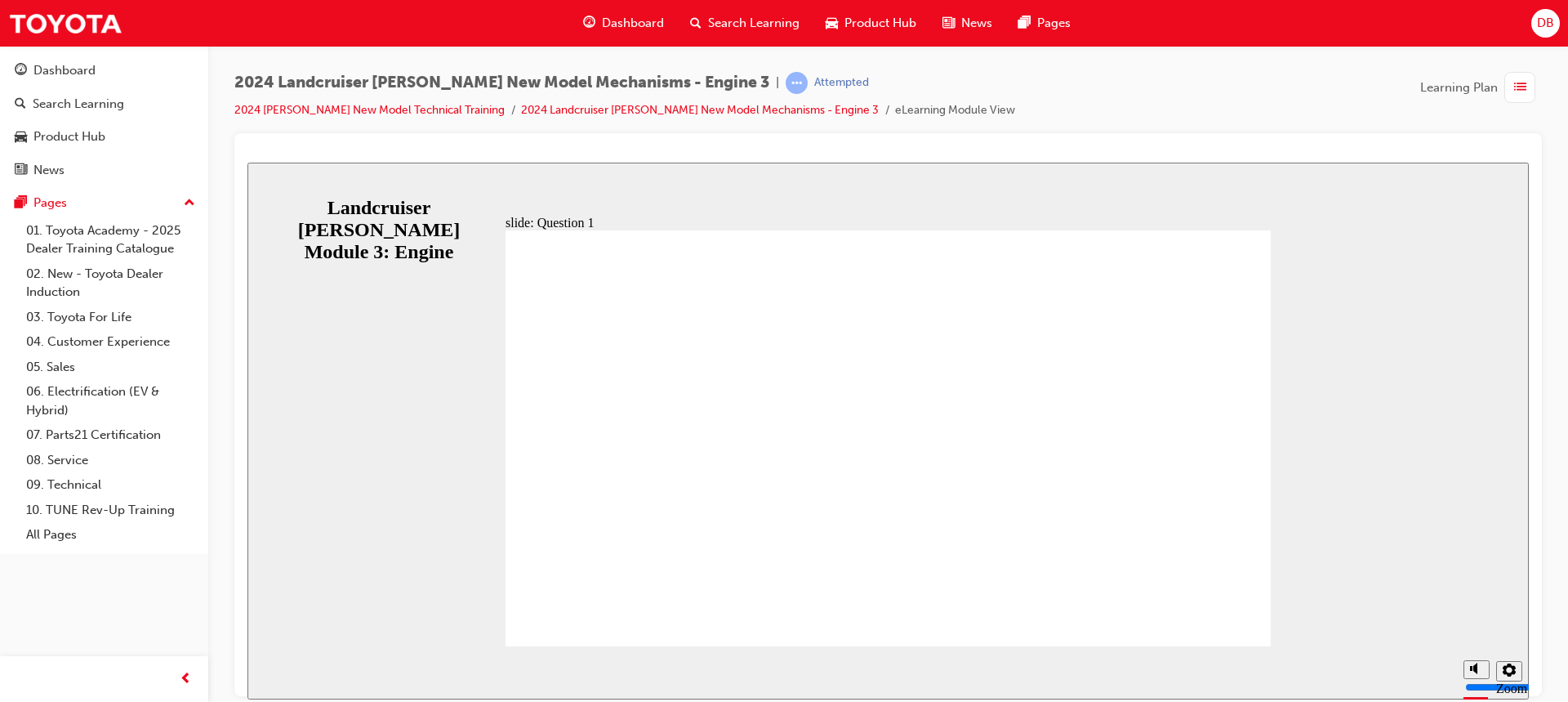 radio on "true" 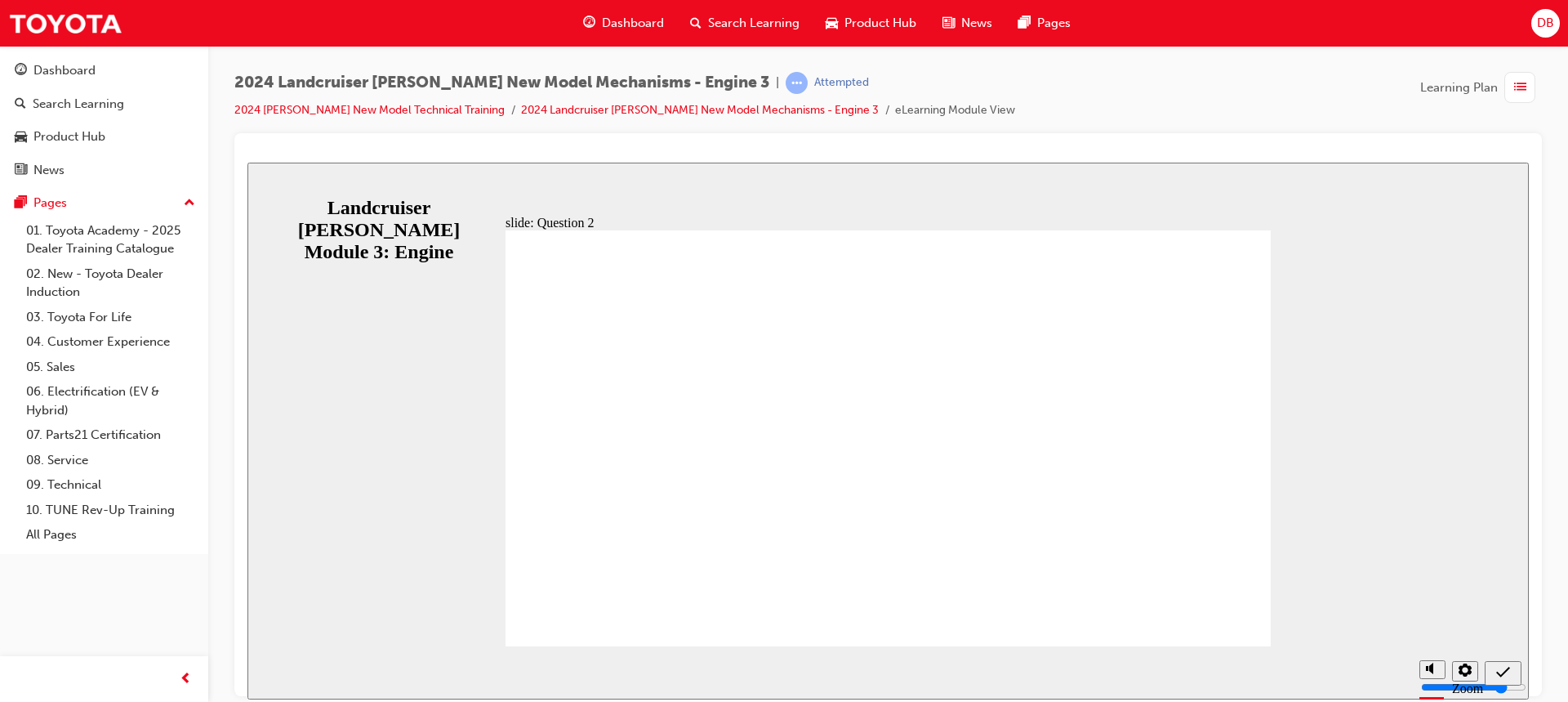 radio on "true" 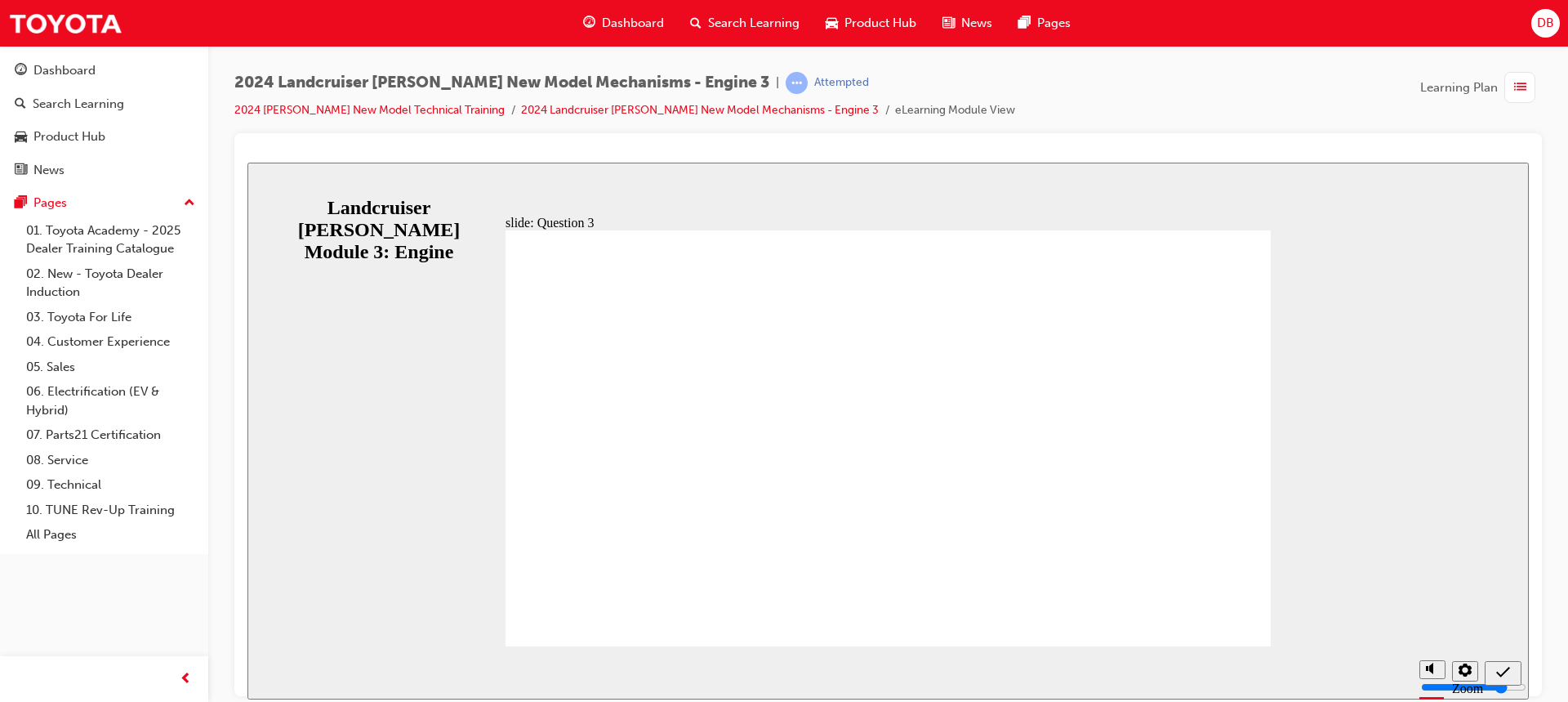 radio on "true" 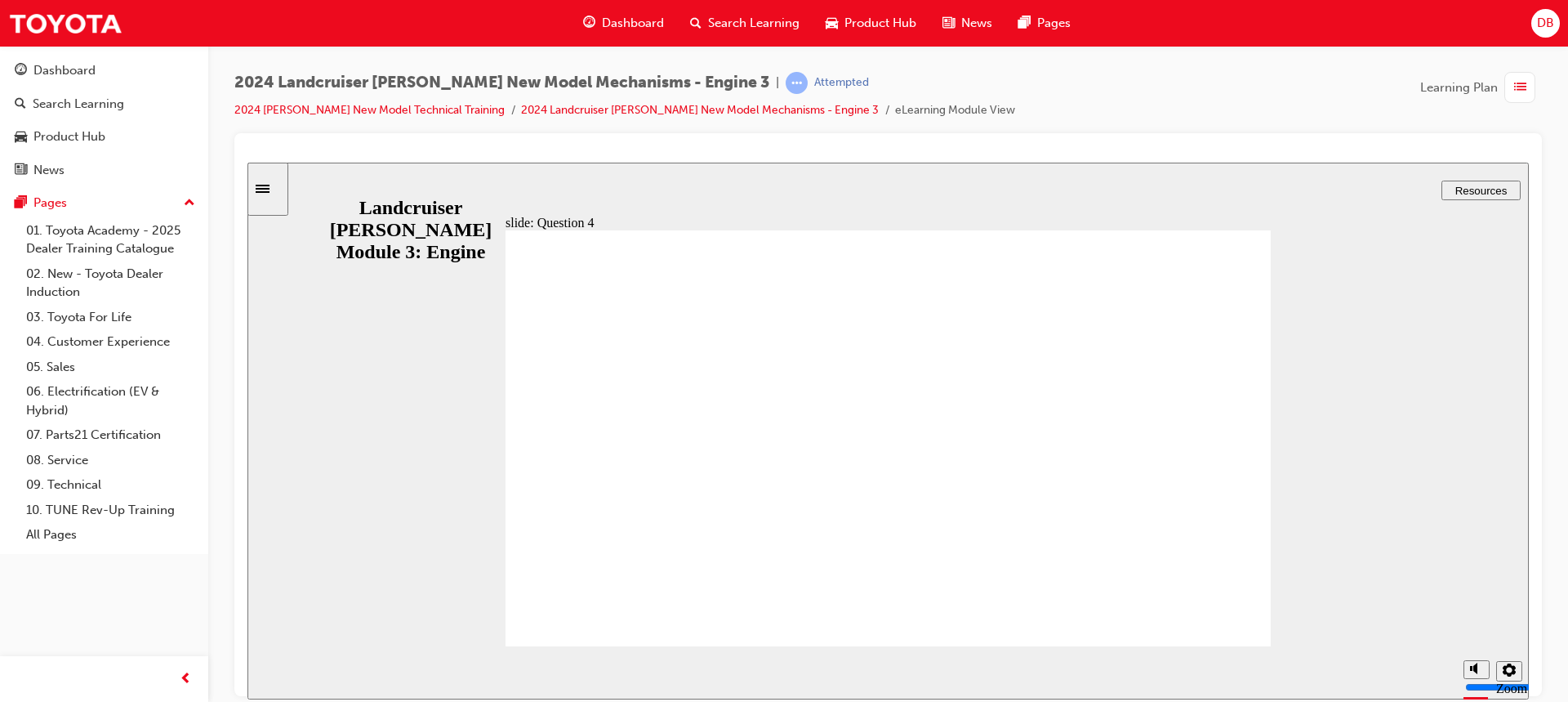click on "Air Fuel Ratio Sensor, Exh Gas Temp (DPF), AdBlue level & concentration. Air Fuel Ratio Sensor, Exh Gas Temp (DPF&SCR), Particulate matter (SCR),  NOx (DPF & SCR) AdBlue level & concentration." at bounding box center (883, 2138) 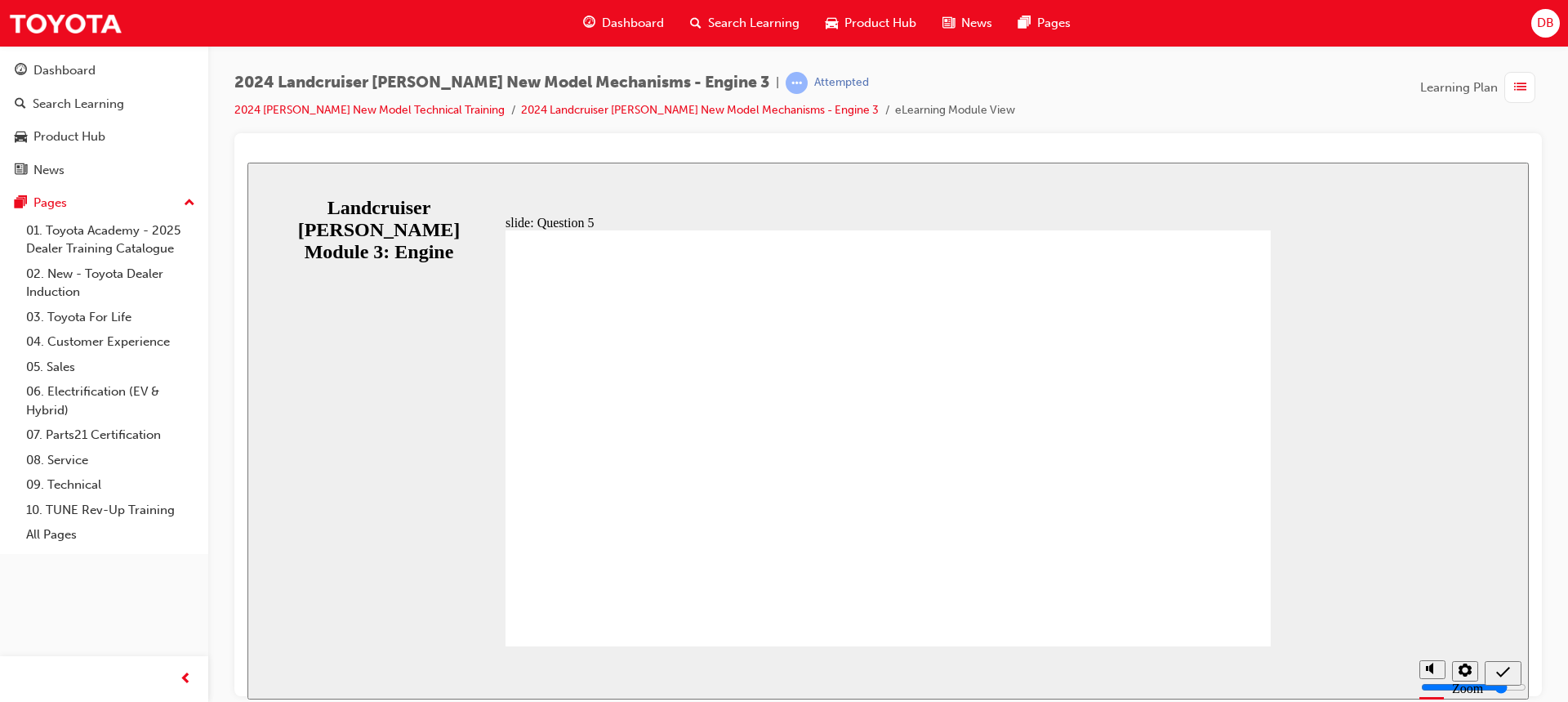 radio on "true" 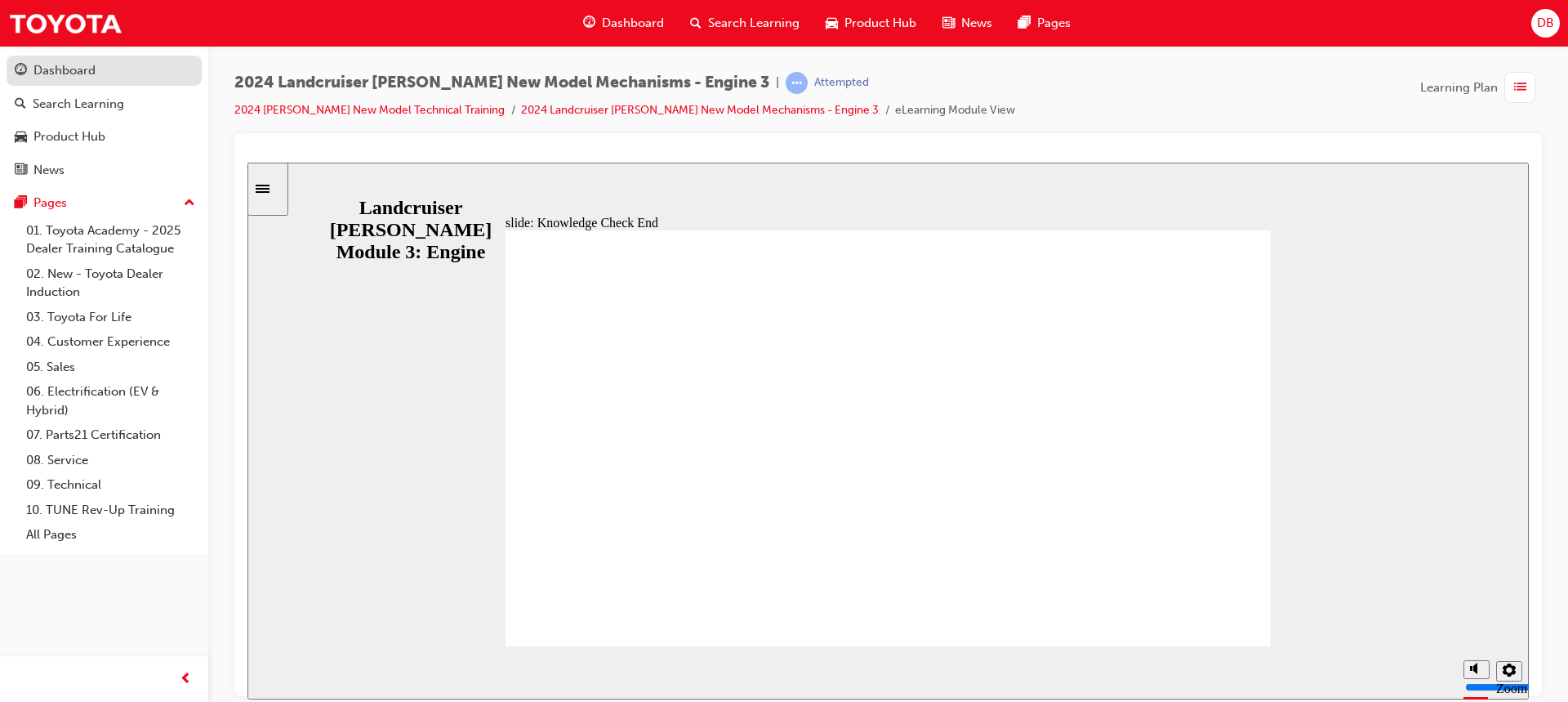 click on "Dashboard" at bounding box center [65, 70] 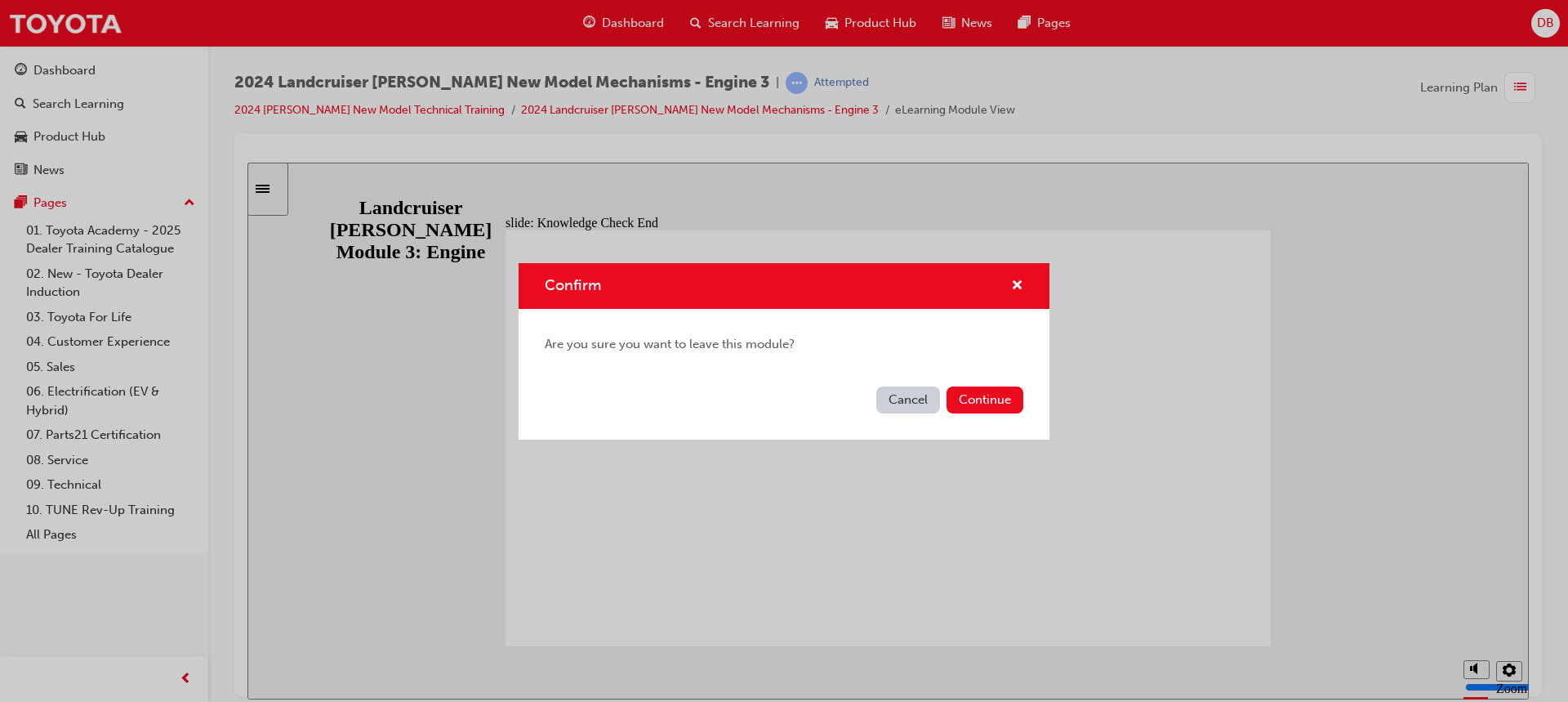 click on "Confirm Are you sure you want to leave this module? Cancel Continue" at bounding box center (784, 351) 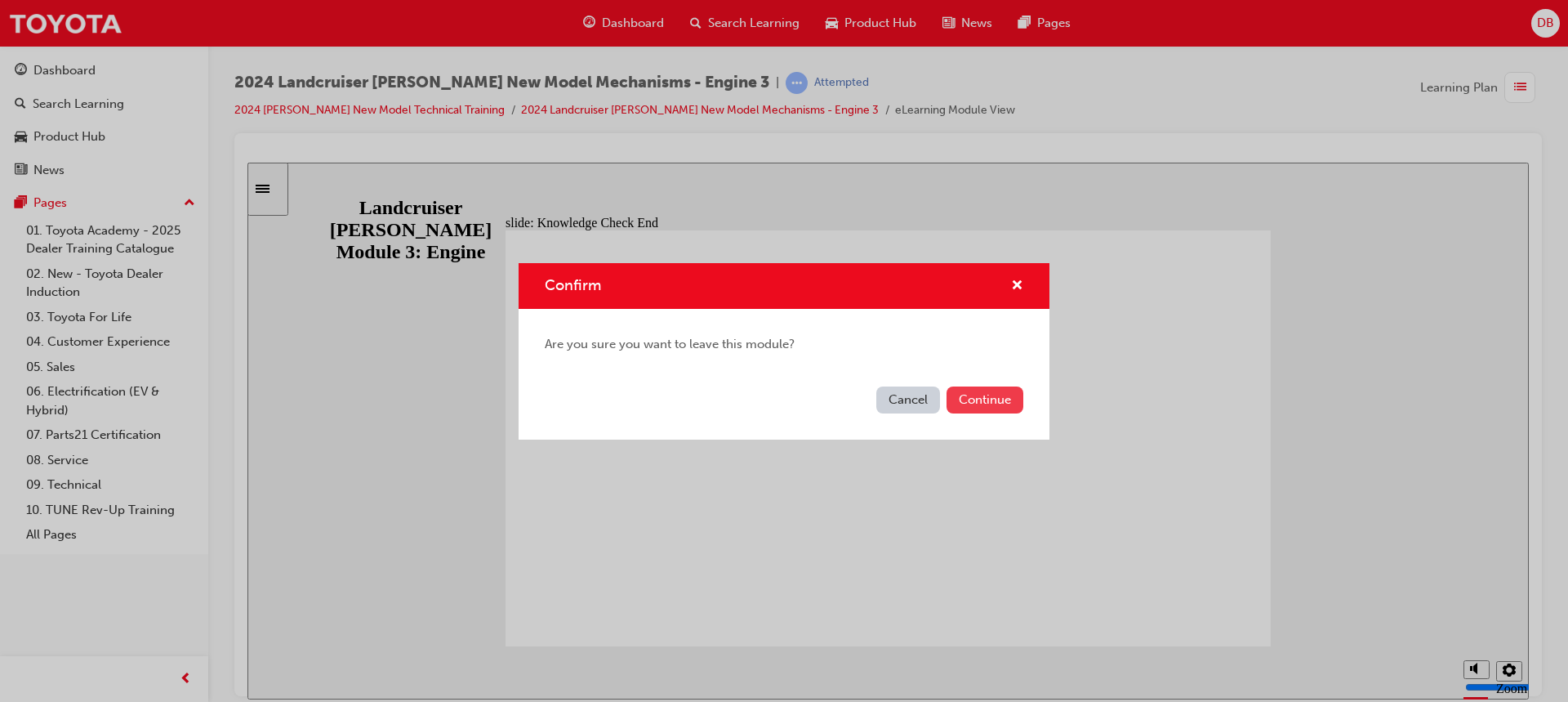 click on "Continue" at bounding box center (985, 400) 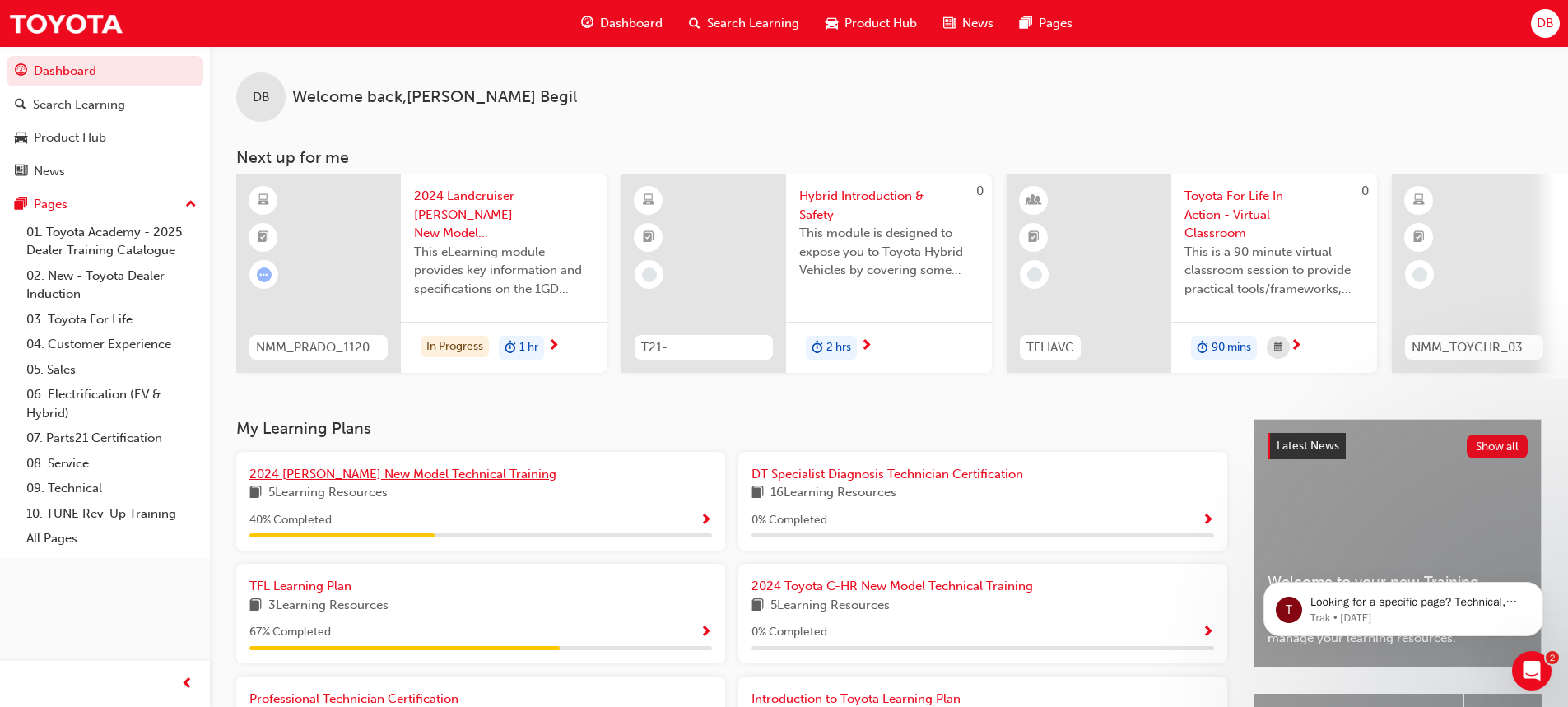 click on "2024 [PERSON_NAME] New Model Technical Training" at bounding box center [402, 474] 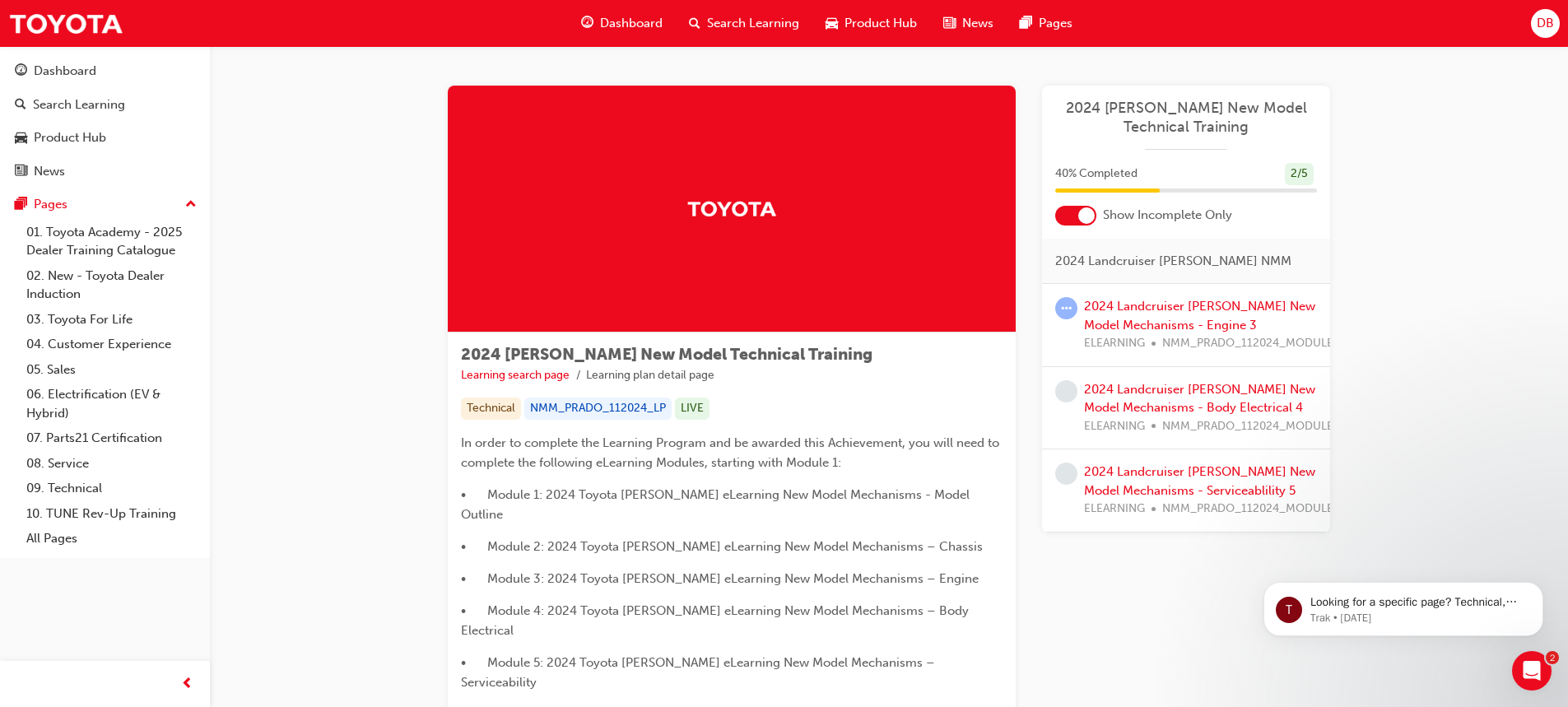 click on "2024 Landcruiser [PERSON_NAME] New Model Mechanisms - Engine 3 ELEARNING NMM_PRADO_112024_MODULE_3" at bounding box center (1186, 325) 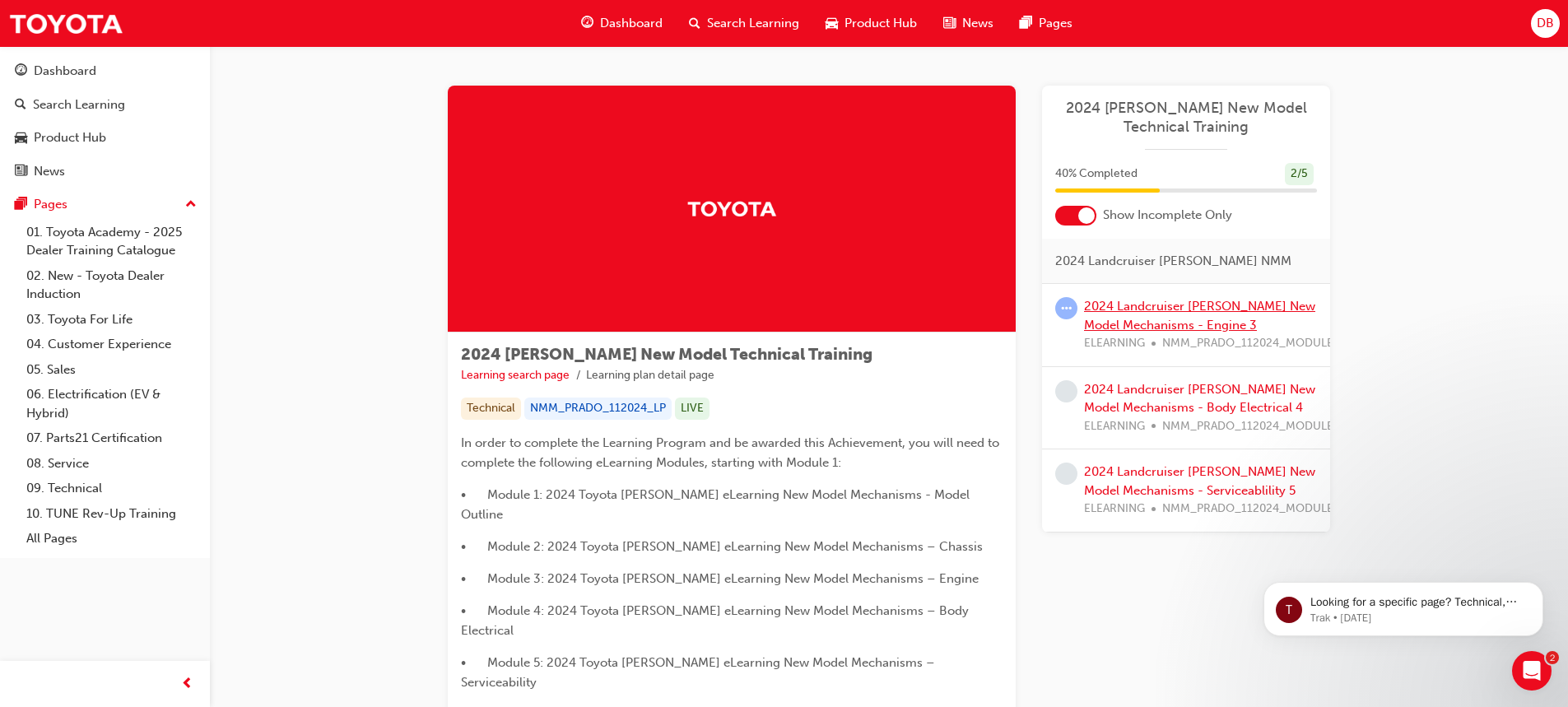 click on "2024 Landcruiser [PERSON_NAME] New Model Mechanisms - Engine 3" at bounding box center [1199, 315] 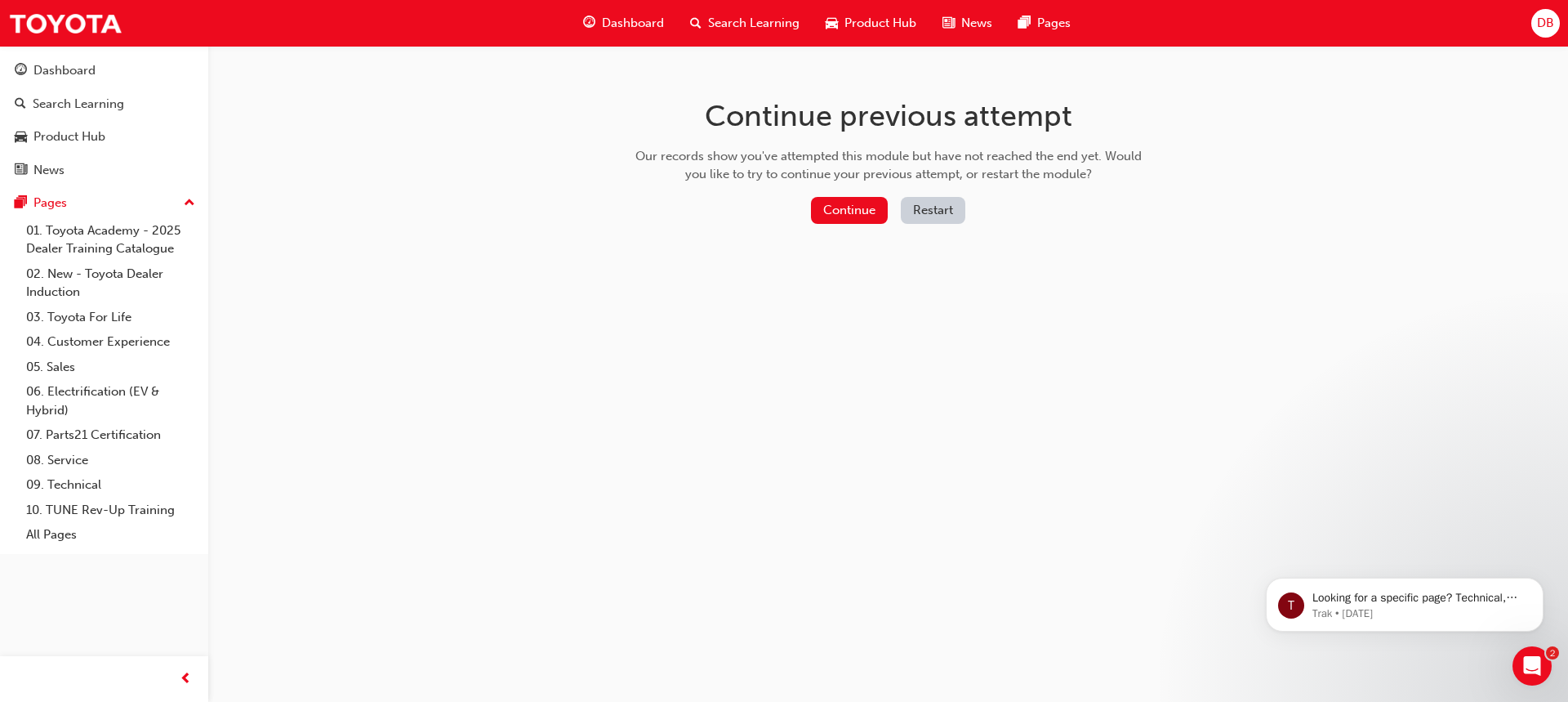 click on "Restart" at bounding box center [933, 210] 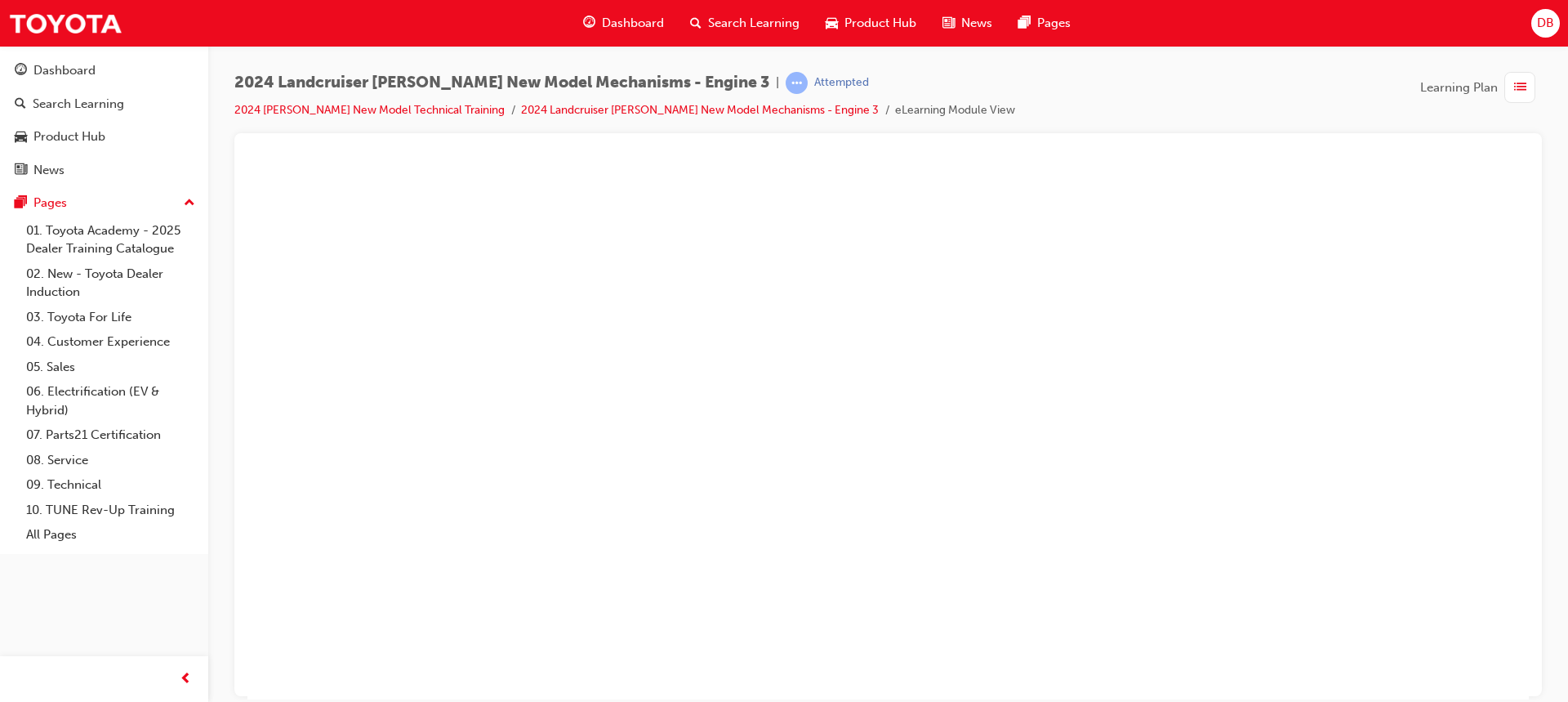 scroll, scrollTop: 0, scrollLeft: 0, axis: both 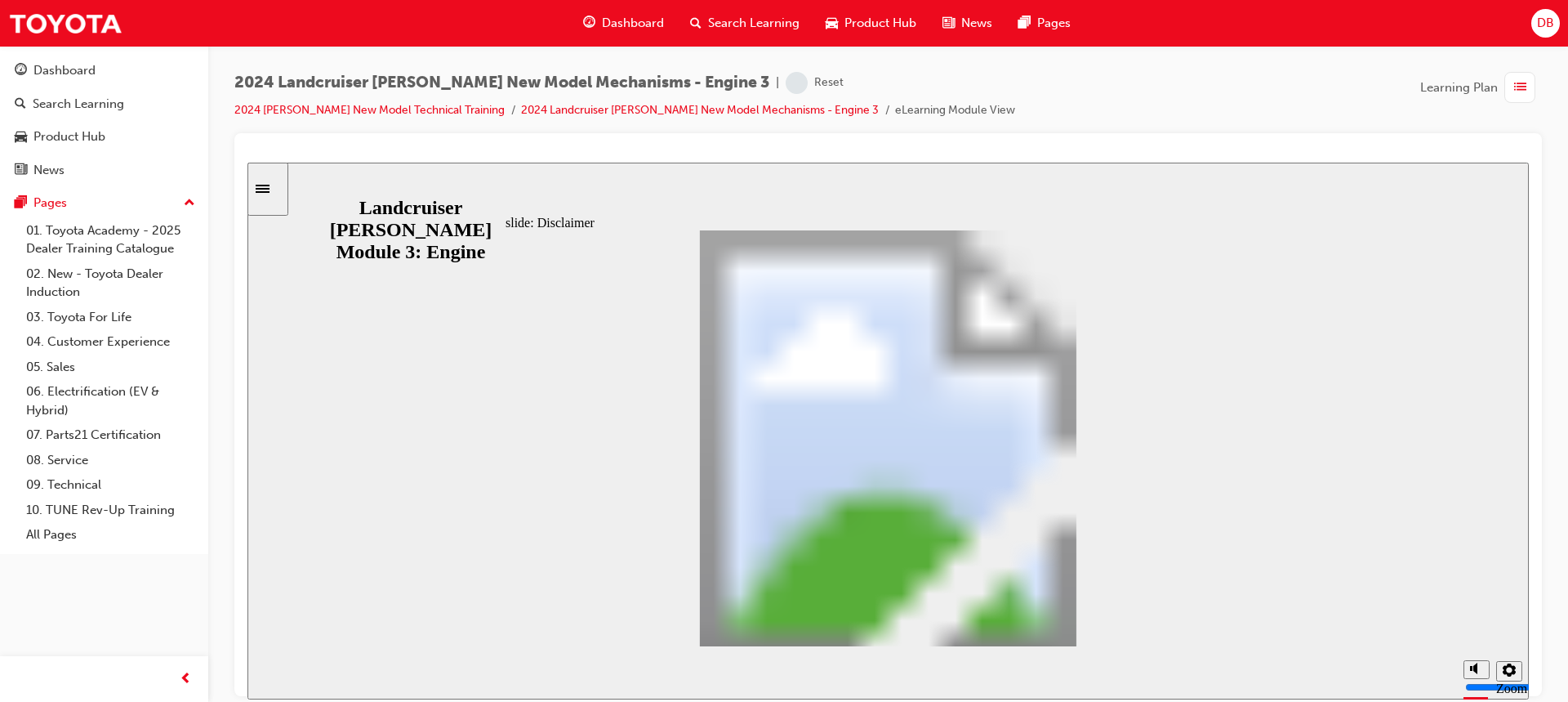 click at bounding box center (888, 1546) 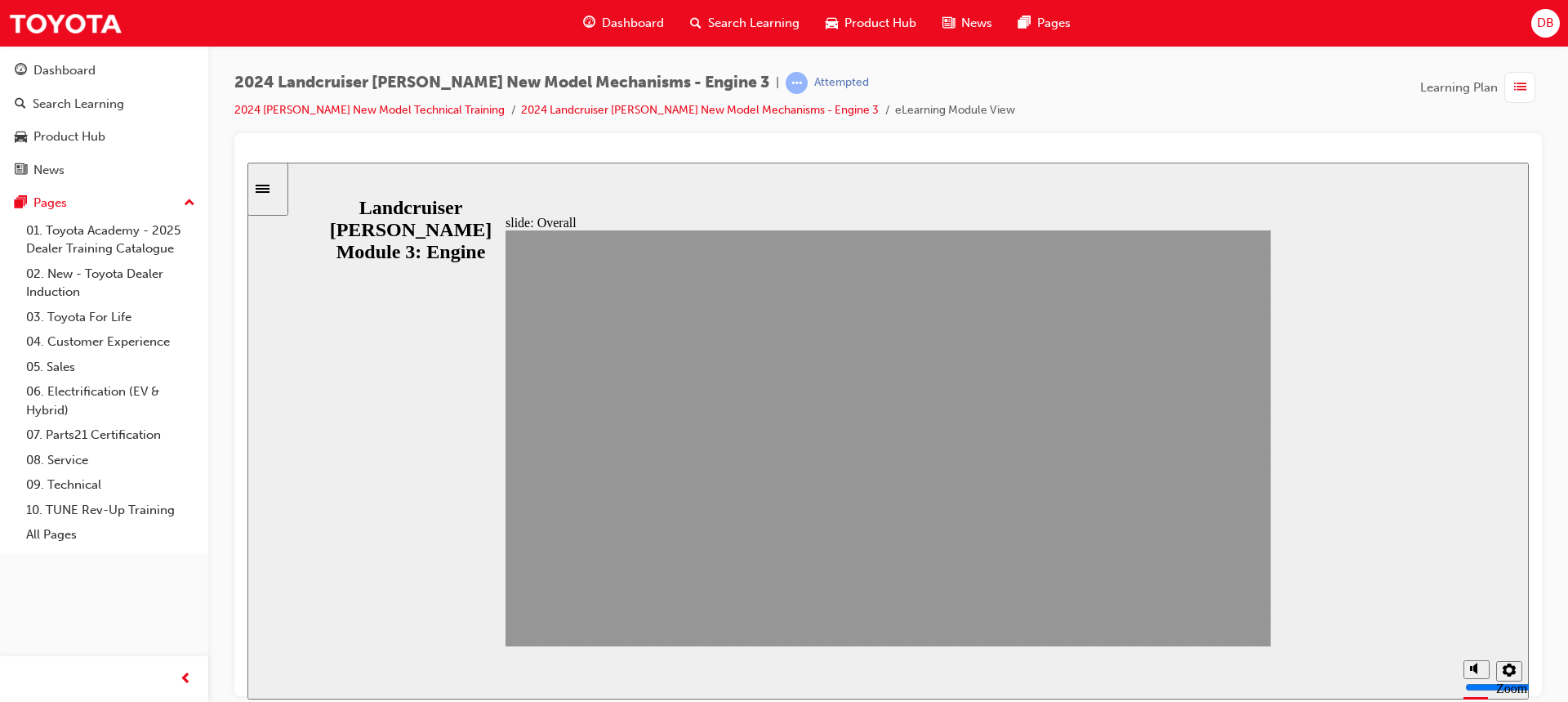 click 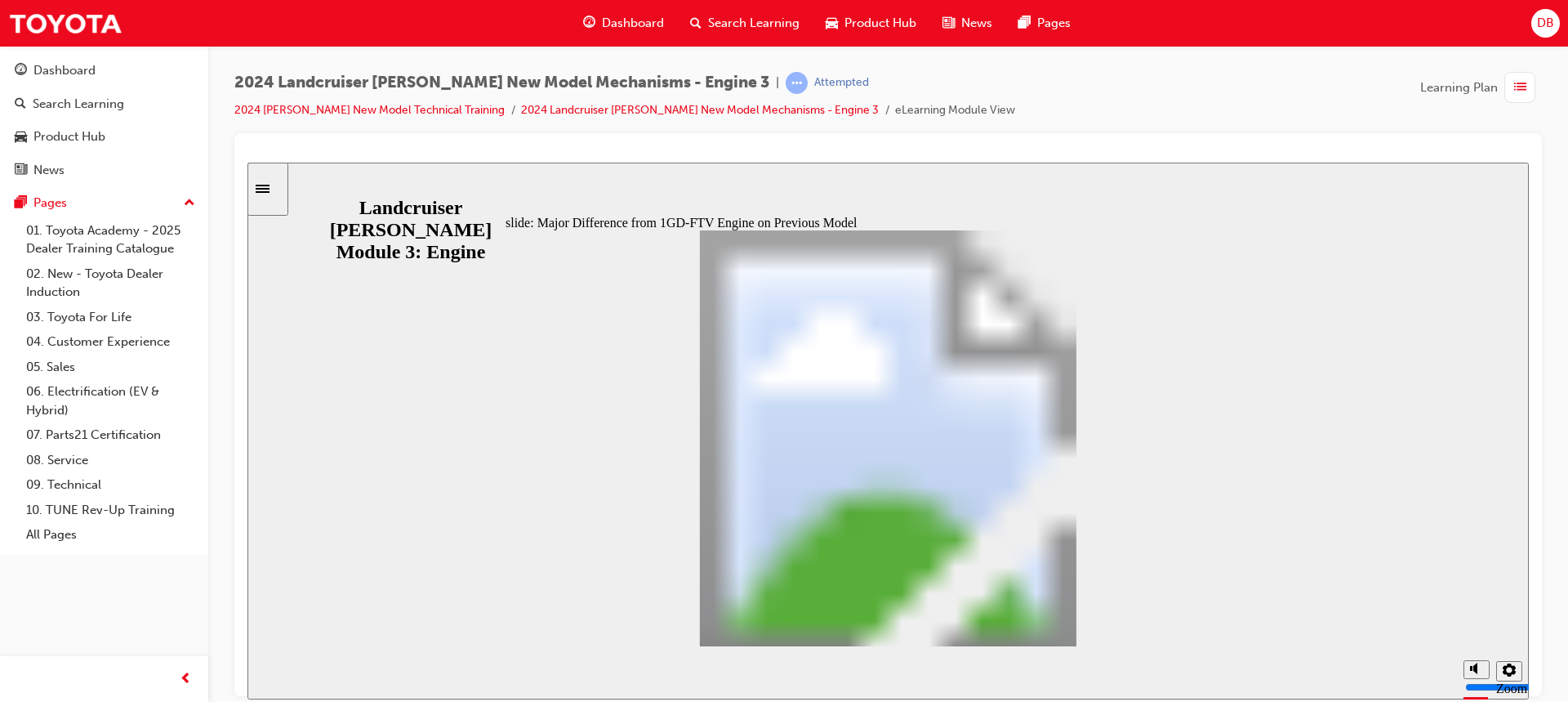 click at bounding box center [888, 1546] 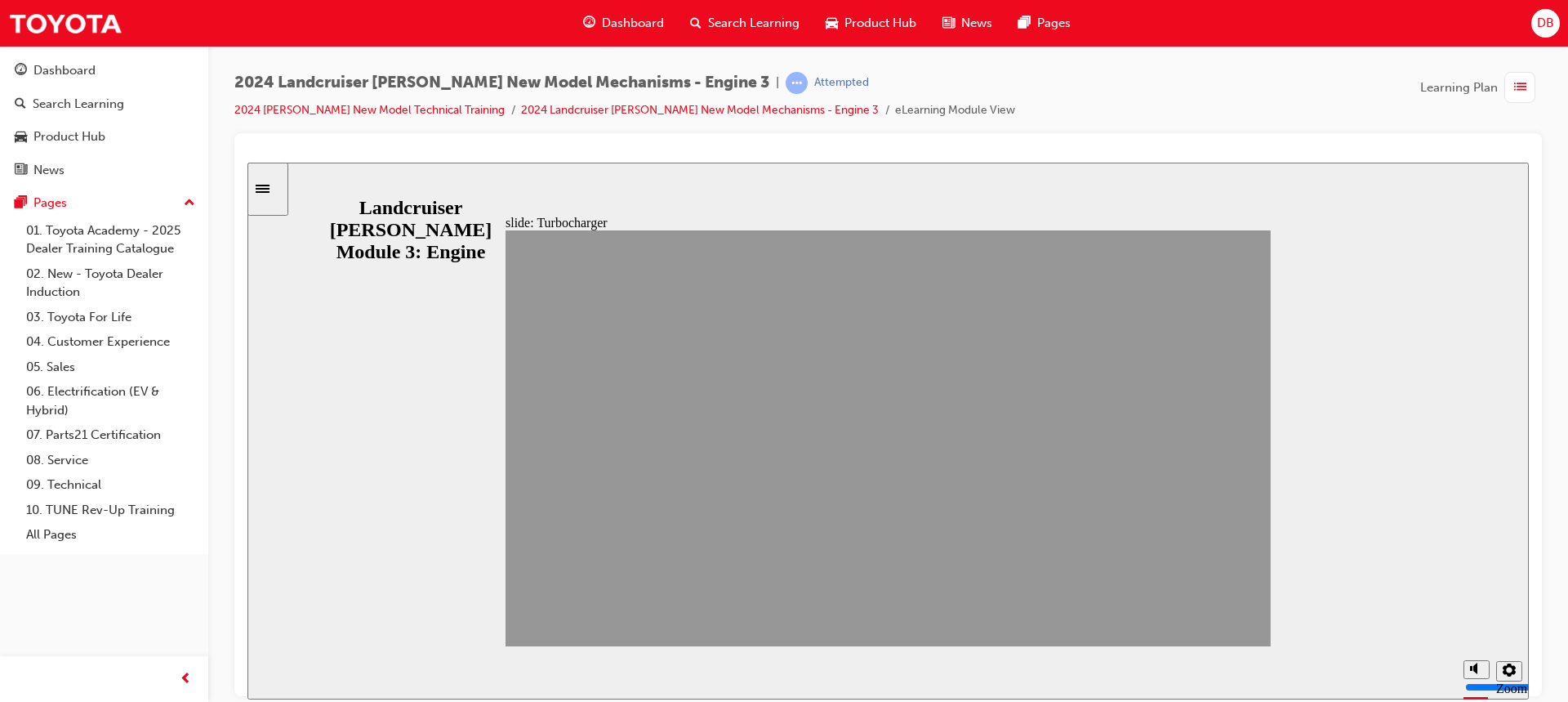 click 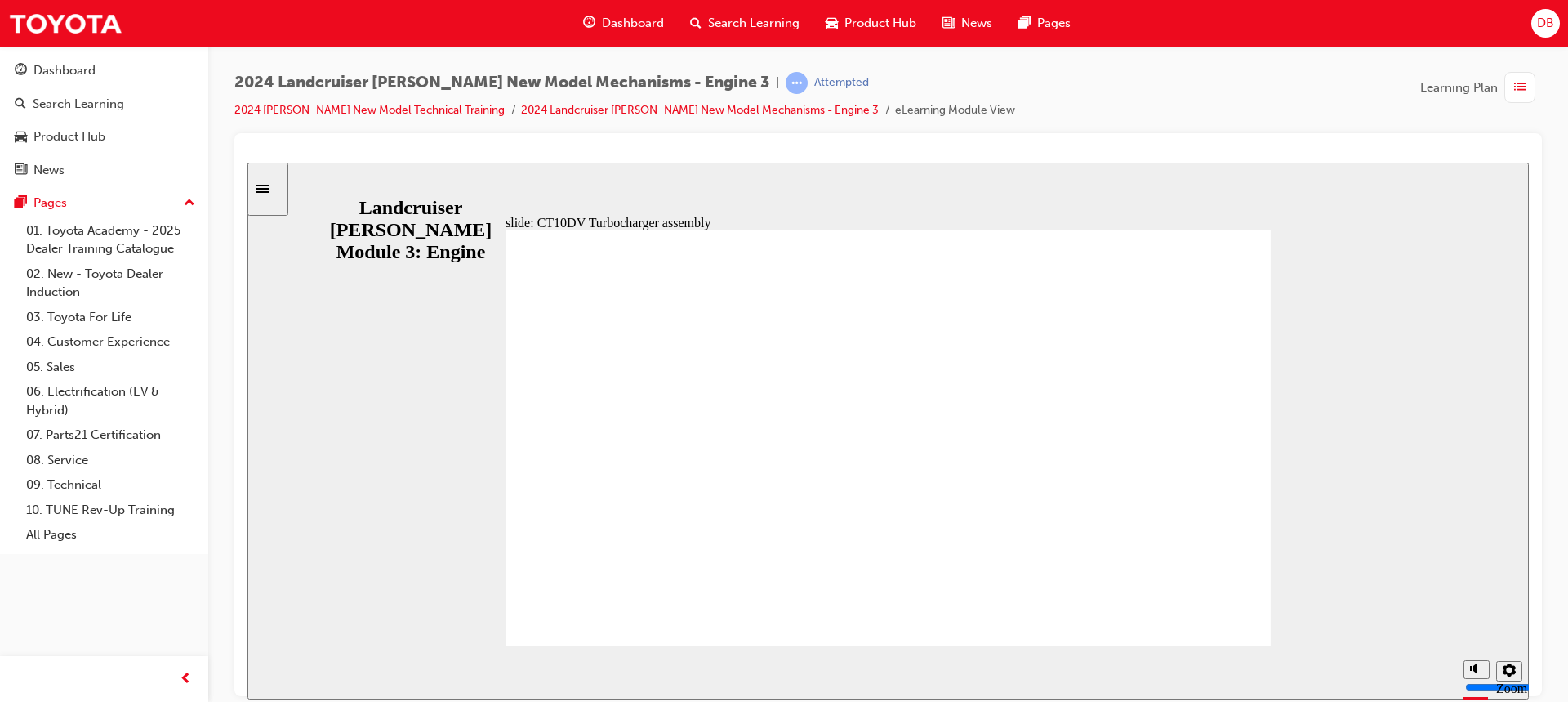 drag, startPoint x: 1208, startPoint y: 627, endPoint x: 1134, endPoint y: 627, distance: 74 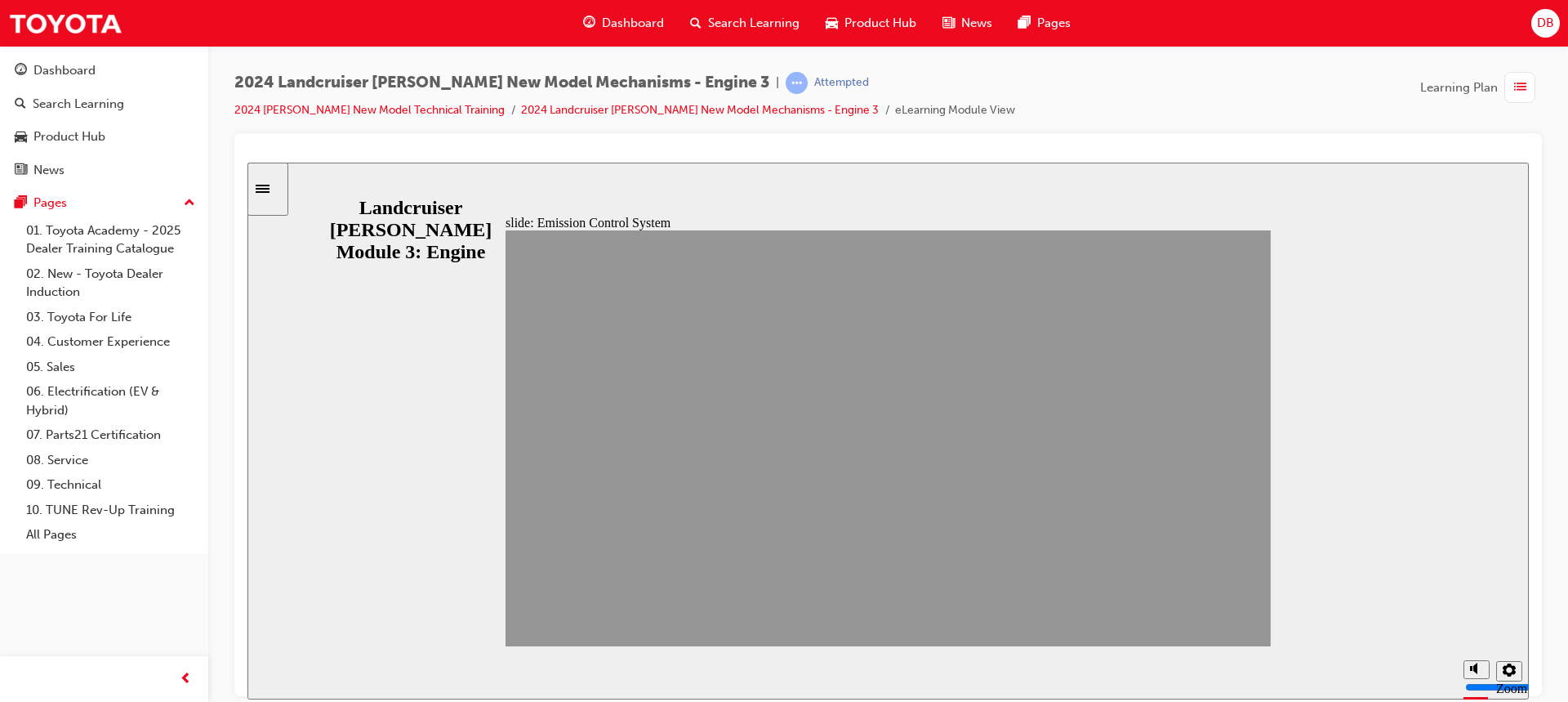 click 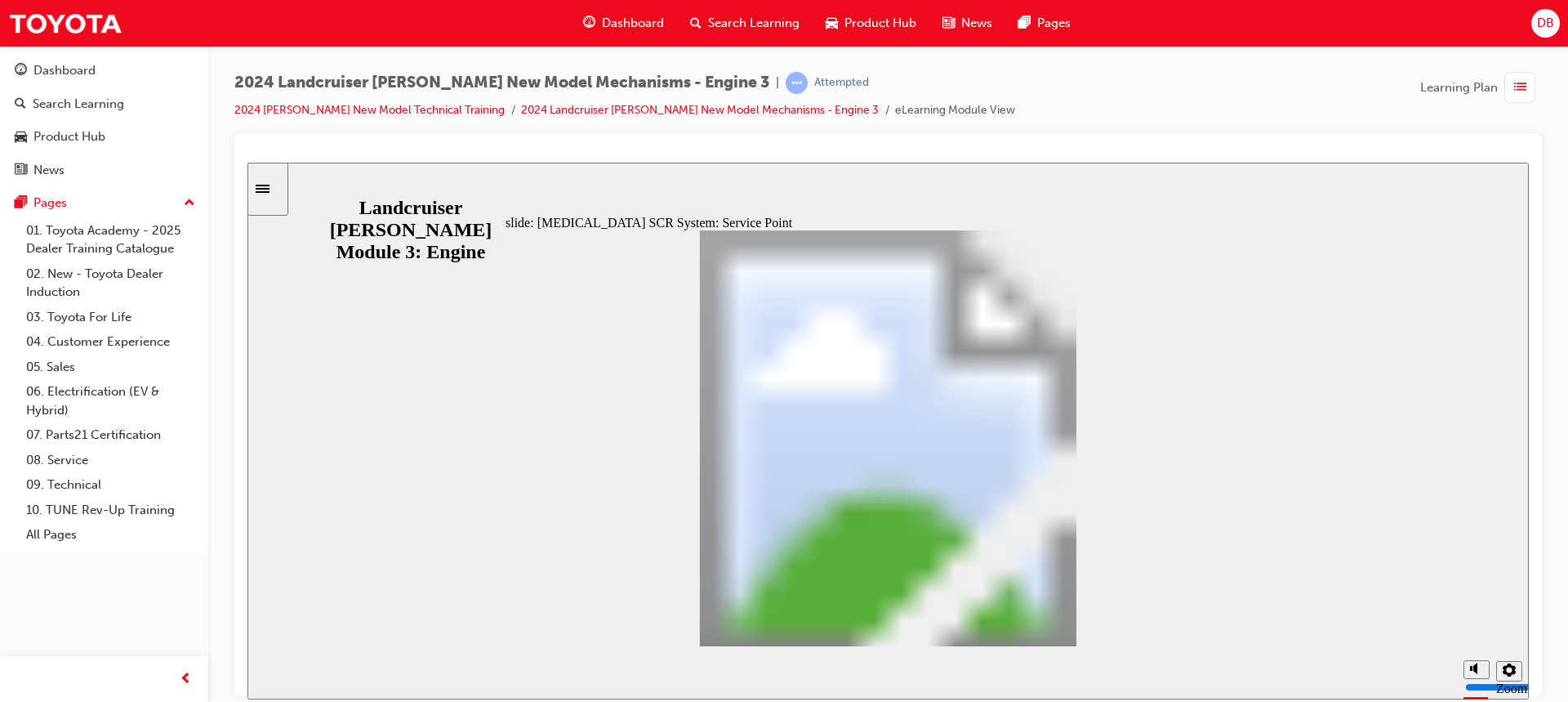 drag, startPoint x: 1094, startPoint y: 617, endPoint x: 1082, endPoint y: 635, distance: 21.633308 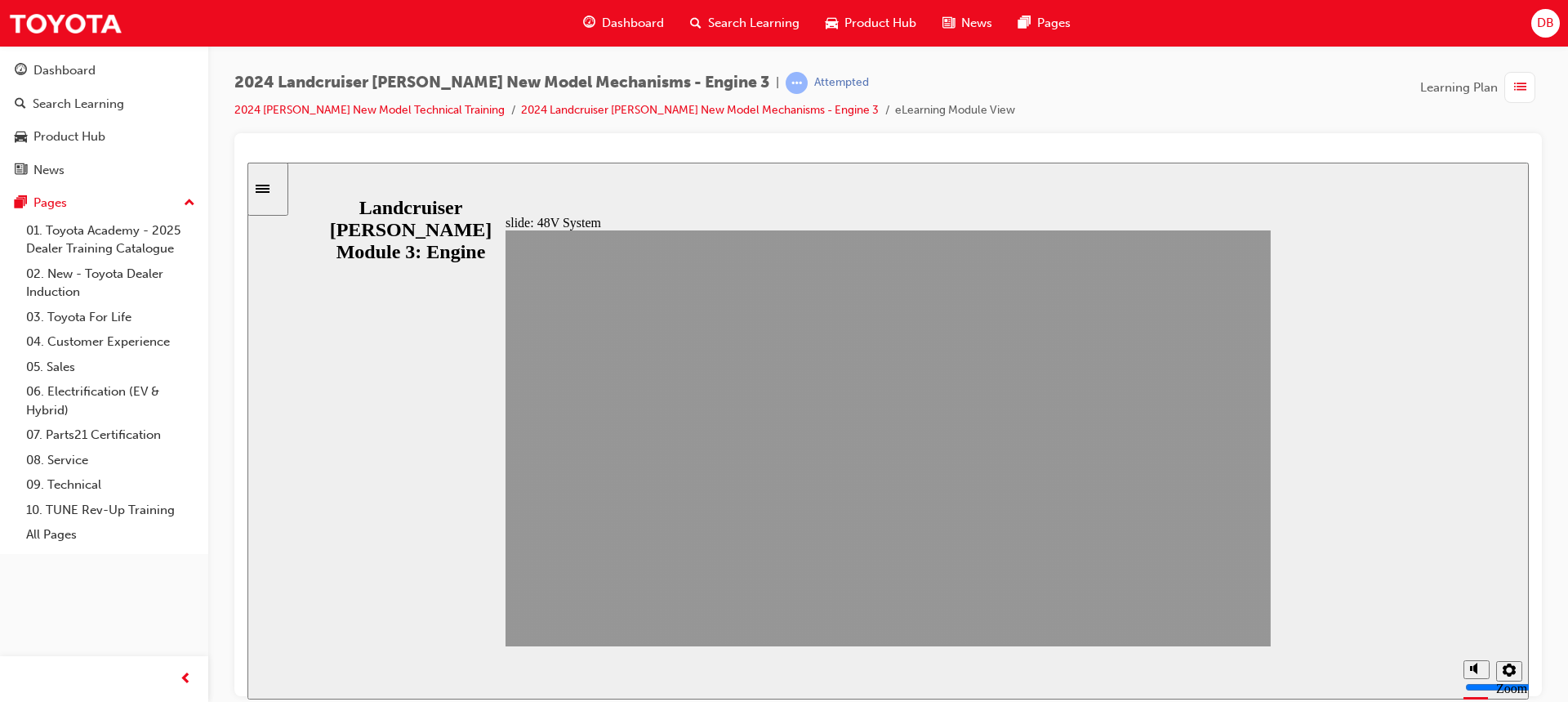 click 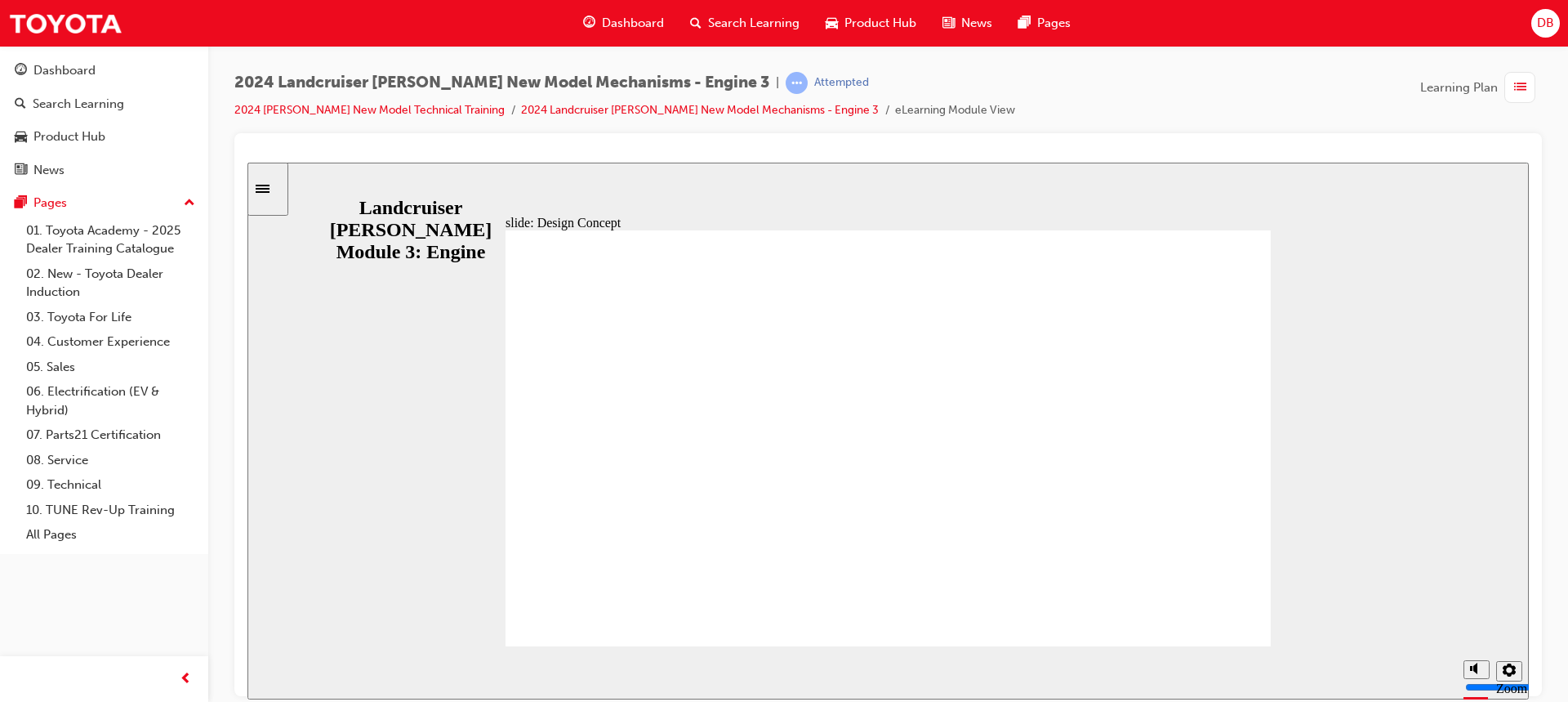 click 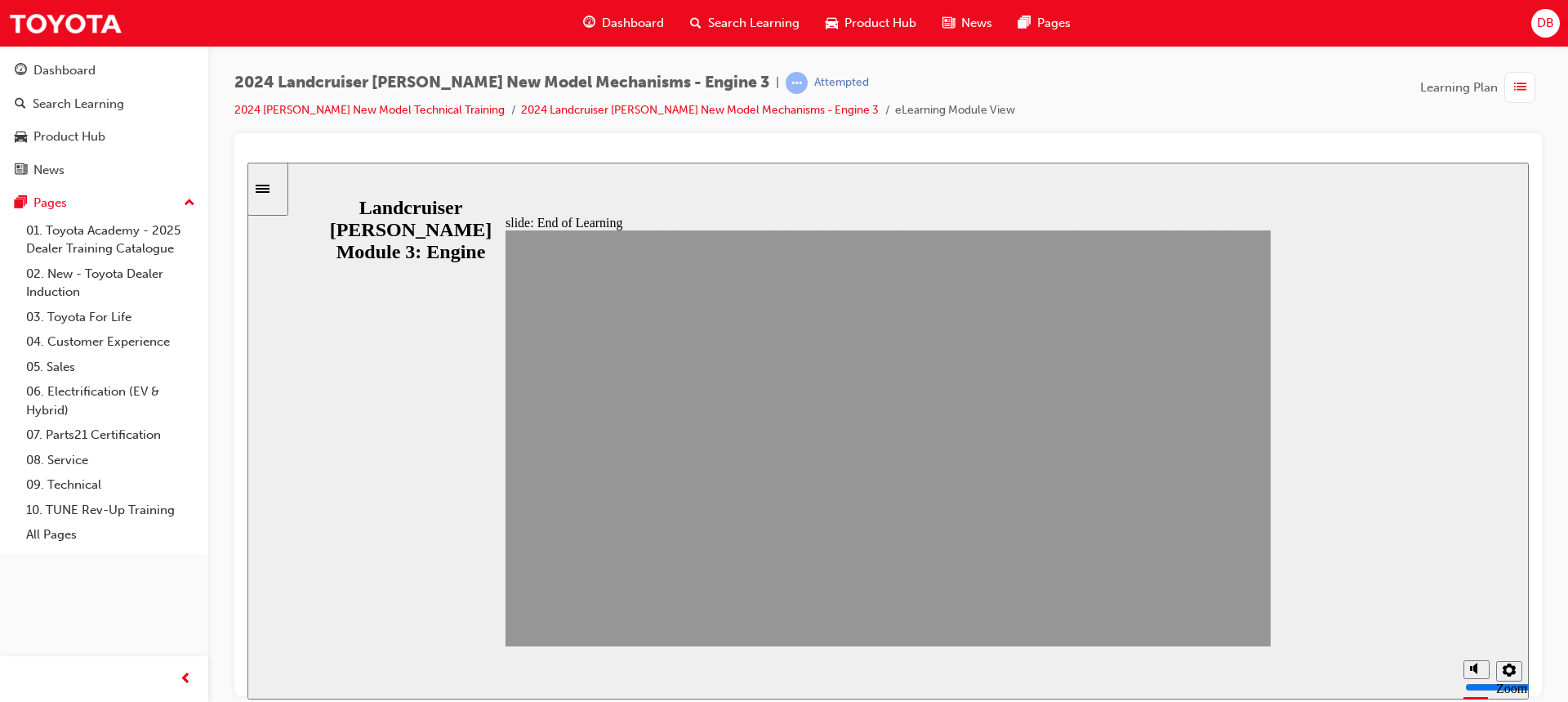 click 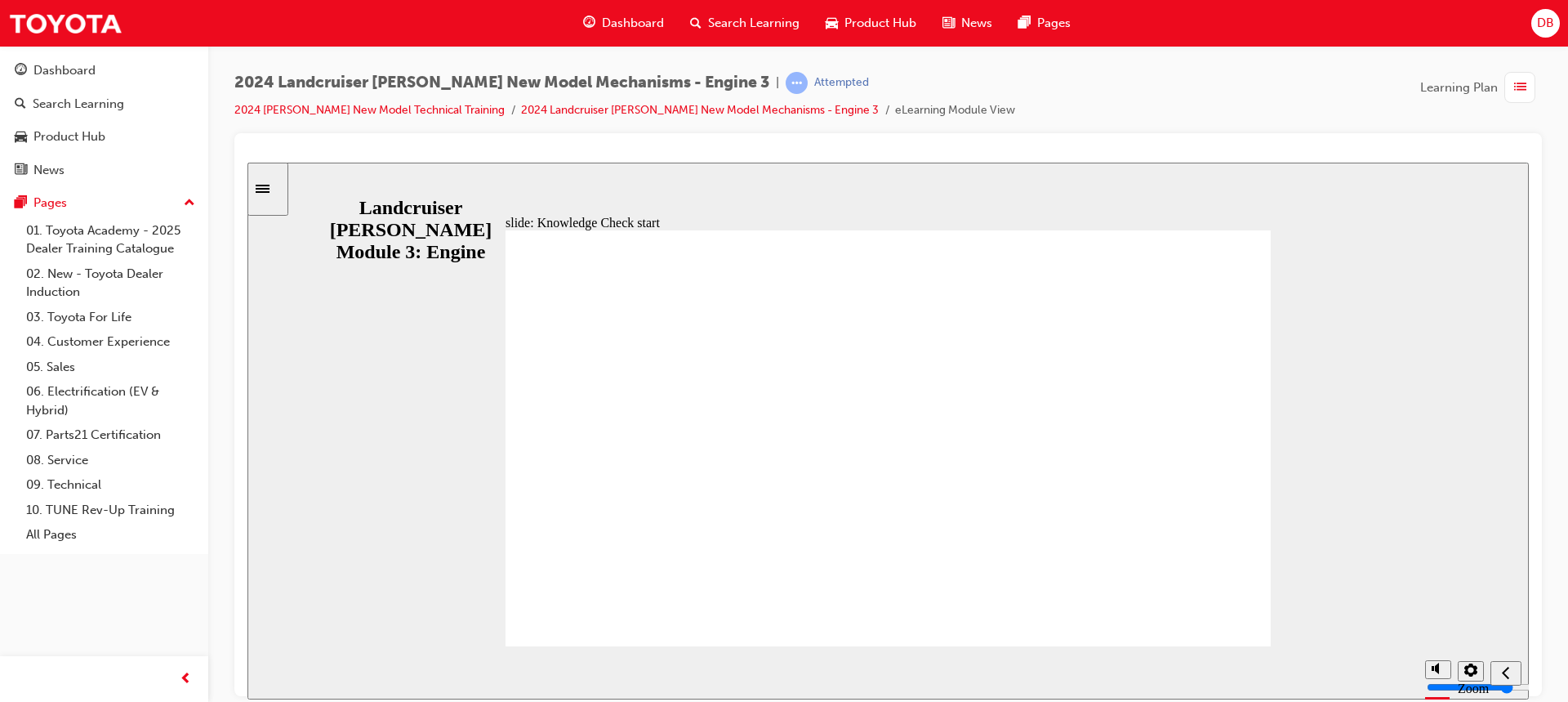 drag, startPoint x: 949, startPoint y: 606, endPoint x: 943, endPoint y: 599, distance: 9.219544 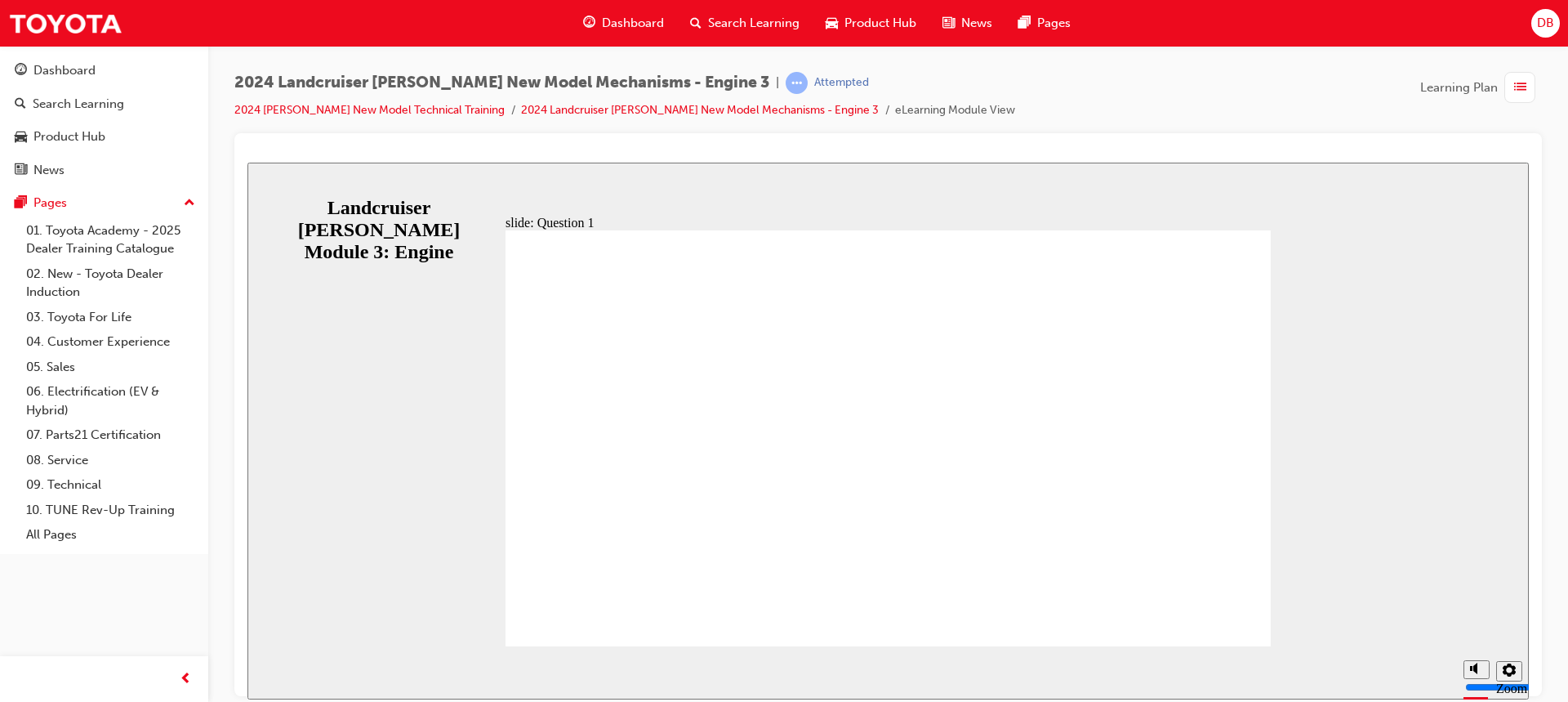 radio on "true" 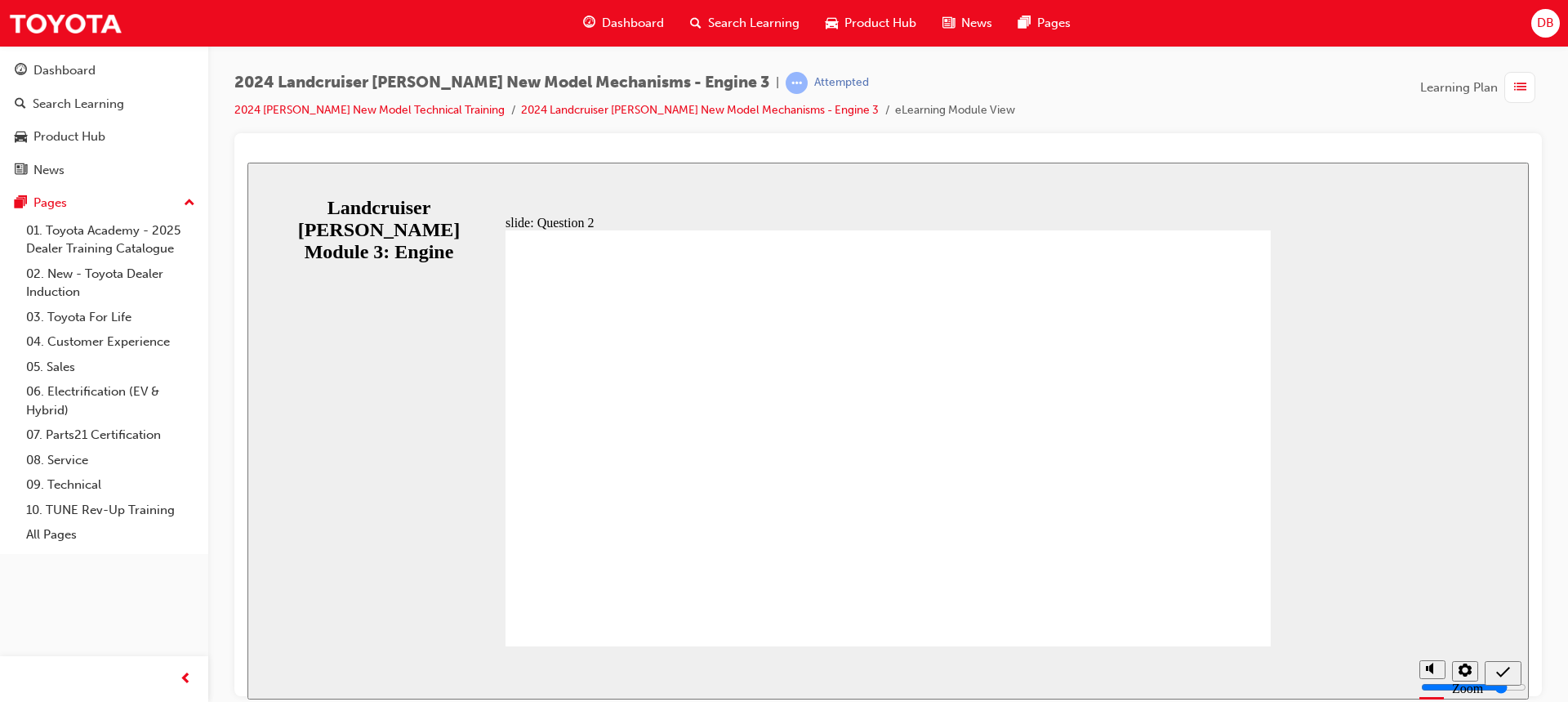 radio on "true" 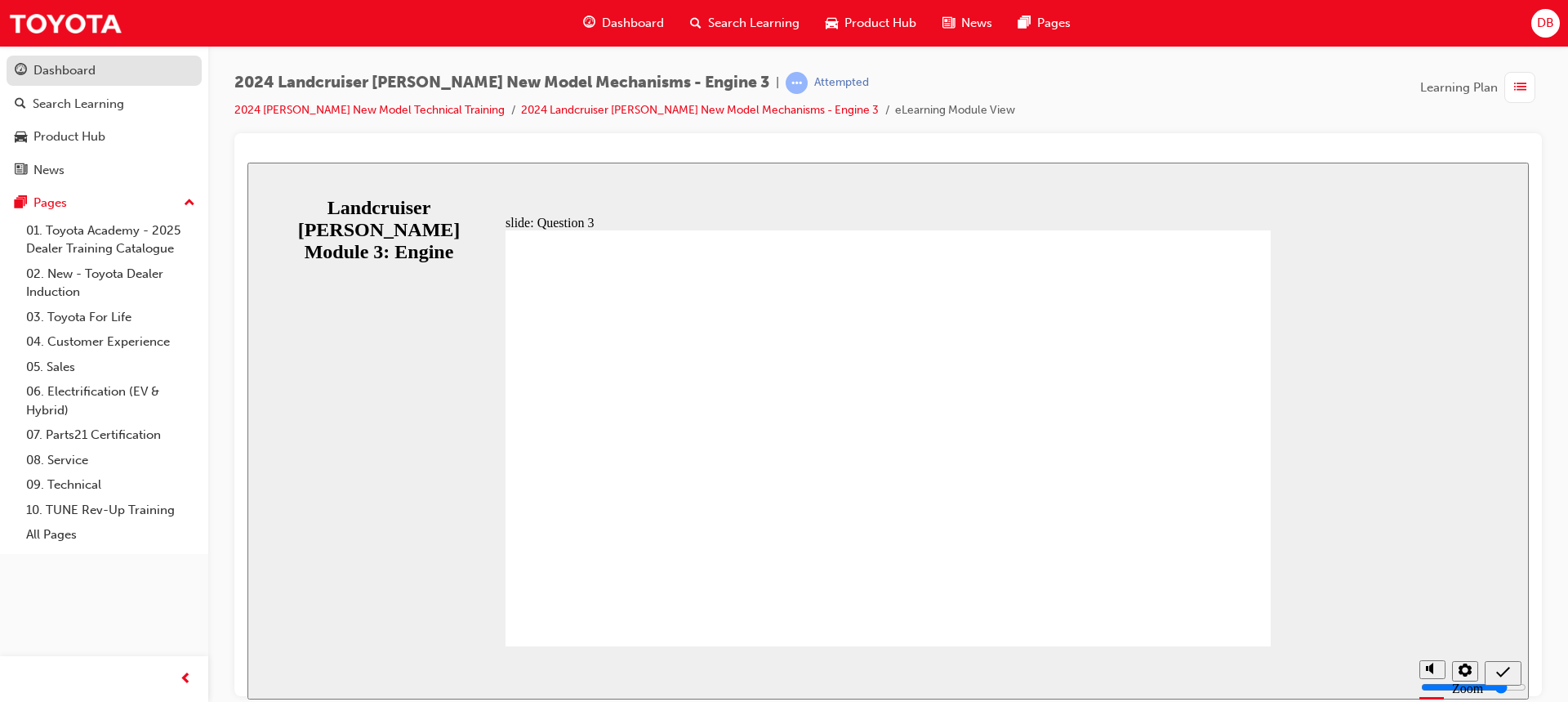 click on "Dashboard" at bounding box center (104, 70) 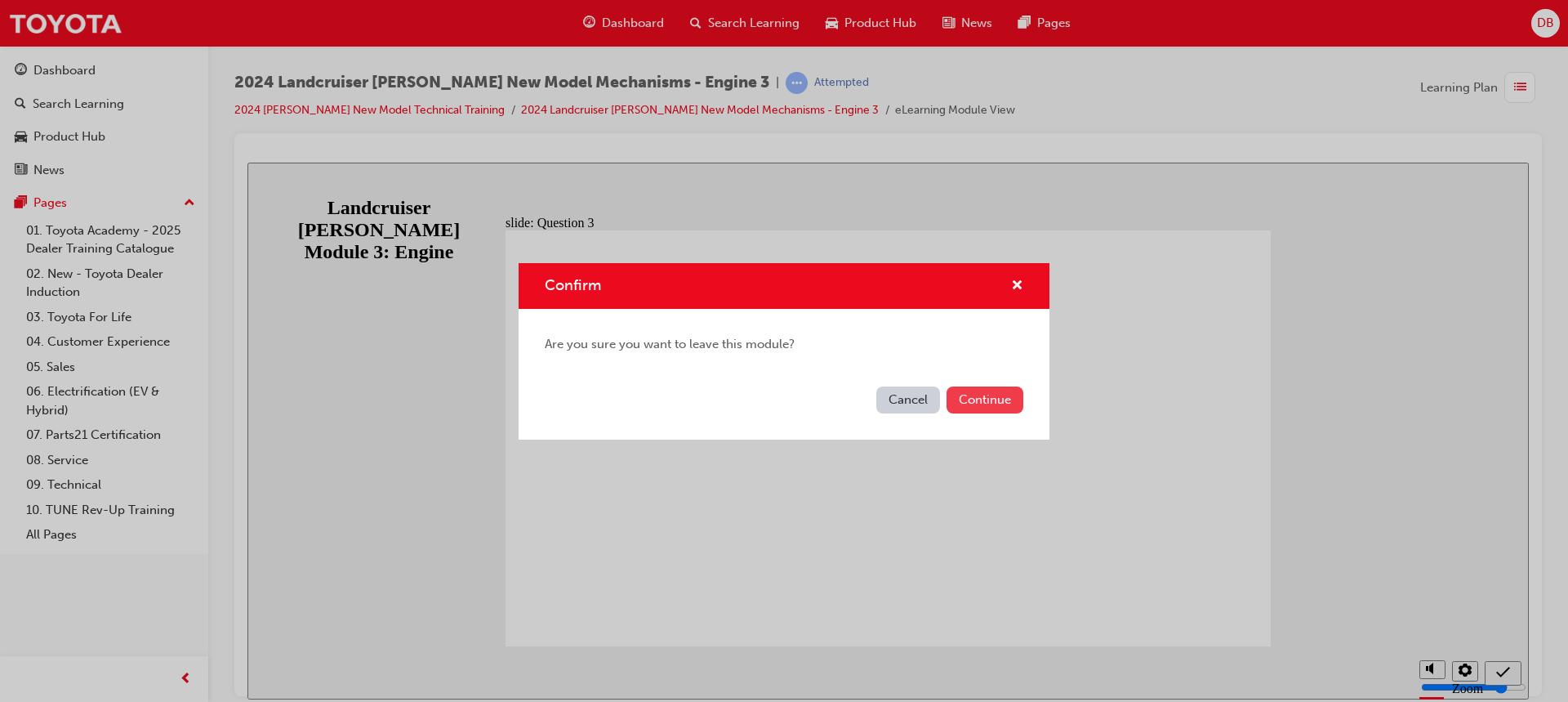click on "Continue" at bounding box center (985, 400) 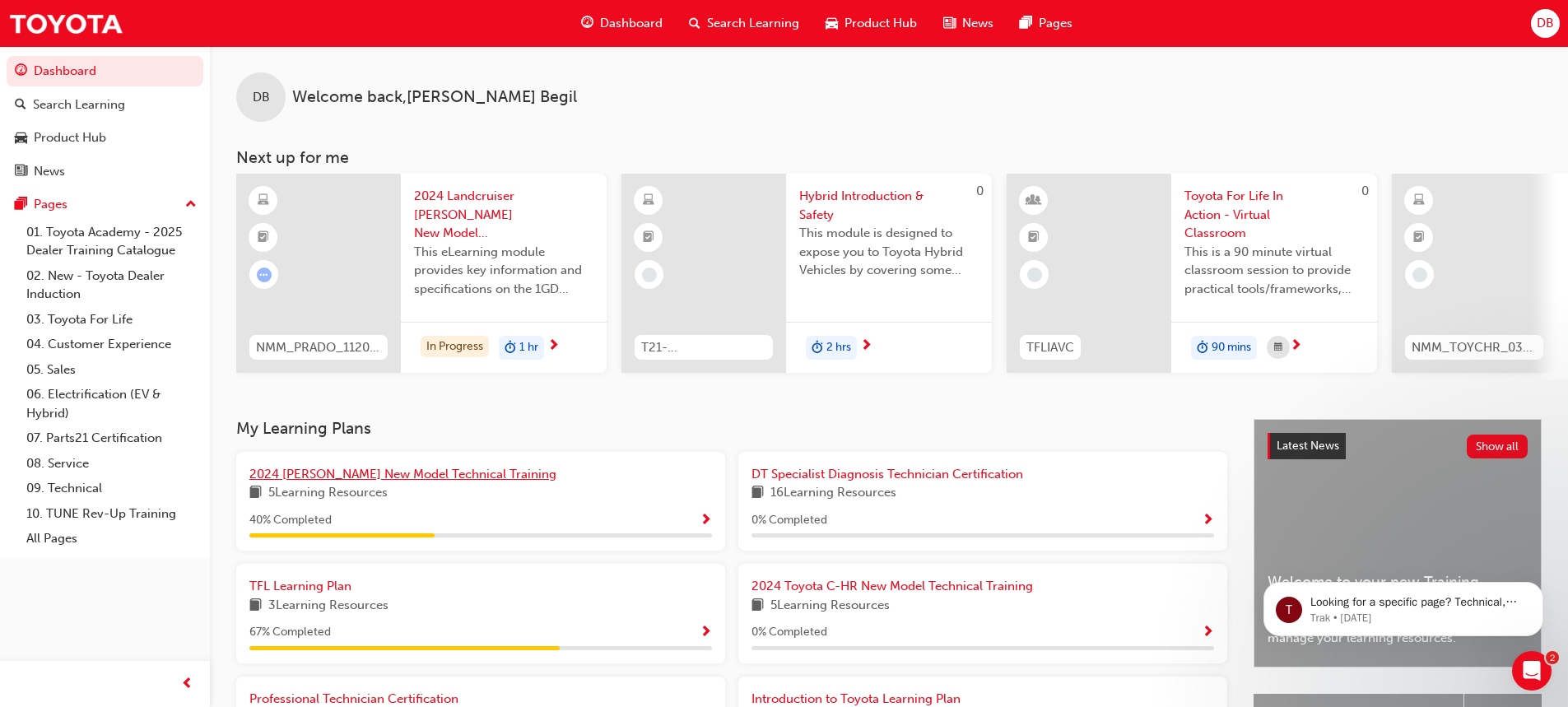 click on "2024 [PERSON_NAME] New Model Technical Training" at bounding box center [402, 474] 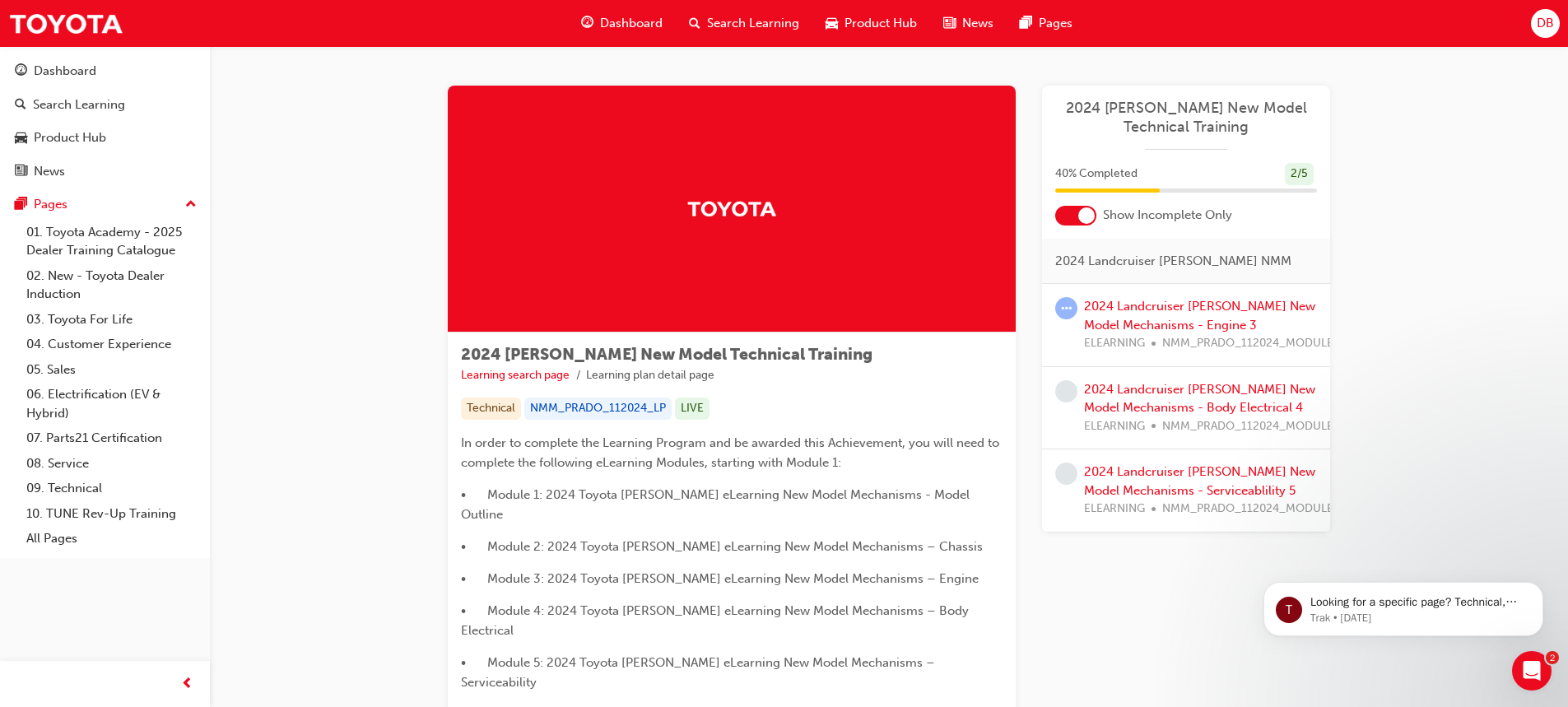 click on "2024 Landcruiser [PERSON_NAME] New Model Mechanisms - Engine 3 ELEARNING NMM_PRADO_112024_MODULE_3" at bounding box center [1186, 325] 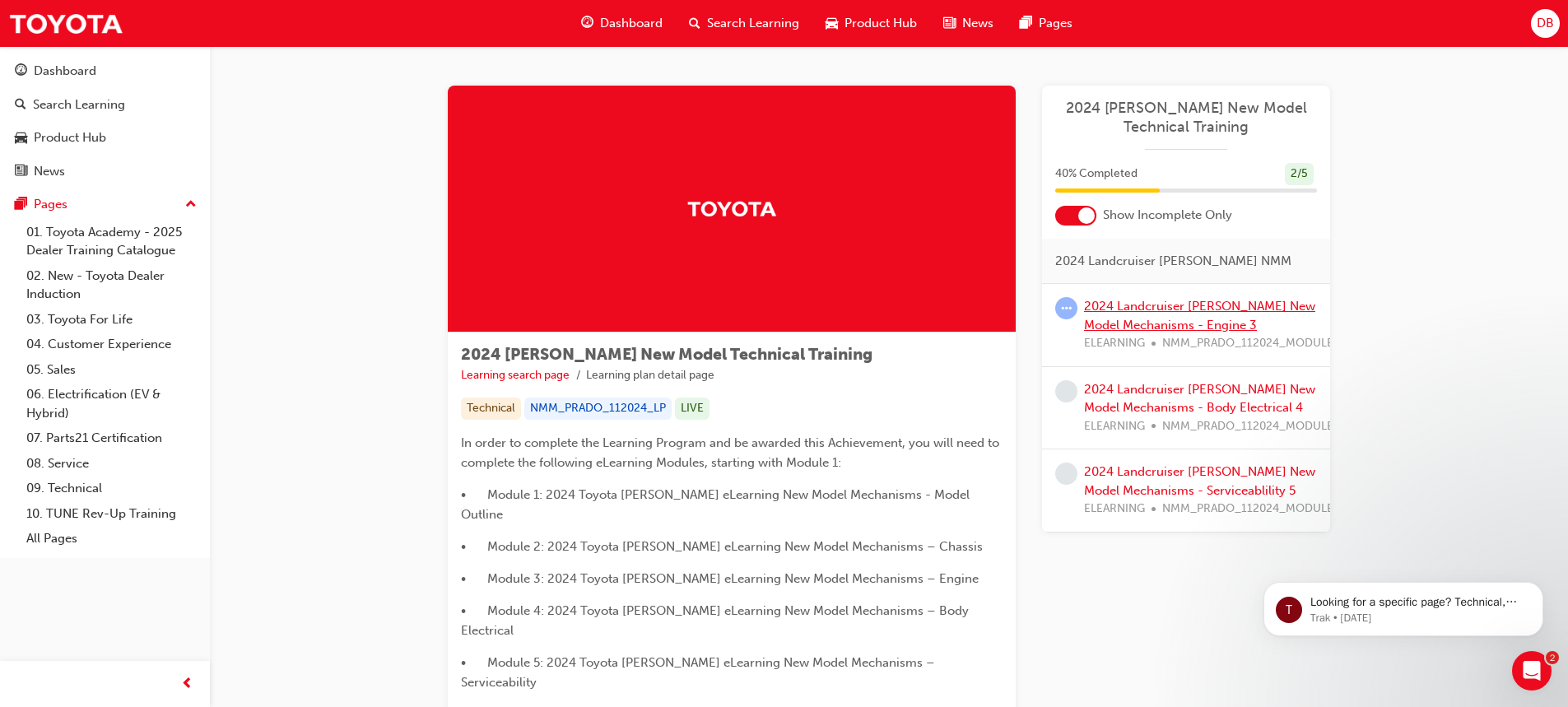 click on "2024 Landcruiser [PERSON_NAME] New Model Mechanisms - Engine 3" at bounding box center (1199, 315) 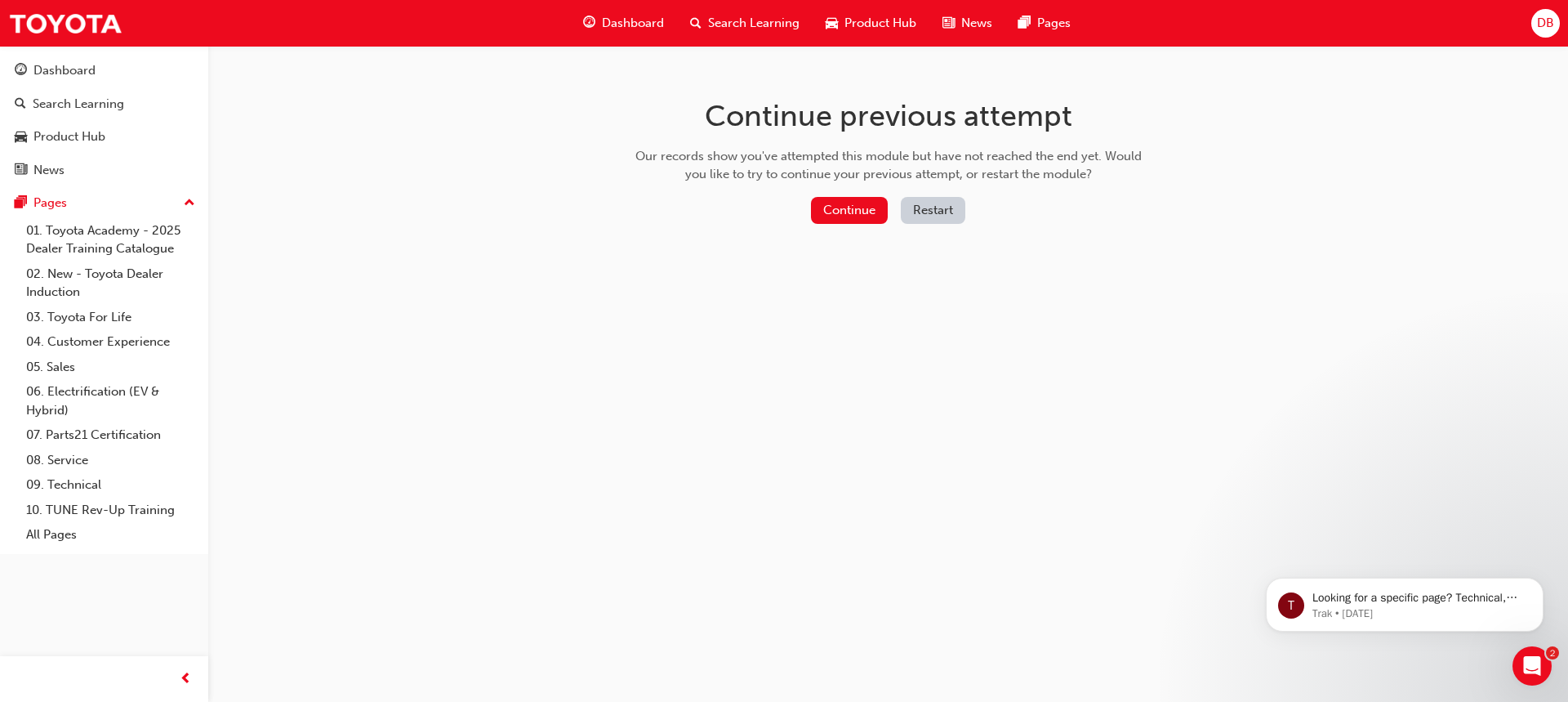click on "Restart" at bounding box center [933, 210] 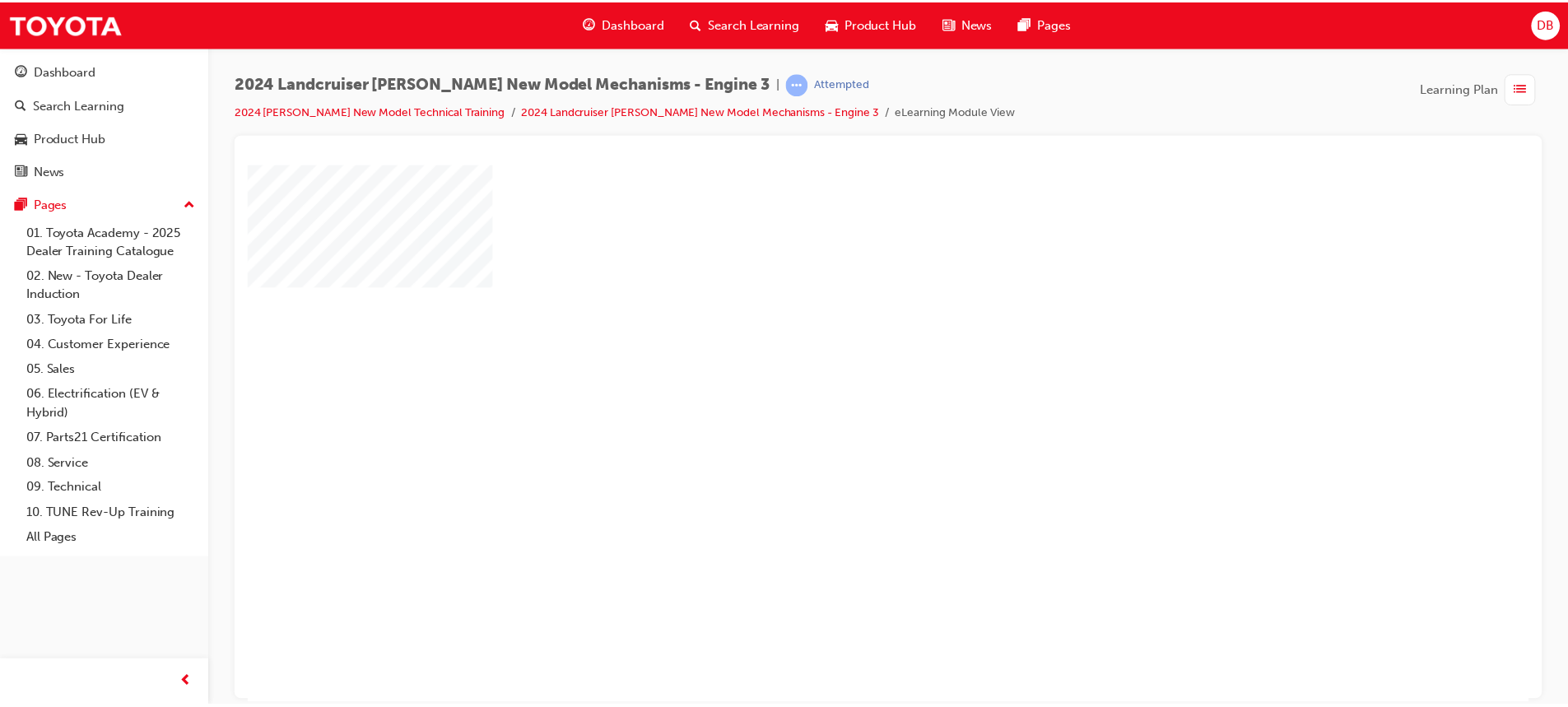scroll, scrollTop: 0, scrollLeft: 0, axis: both 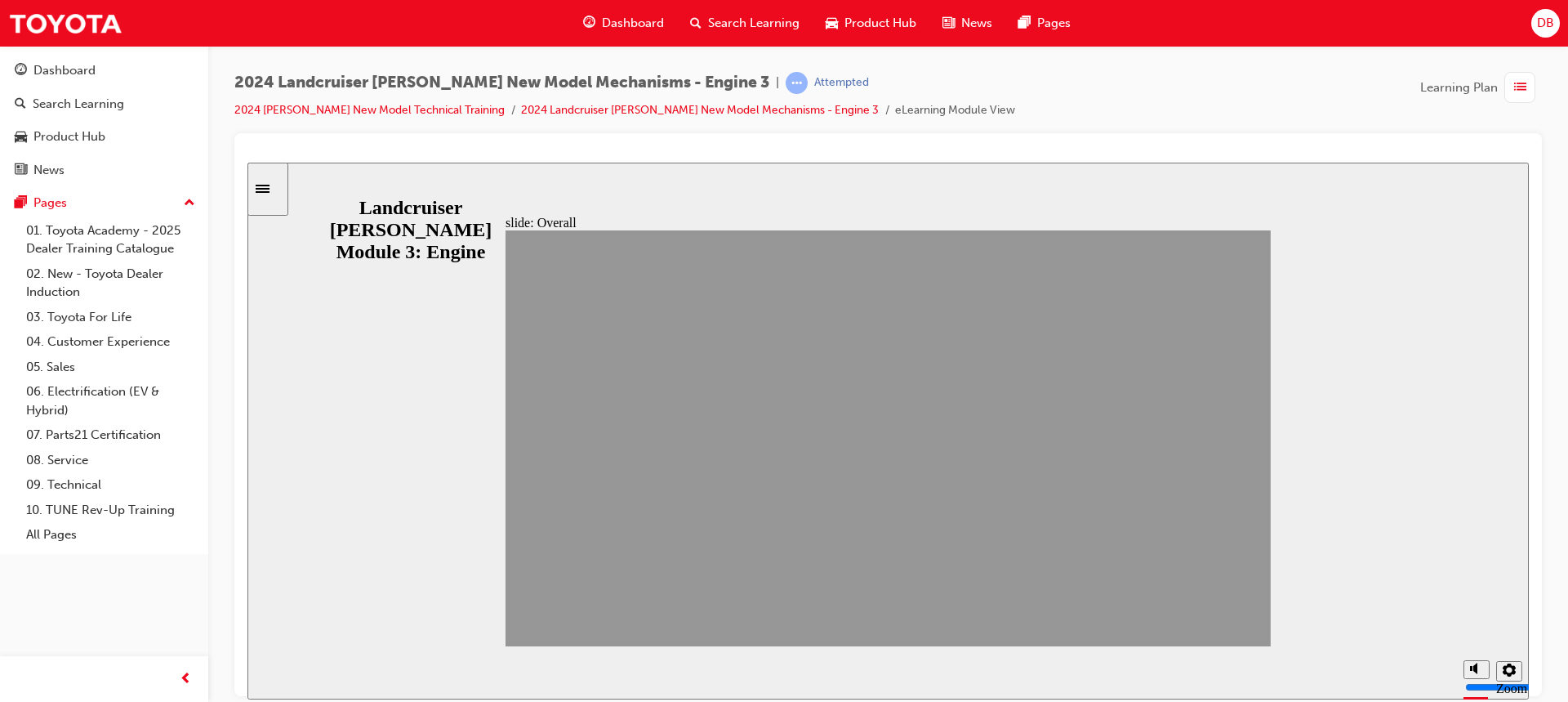 drag, startPoint x: 1066, startPoint y: 626, endPoint x: 1247, endPoint y: 628, distance: 181.011 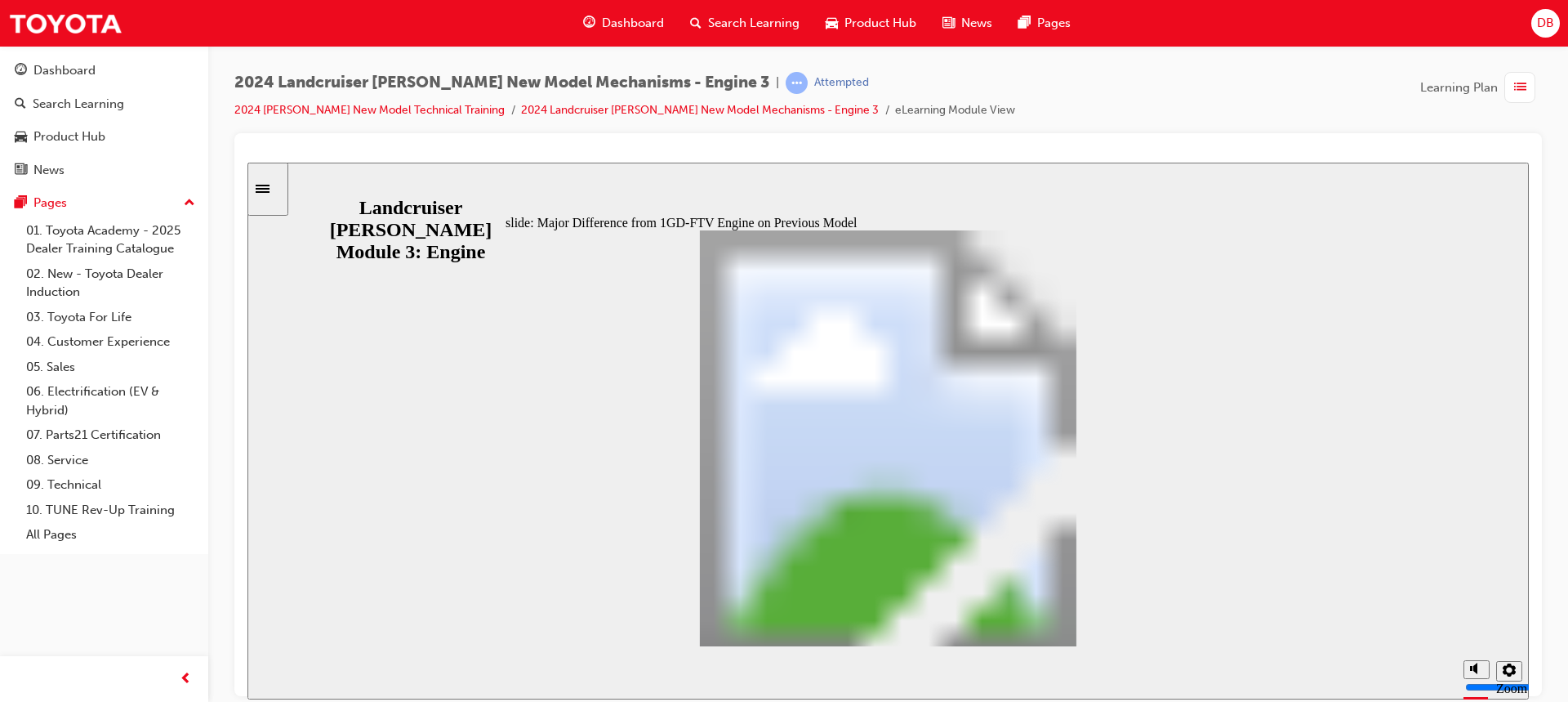 click at bounding box center [888, 1546] 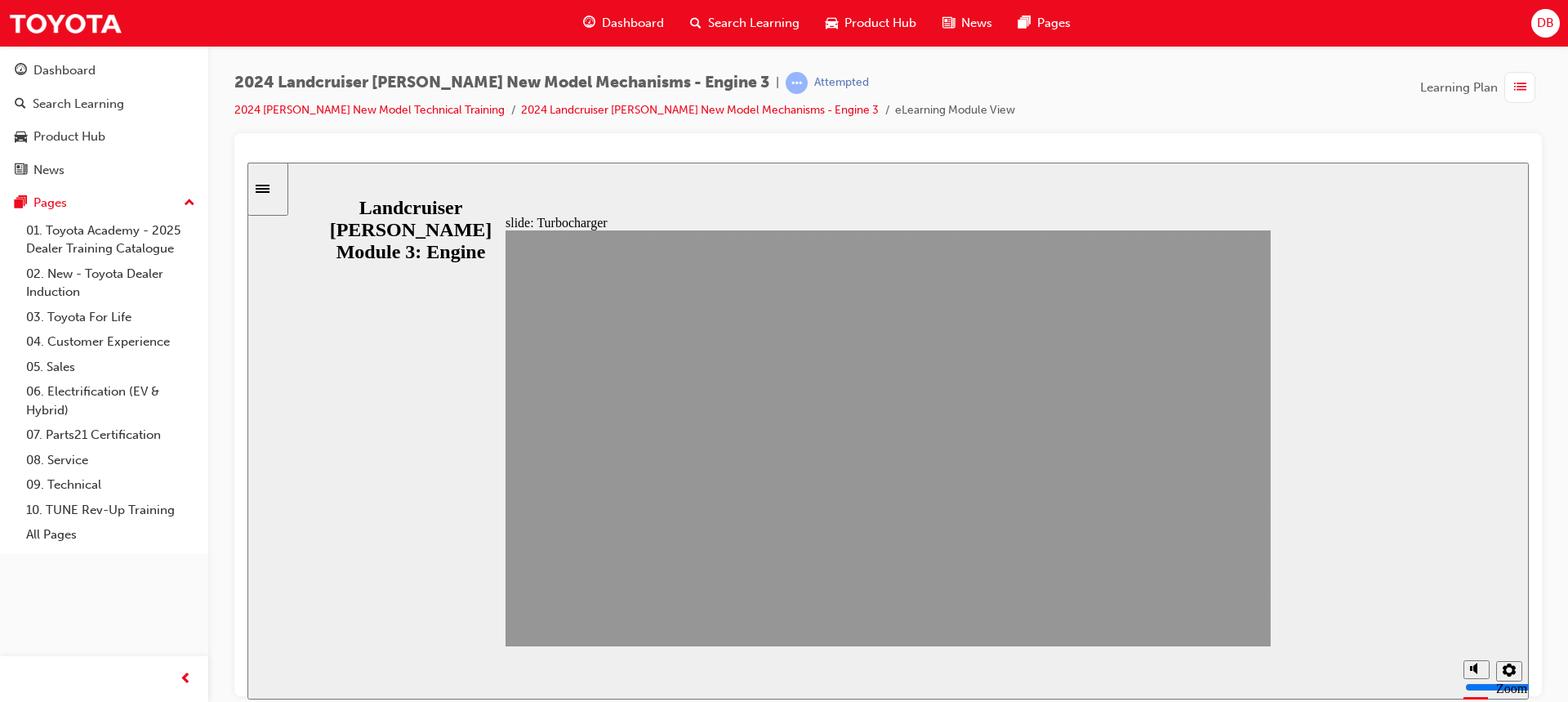 click 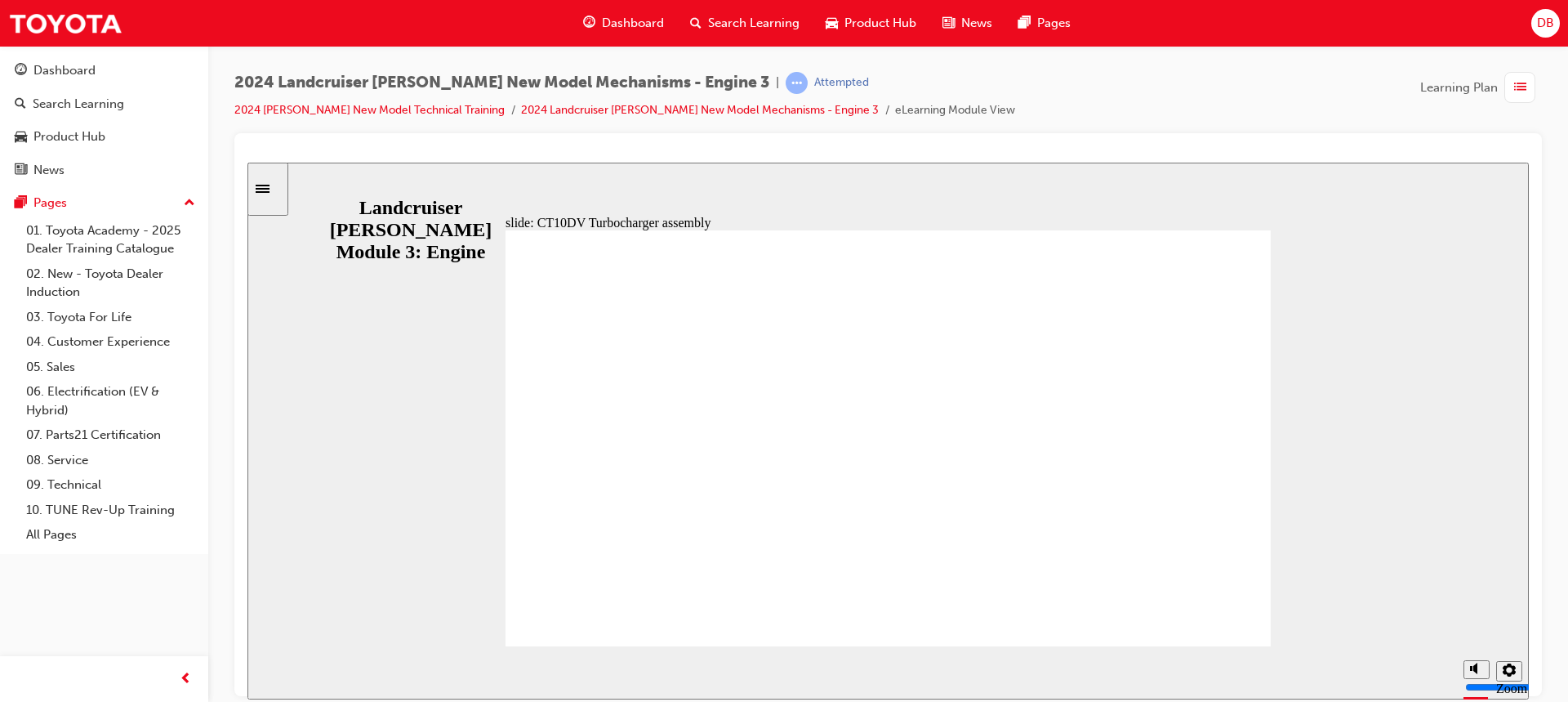 click 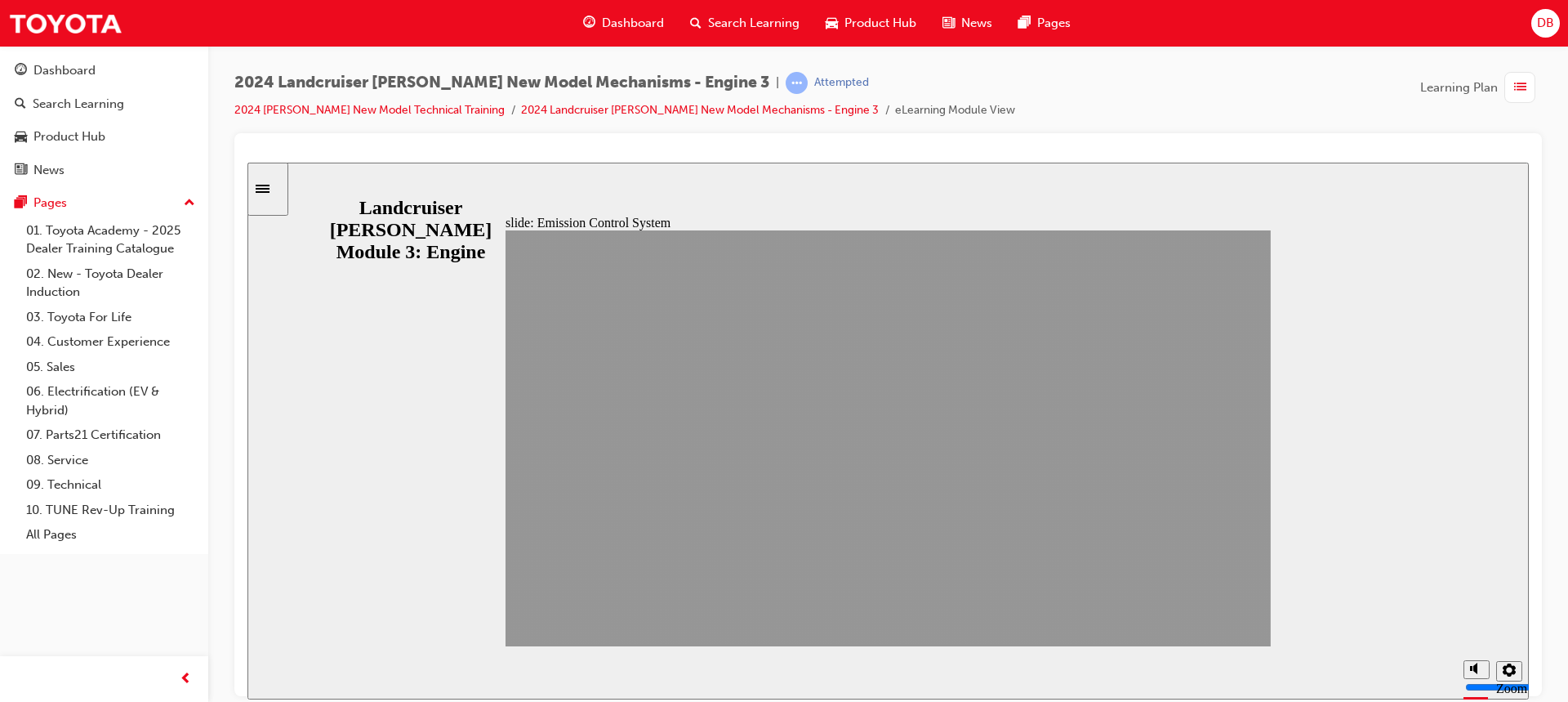 click 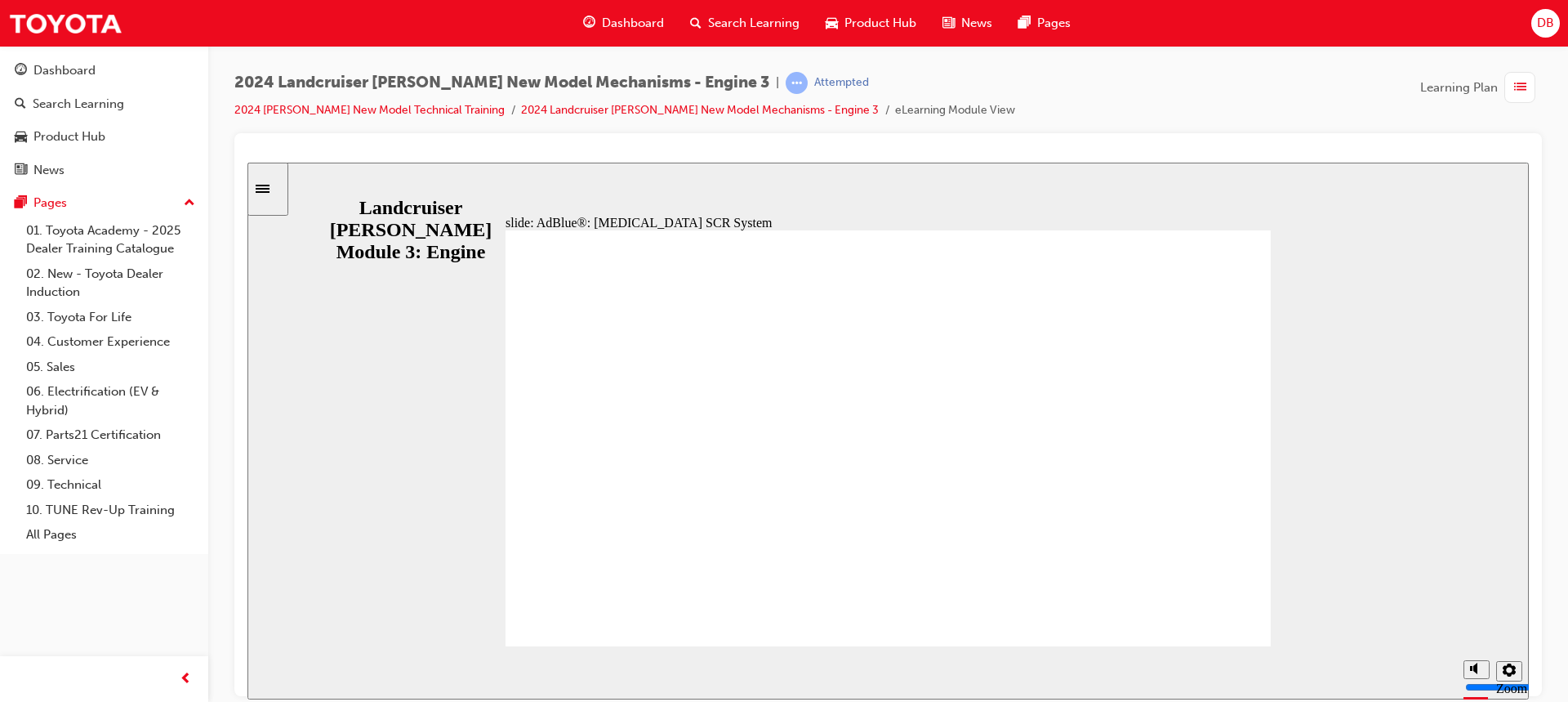 click 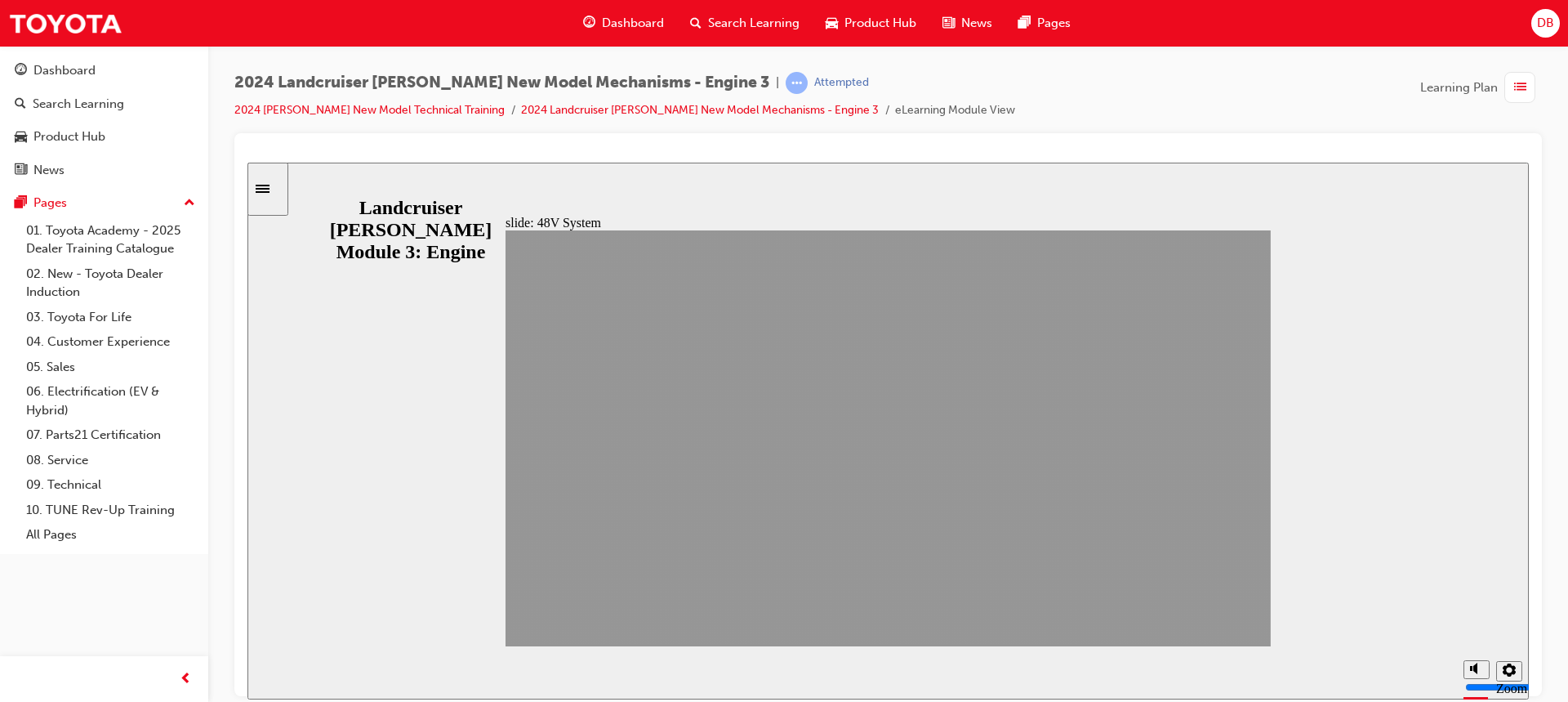 click 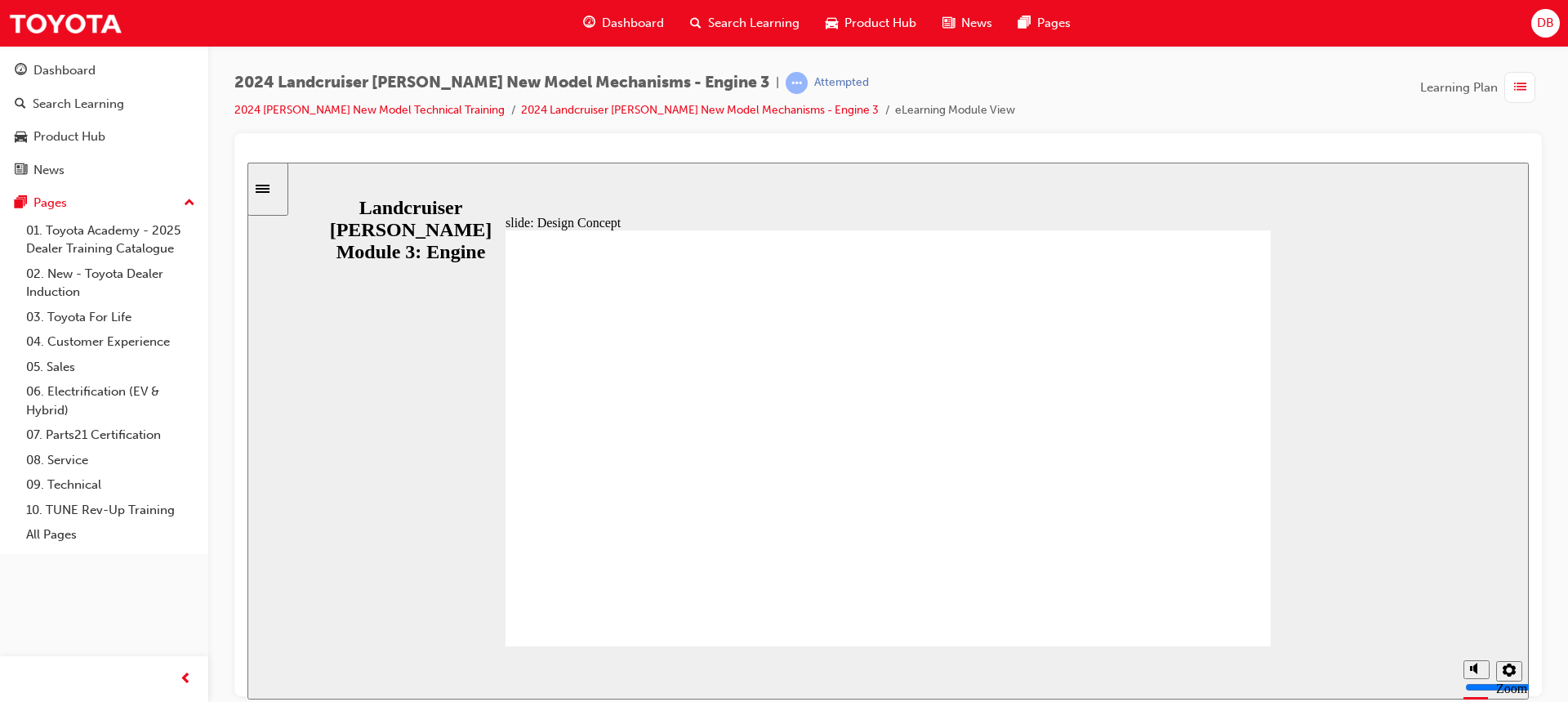 click 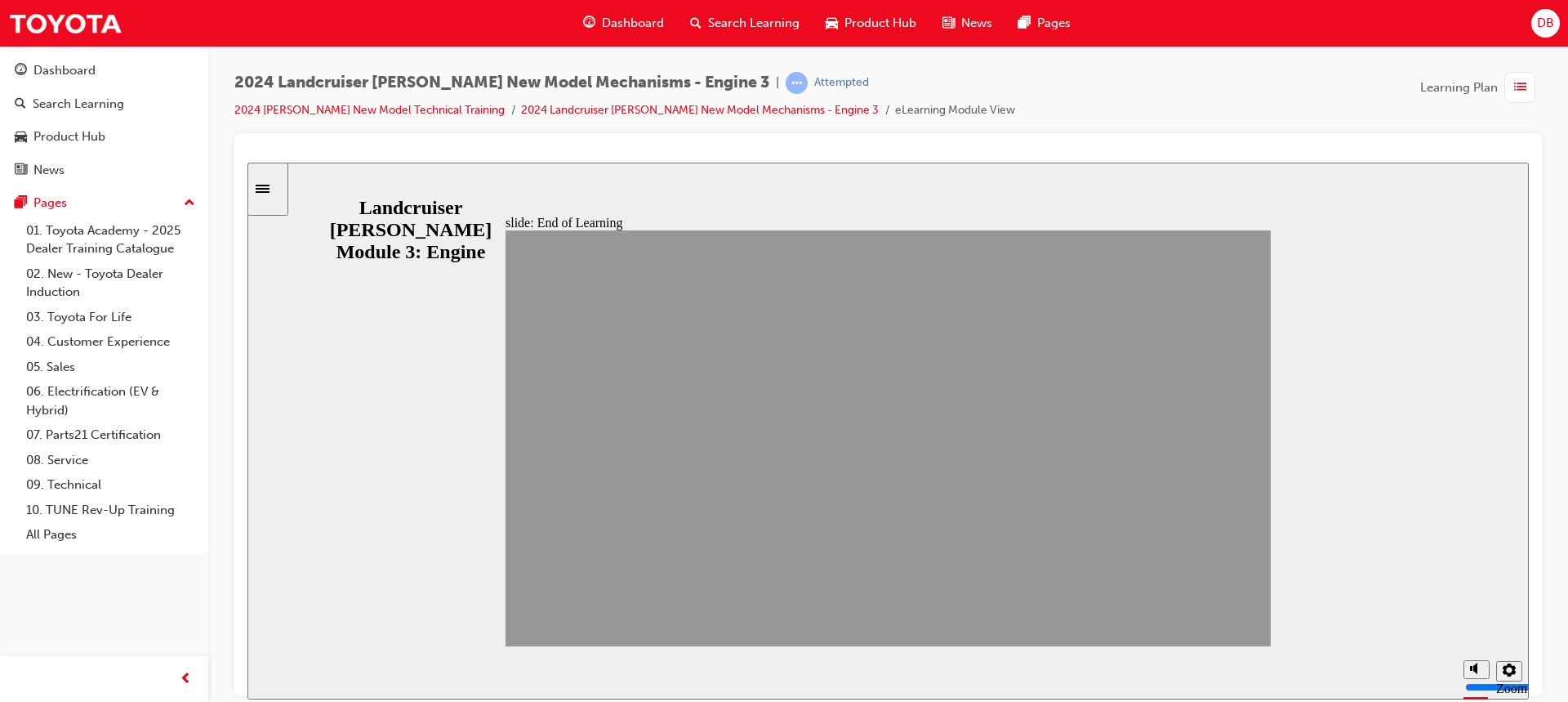 click 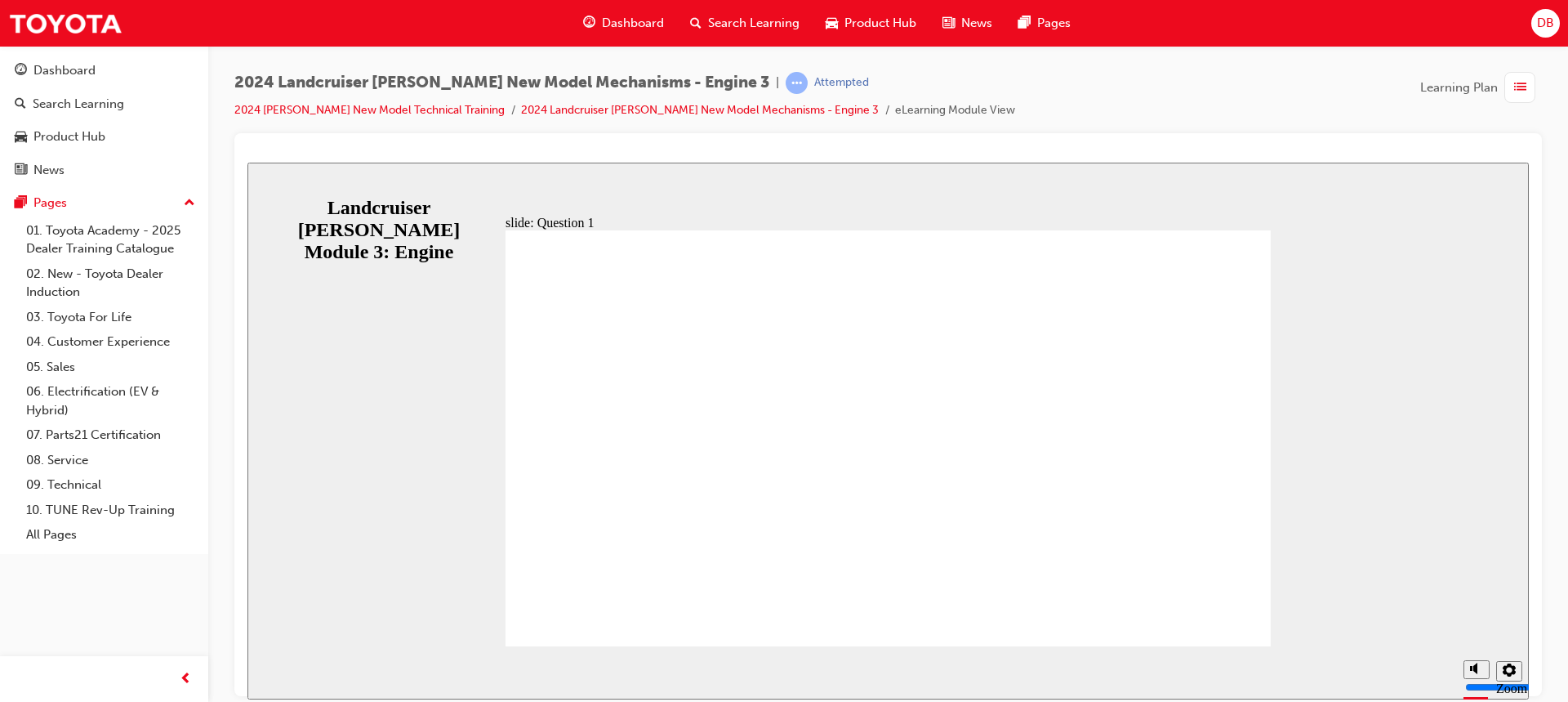 radio on "true" 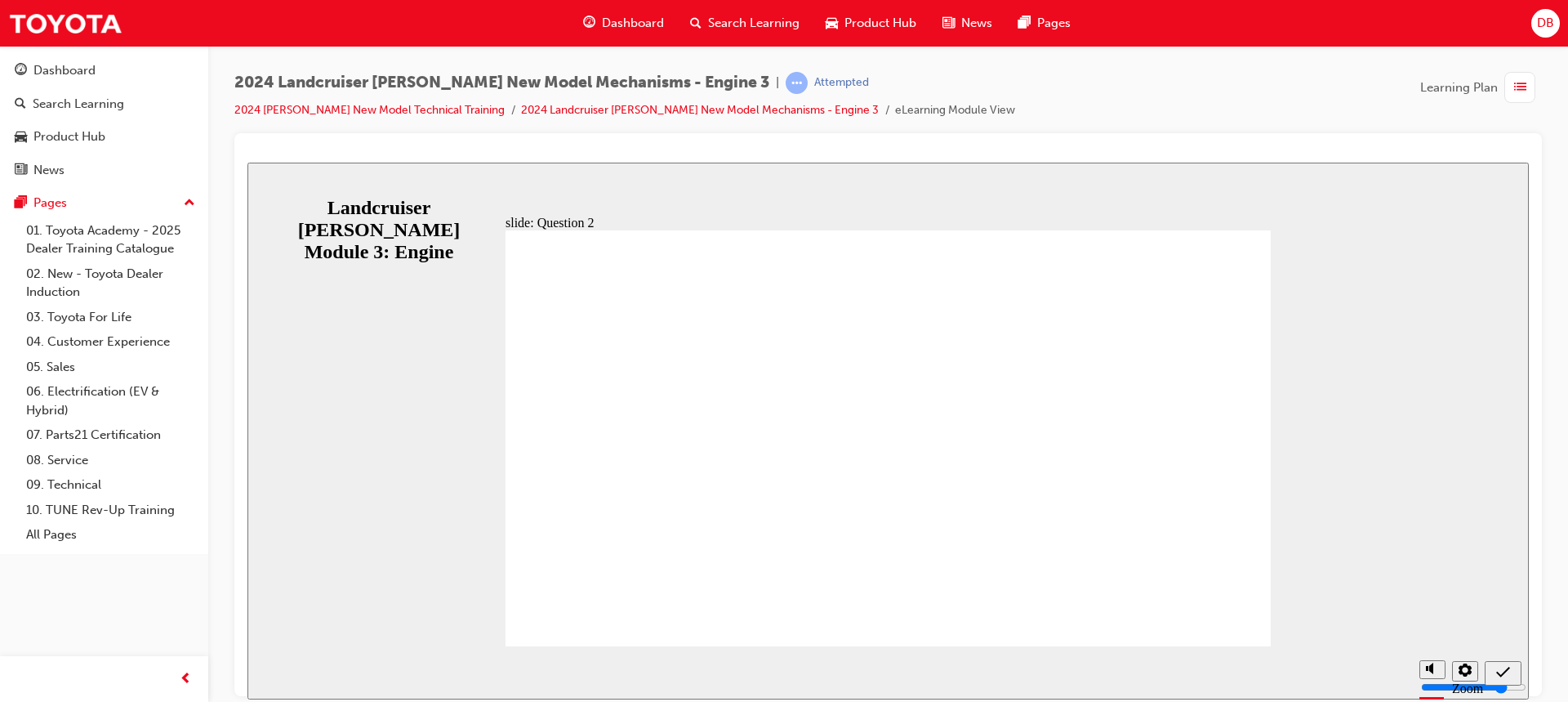 radio on "true" 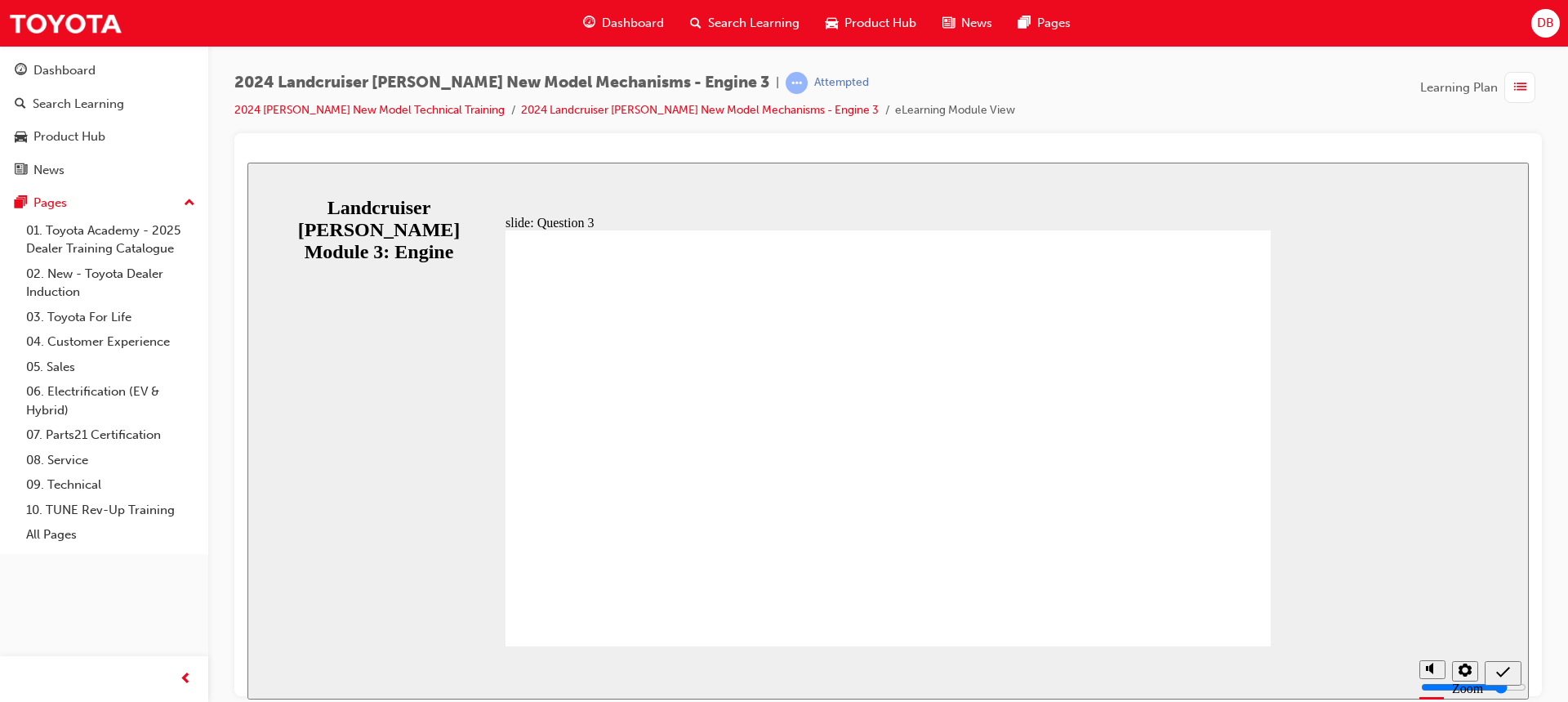 radio on "true" 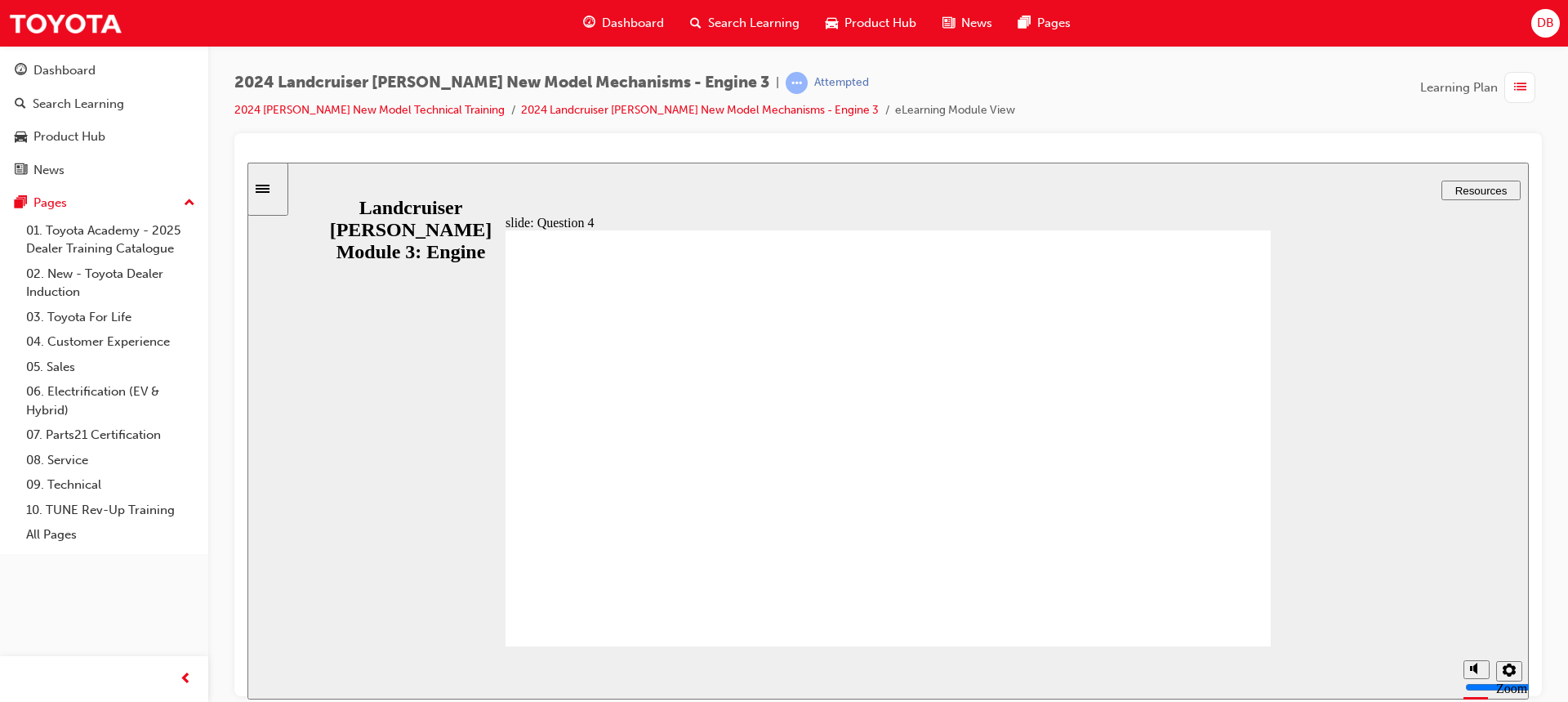 radio on "true" 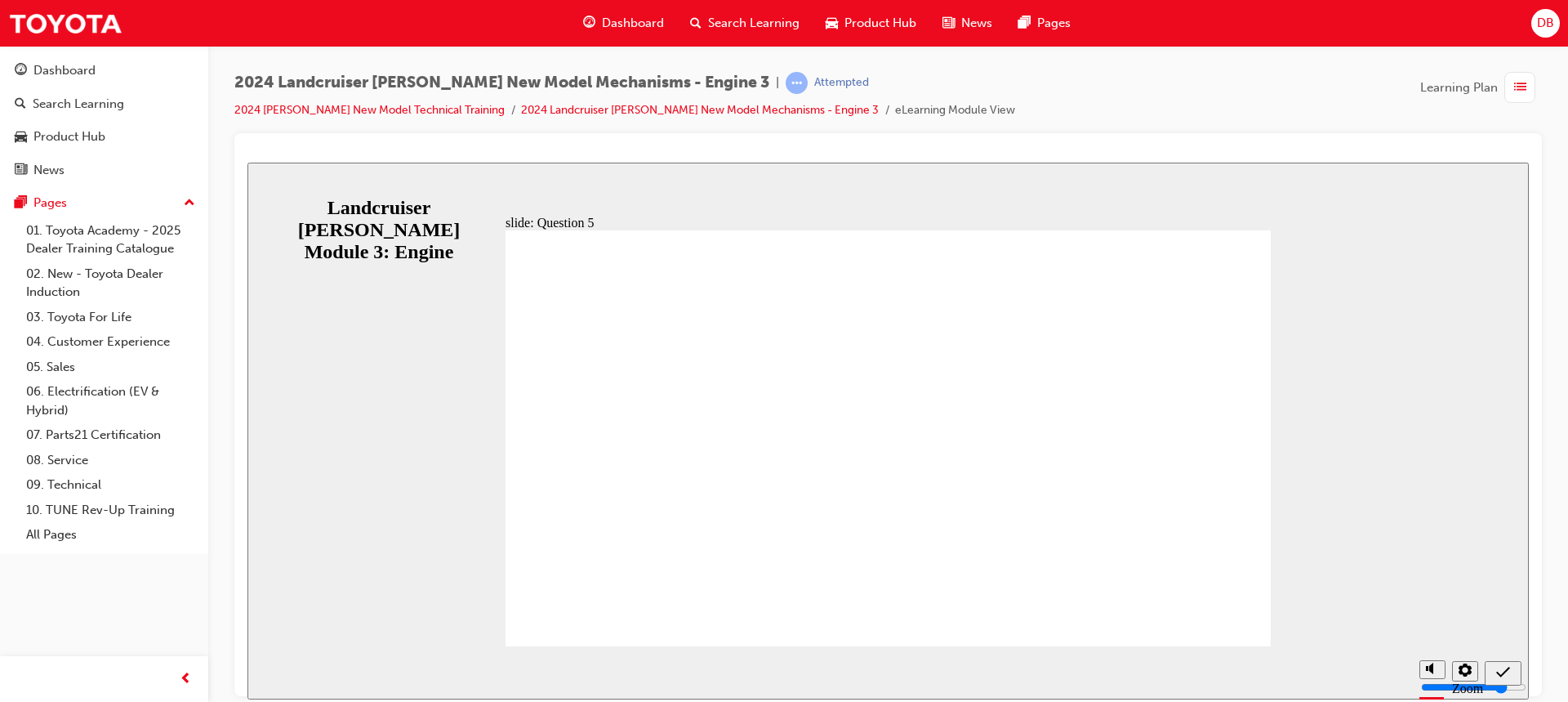 radio on "true" 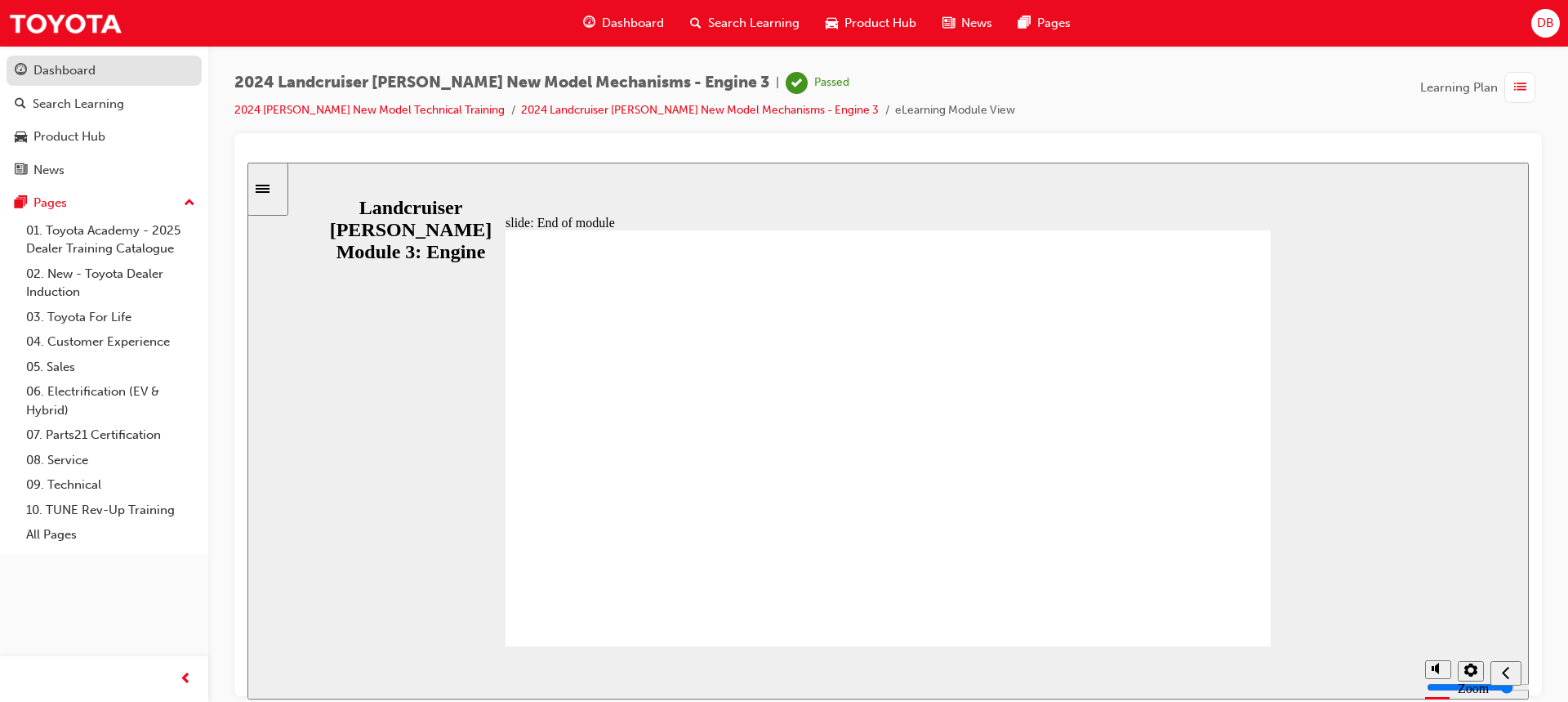 click on "Dashboard" at bounding box center [104, 70] 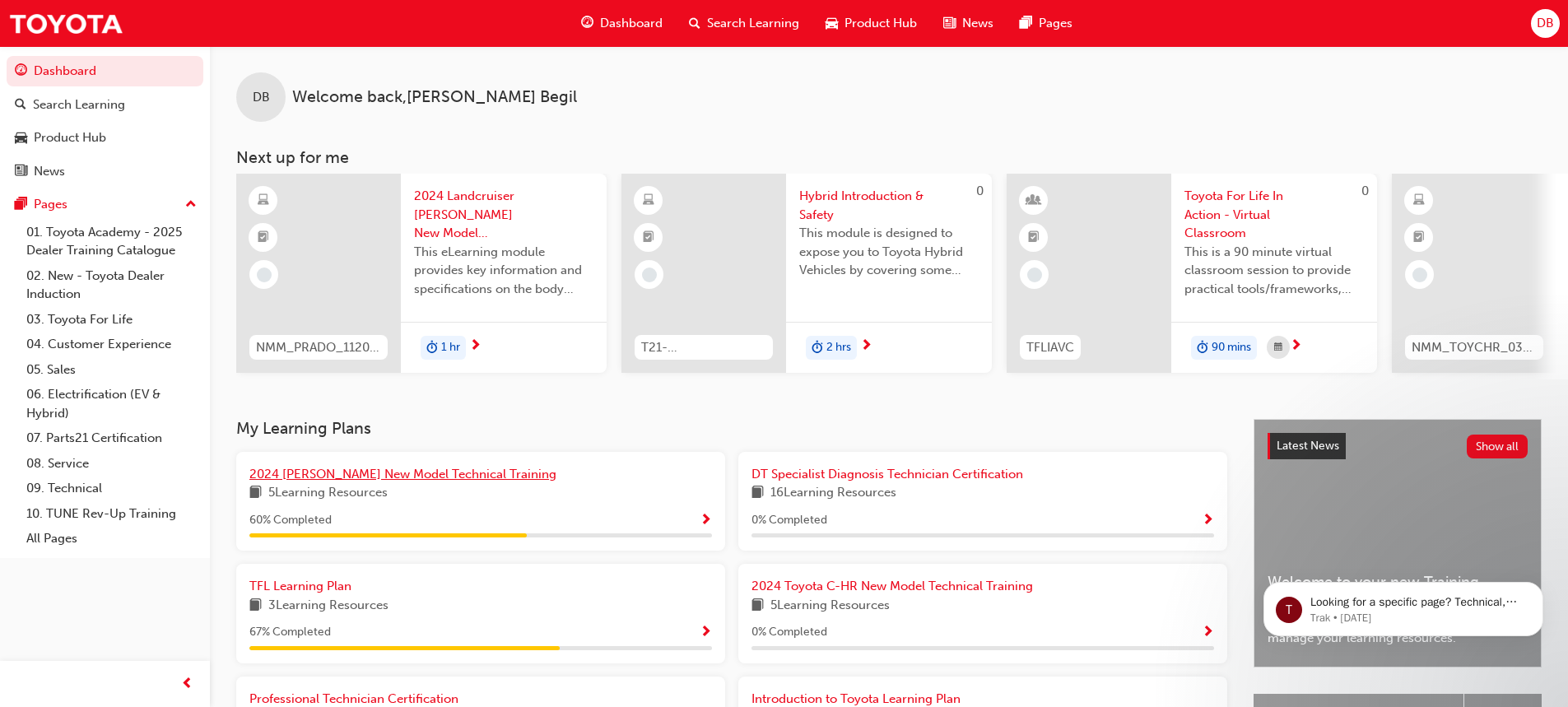 click on "2024 [PERSON_NAME] New Model Technical Training" at bounding box center [402, 474] 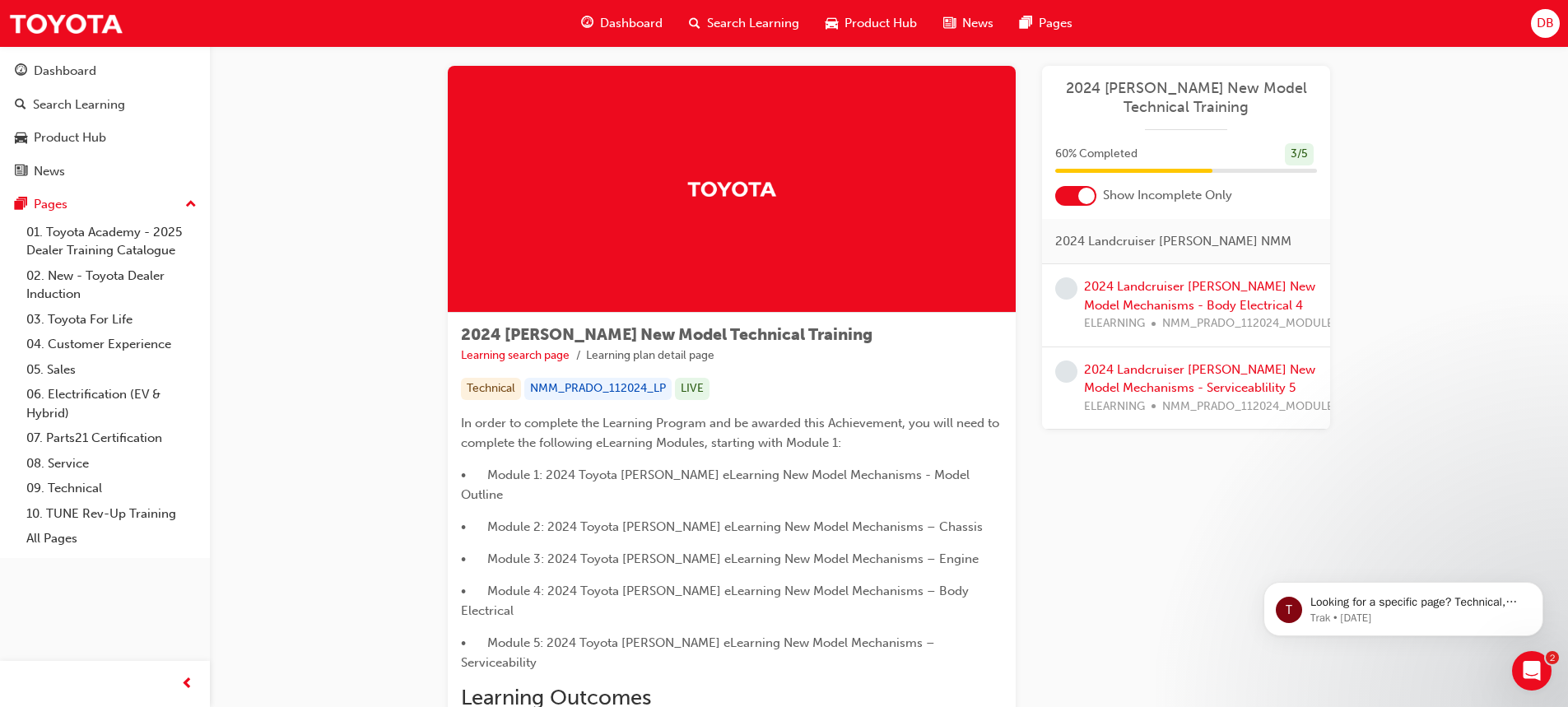 scroll, scrollTop: 82, scrollLeft: 0, axis: vertical 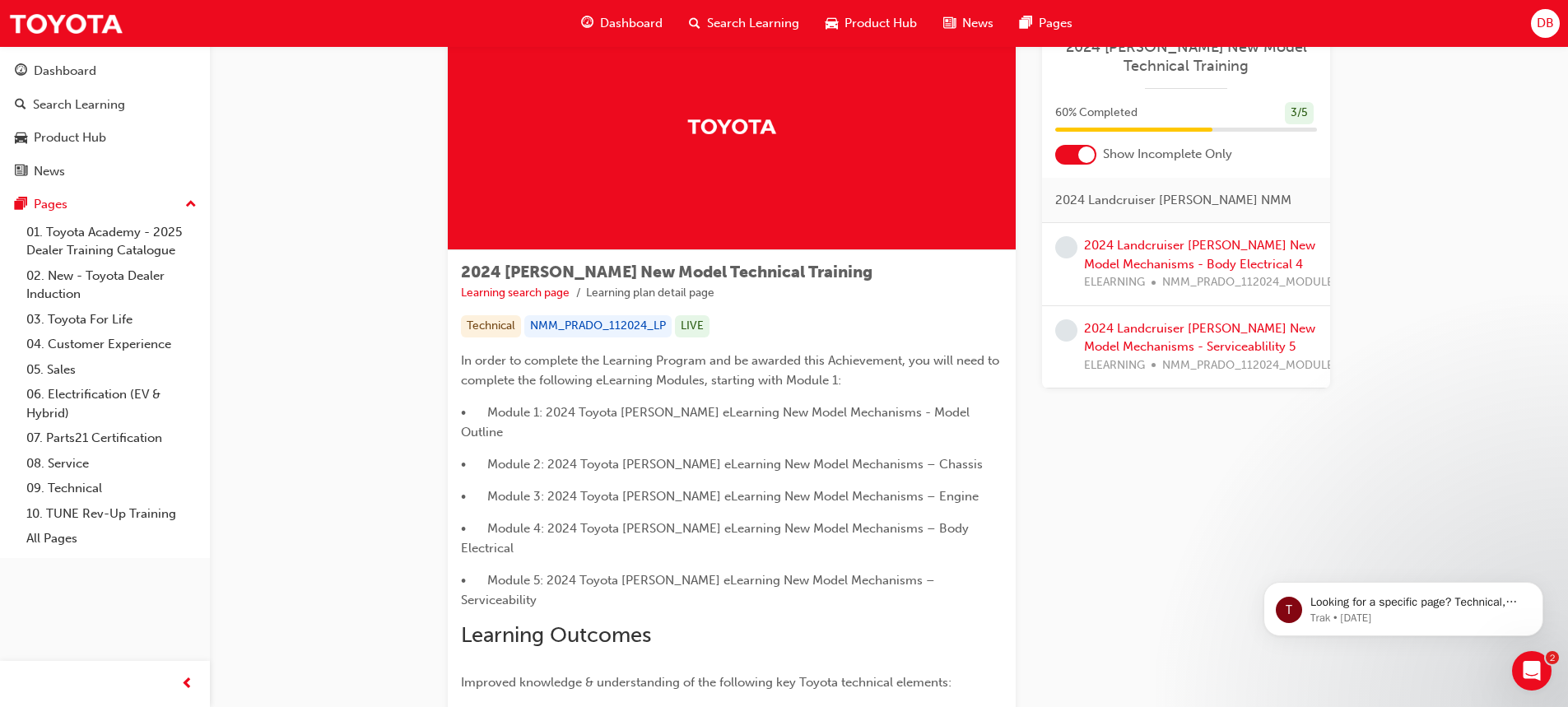 click at bounding box center (1076, 155) 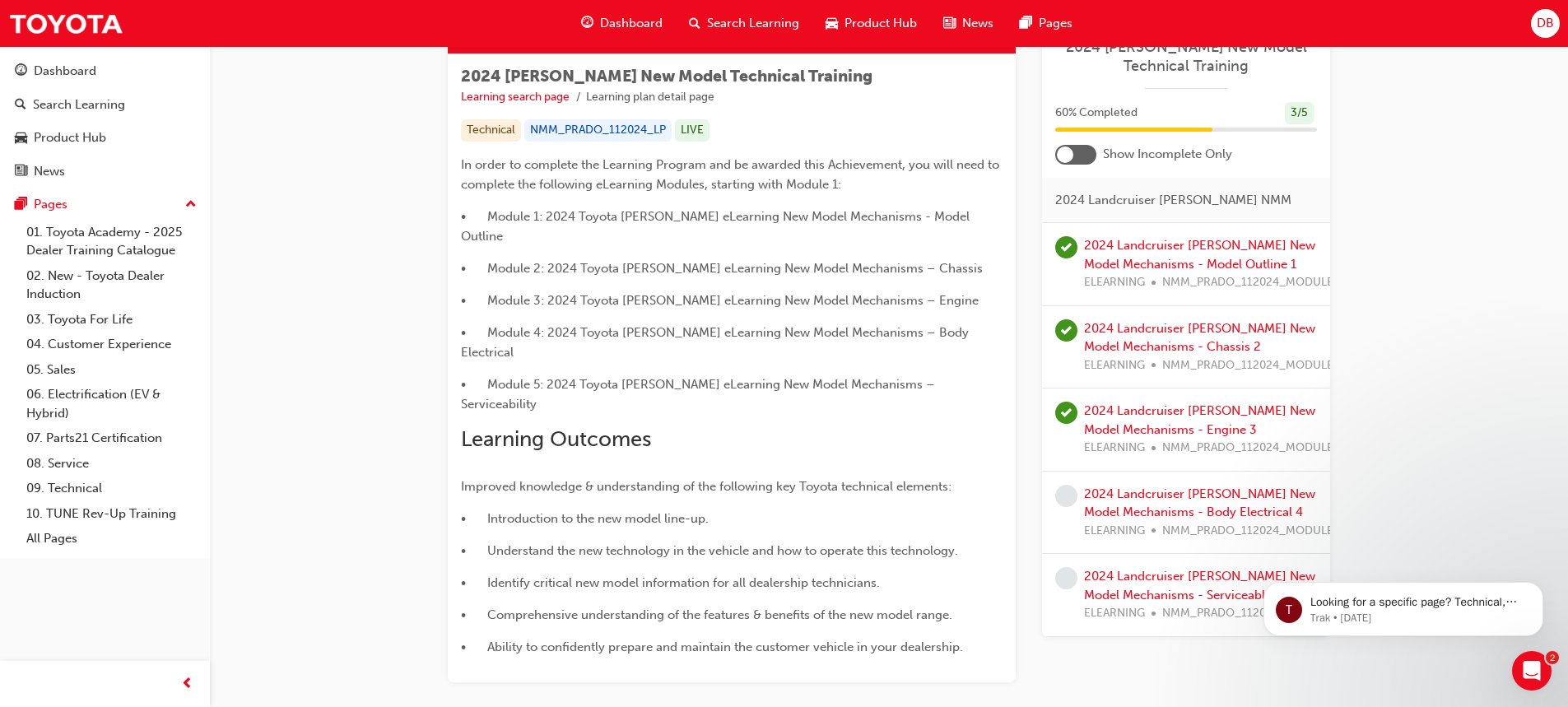 scroll, scrollTop: 314, scrollLeft: 0, axis: vertical 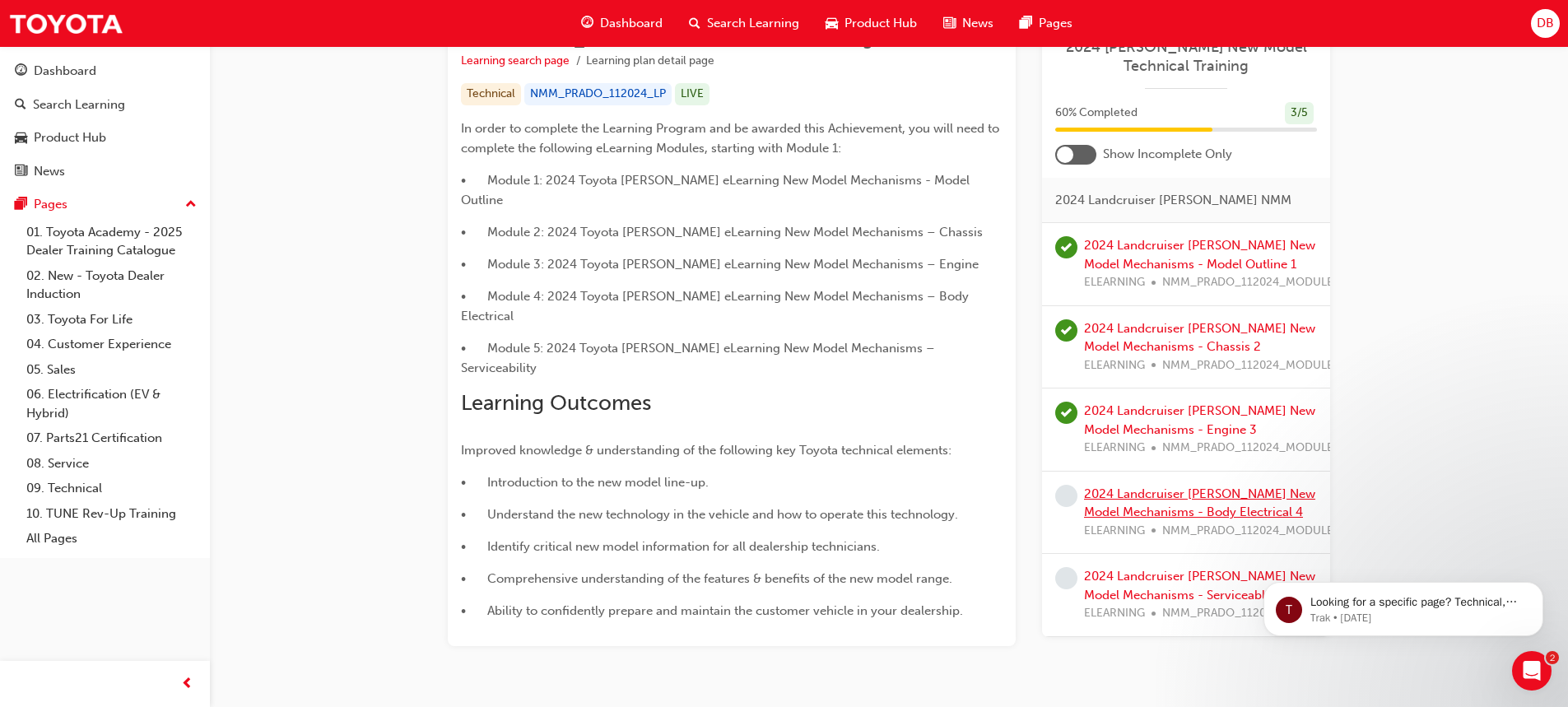 click on "2024 Landcruiser [PERSON_NAME] New Model Mechanisms - Body Electrical 4" at bounding box center (1199, 503) 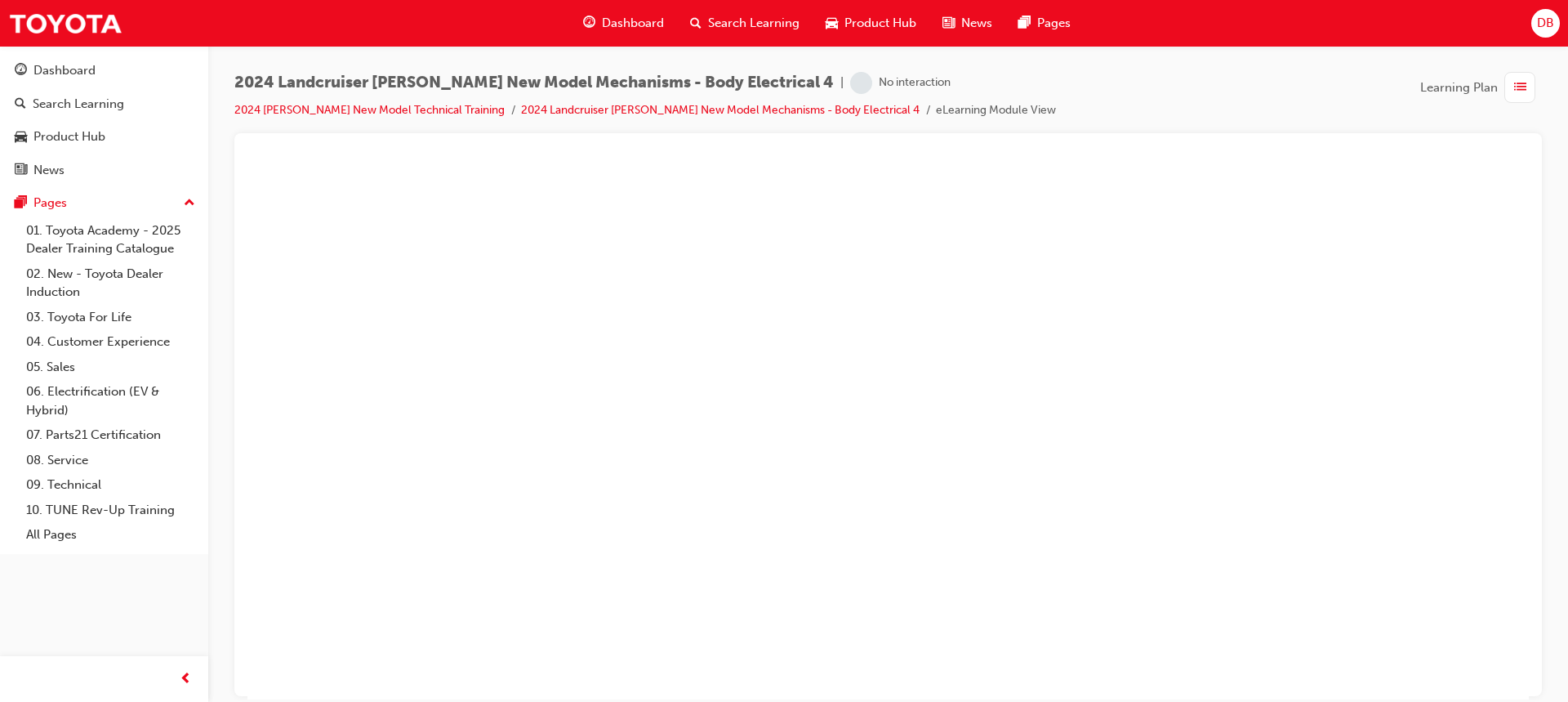 scroll, scrollTop: 0, scrollLeft: 0, axis: both 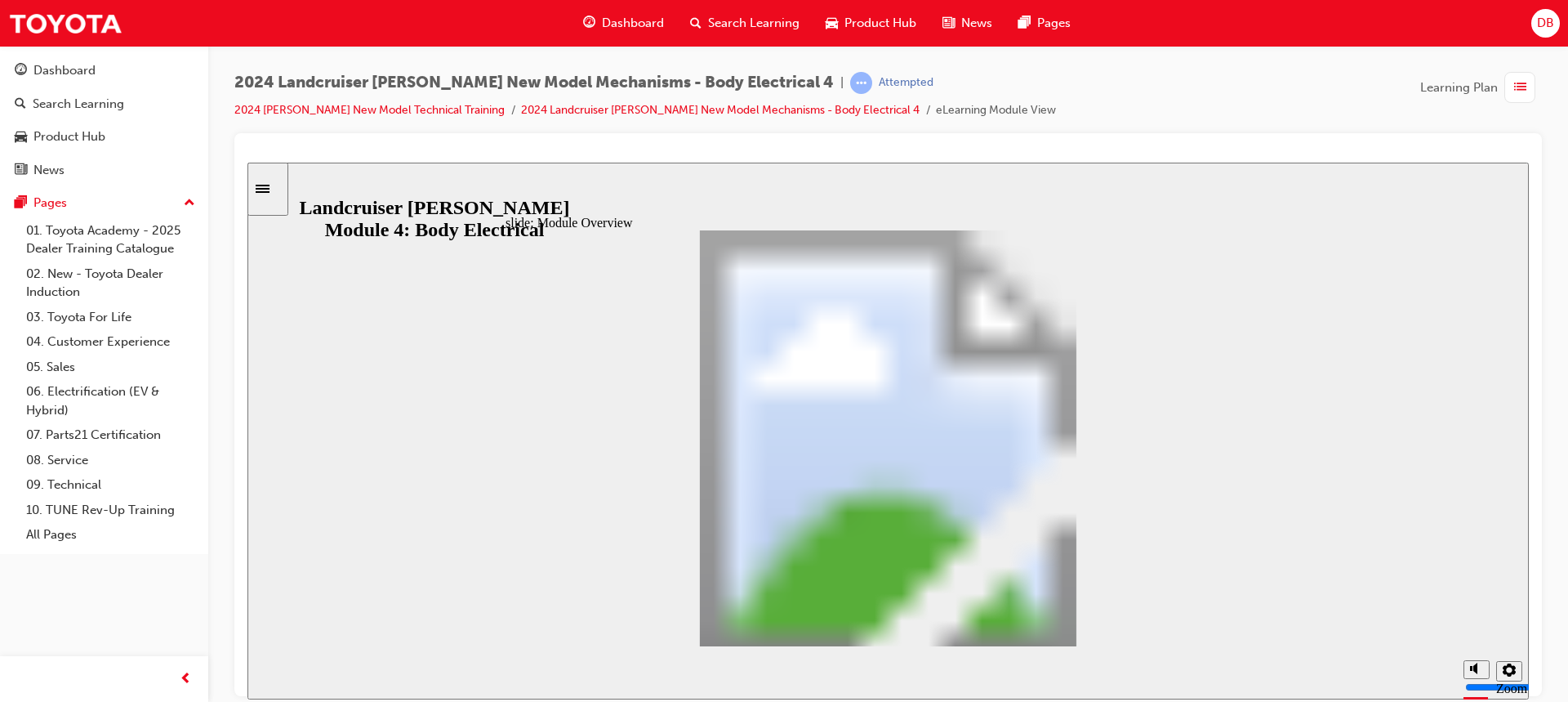 click 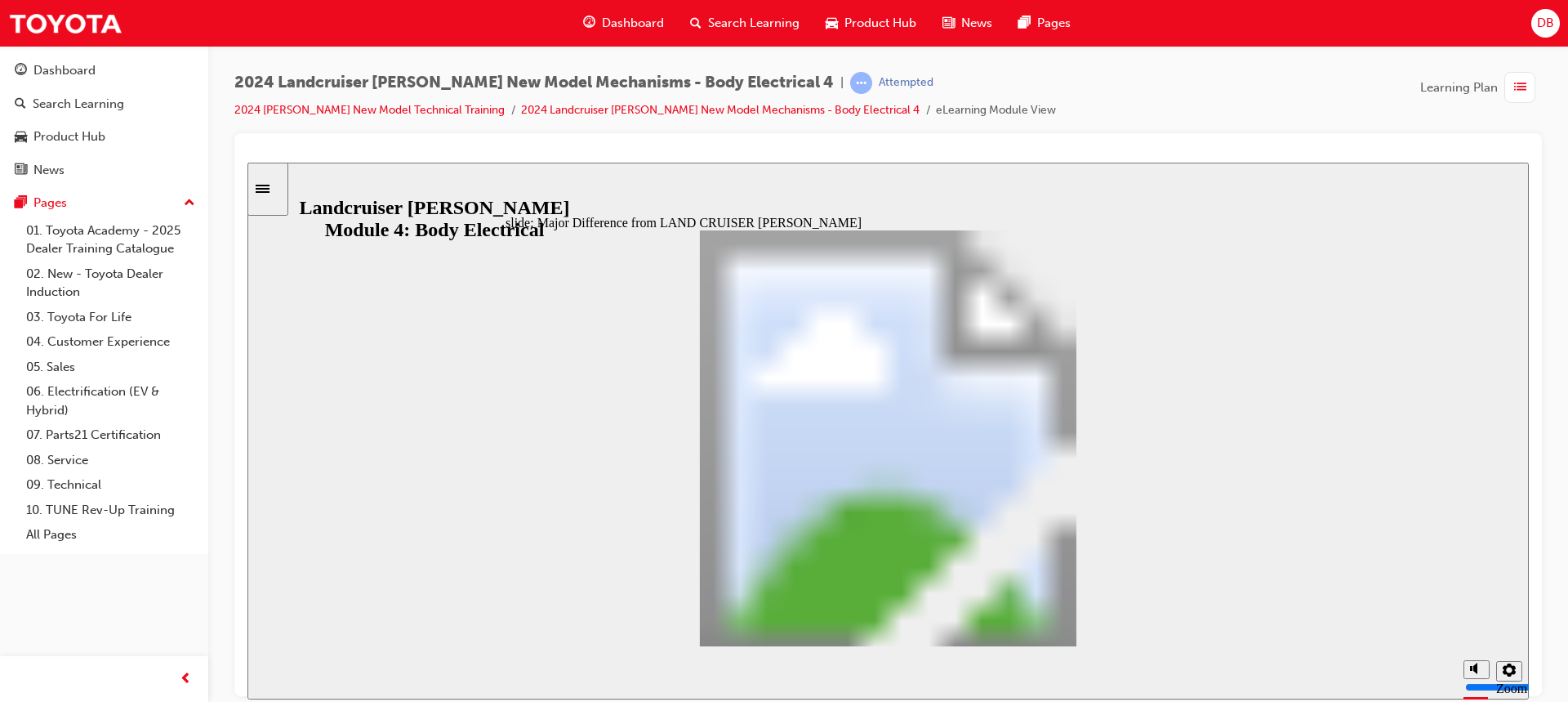 click at bounding box center [888, 1546] 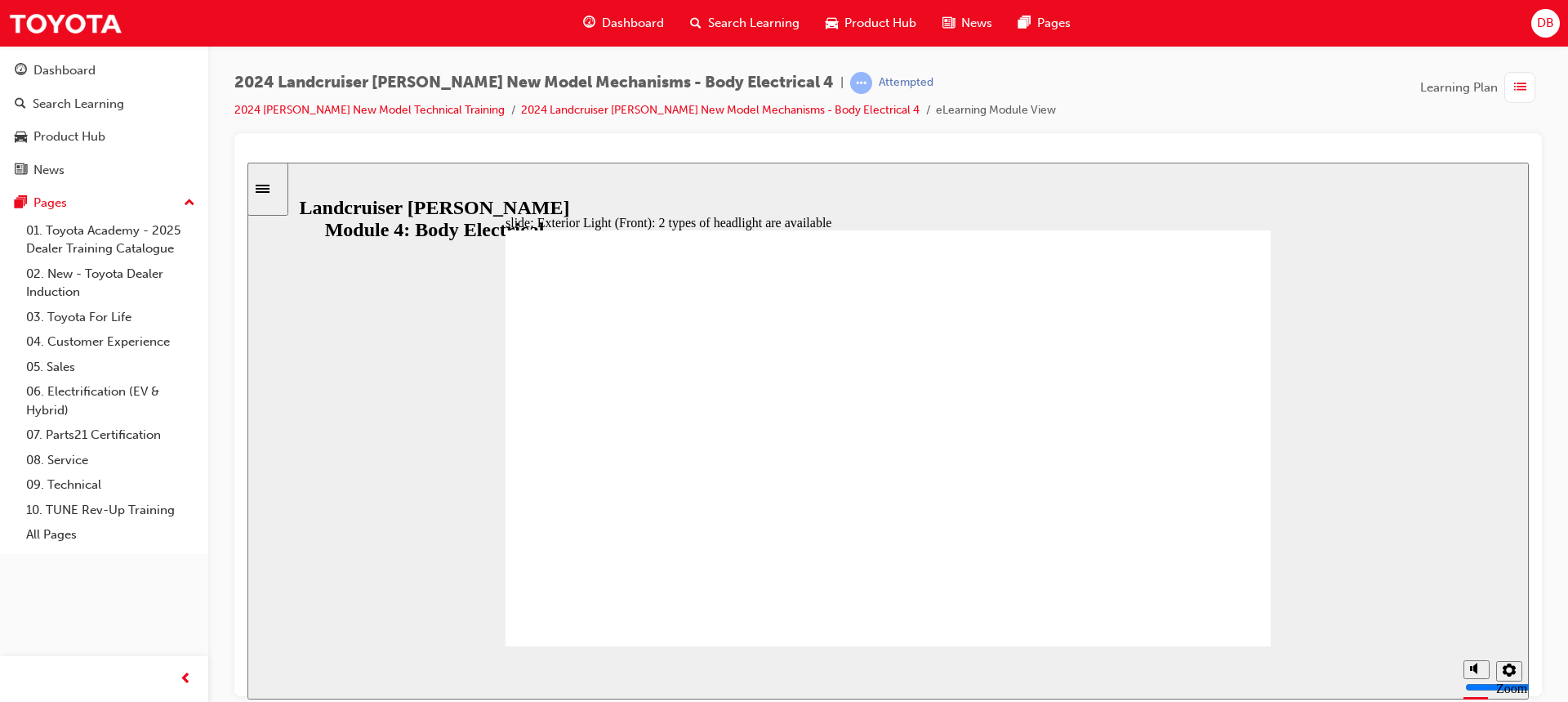 click 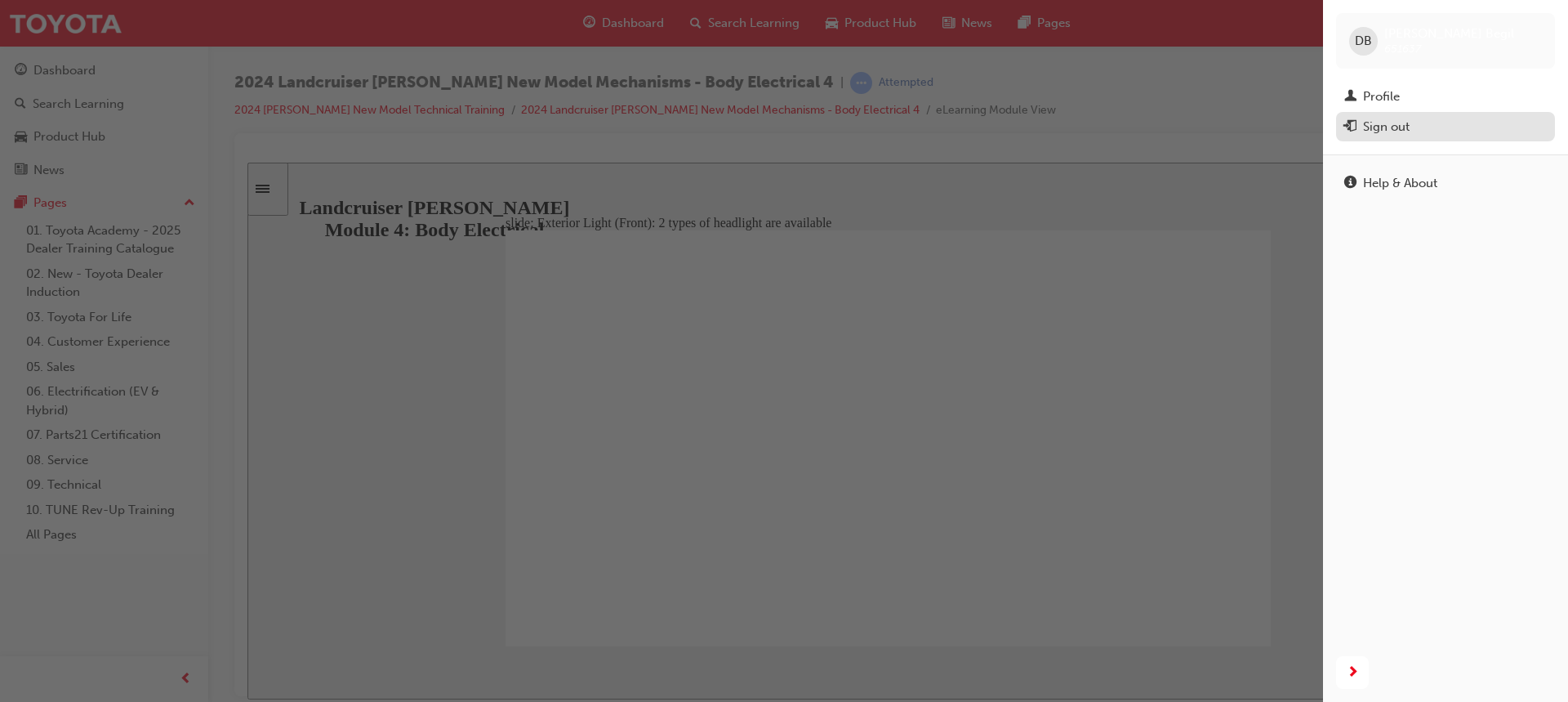 click on "Sign out" at bounding box center [1386, 127] 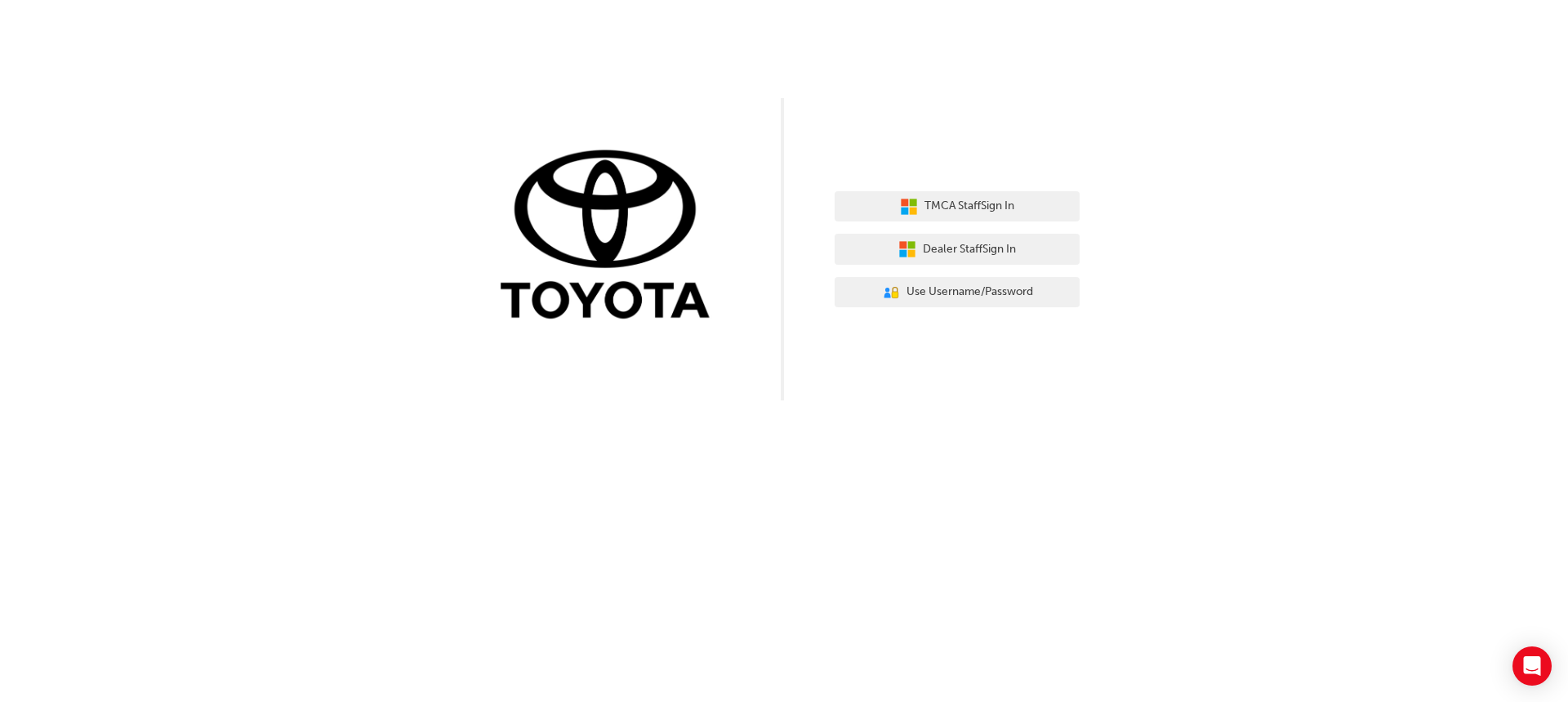 scroll, scrollTop: 0, scrollLeft: 0, axis: both 